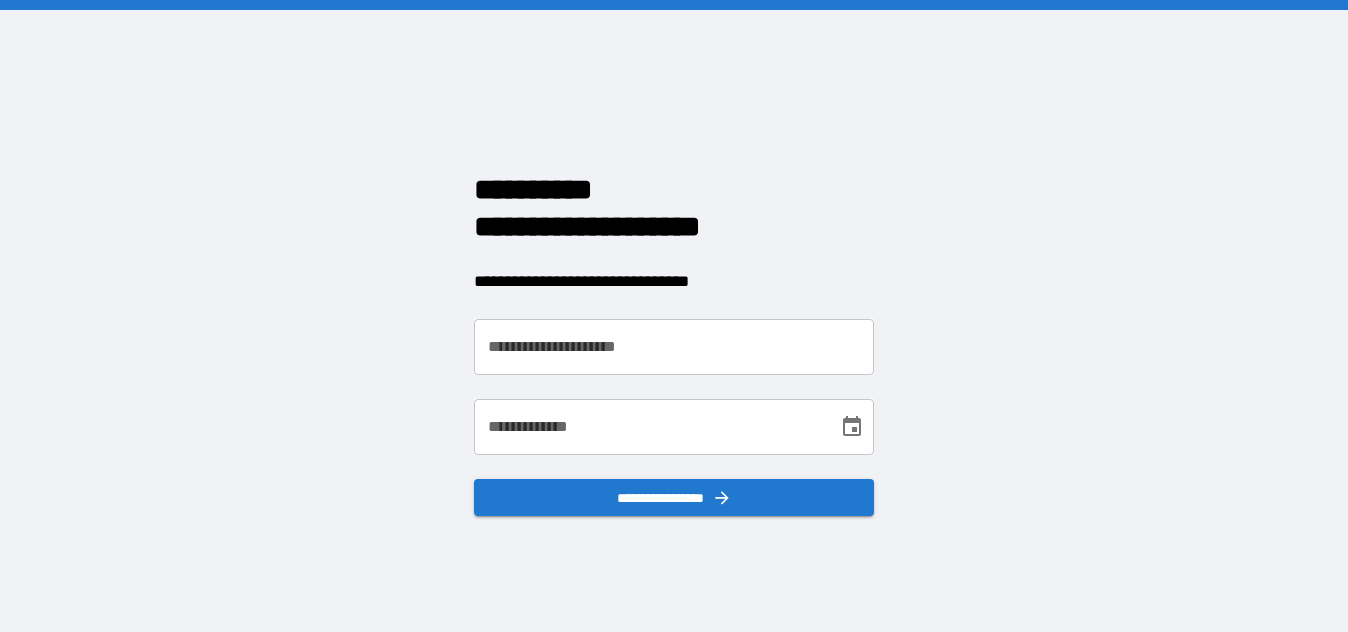 scroll, scrollTop: 0, scrollLeft: 0, axis: both 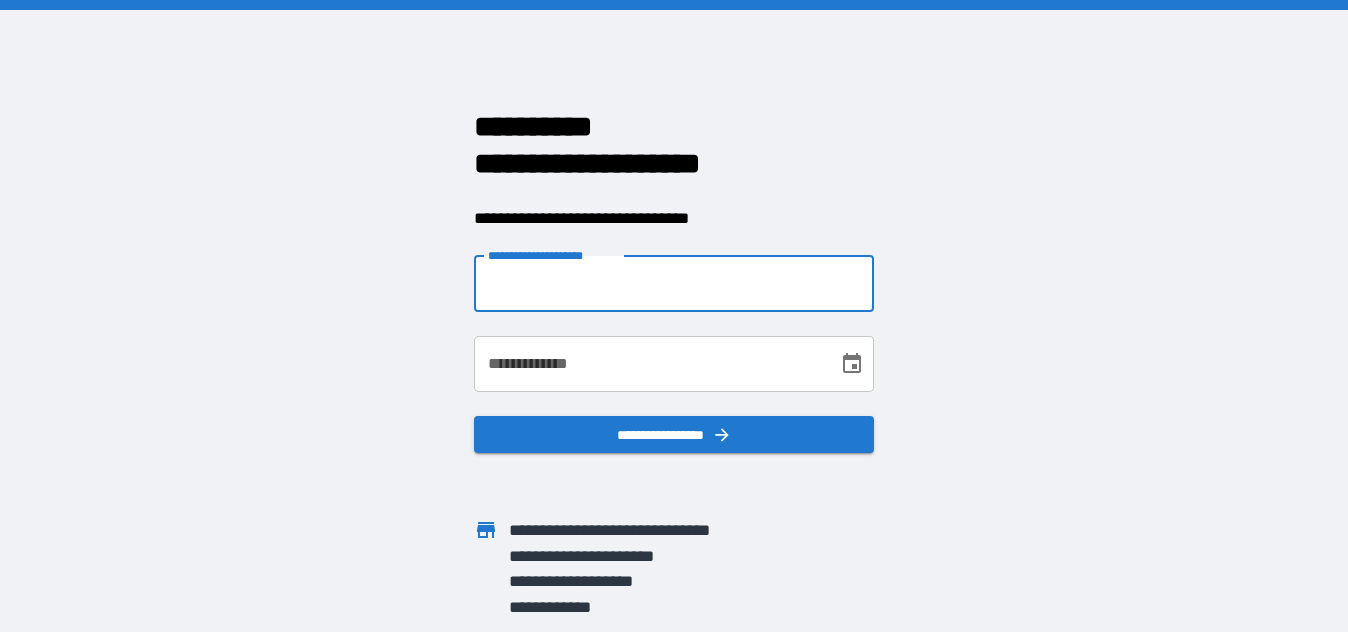 click on "**********" at bounding box center (674, 284) 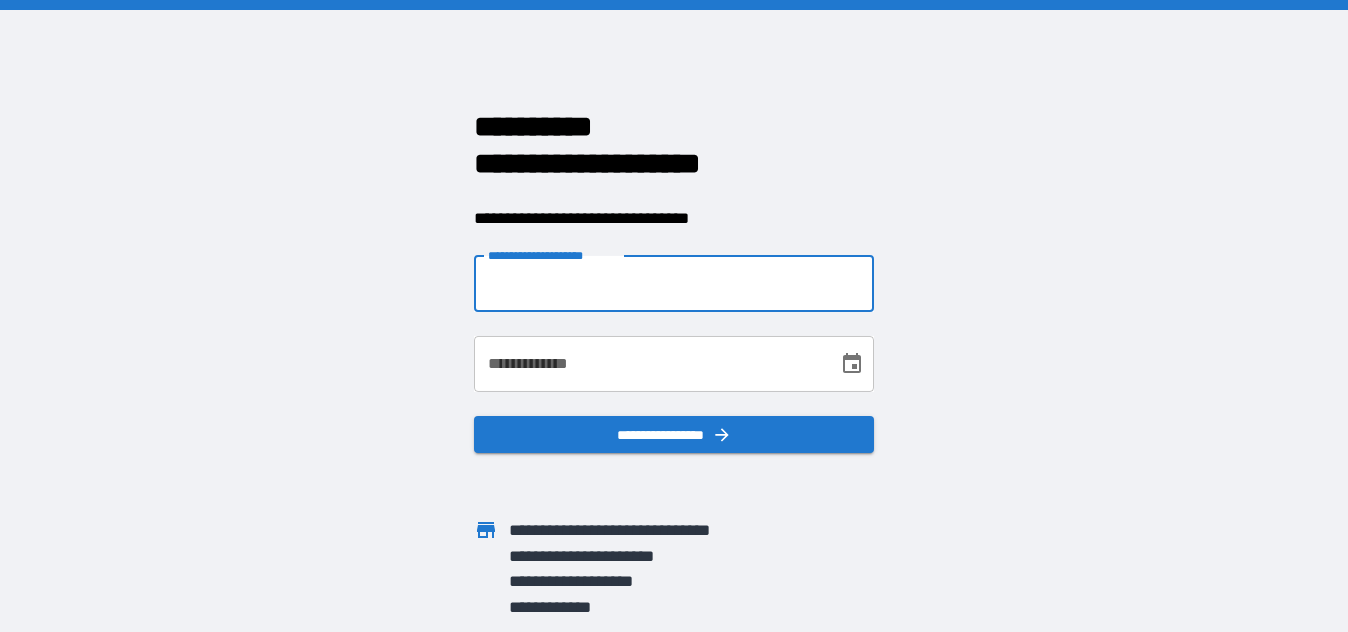type on "**********" 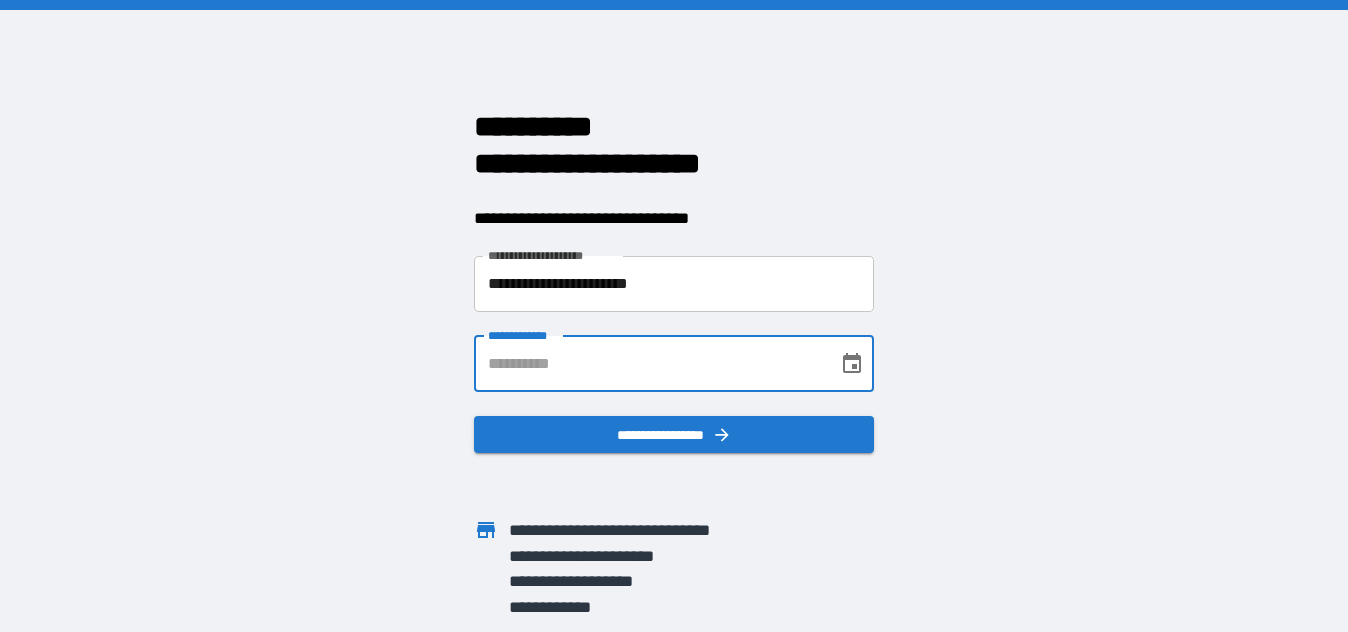 click on "**********" at bounding box center [649, 364] 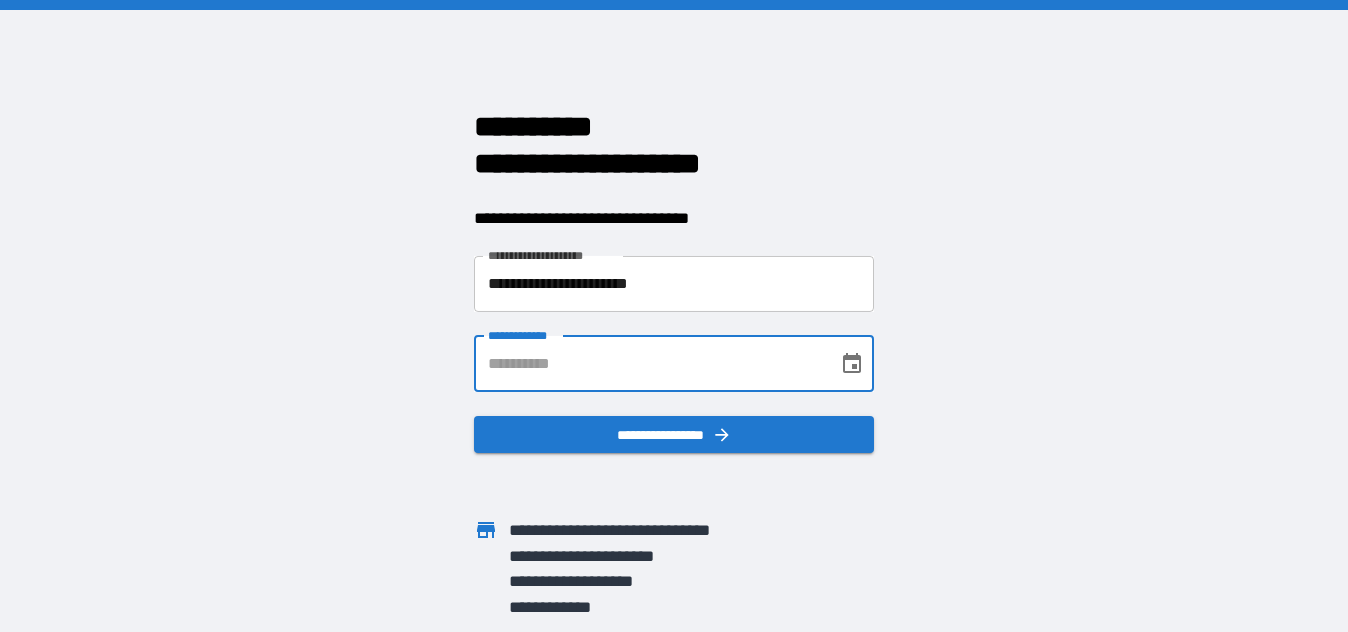 type on "**********" 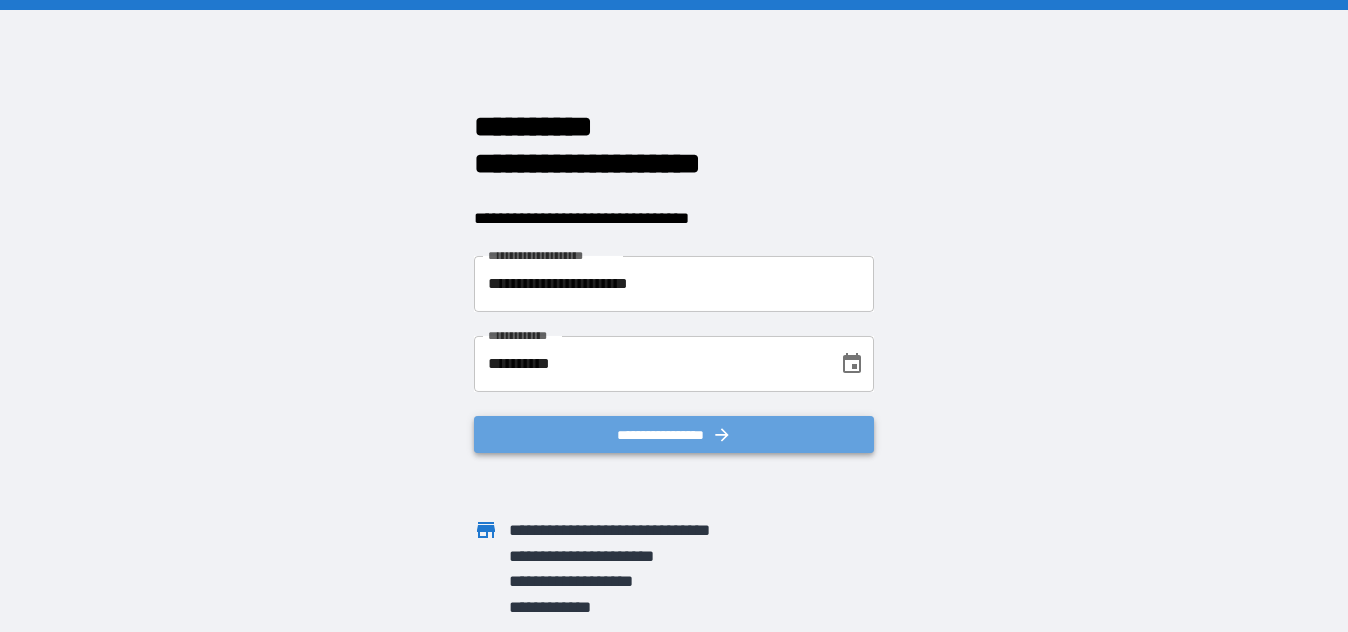 click on "**********" at bounding box center (674, 435) 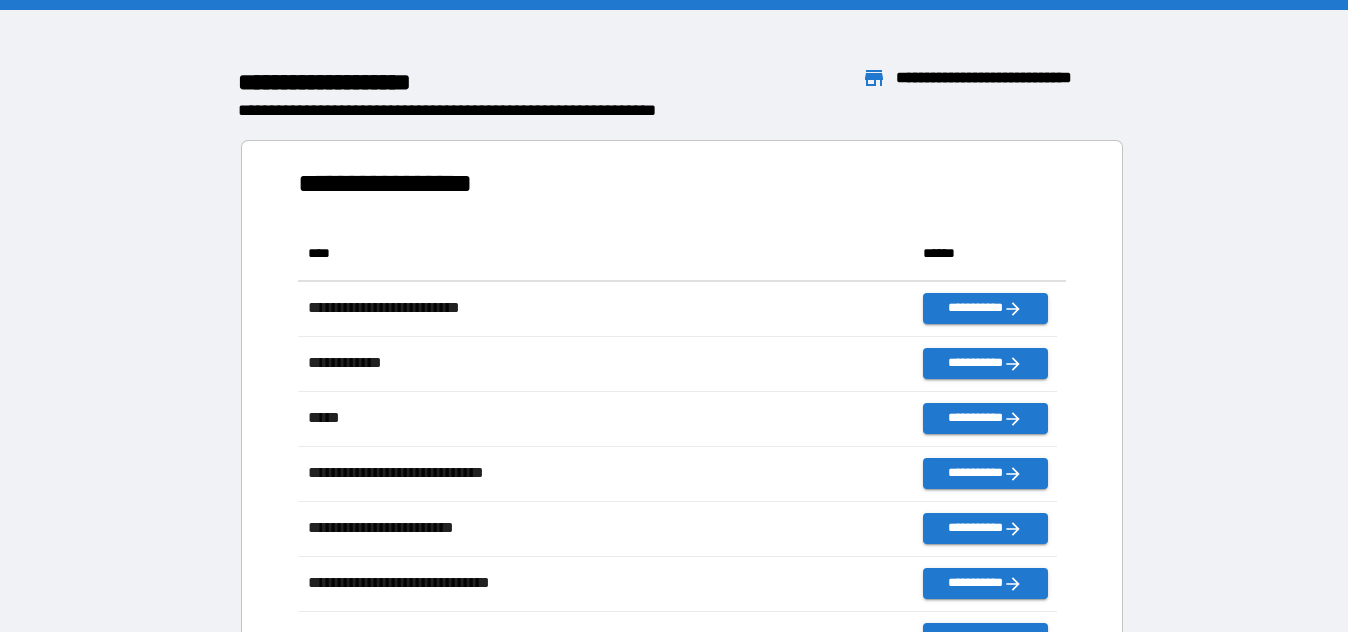 scroll, scrollTop: 16, scrollLeft: 16, axis: both 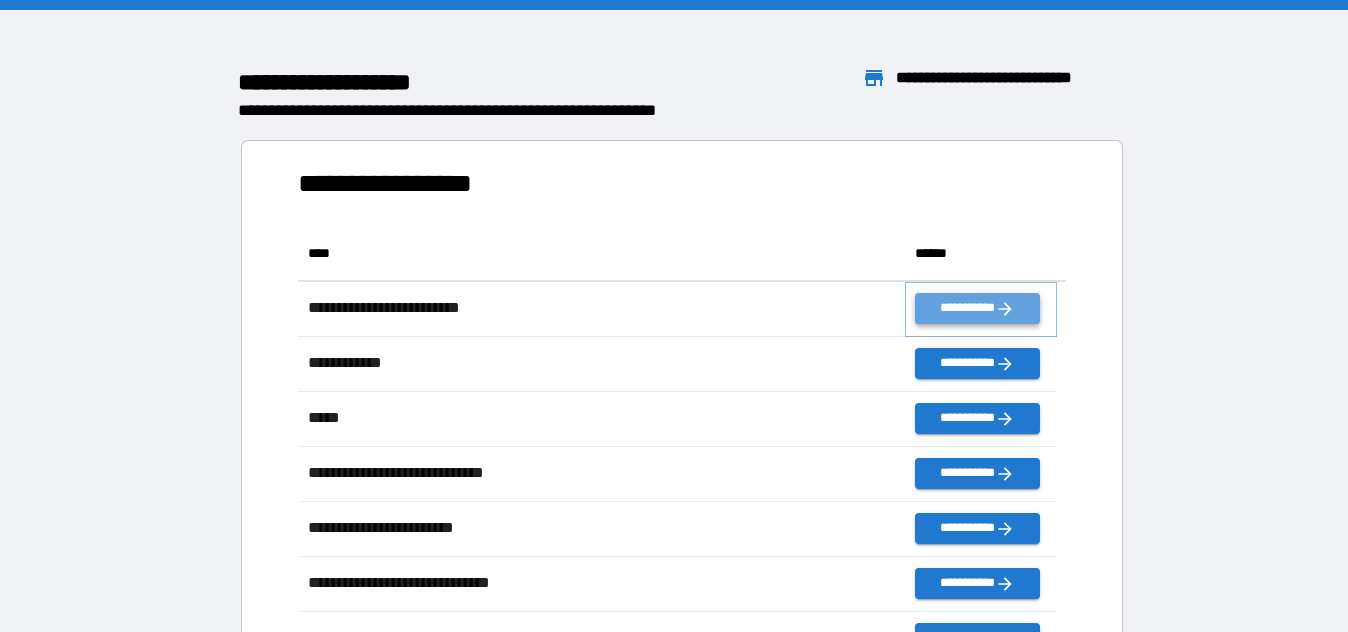 click on "**********" at bounding box center (977, 308) 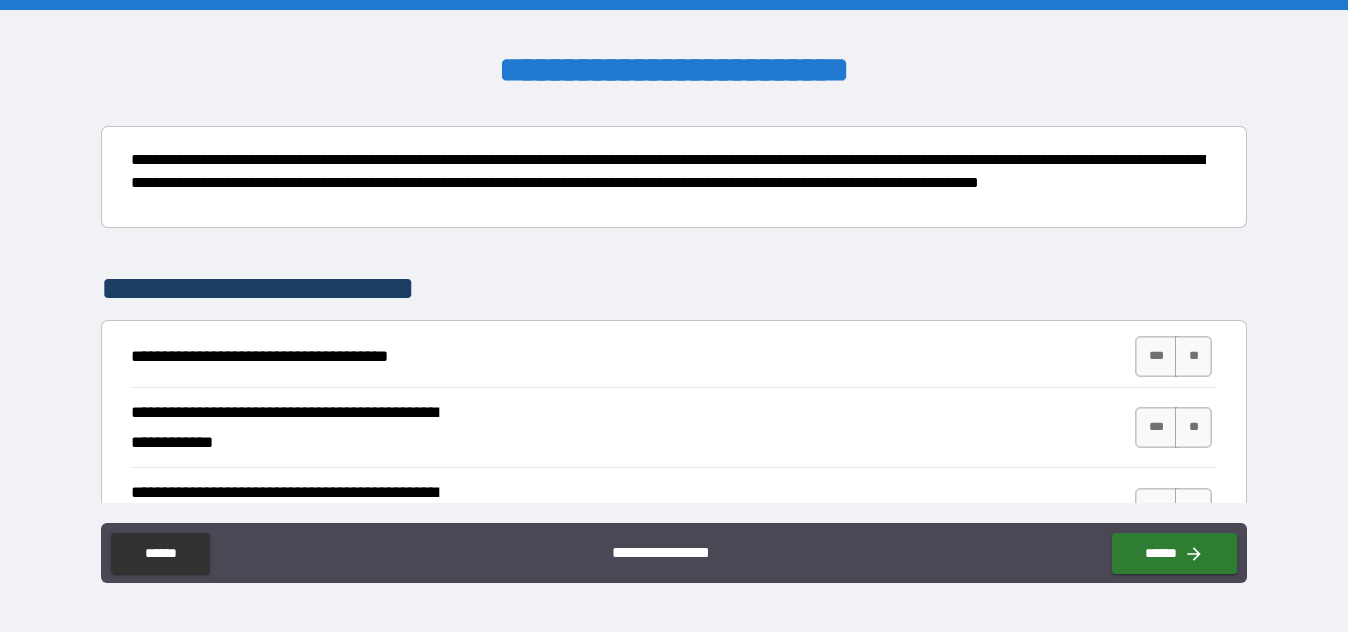 scroll, scrollTop: 200, scrollLeft: 0, axis: vertical 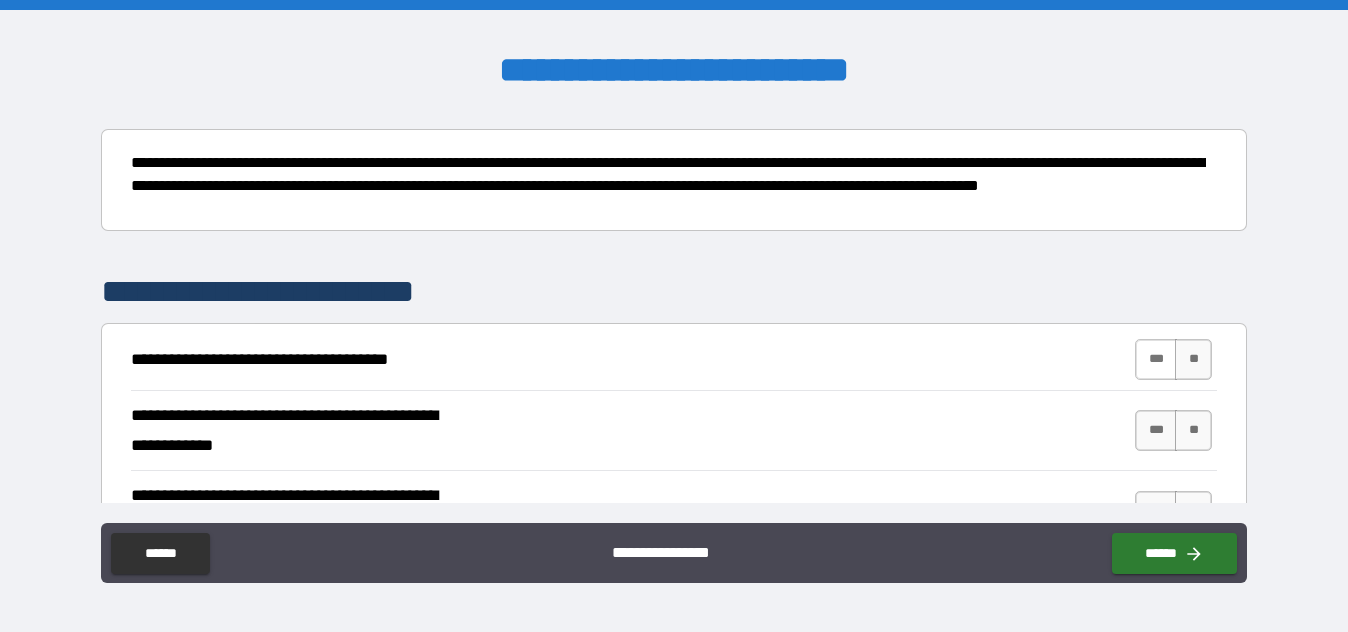 click on "***" at bounding box center [1156, 359] 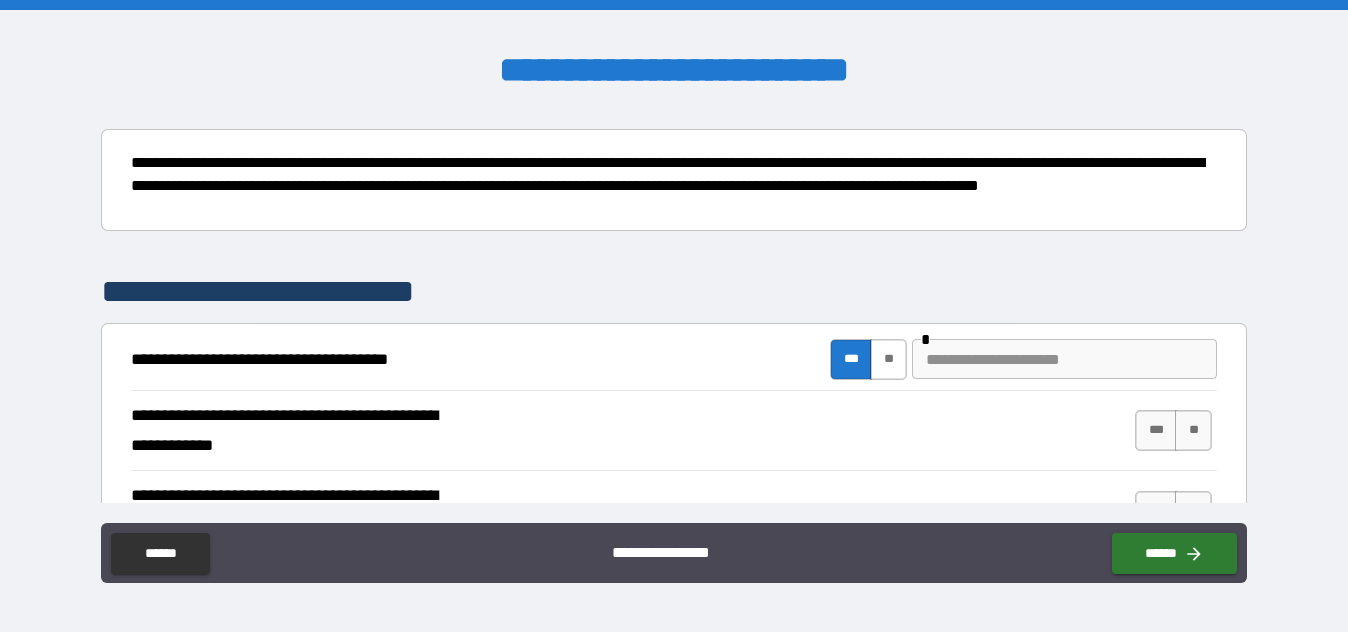 click on "**" at bounding box center [888, 359] 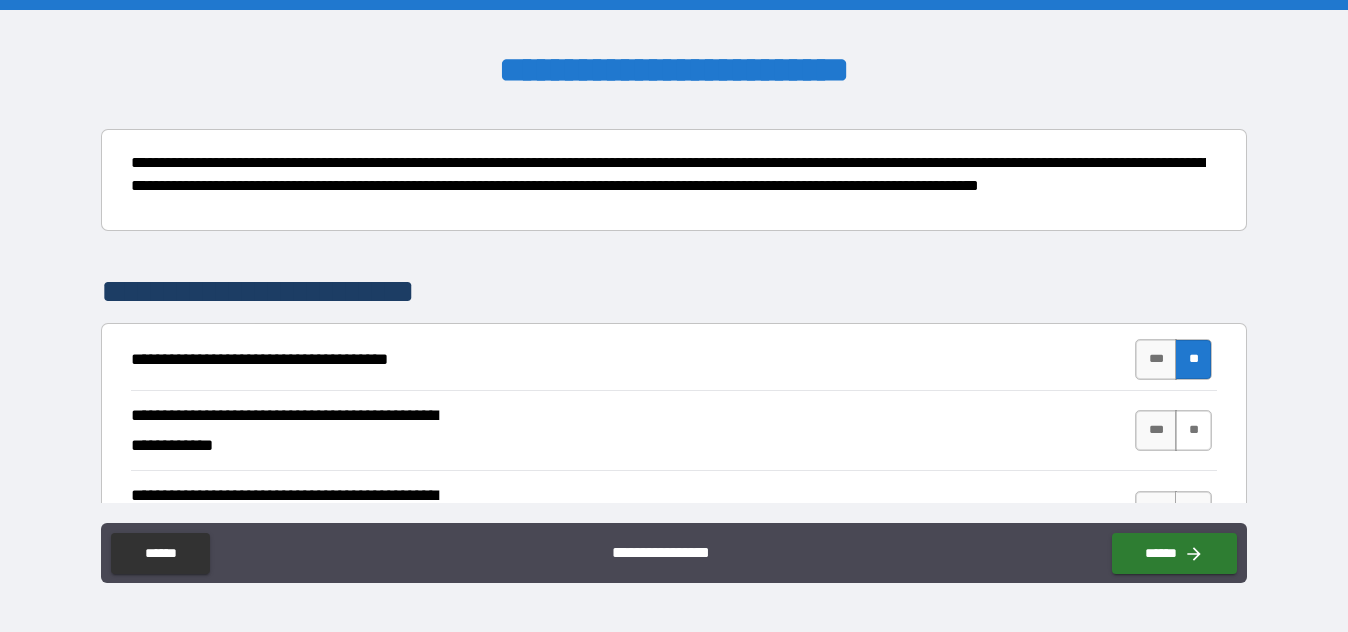 click on "**" at bounding box center [1193, 430] 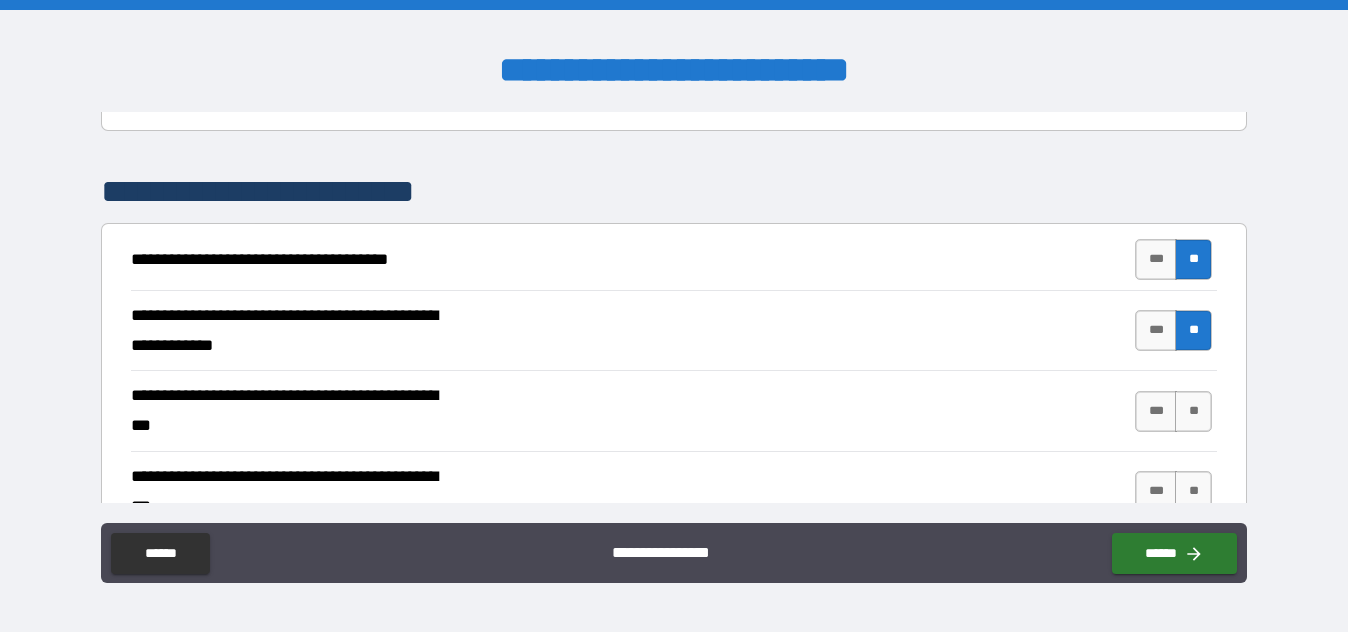 scroll, scrollTop: 400, scrollLeft: 0, axis: vertical 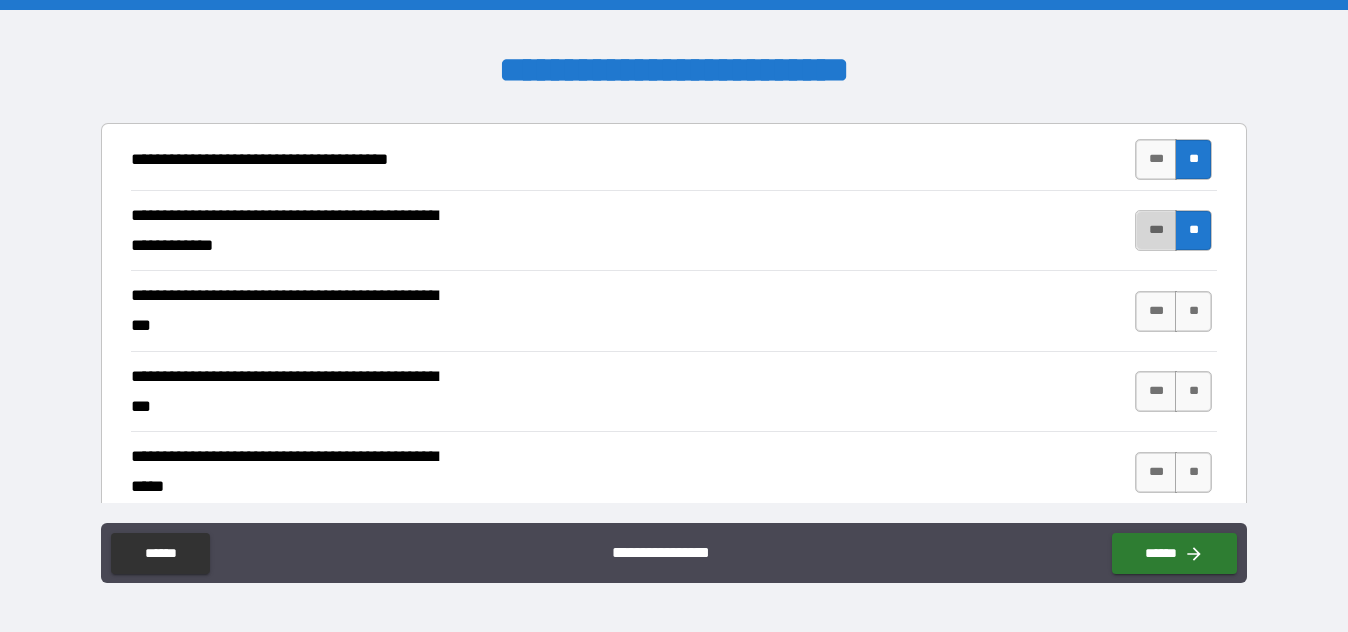 click on "***" at bounding box center [1156, 230] 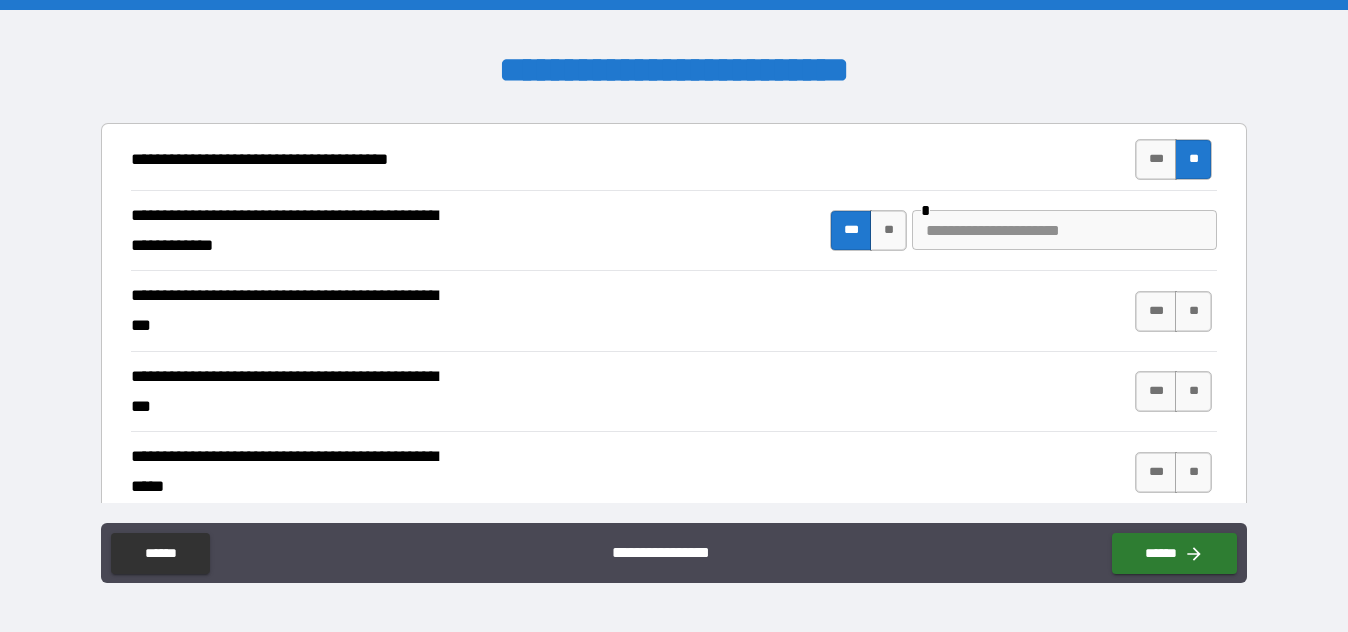 click at bounding box center [1064, 230] 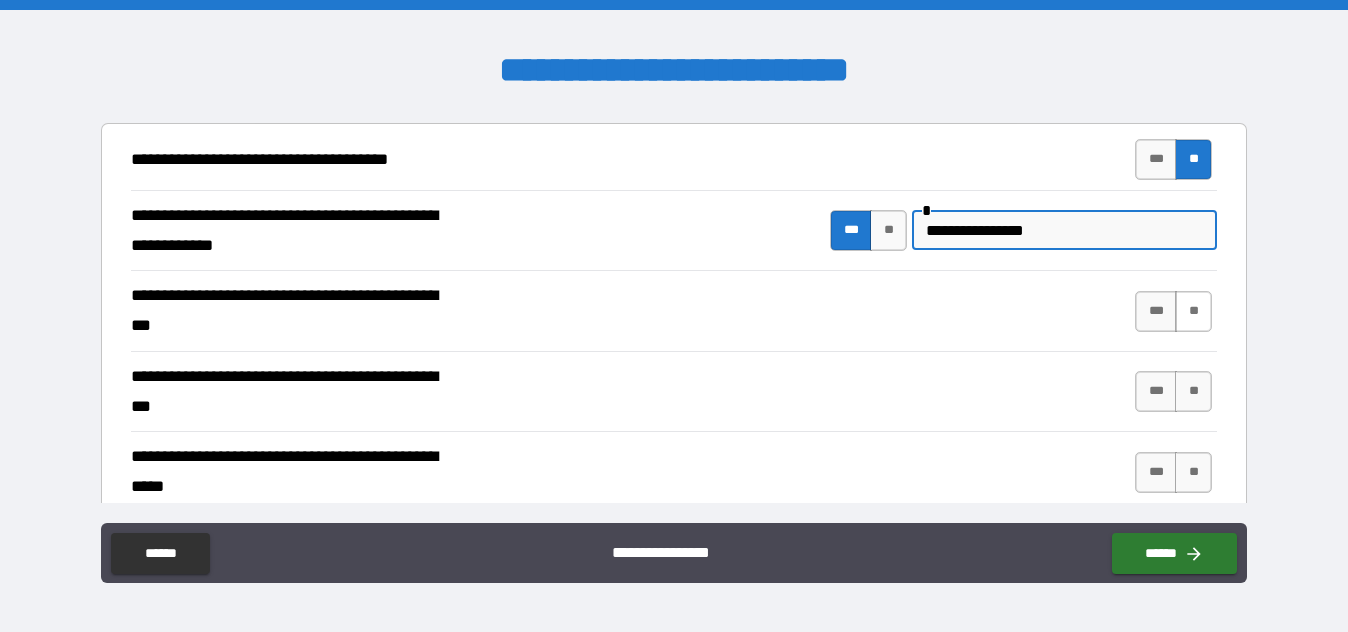 type on "**********" 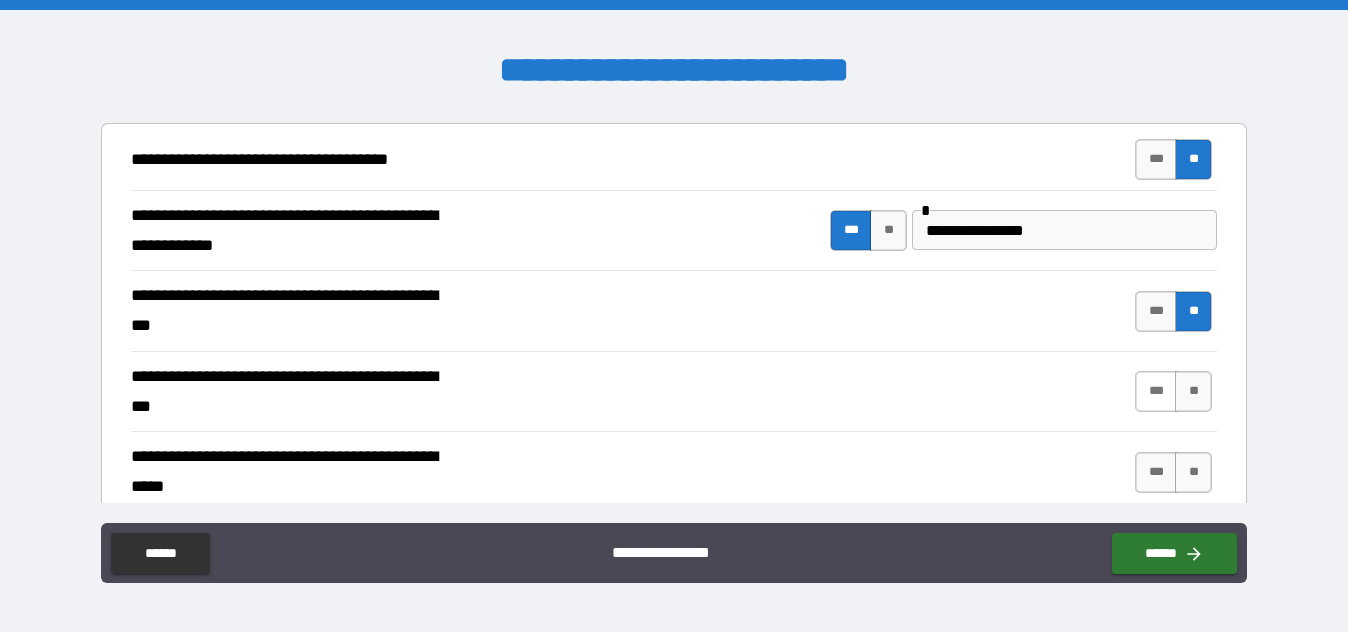 click on "***" at bounding box center (1156, 391) 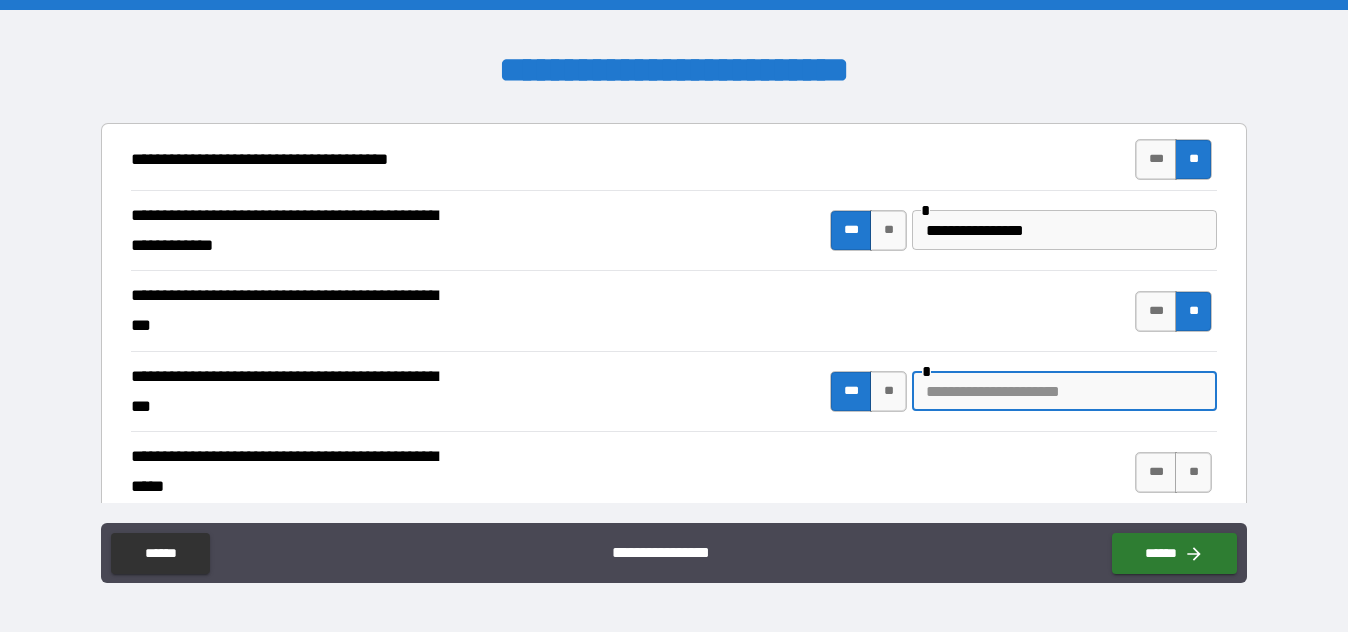 click at bounding box center (1064, 391) 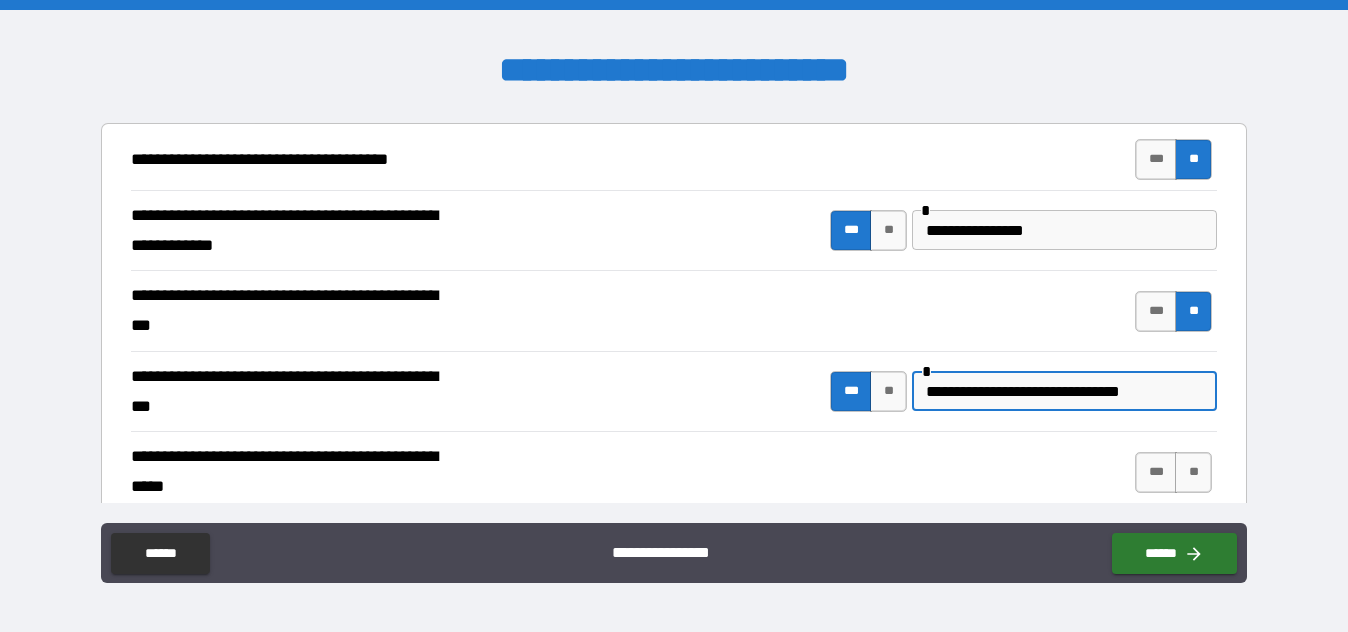 click on "**********" at bounding box center [1064, 391] 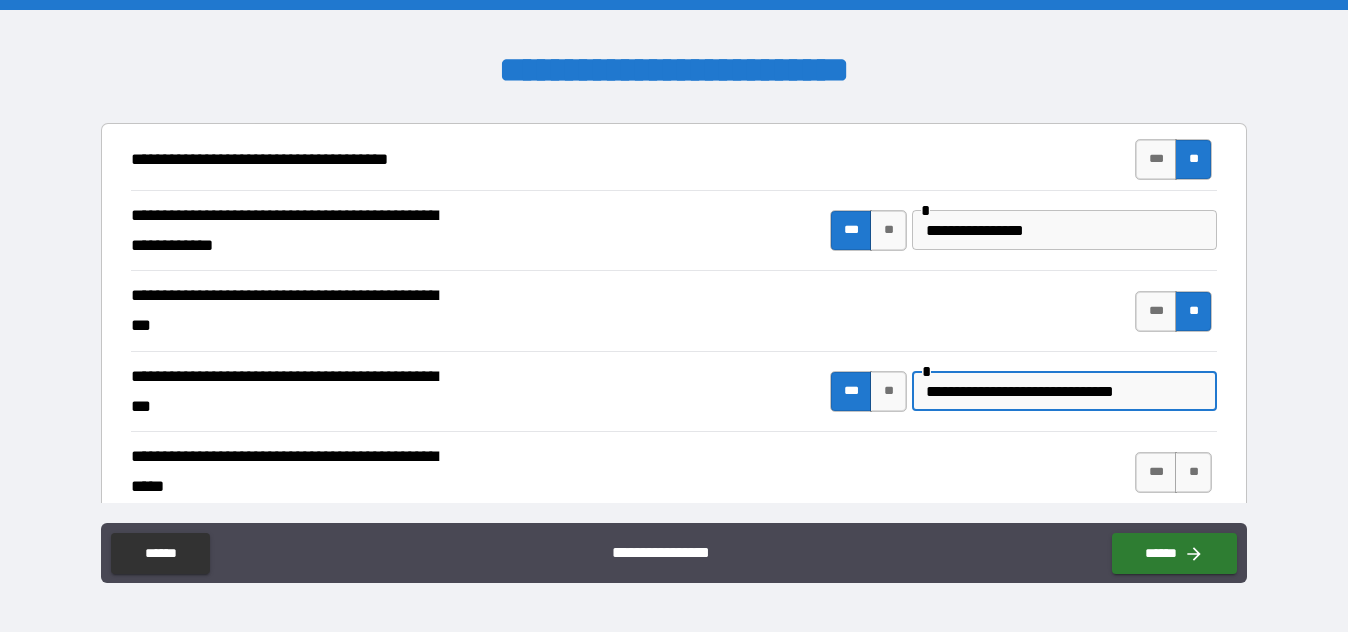 click on "**********" at bounding box center [1064, 391] 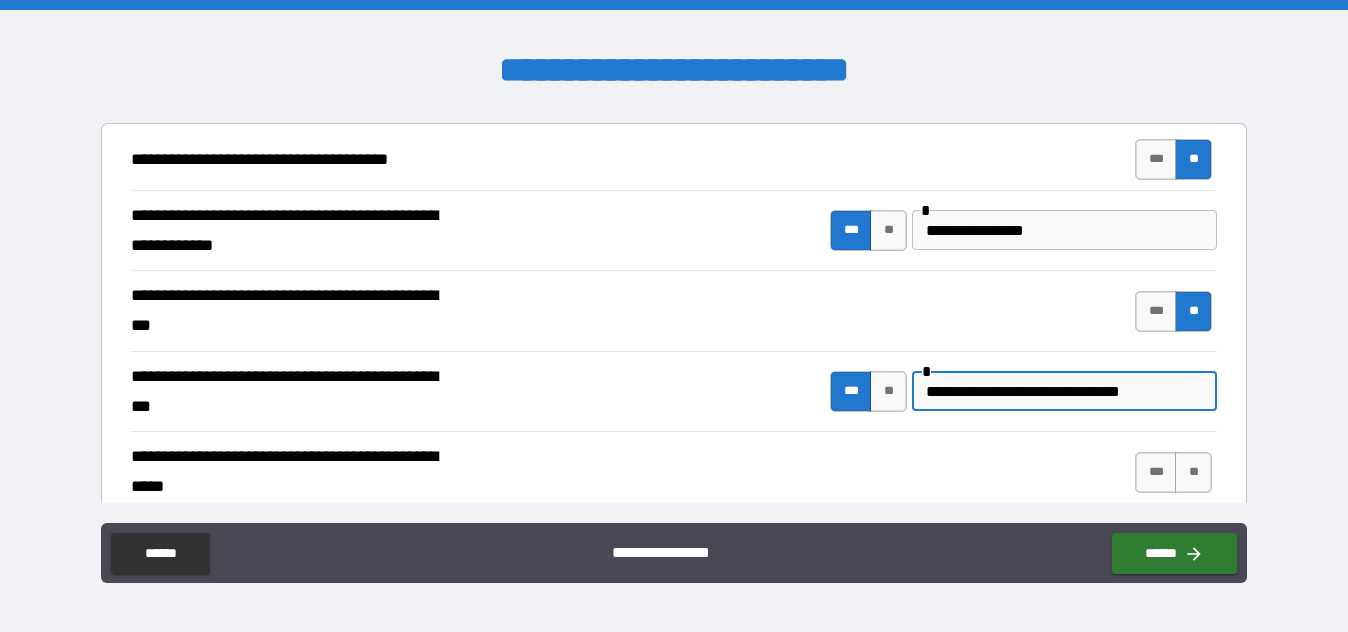 click on "**********" at bounding box center (1064, 391) 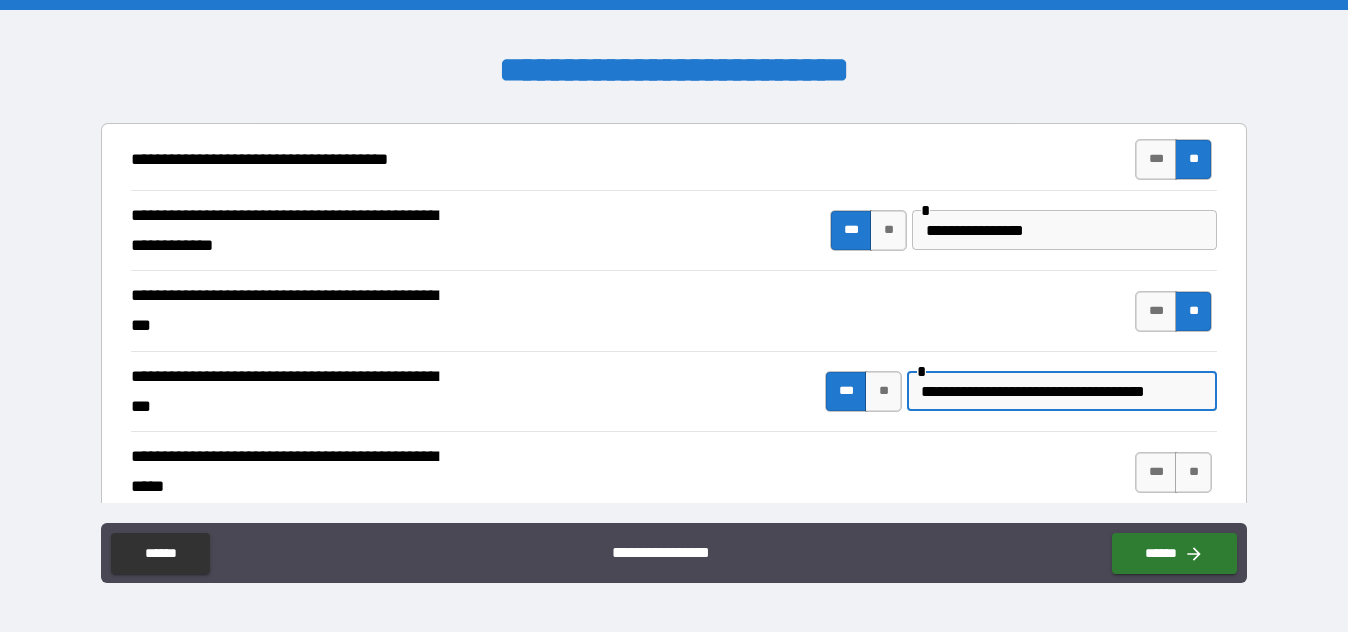 scroll, scrollTop: 0, scrollLeft: 5, axis: horizontal 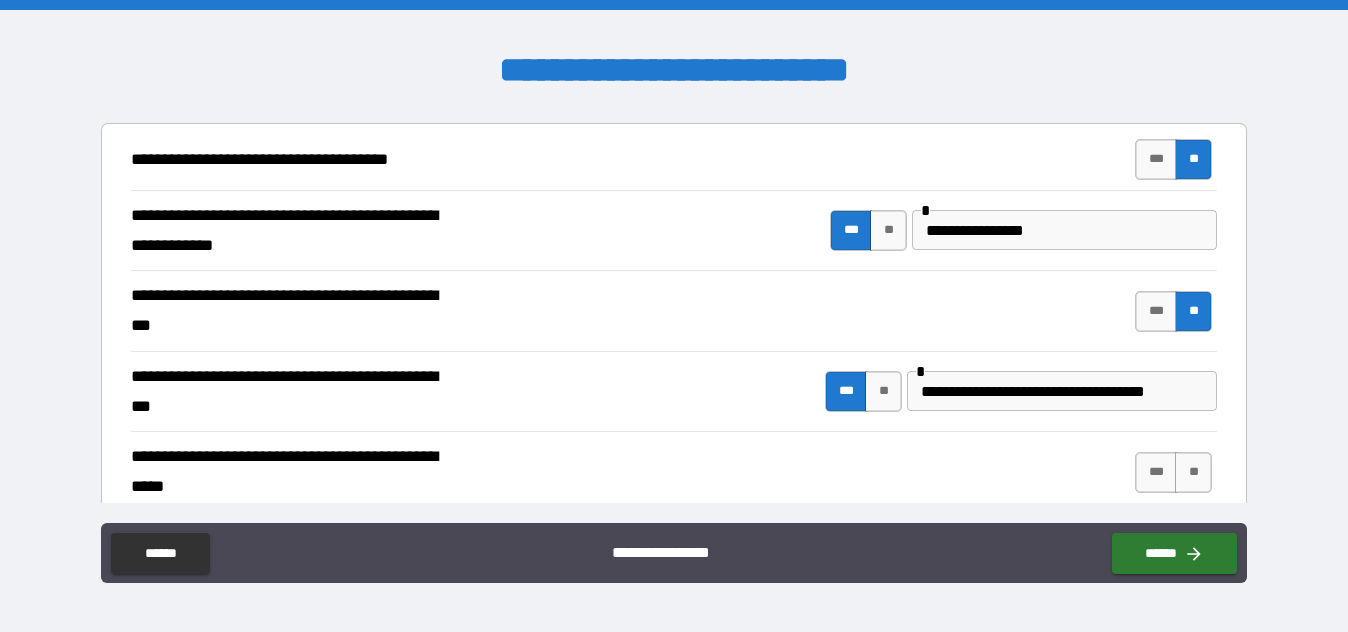 click on "**********" at bounding box center [1059, 391] 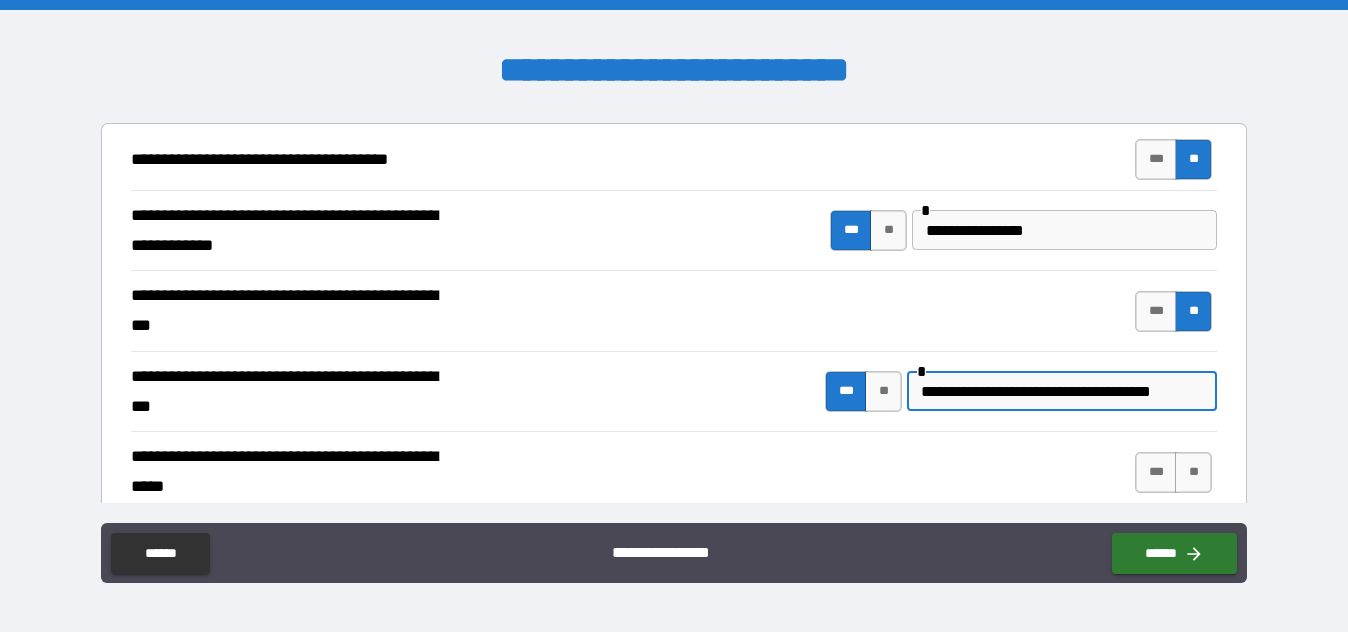 scroll, scrollTop: 0, scrollLeft: 7, axis: horizontal 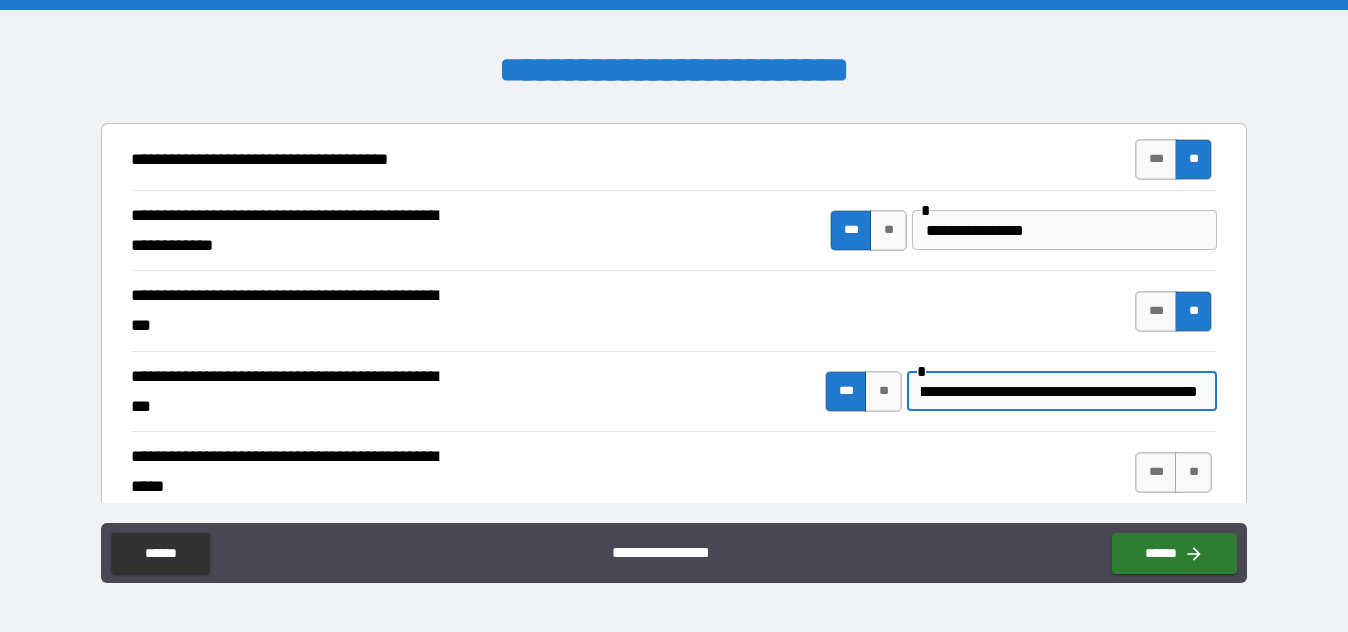 type on "**********" 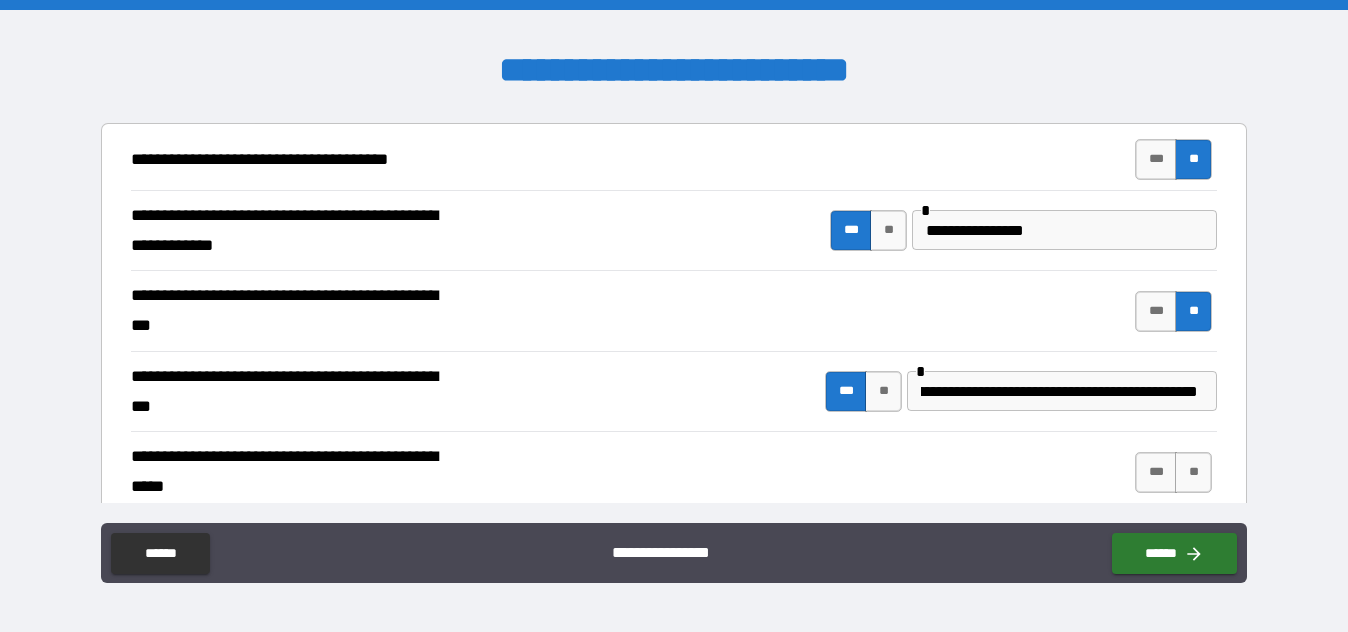 scroll, scrollTop: 0, scrollLeft: 0, axis: both 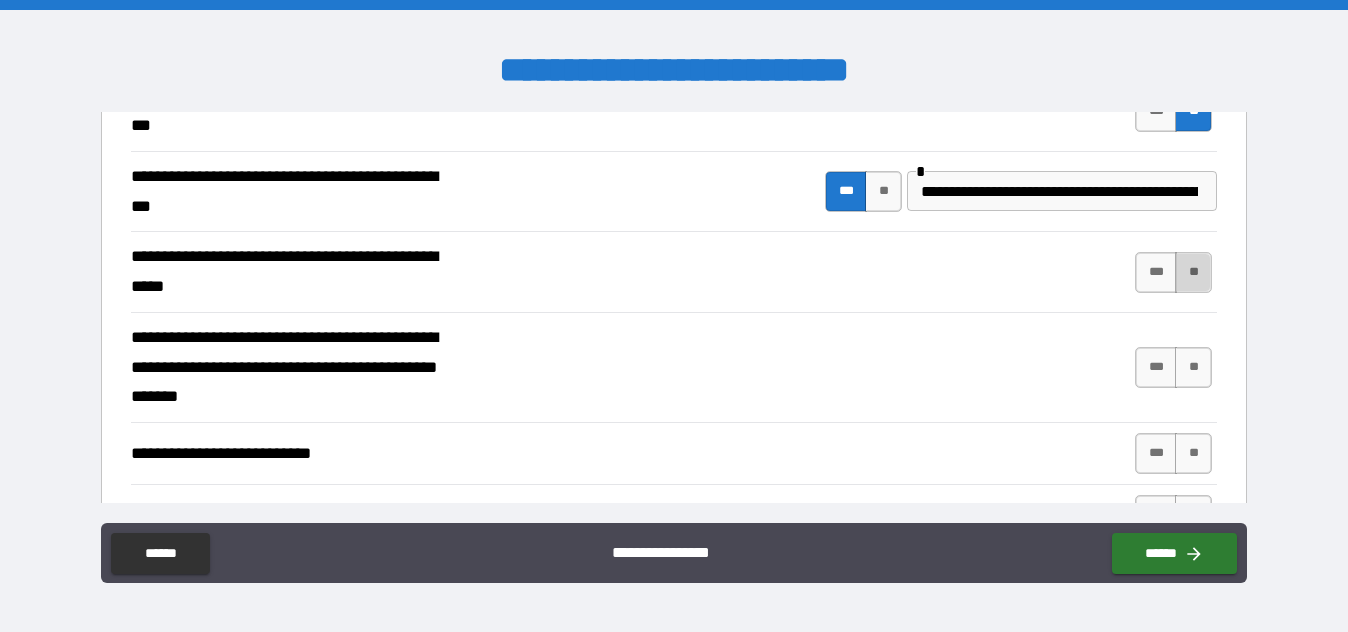 click on "**" at bounding box center [1193, 272] 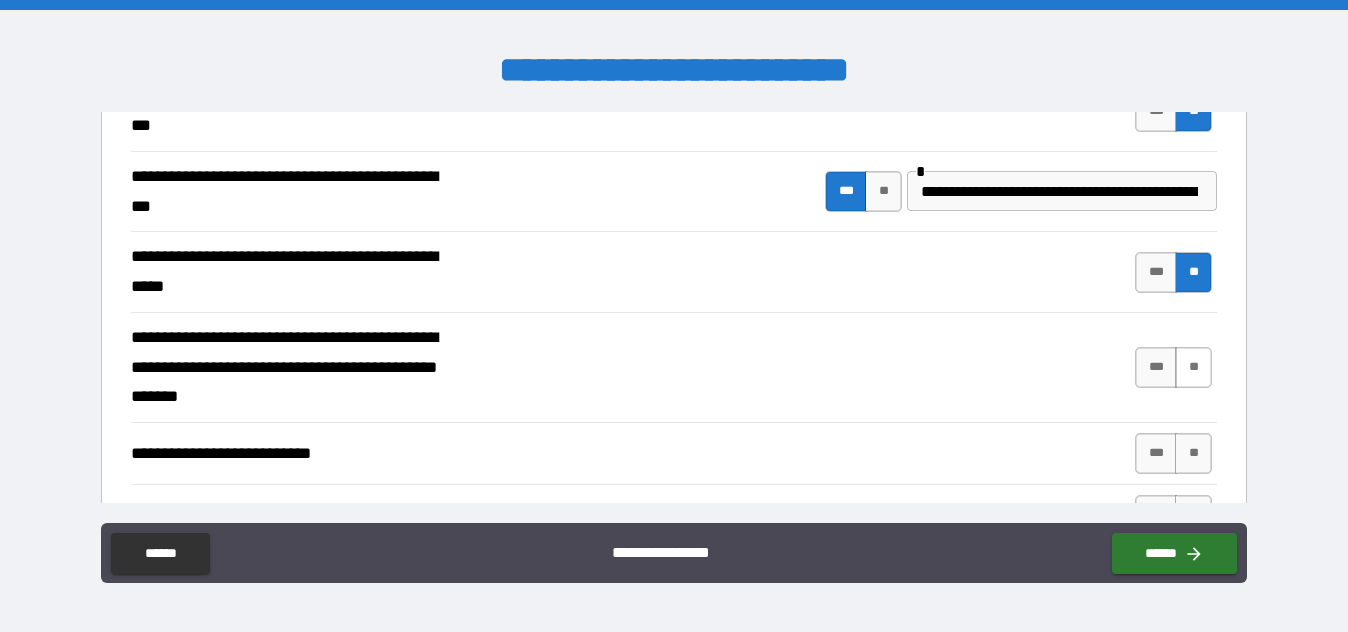 click on "**" at bounding box center [1193, 367] 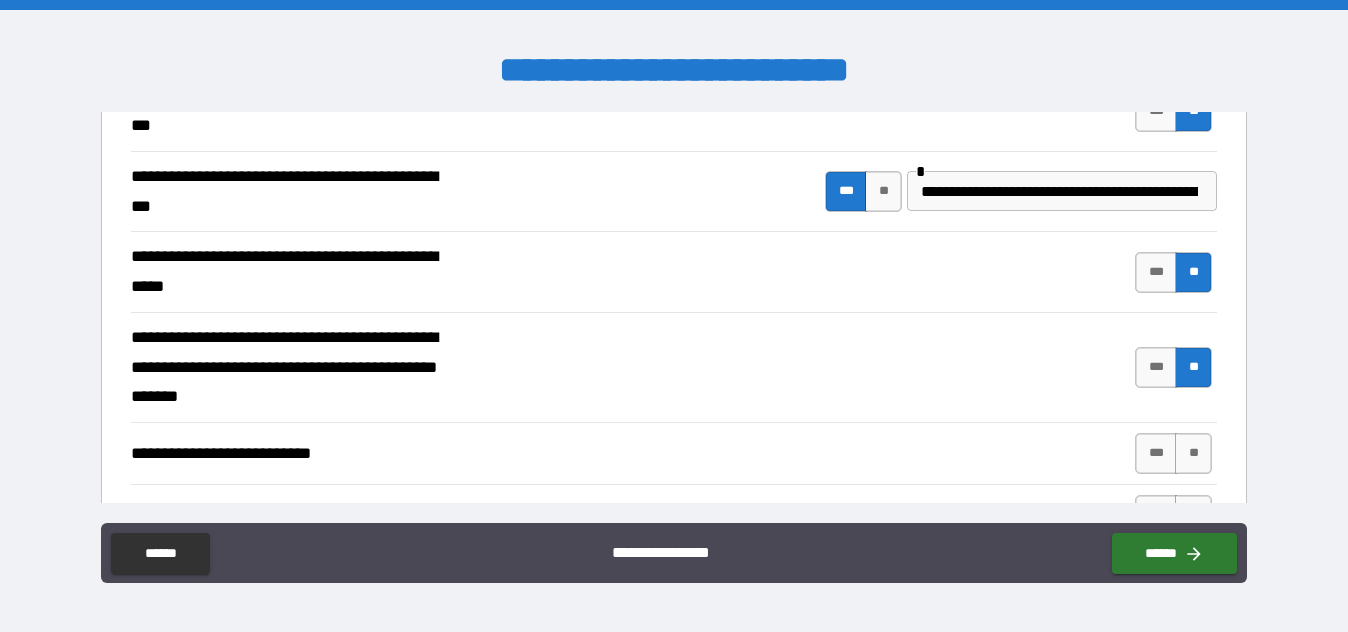 scroll, scrollTop: 700, scrollLeft: 0, axis: vertical 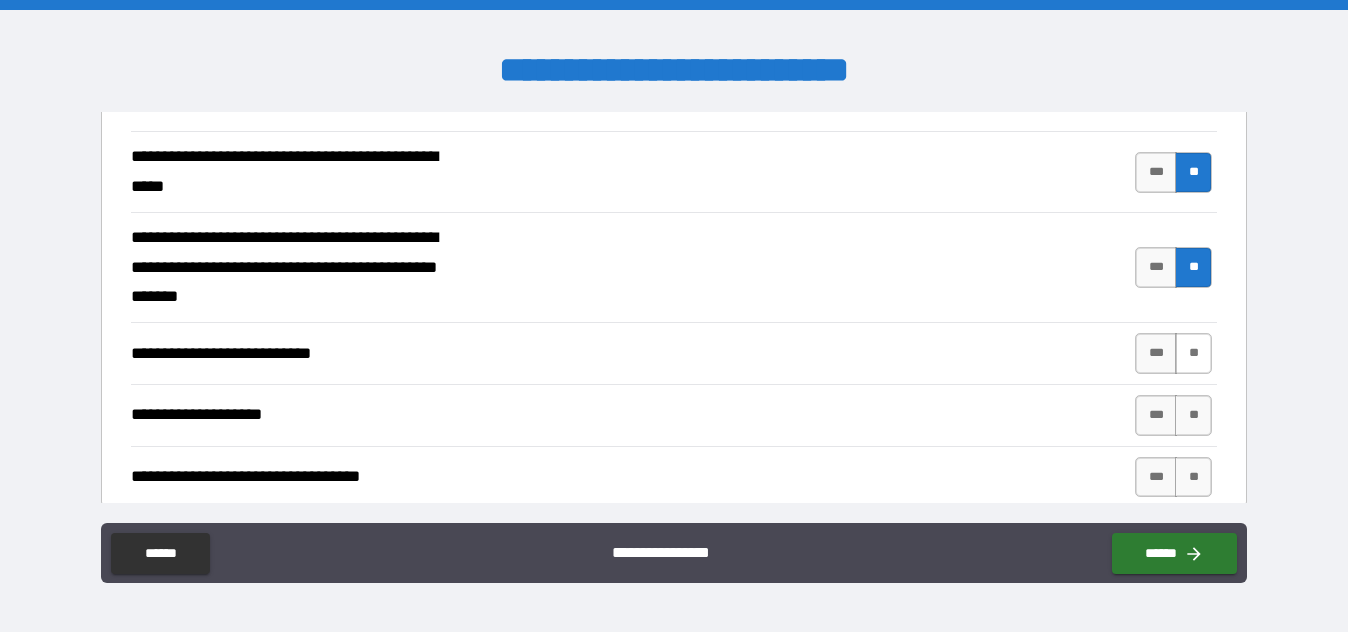 click on "**" at bounding box center [1193, 353] 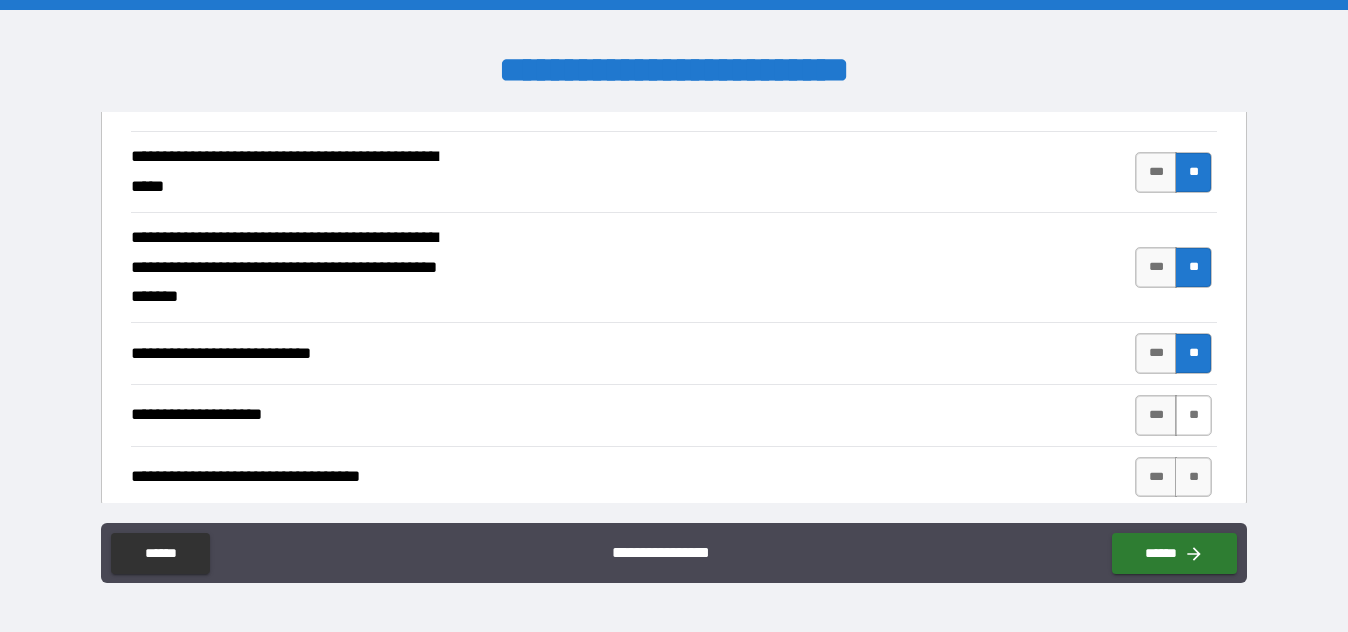 click on "**" at bounding box center [1193, 415] 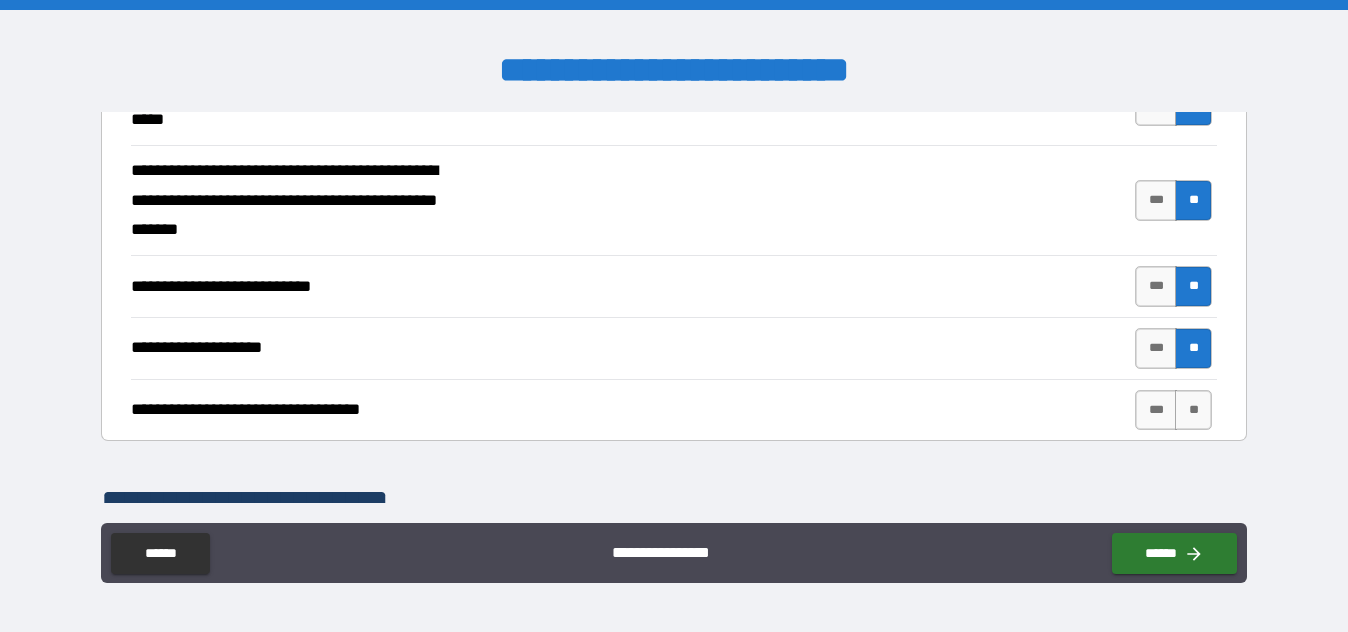 scroll, scrollTop: 800, scrollLeft: 0, axis: vertical 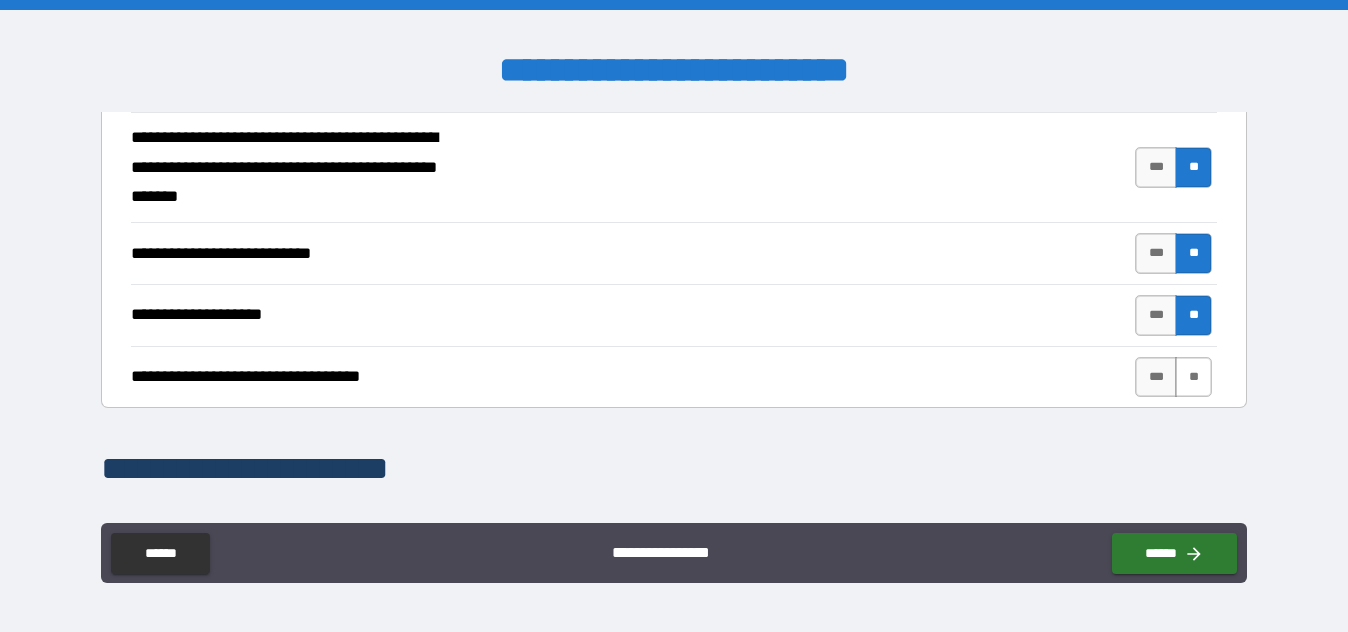 click on "**" at bounding box center (1193, 377) 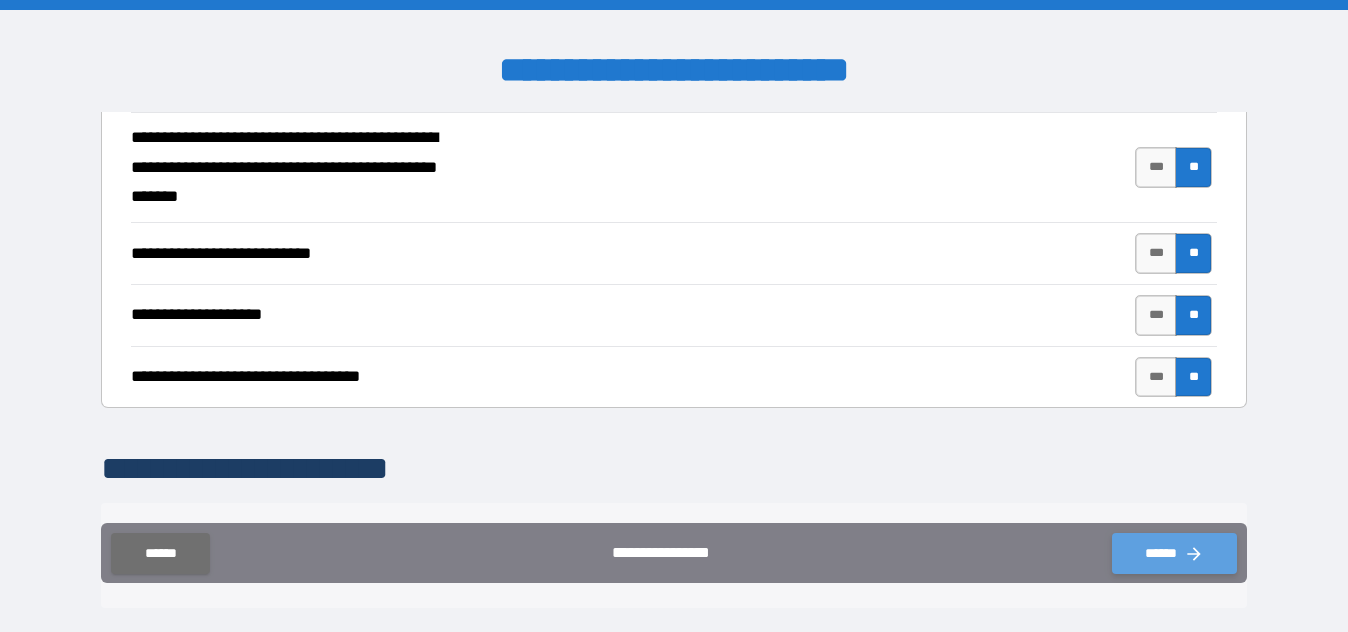click on "******" at bounding box center [1174, 553] 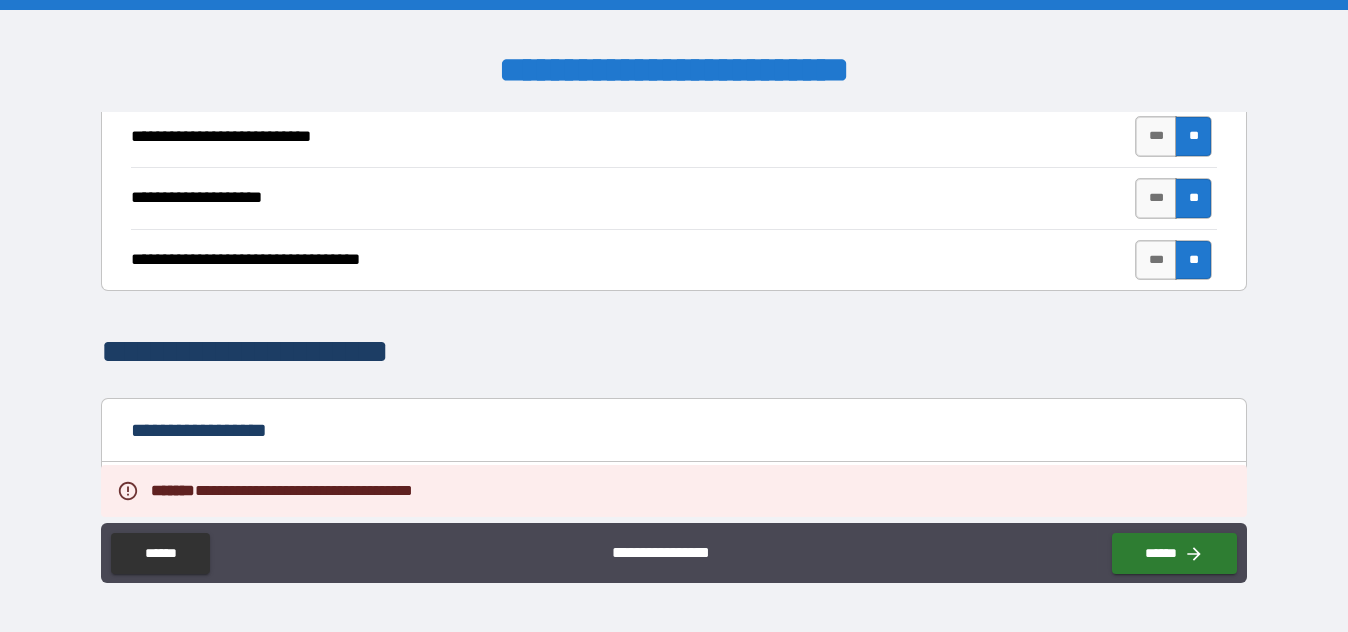 scroll, scrollTop: 1100, scrollLeft: 0, axis: vertical 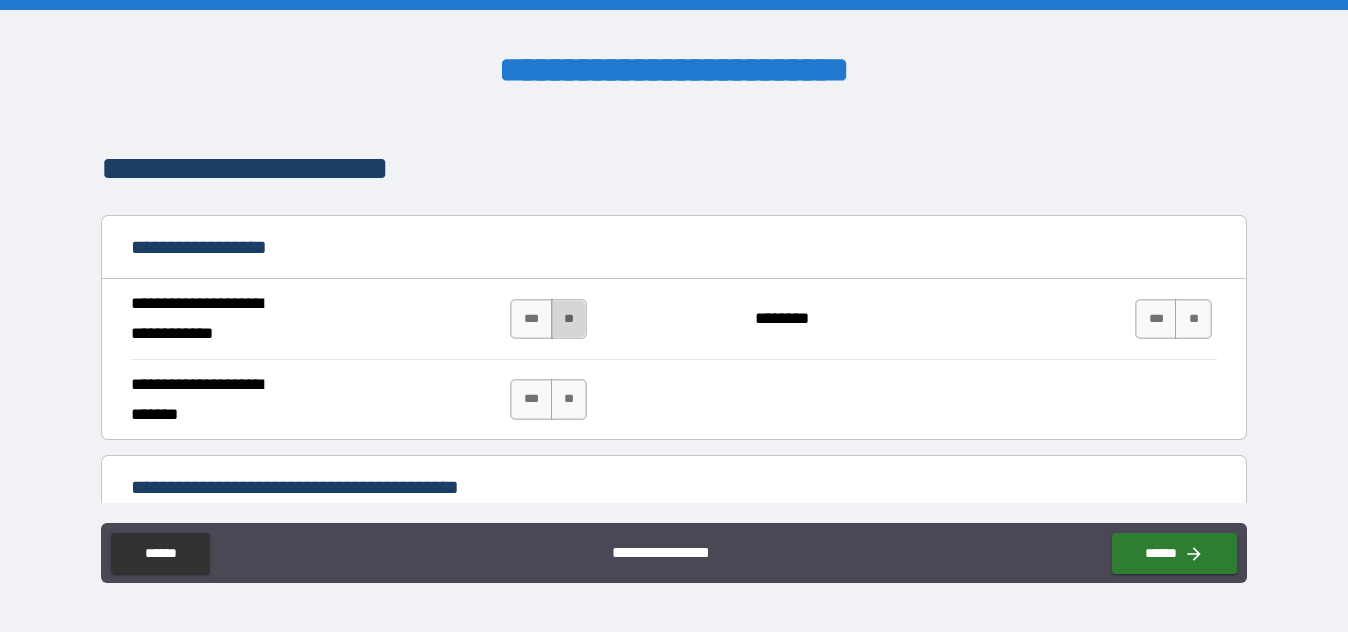 click on "**" at bounding box center (569, 319) 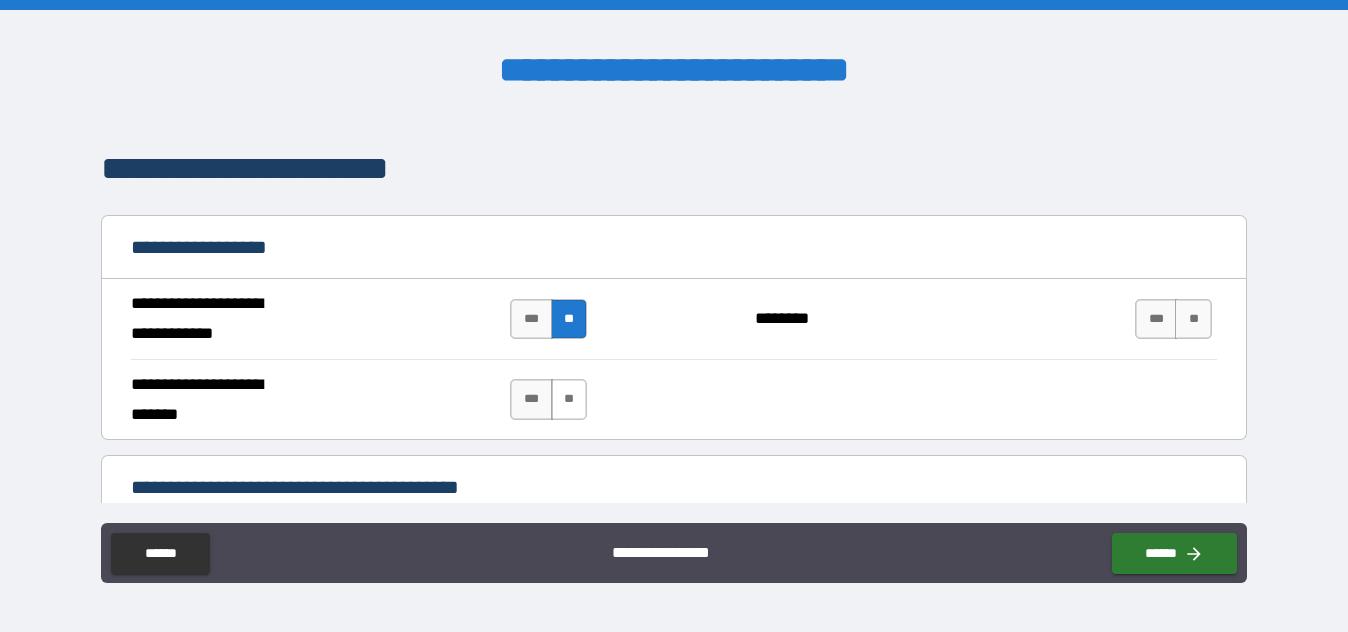 click on "**" at bounding box center [569, 399] 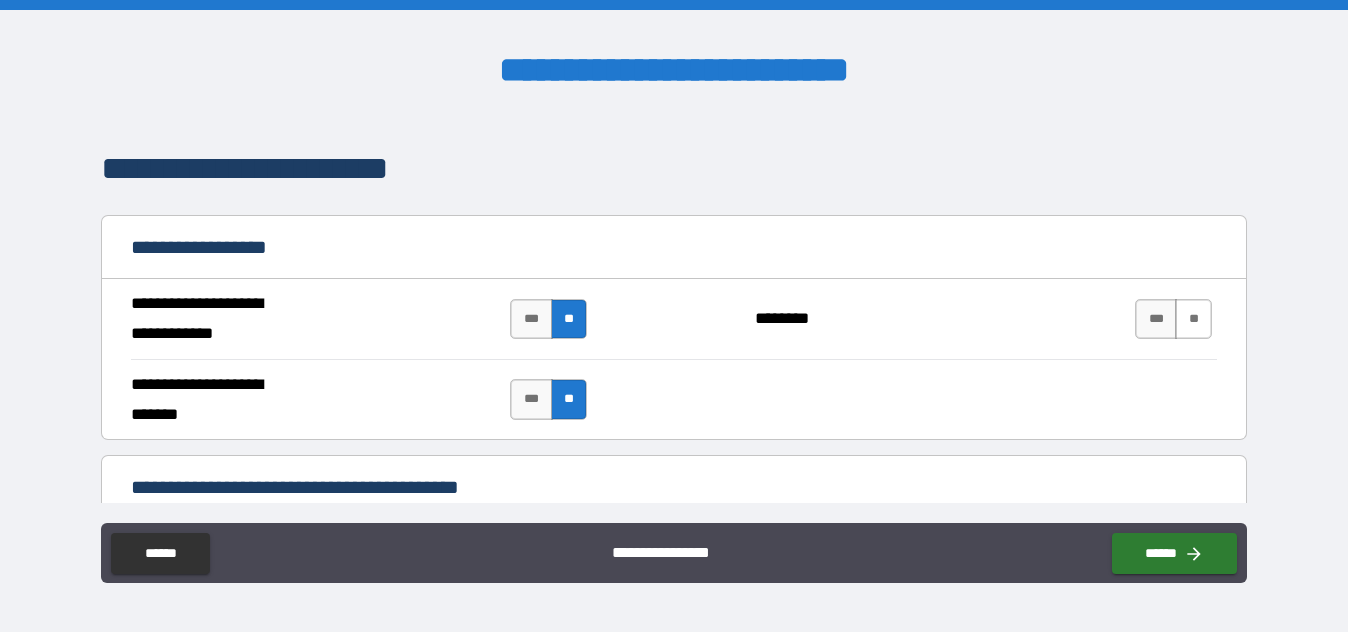 click on "**" at bounding box center [1193, 319] 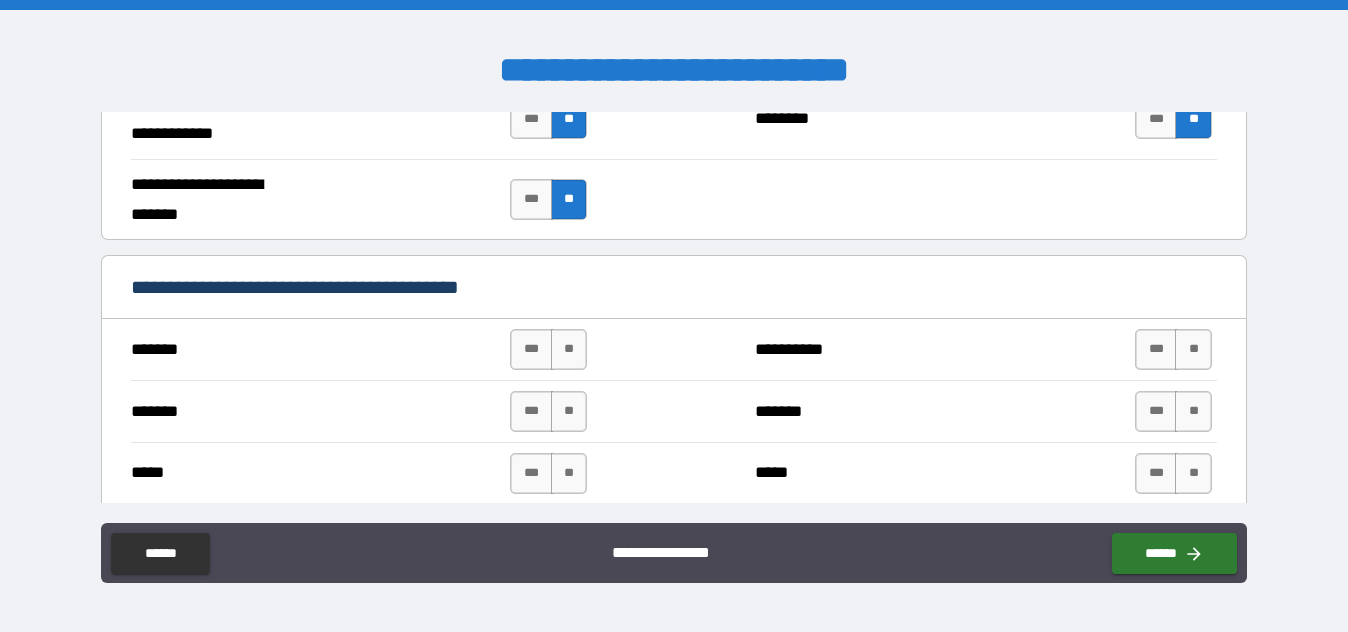 scroll, scrollTop: 1400, scrollLeft: 0, axis: vertical 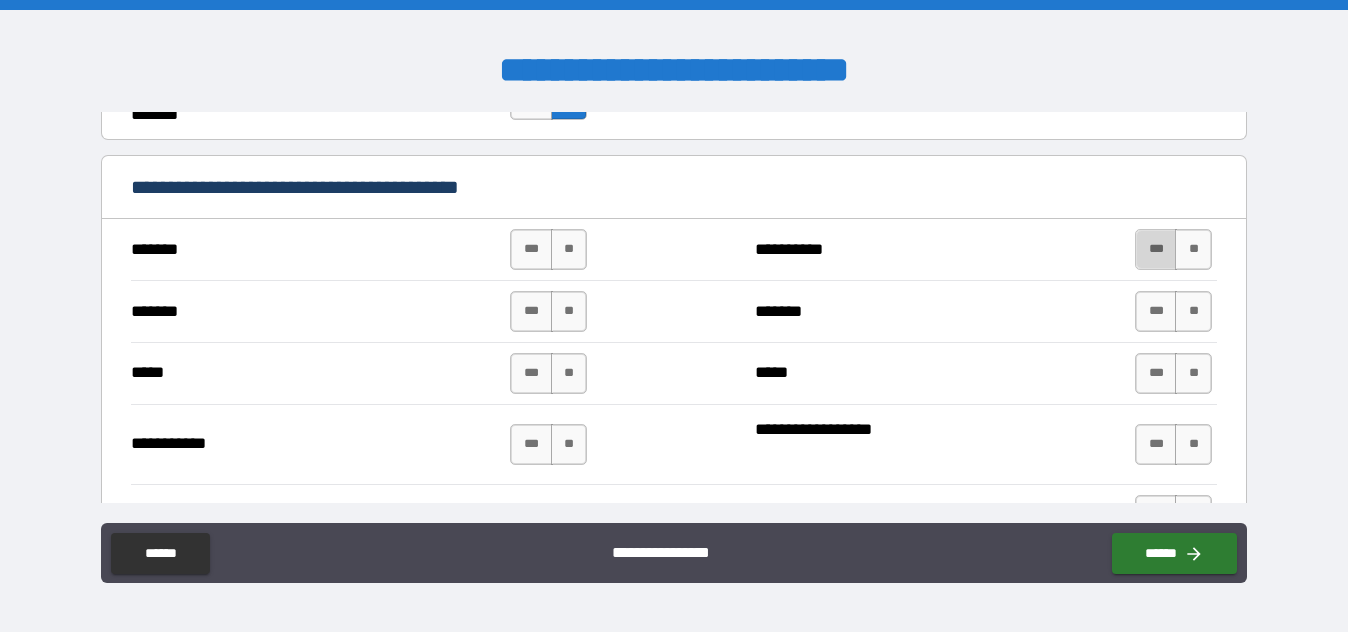 click on "***" at bounding box center [1156, 249] 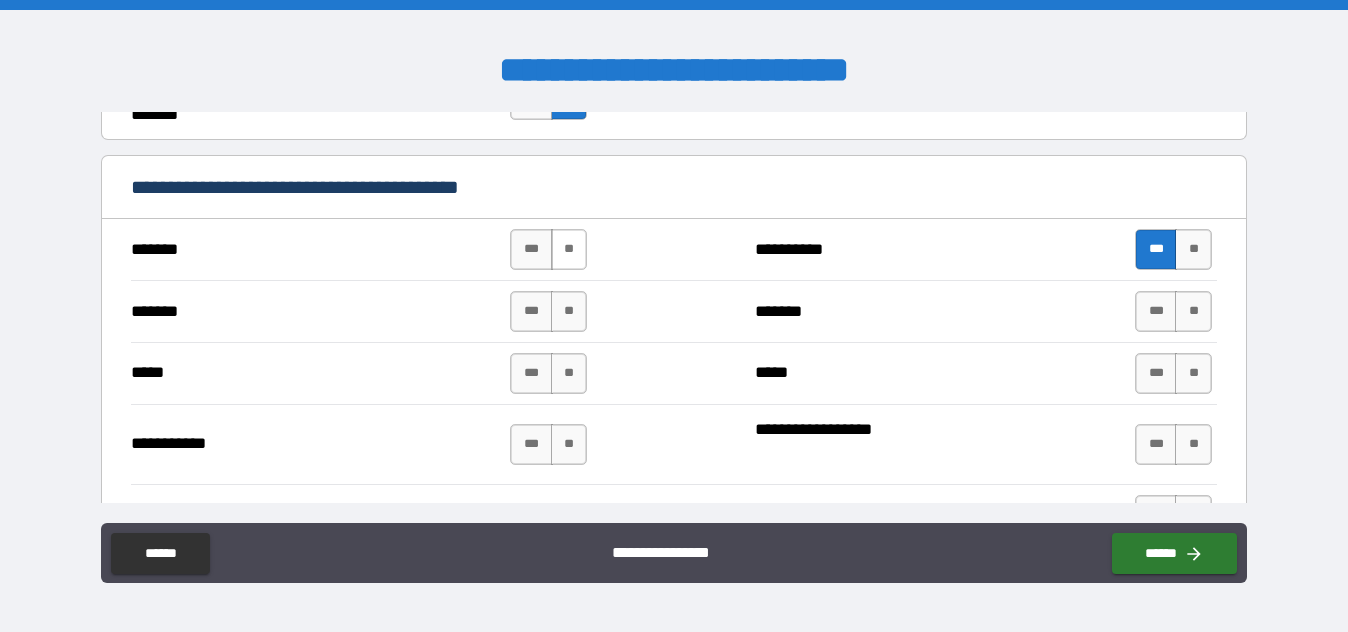 click on "**" at bounding box center (569, 249) 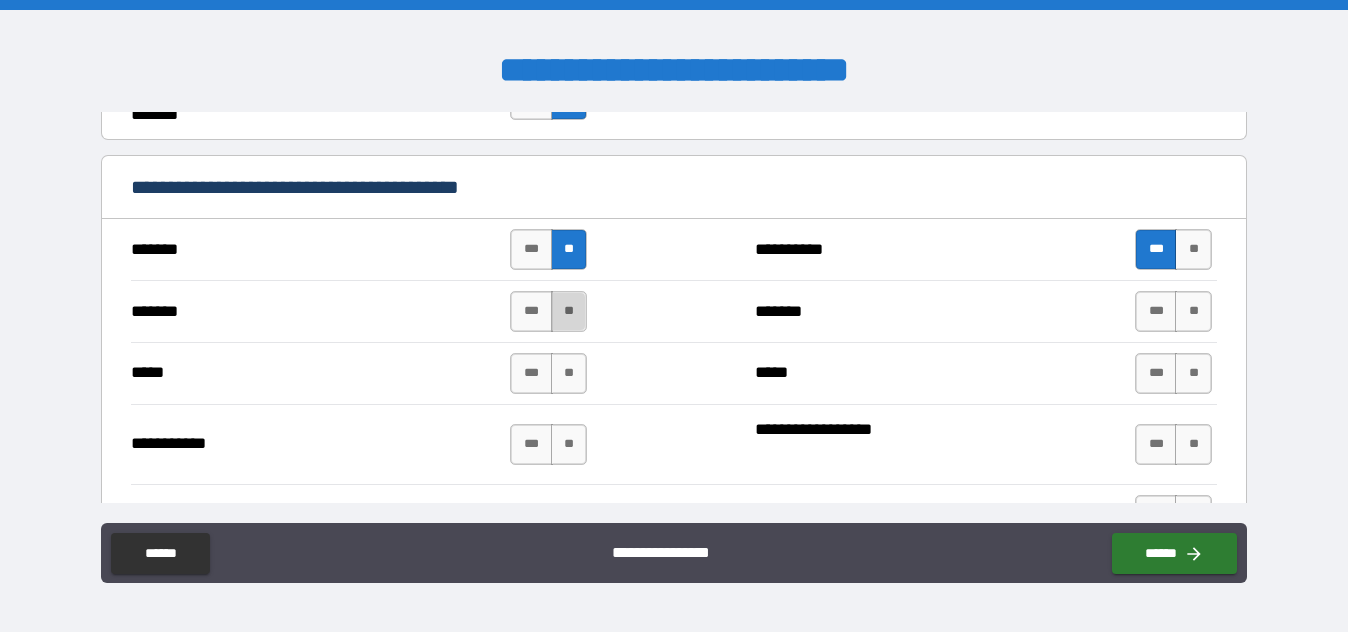 click on "**" at bounding box center (569, 311) 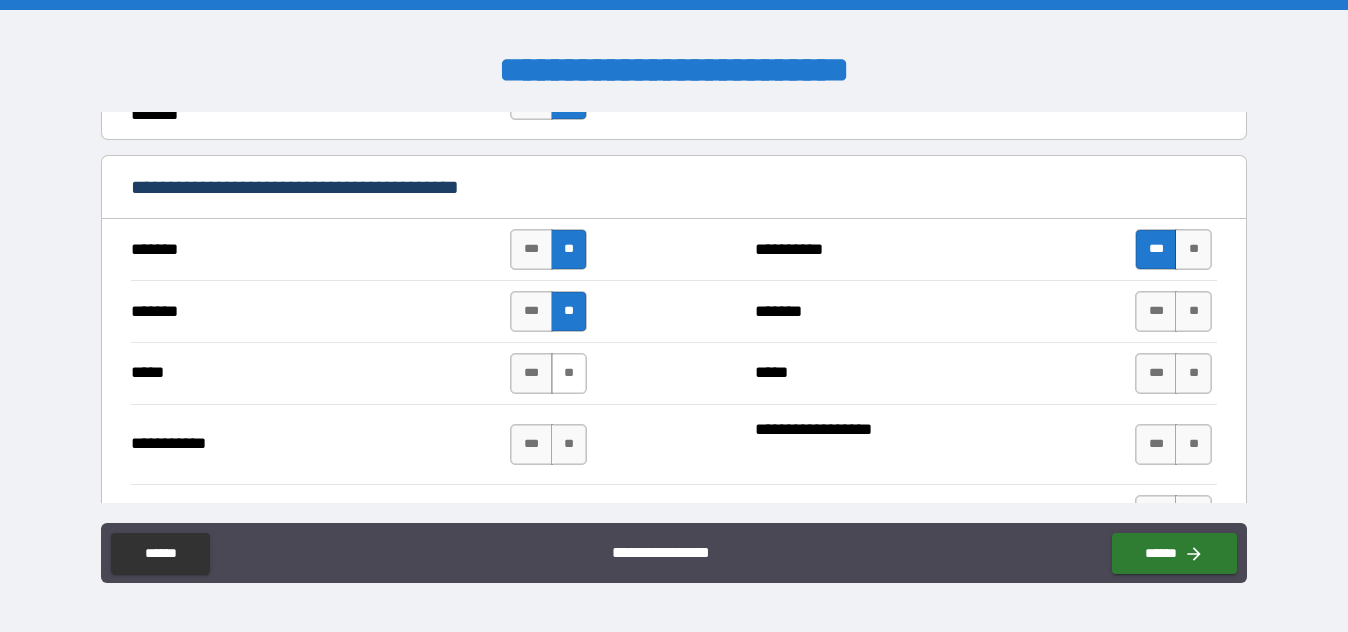 click on "**" at bounding box center [569, 373] 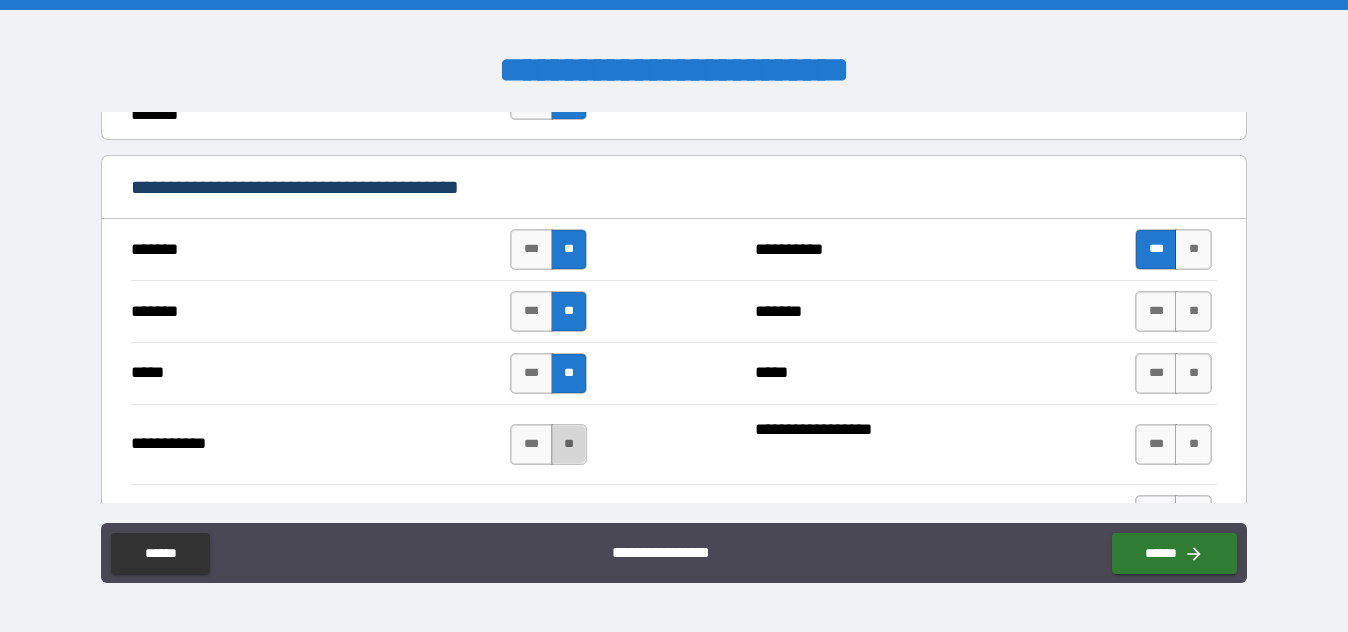 click on "**" at bounding box center (569, 444) 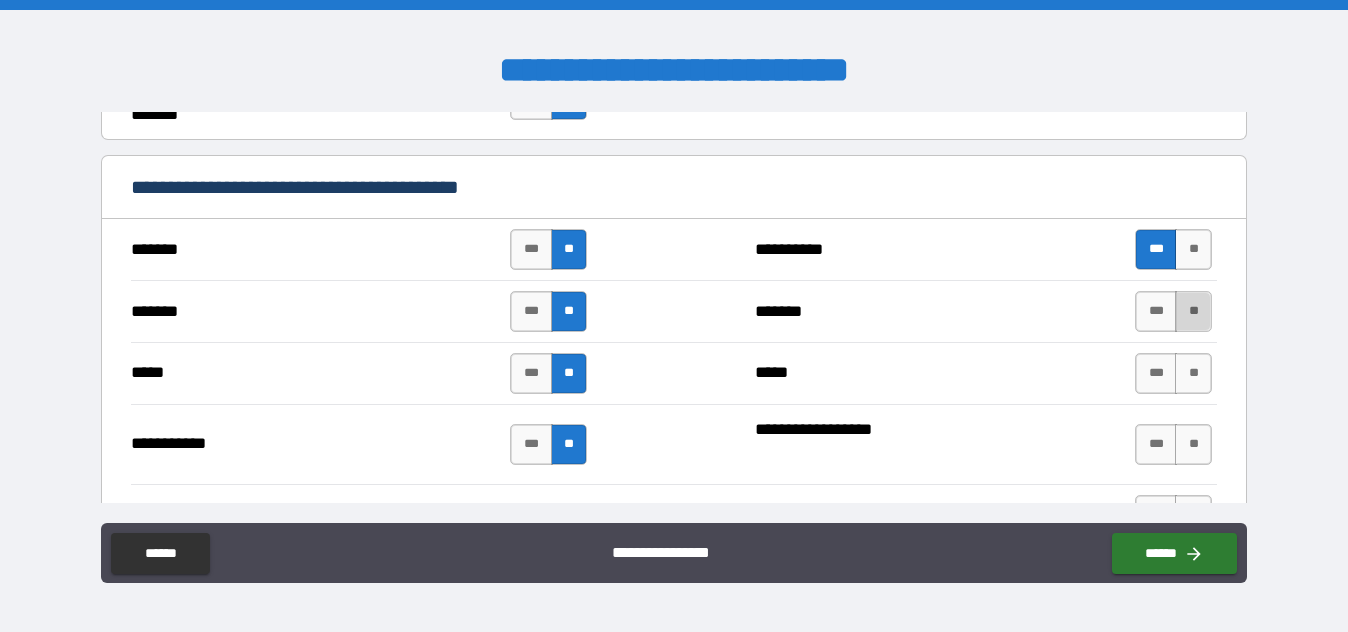 click on "**" at bounding box center [1193, 311] 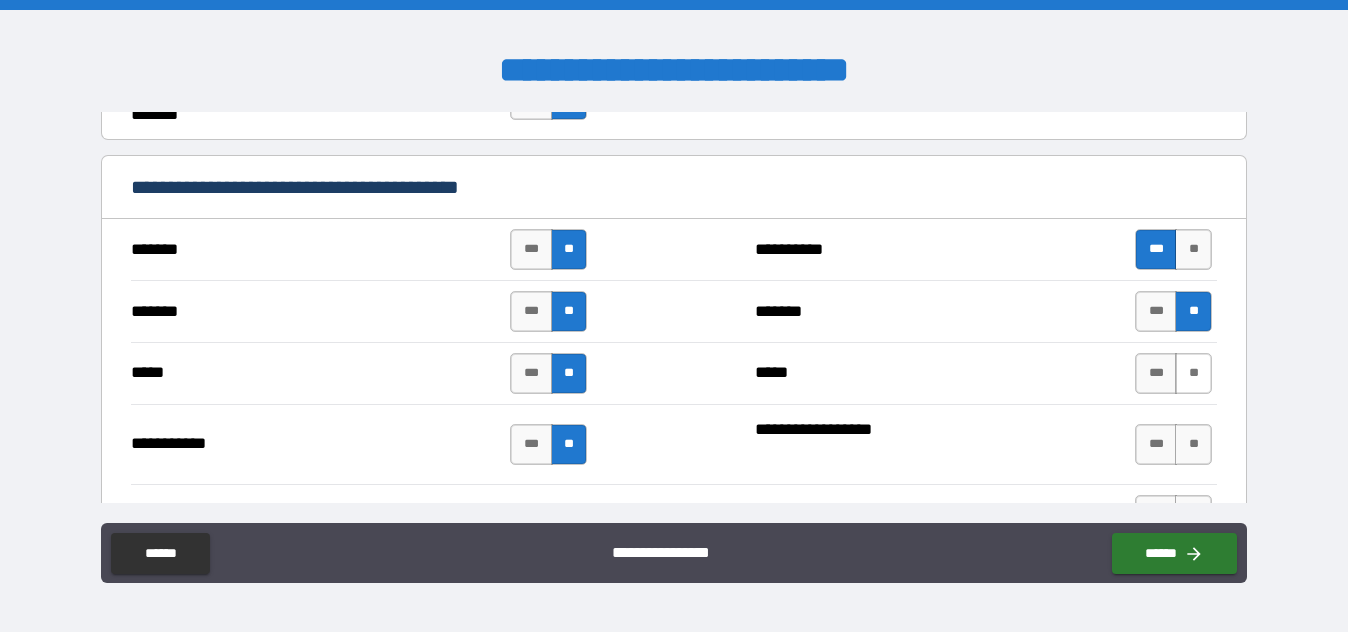 click on "**" at bounding box center (1193, 373) 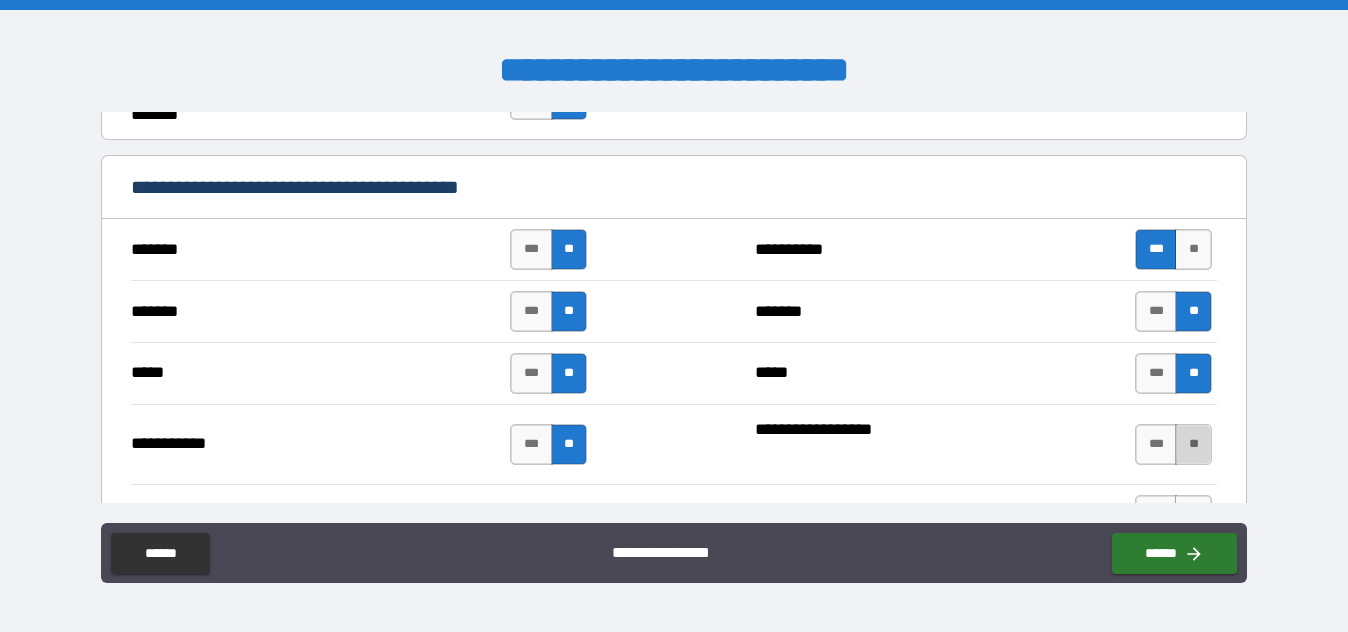 click on "**" at bounding box center (1193, 444) 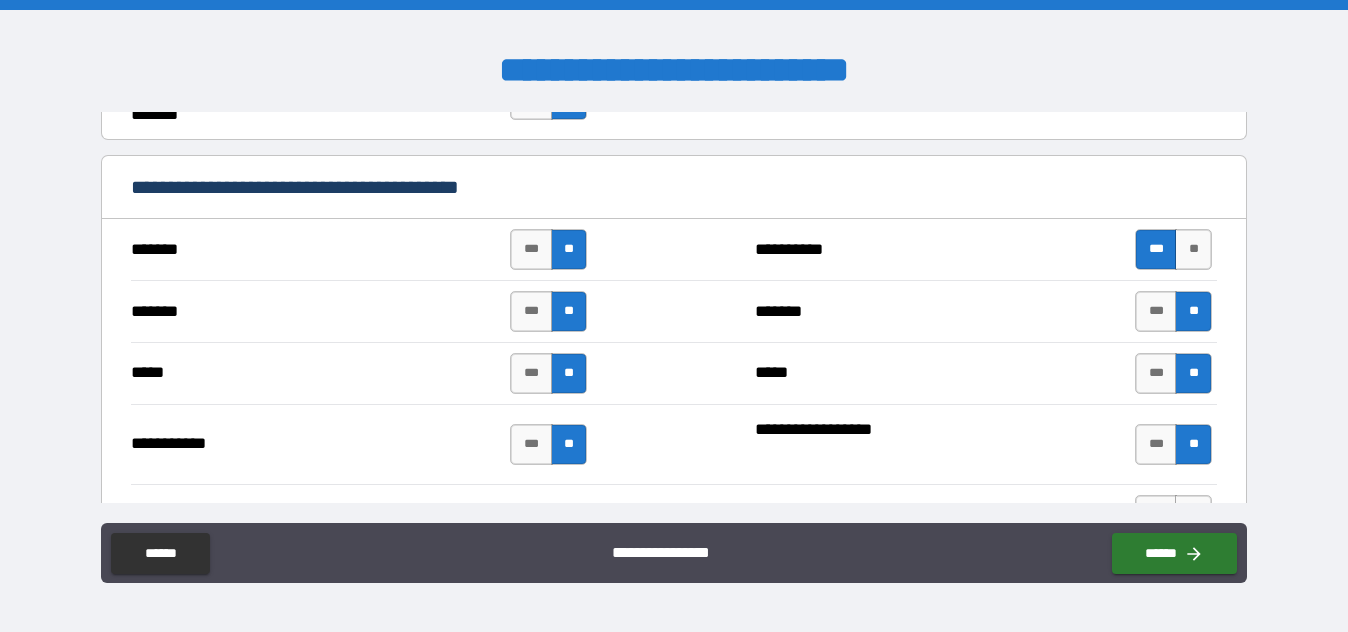 scroll, scrollTop: 1600, scrollLeft: 0, axis: vertical 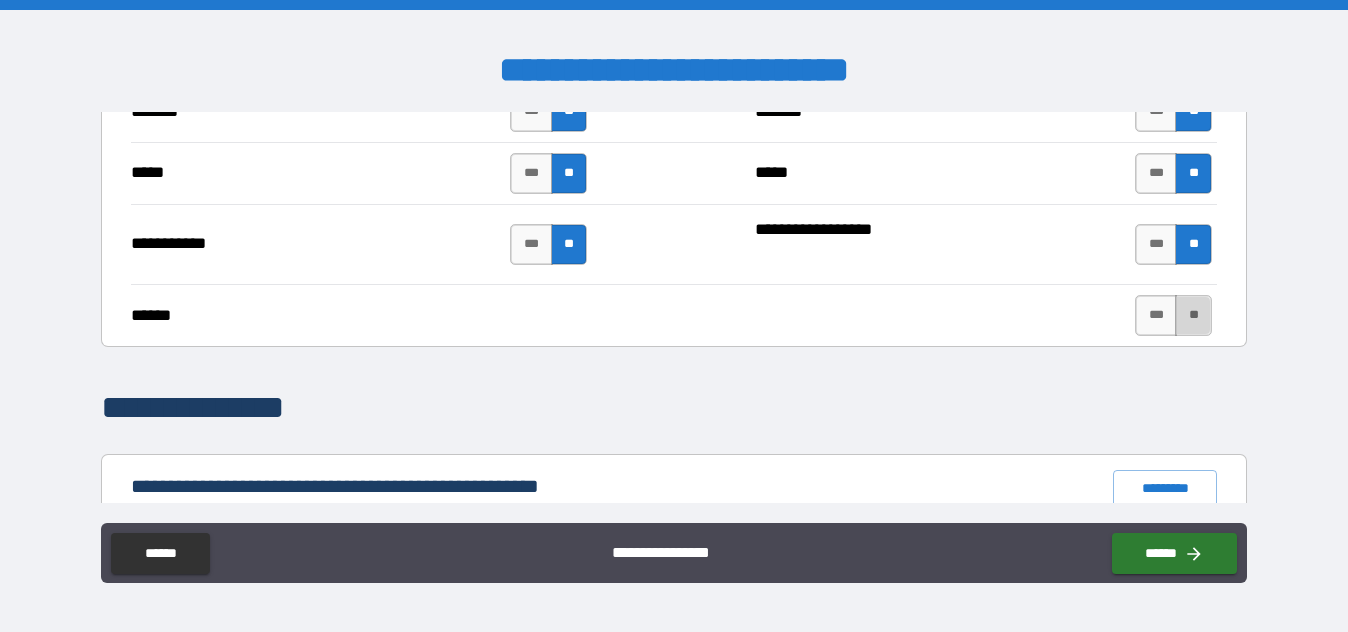 click on "**" at bounding box center [1193, 315] 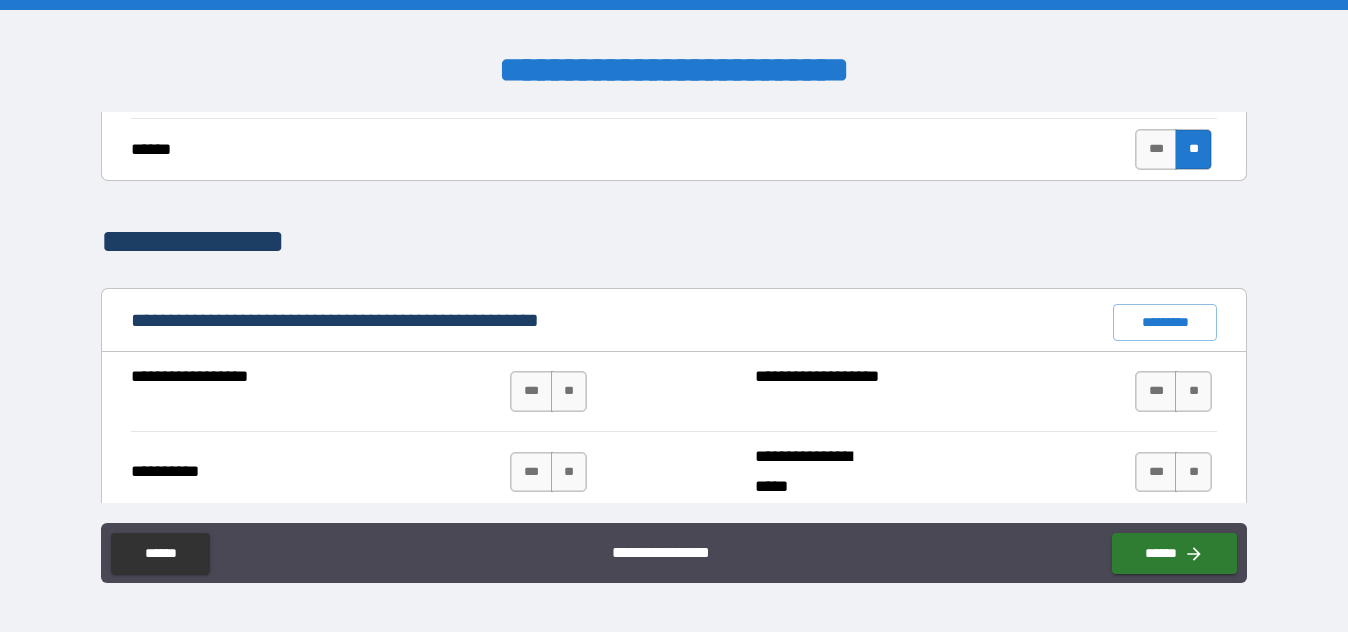 scroll, scrollTop: 1800, scrollLeft: 0, axis: vertical 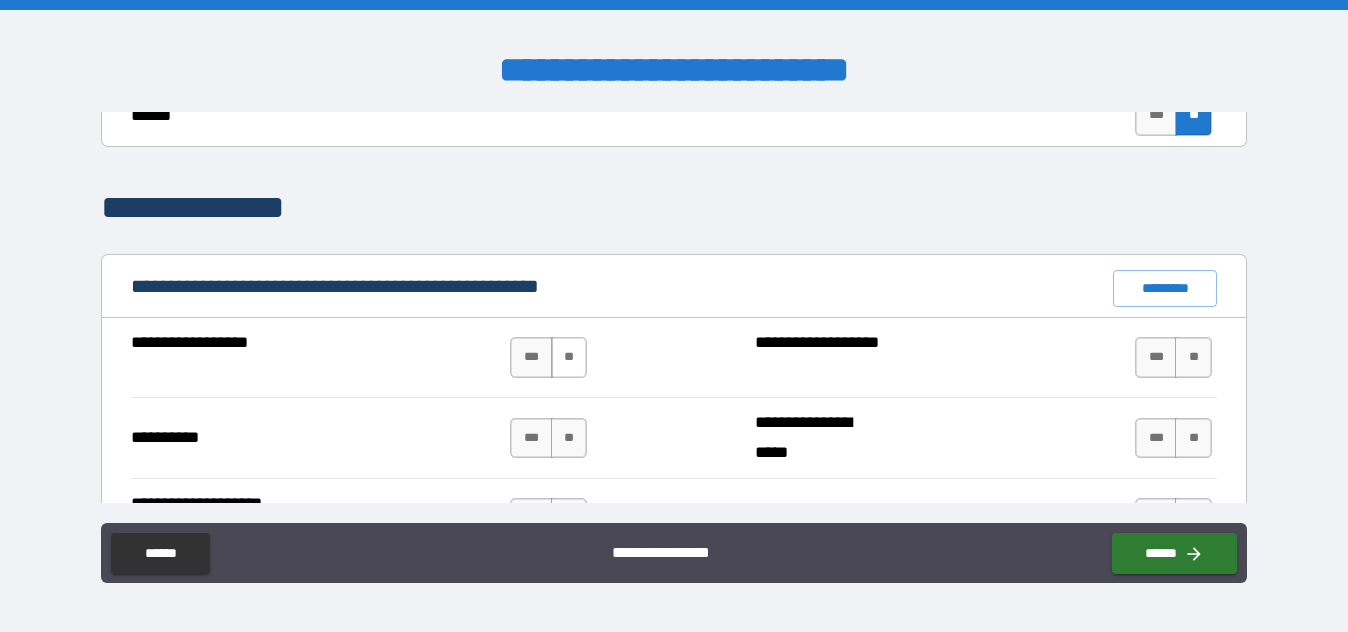 click on "**" at bounding box center (569, 357) 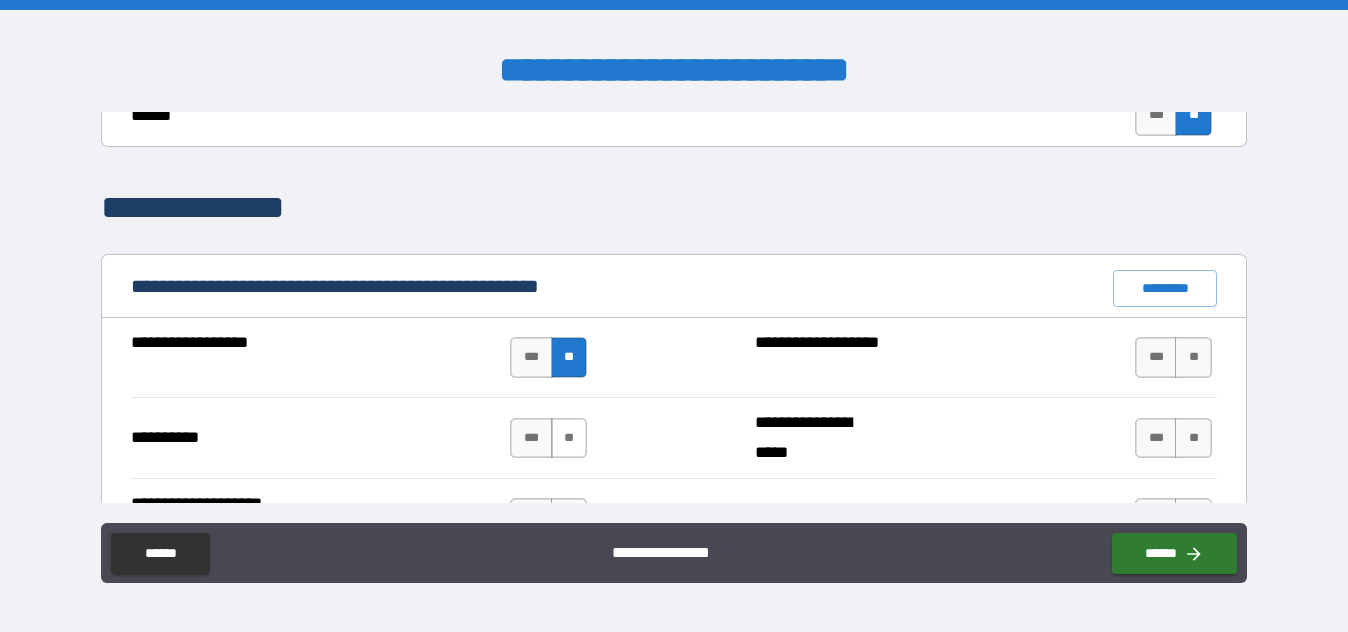 click on "**" at bounding box center [569, 438] 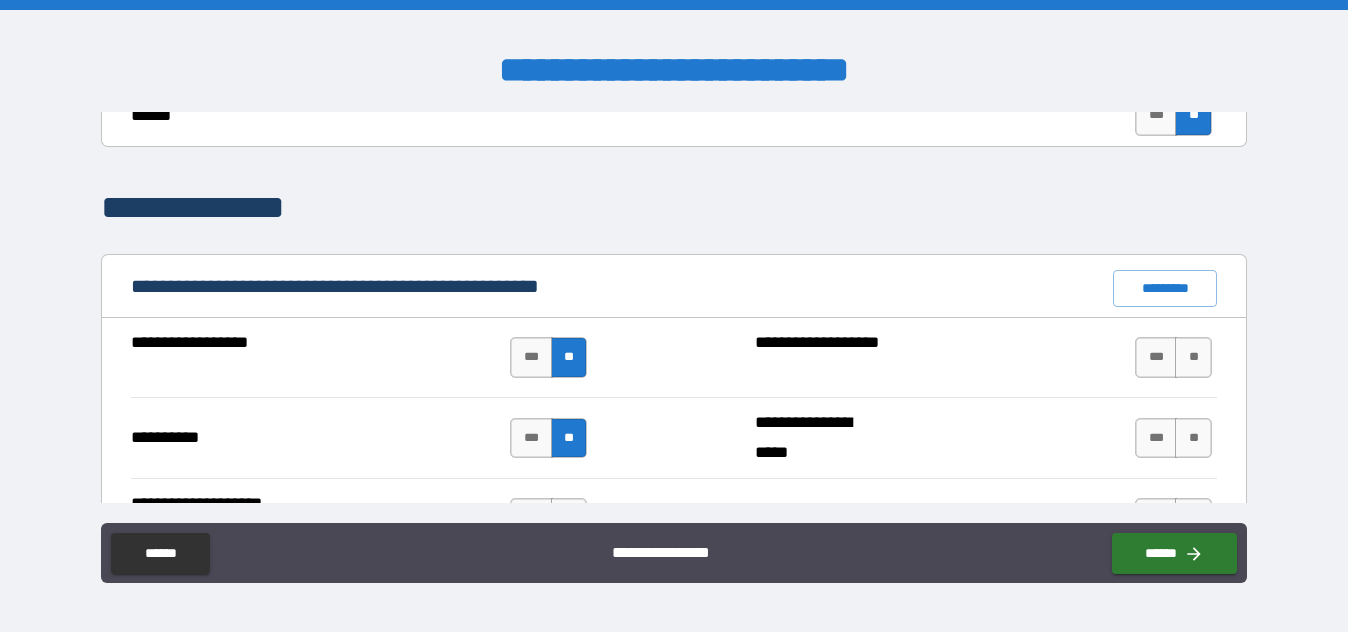scroll, scrollTop: 1900, scrollLeft: 0, axis: vertical 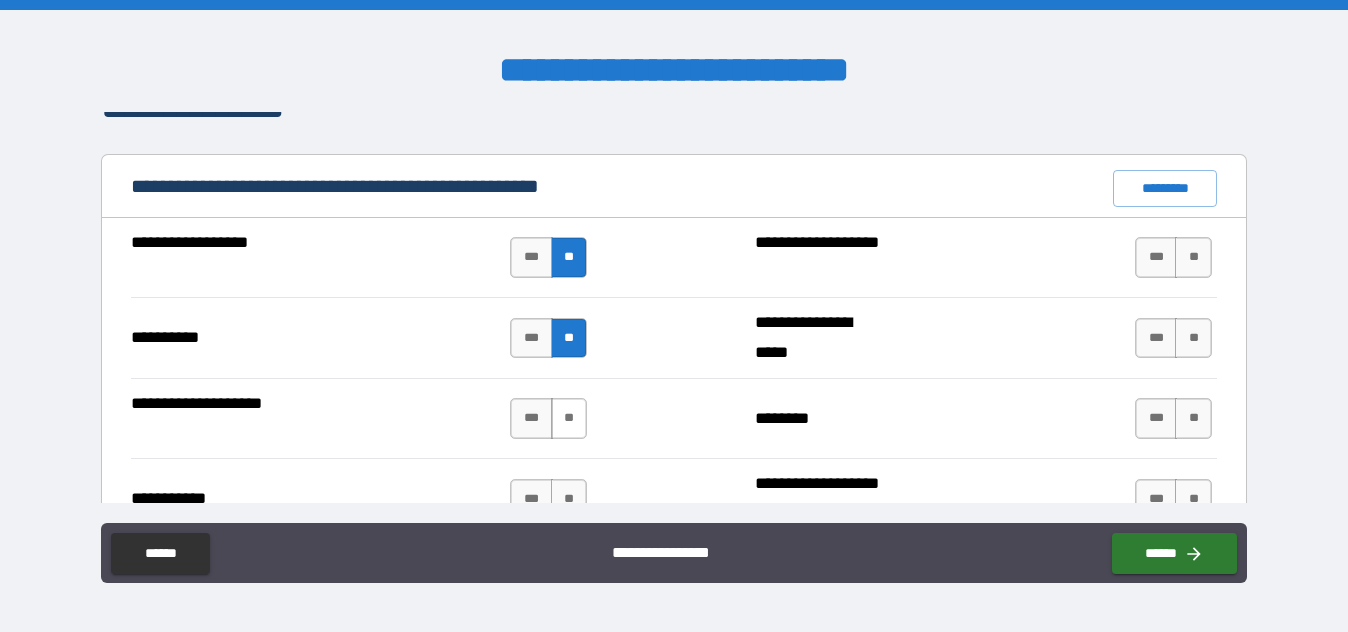 click on "**" at bounding box center [569, 418] 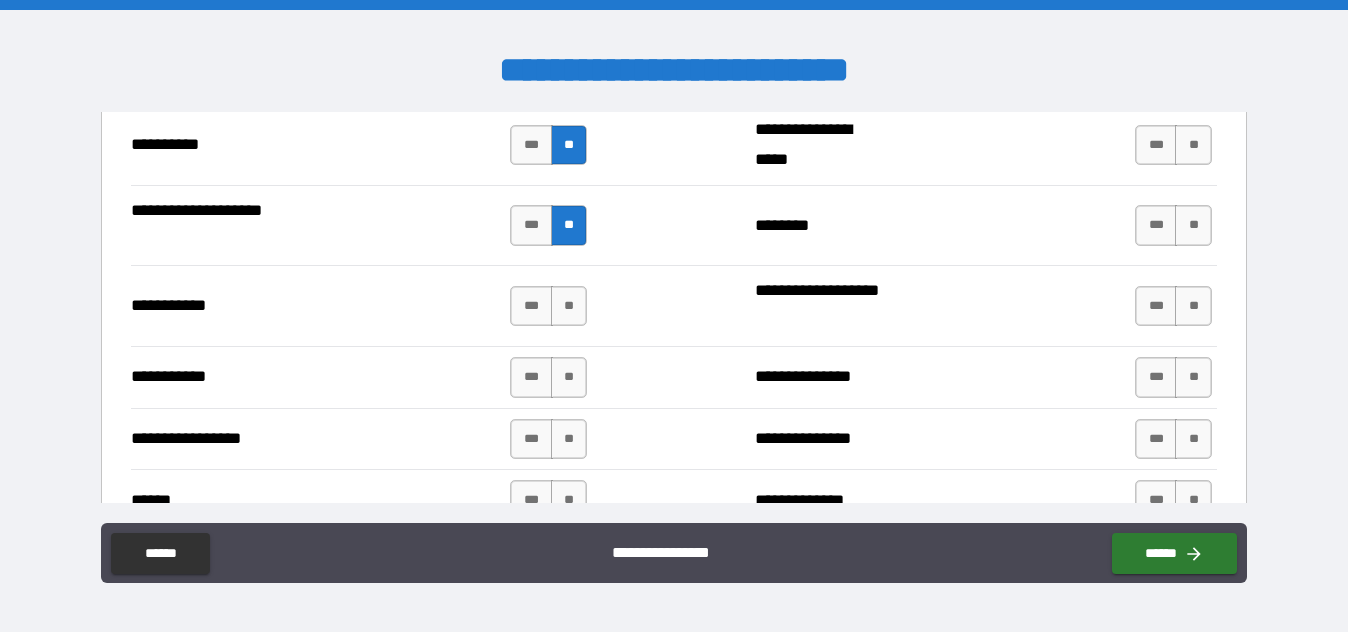 scroll, scrollTop: 2100, scrollLeft: 0, axis: vertical 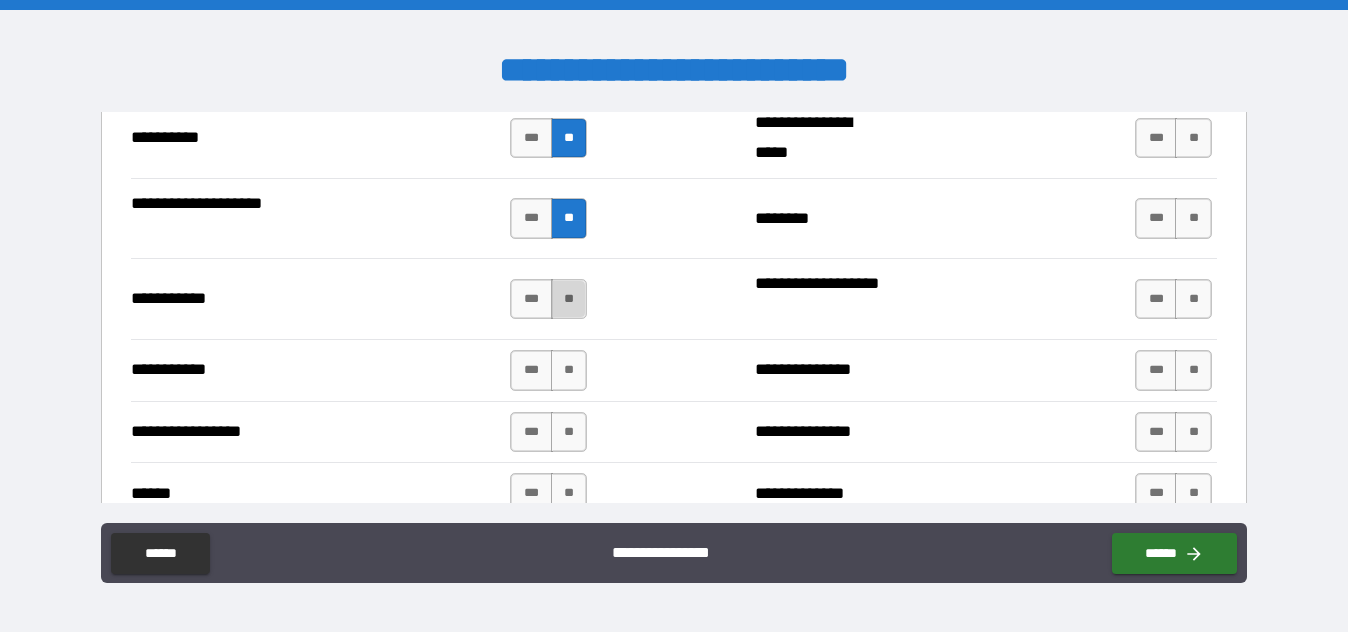 click on "**" at bounding box center (569, 299) 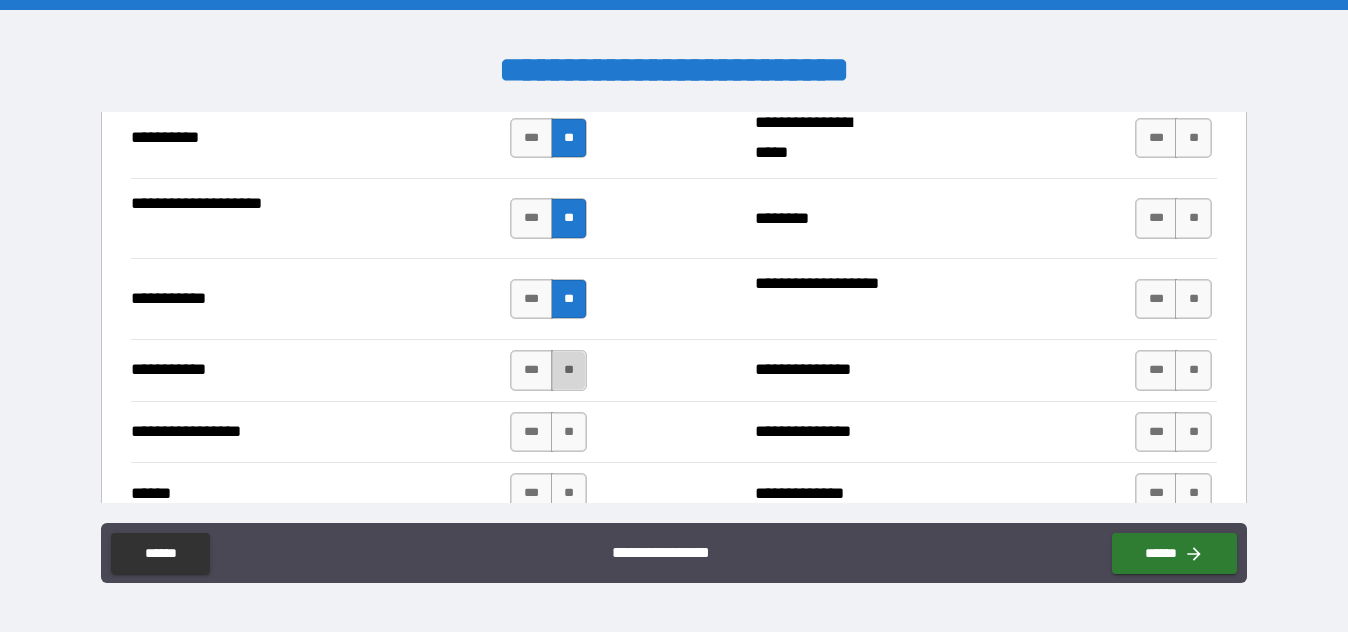 click on "**" at bounding box center [569, 370] 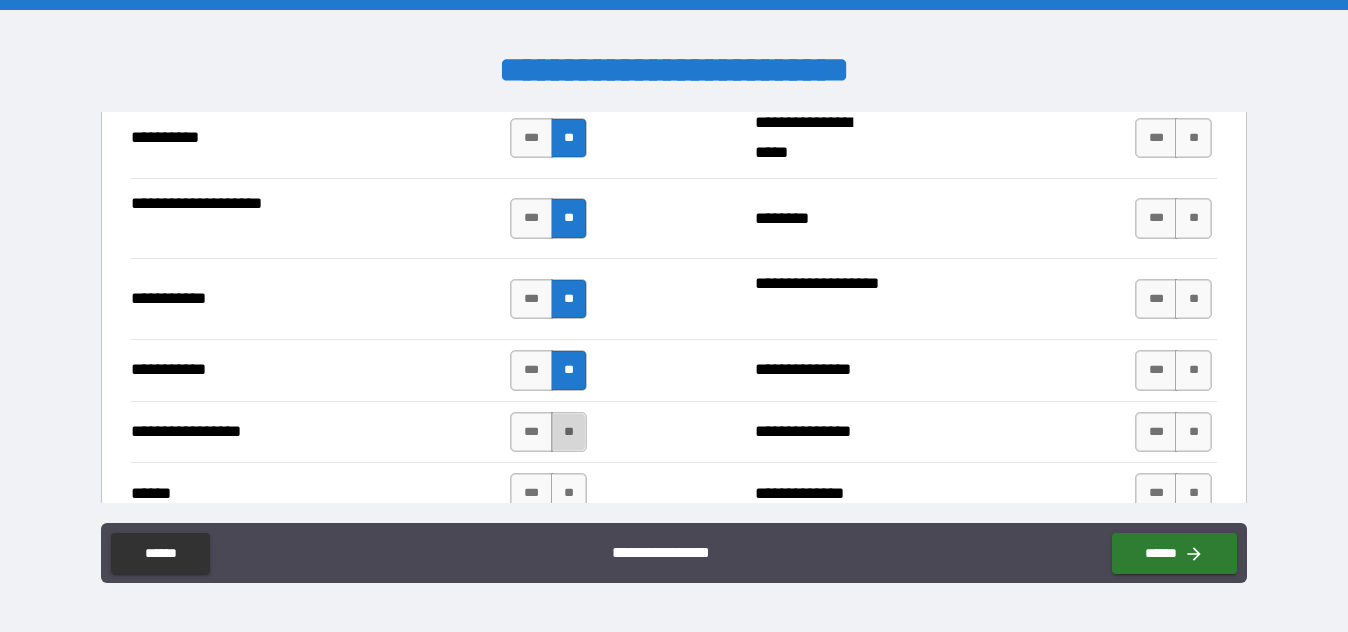 click on "**" at bounding box center (569, 432) 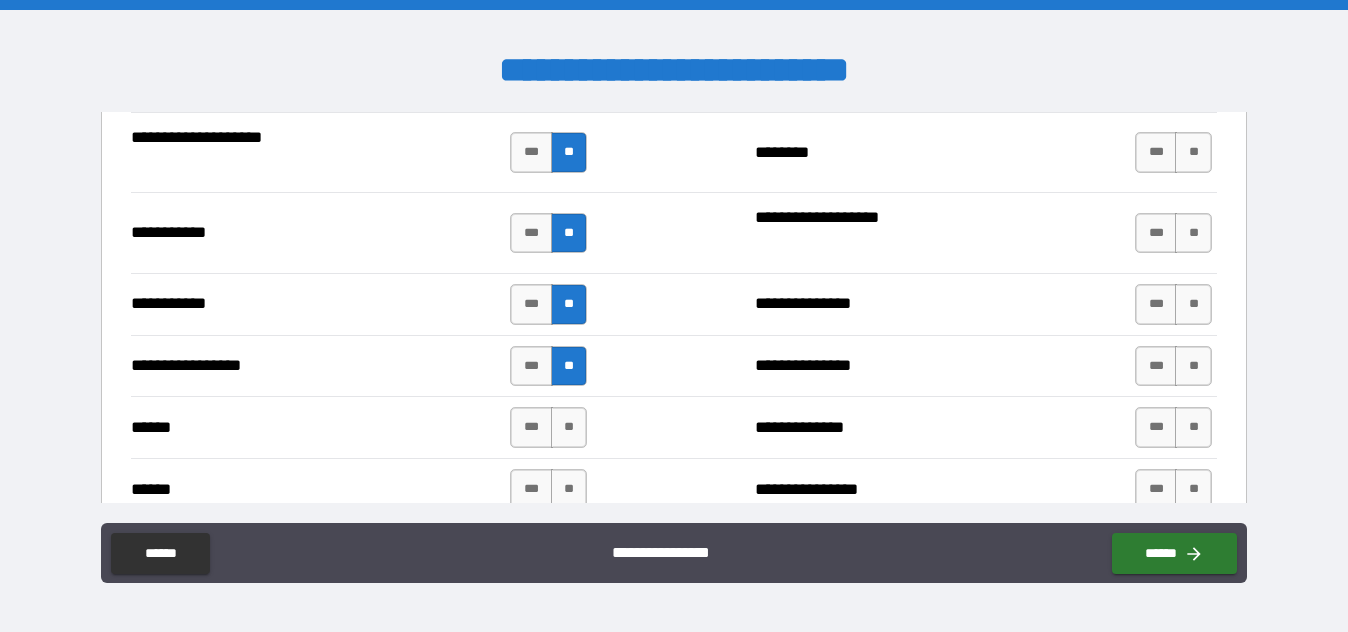scroll, scrollTop: 2200, scrollLeft: 0, axis: vertical 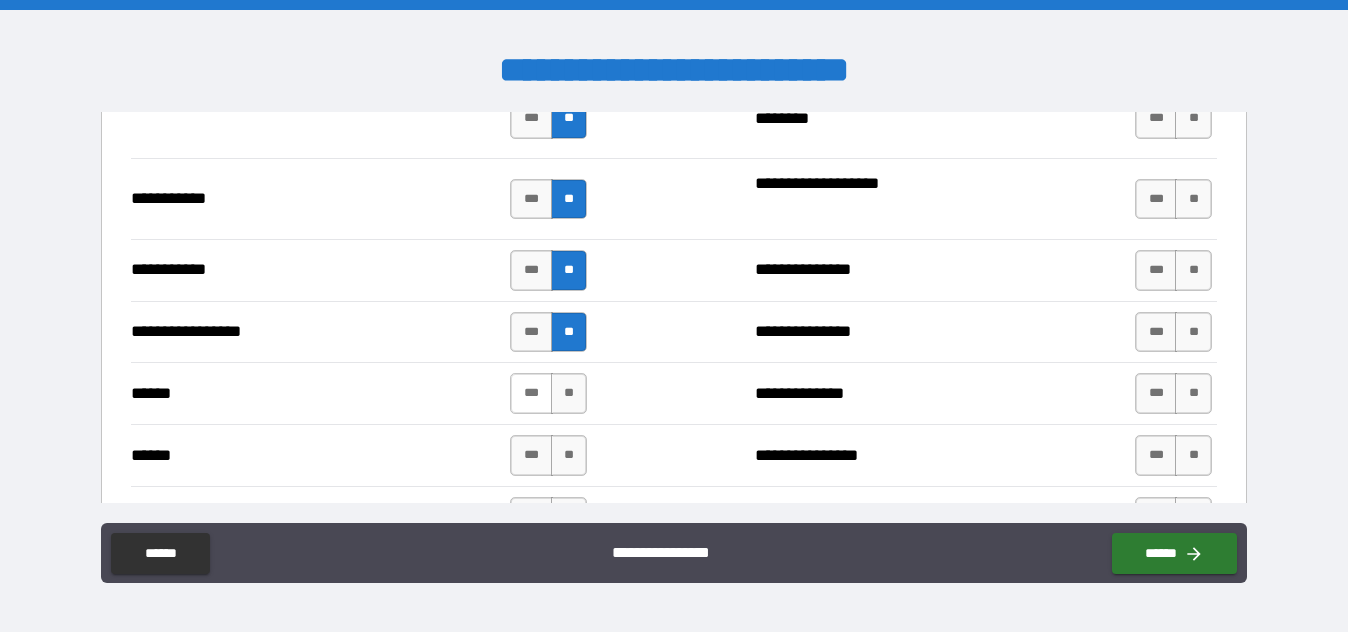 click on "***" at bounding box center [531, 393] 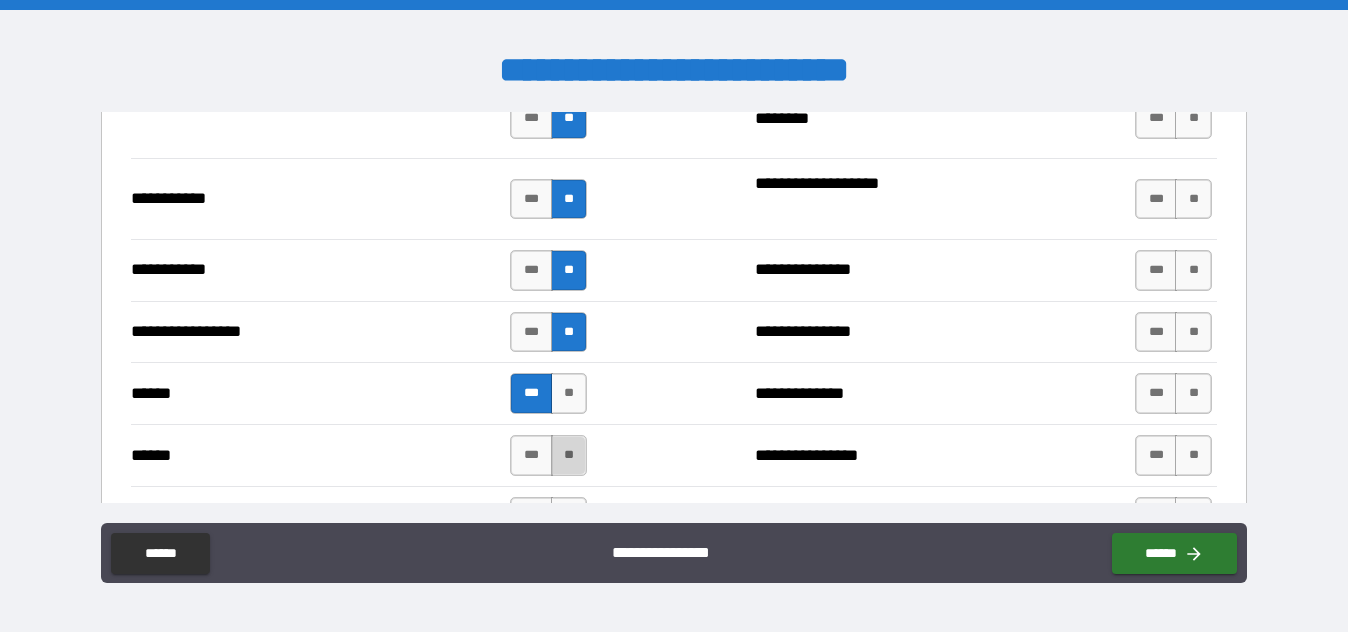 click on "**" at bounding box center [569, 455] 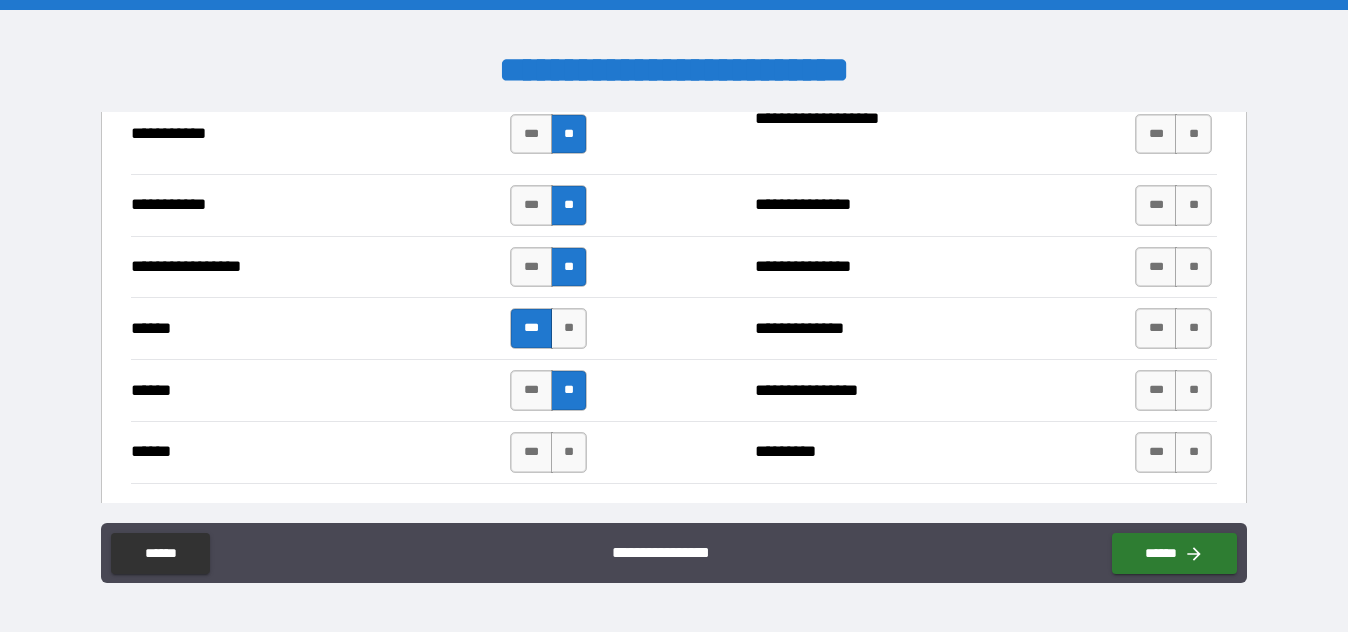 scroll, scrollTop: 2300, scrollLeft: 0, axis: vertical 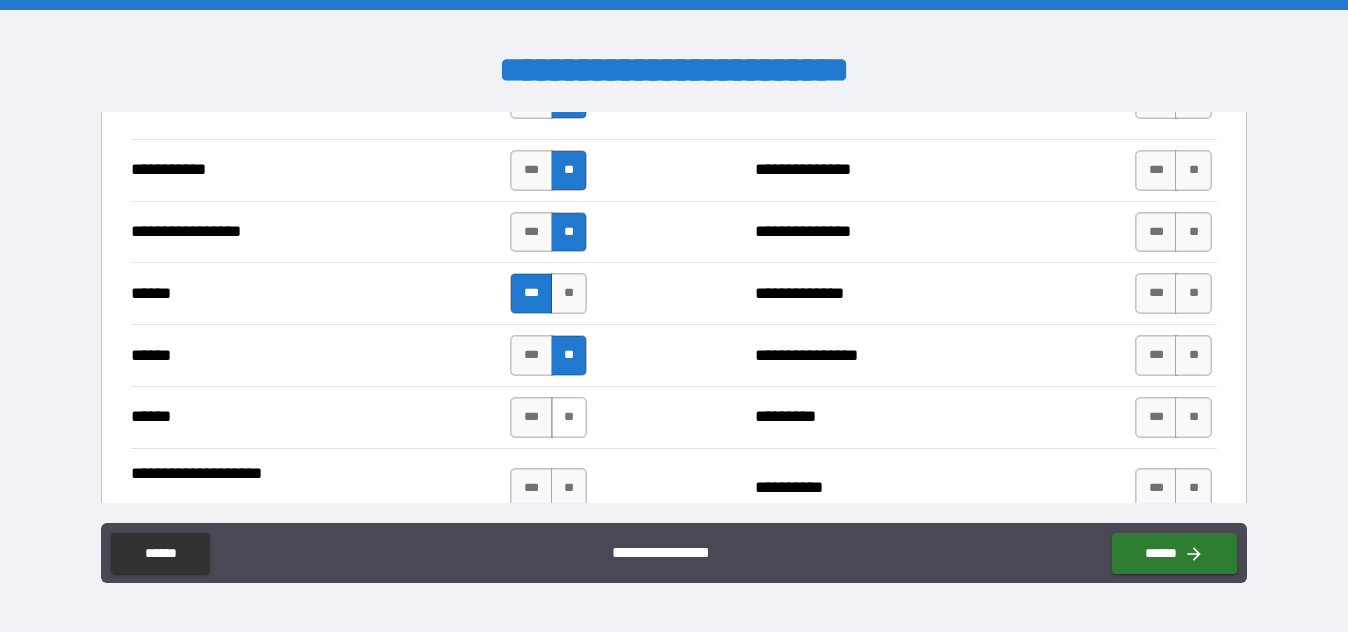 click on "**" at bounding box center (569, 417) 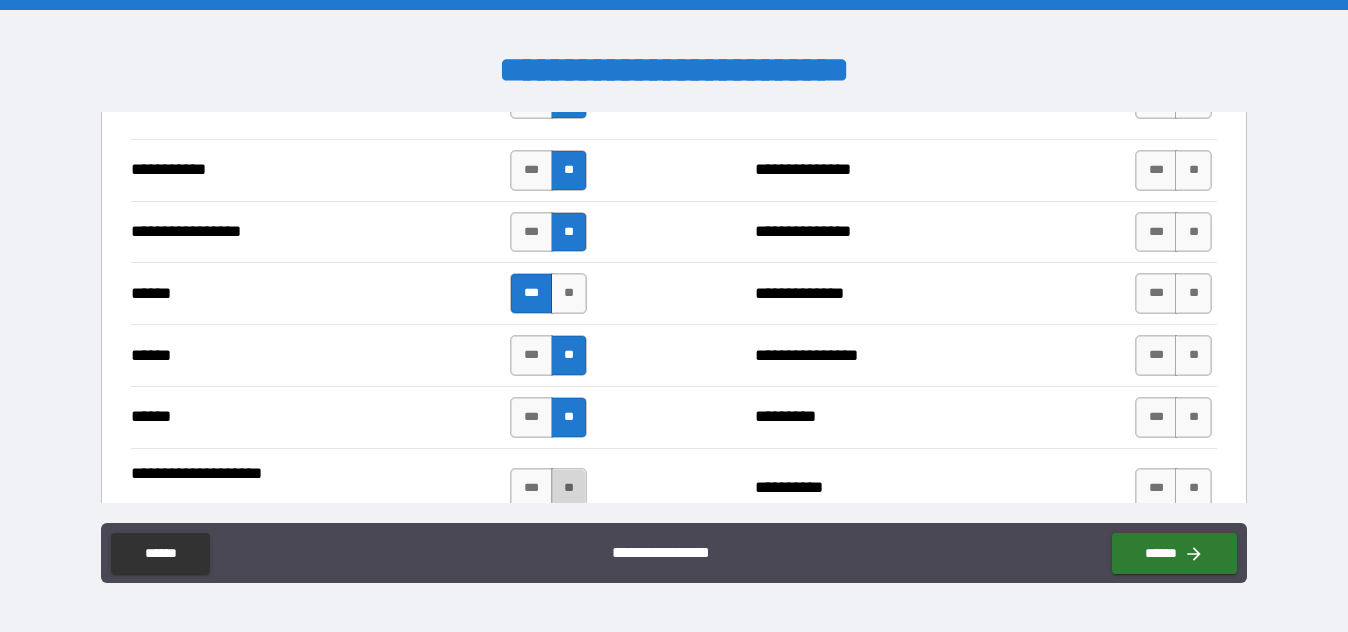click on "**" at bounding box center [569, 488] 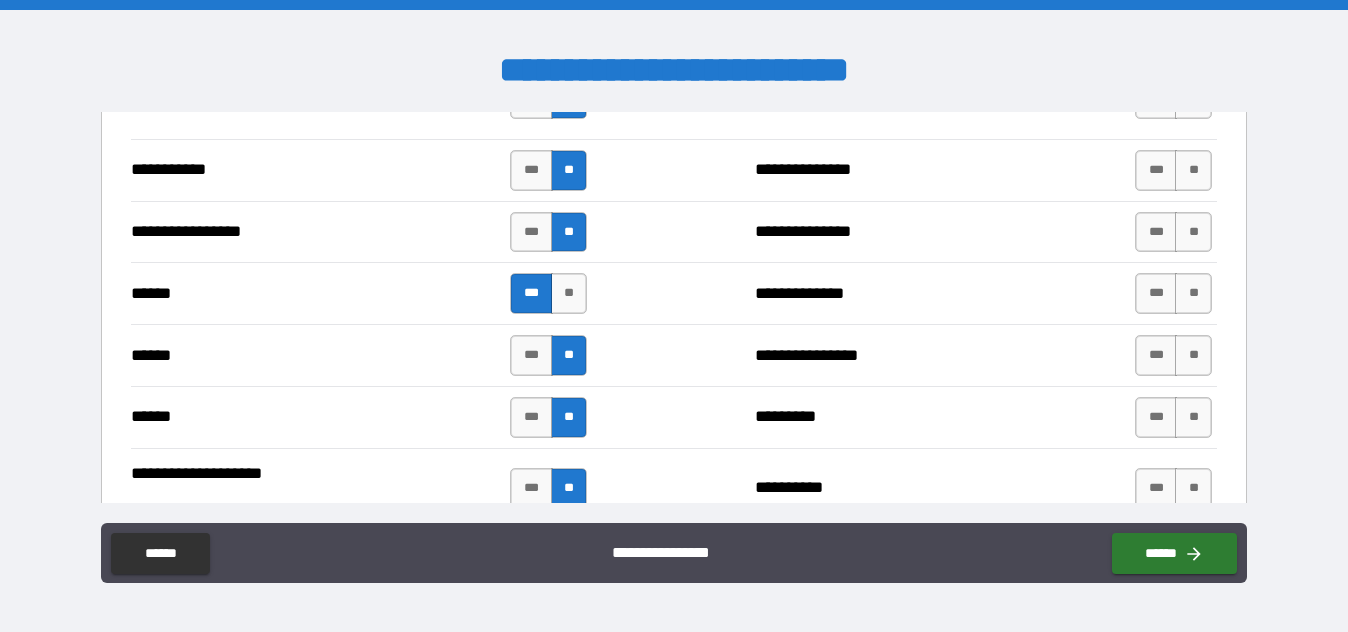 scroll, scrollTop: 2400, scrollLeft: 0, axis: vertical 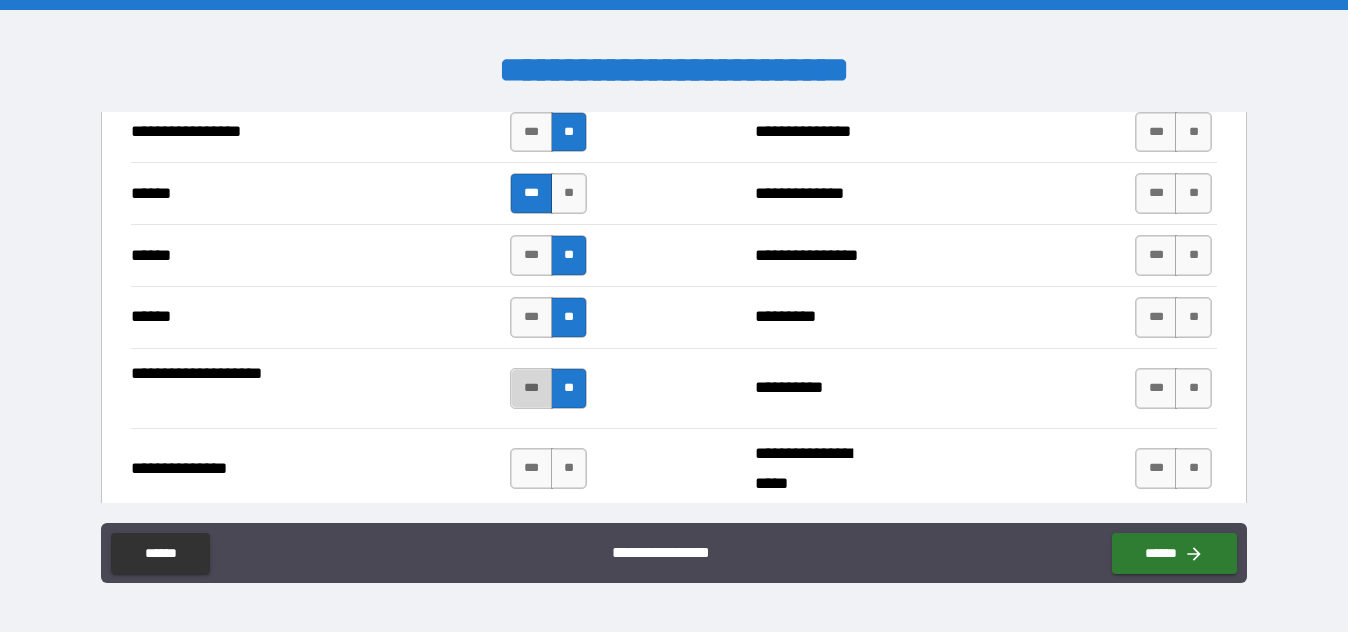 click on "***" at bounding box center [531, 388] 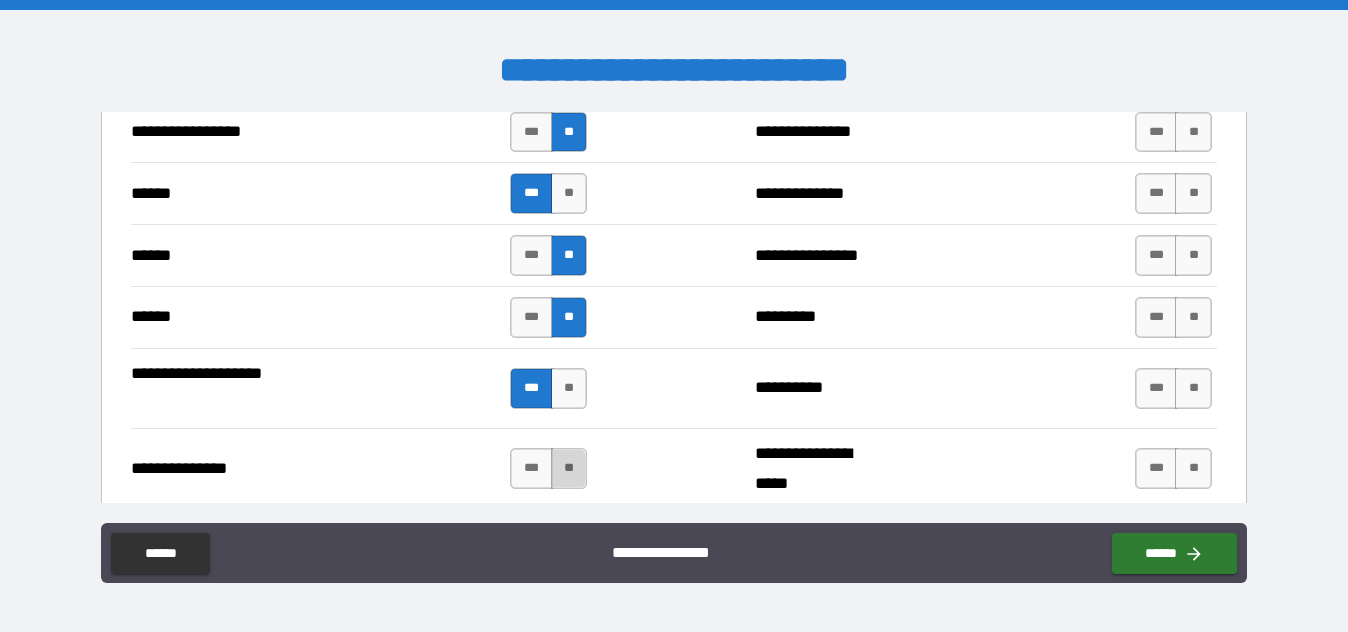 click on "**" at bounding box center (569, 468) 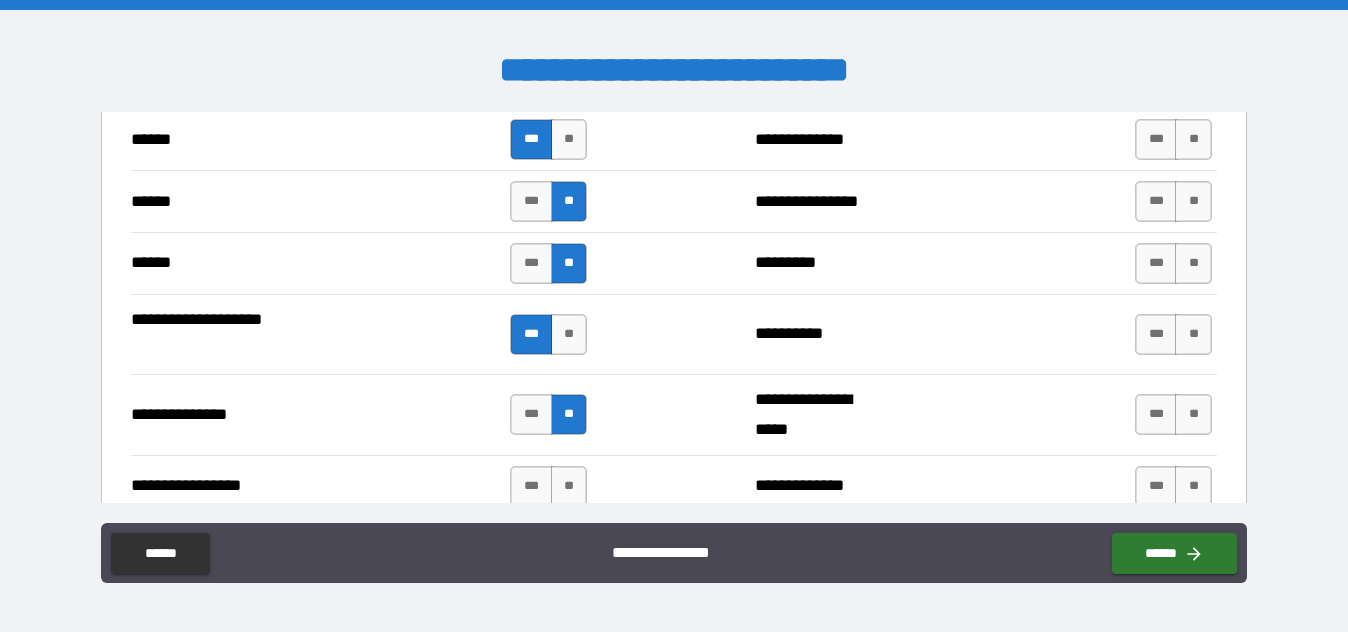 scroll, scrollTop: 2500, scrollLeft: 0, axis: vertical 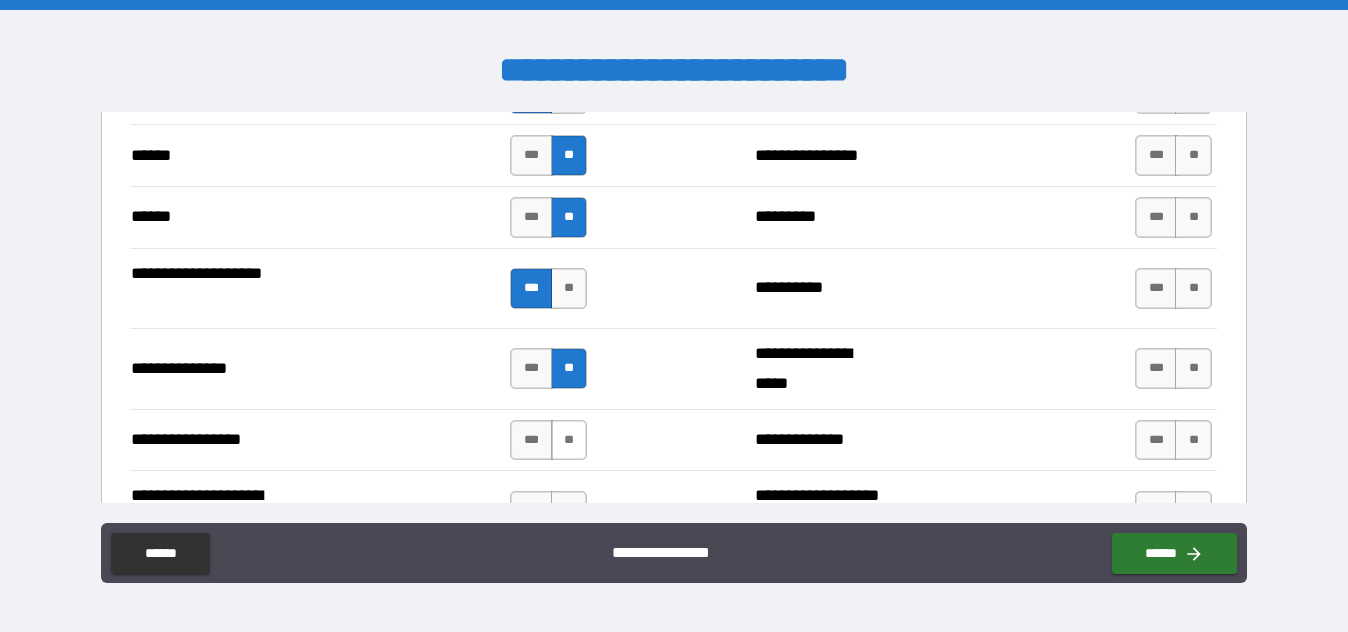click on "**" at bounding box center [569, 440] 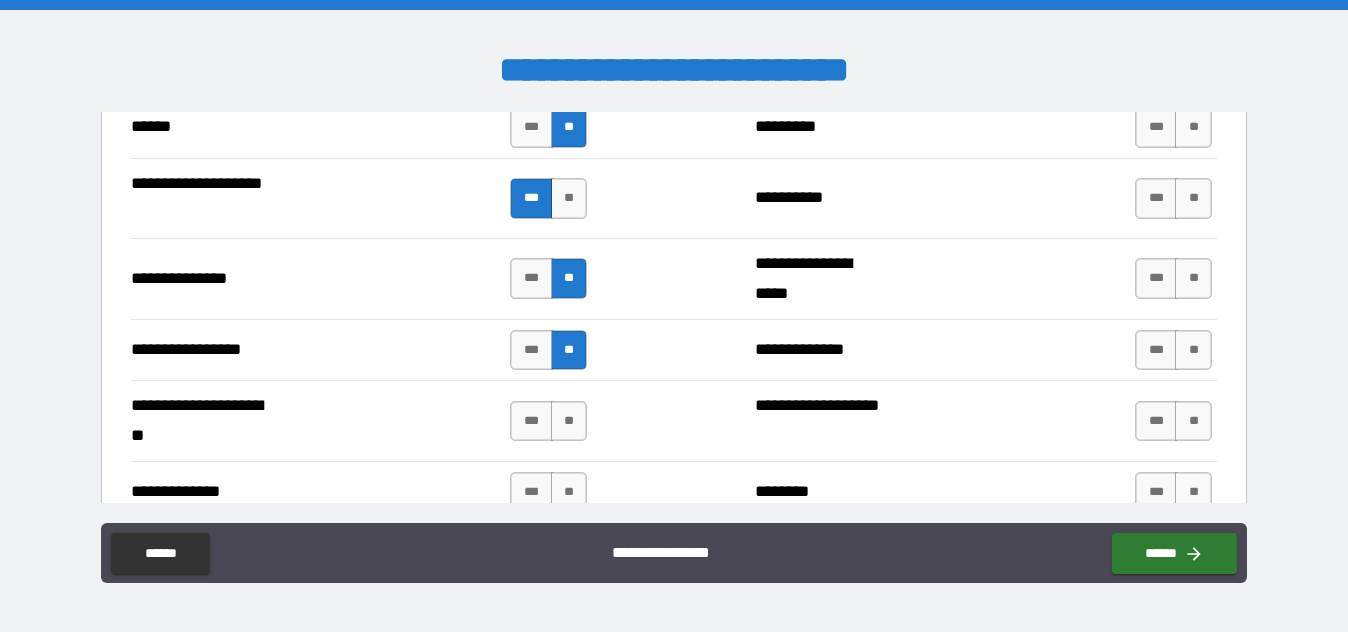 scroll, scrollTop: 2700, scrollLeft: 0, axis: vertical 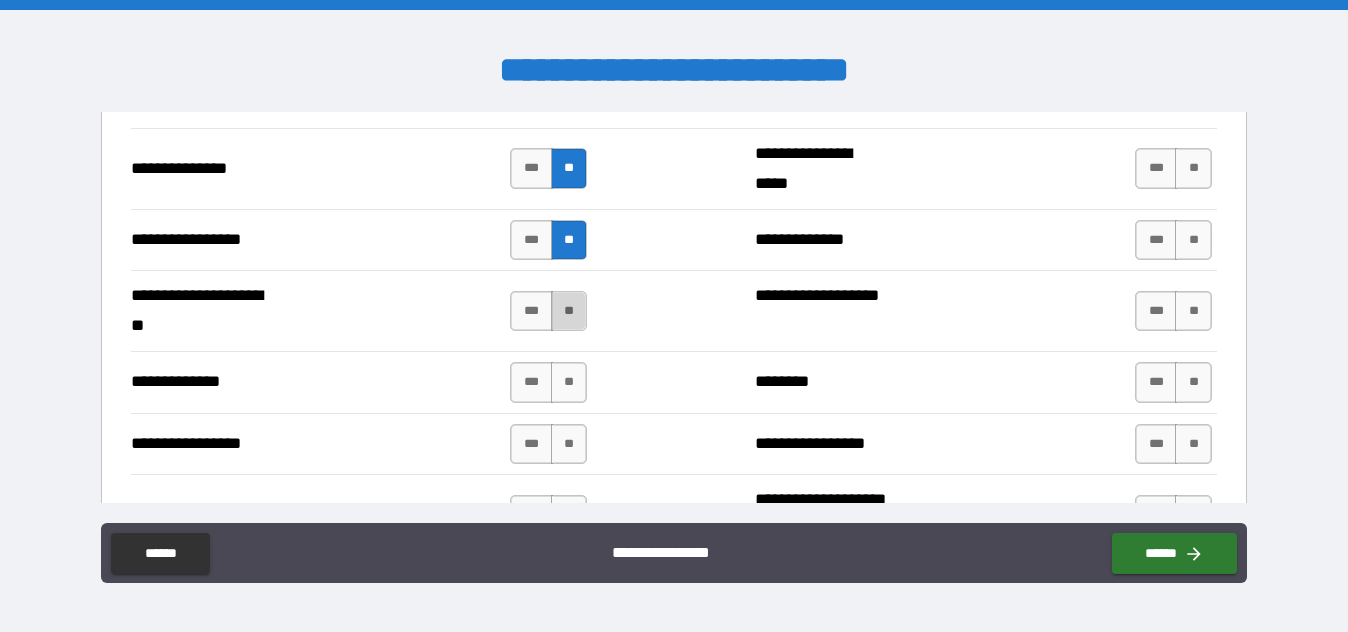 click on "**" at bounding box center (569, 311) 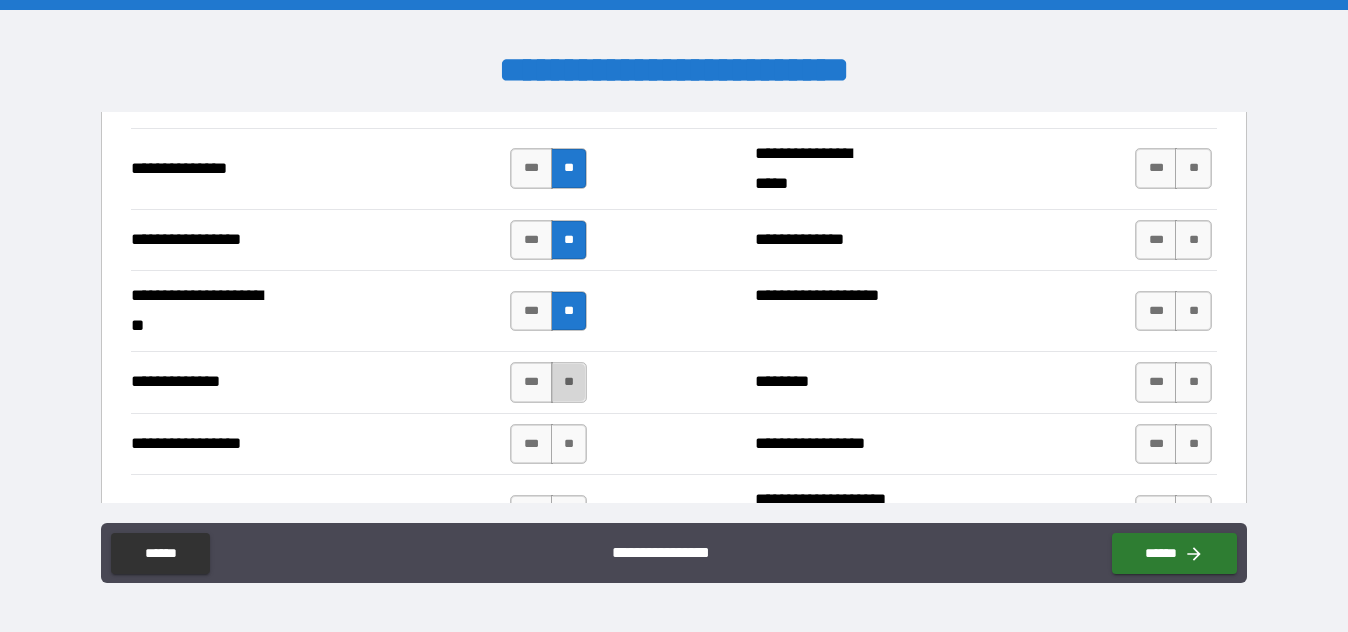 click on "**" at bounding box center (569, 382) 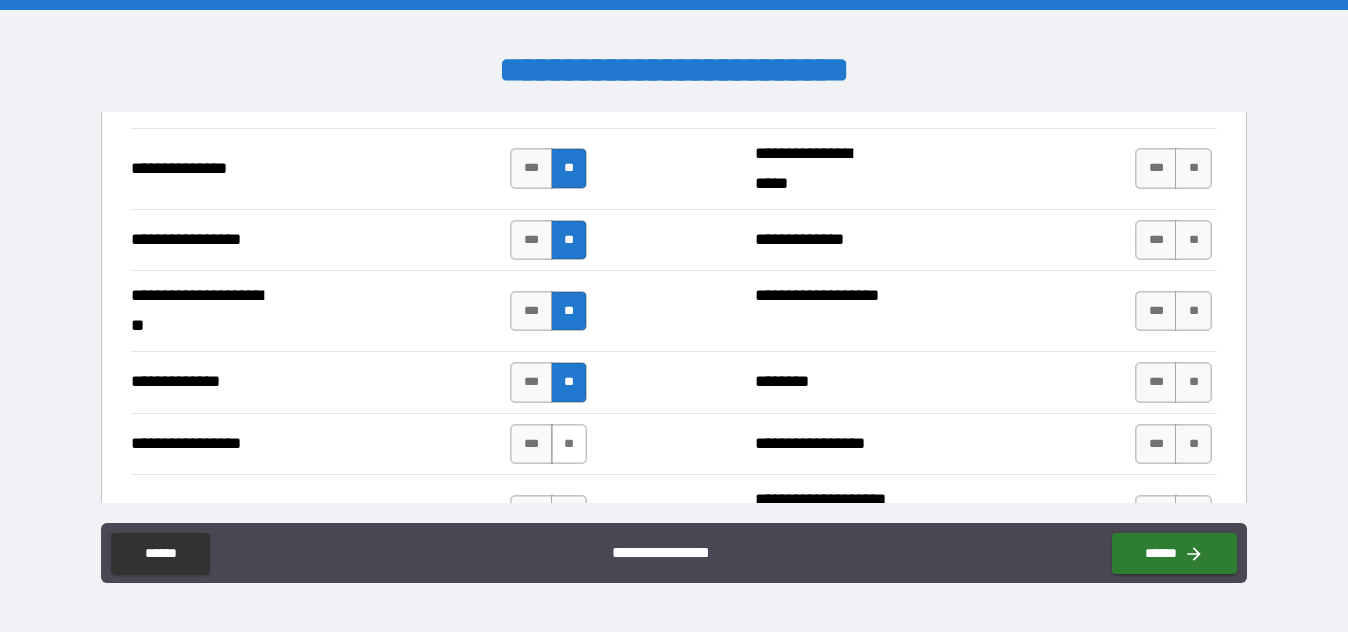 click on "**" at bounding box center (569, 444) 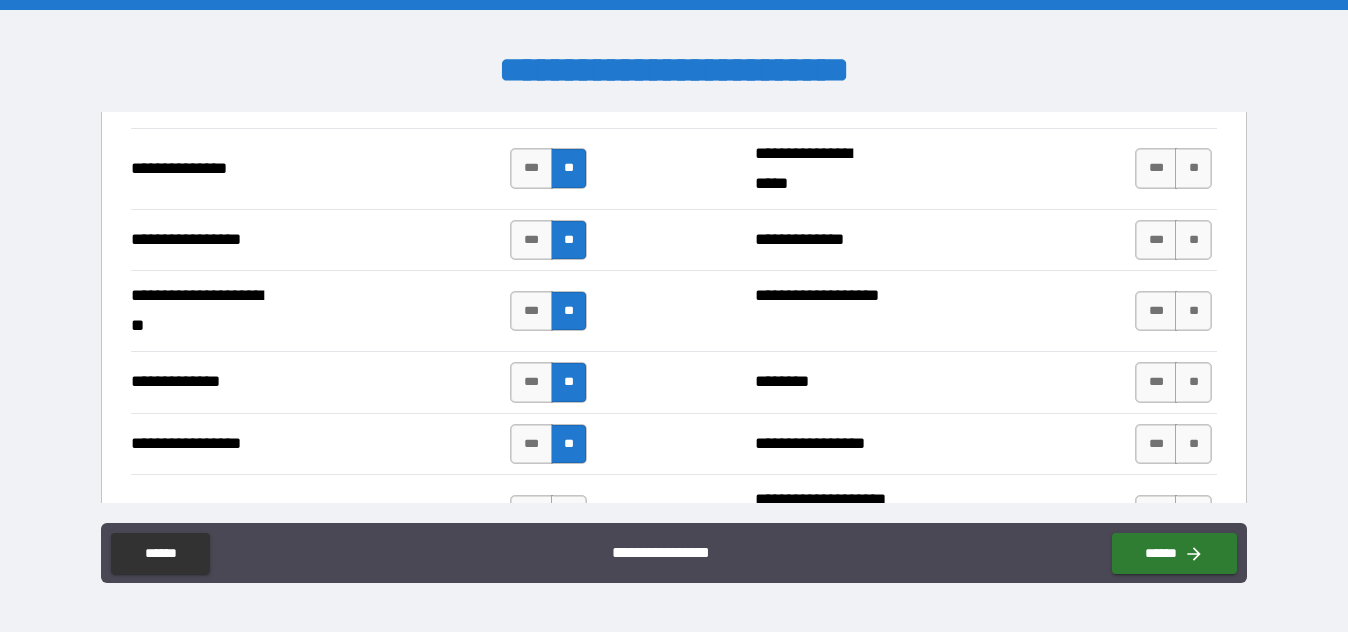 scroll, scrollTop: 2800, scrollLeft: 0, axis: vertical 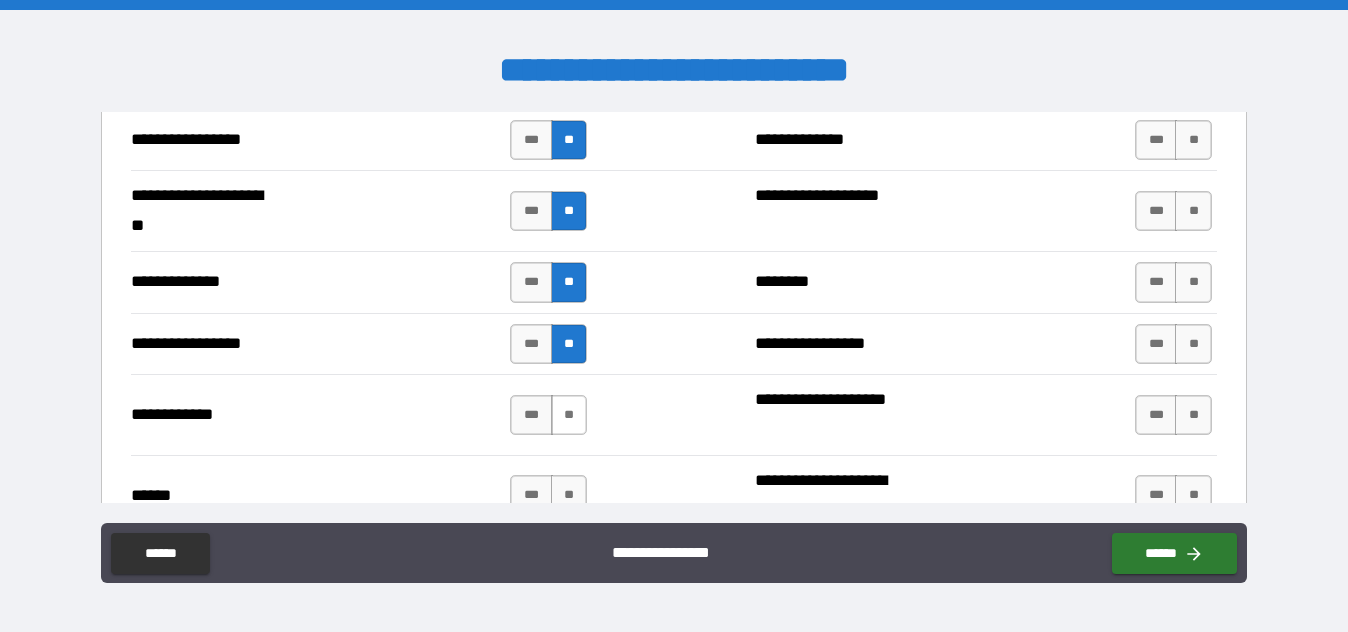 click on "**" at bounding box center (569, 415) 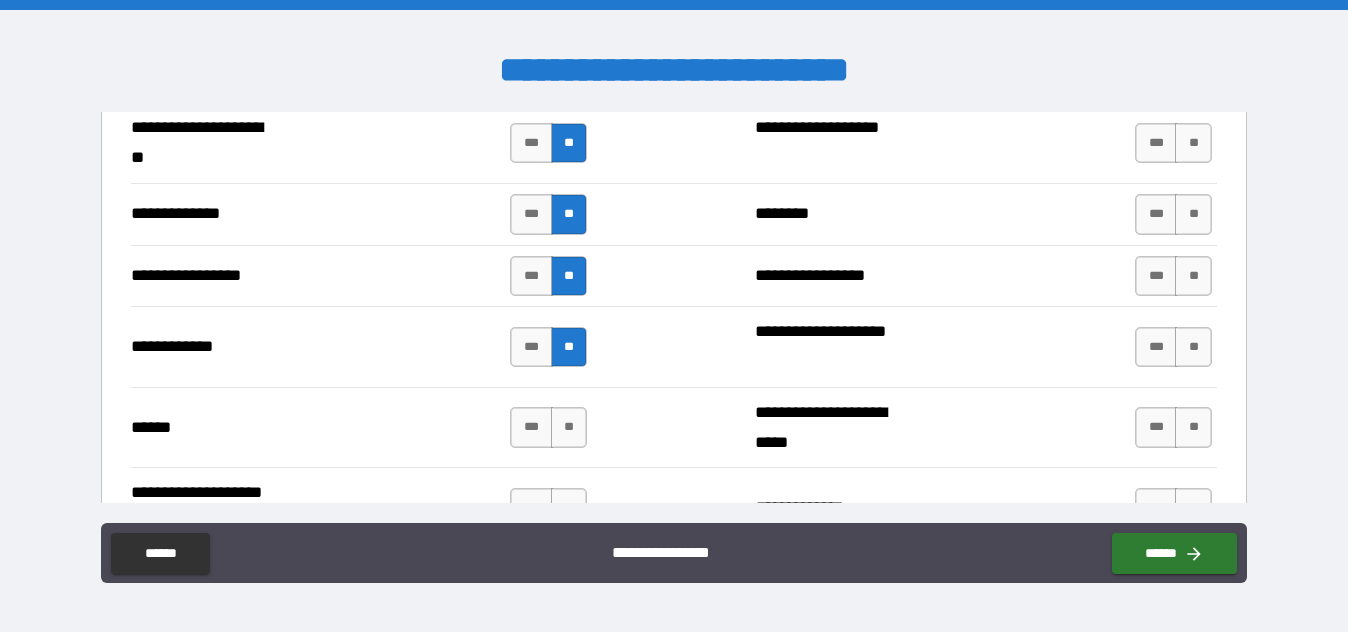 scroll, scrollTop: 2900, scrollLeft: 0, axis: vertical 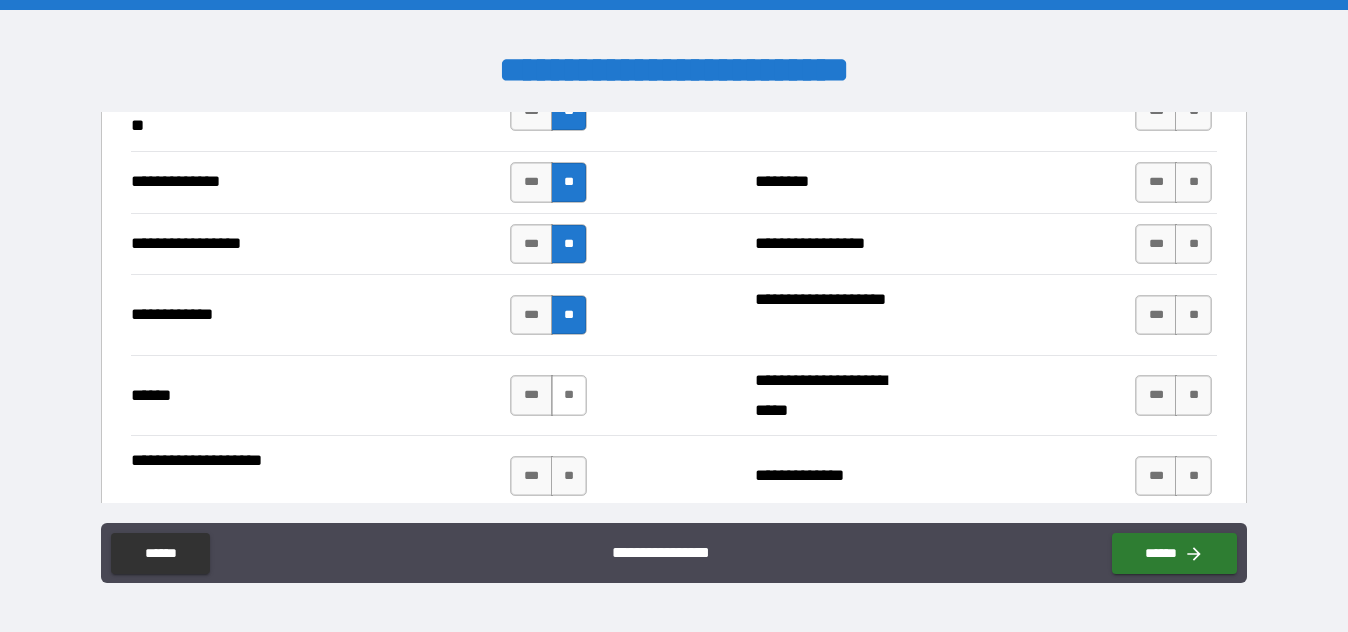 click on "**" at bounding box center (569, 395) 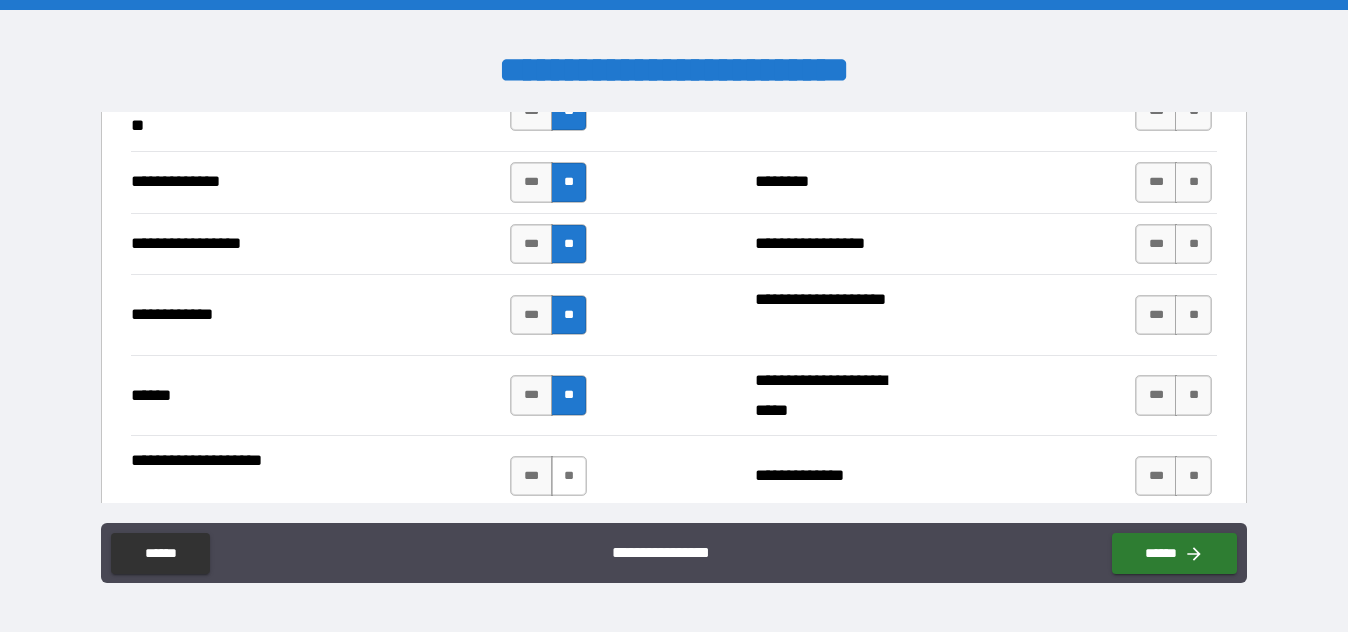 click on "**" at bounding box center (569, 476) 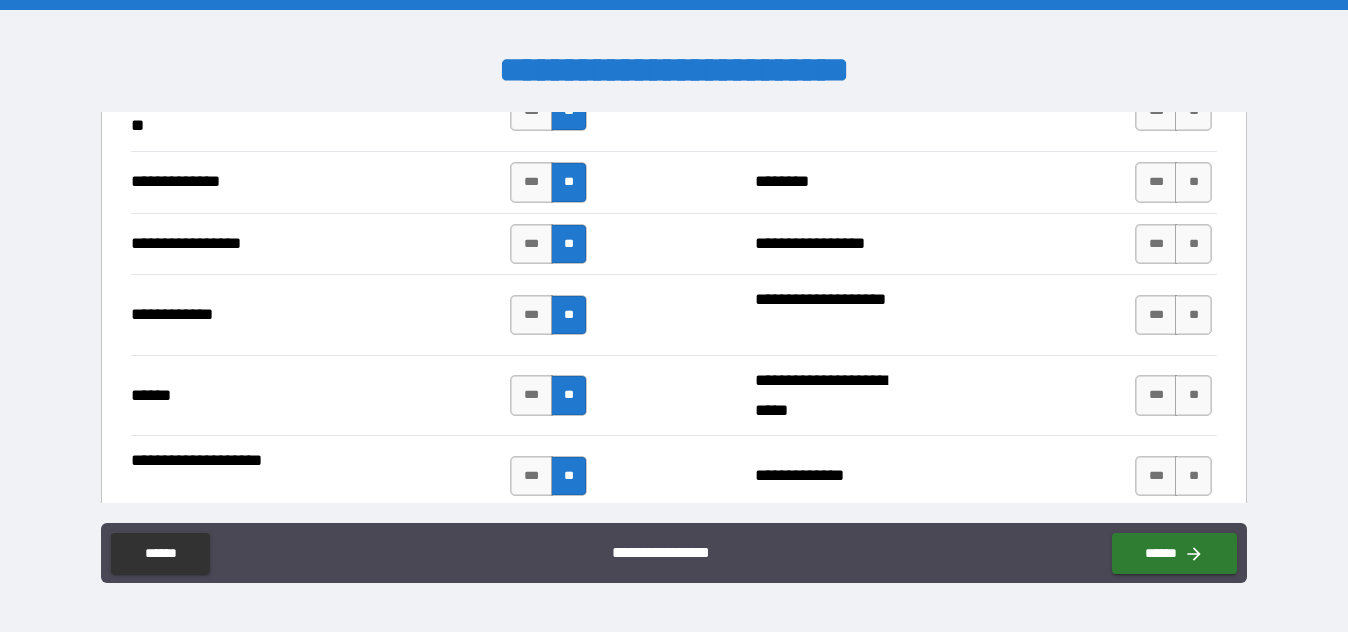 scroll, scrollTop: 3000, scrollLeft: 0, axis: vertical 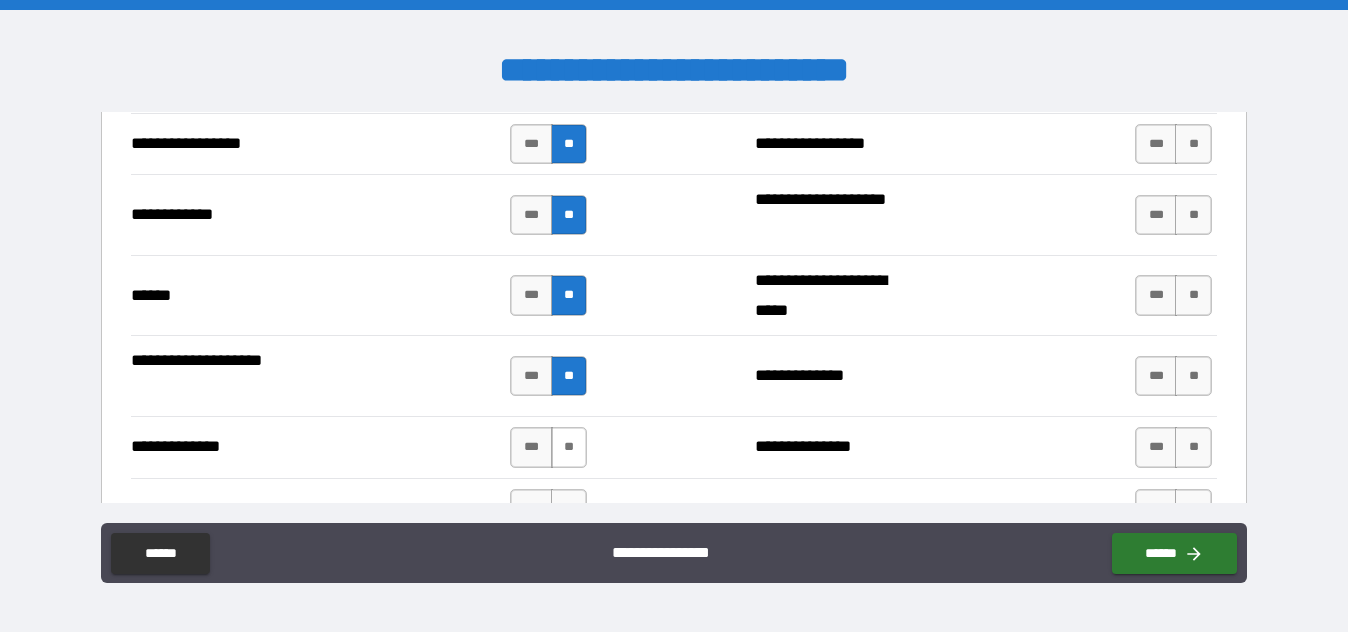 click on "**" at bounding box center [569, 447] 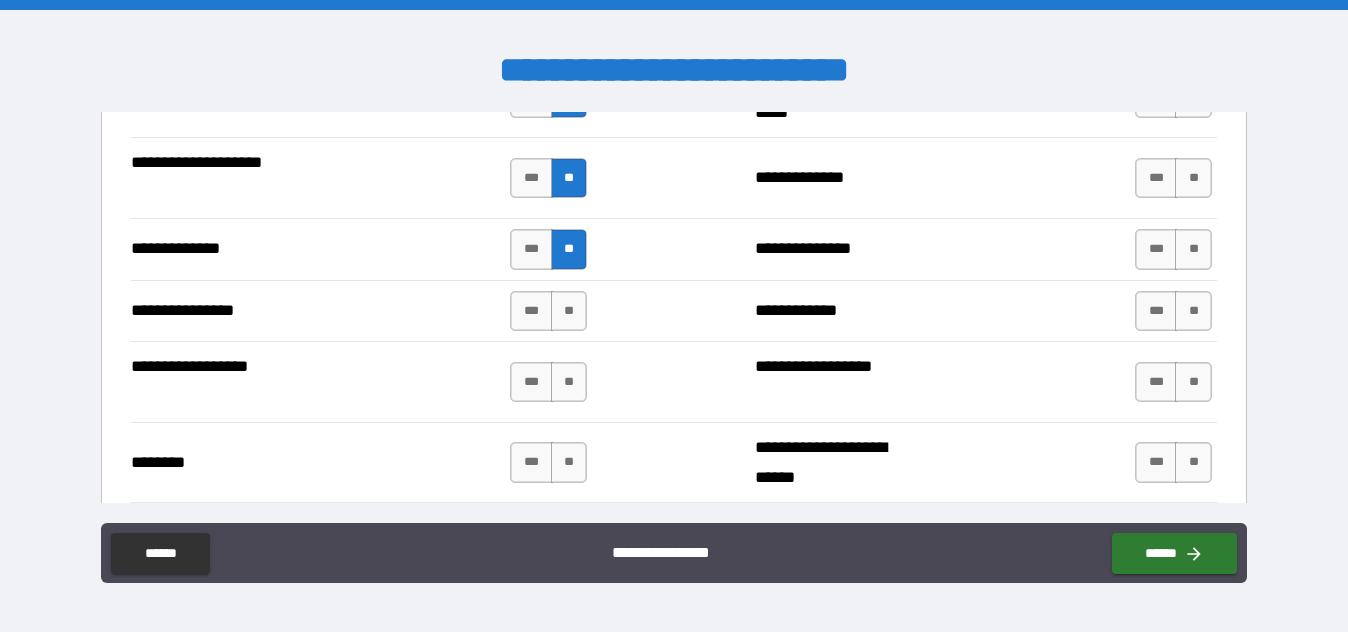 scroll, scrollTop: 3200, scrollLeft: 0, axis: vertical 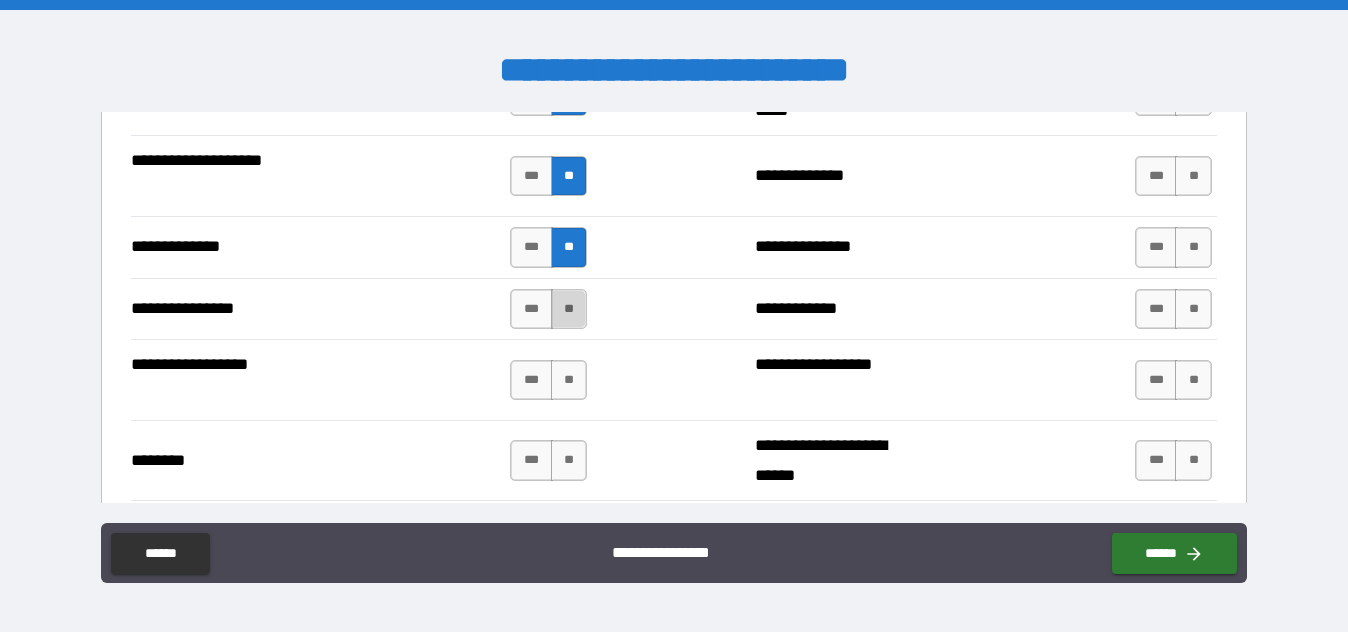 click on "**" at bounding box center [569, 309] 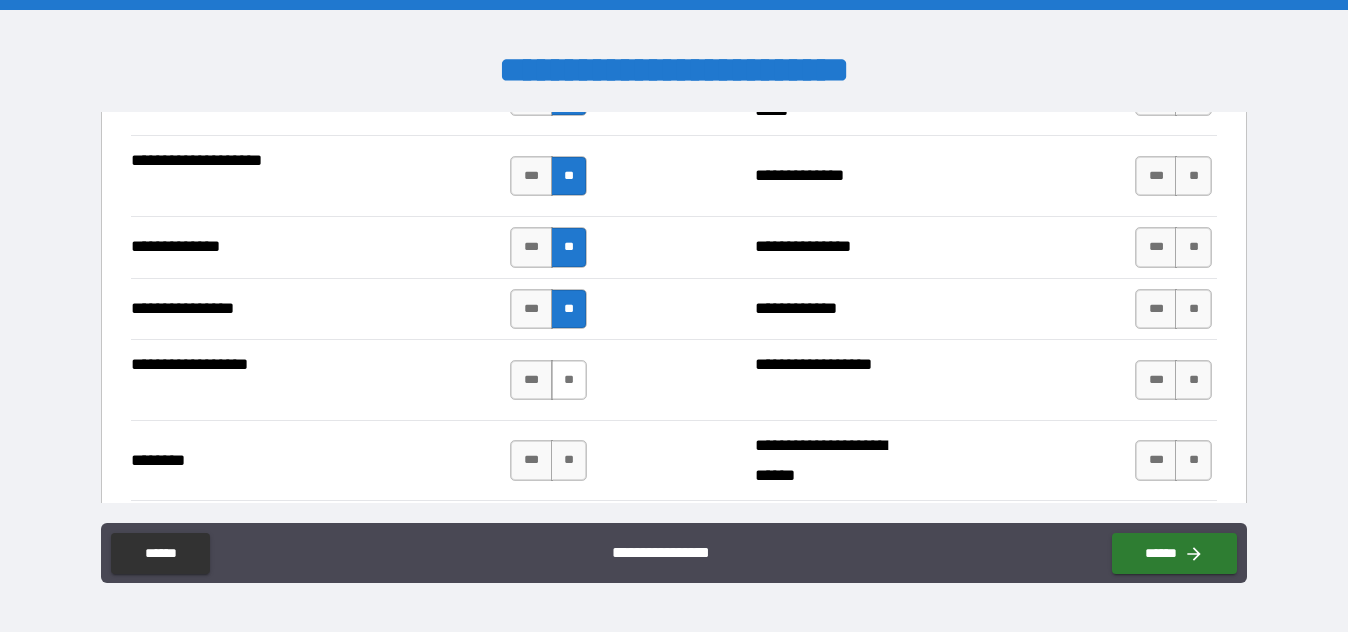 click on "**" at bounding box center [569, 380] 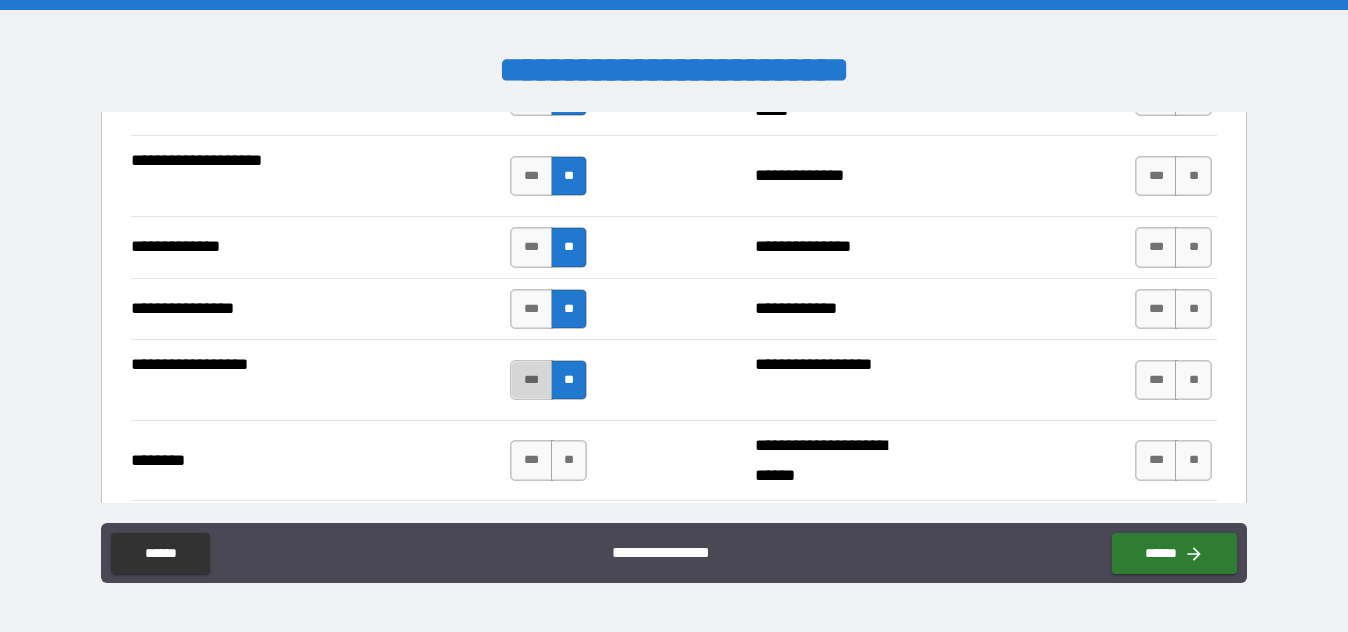click on "***" at bounding box center [531, 380] 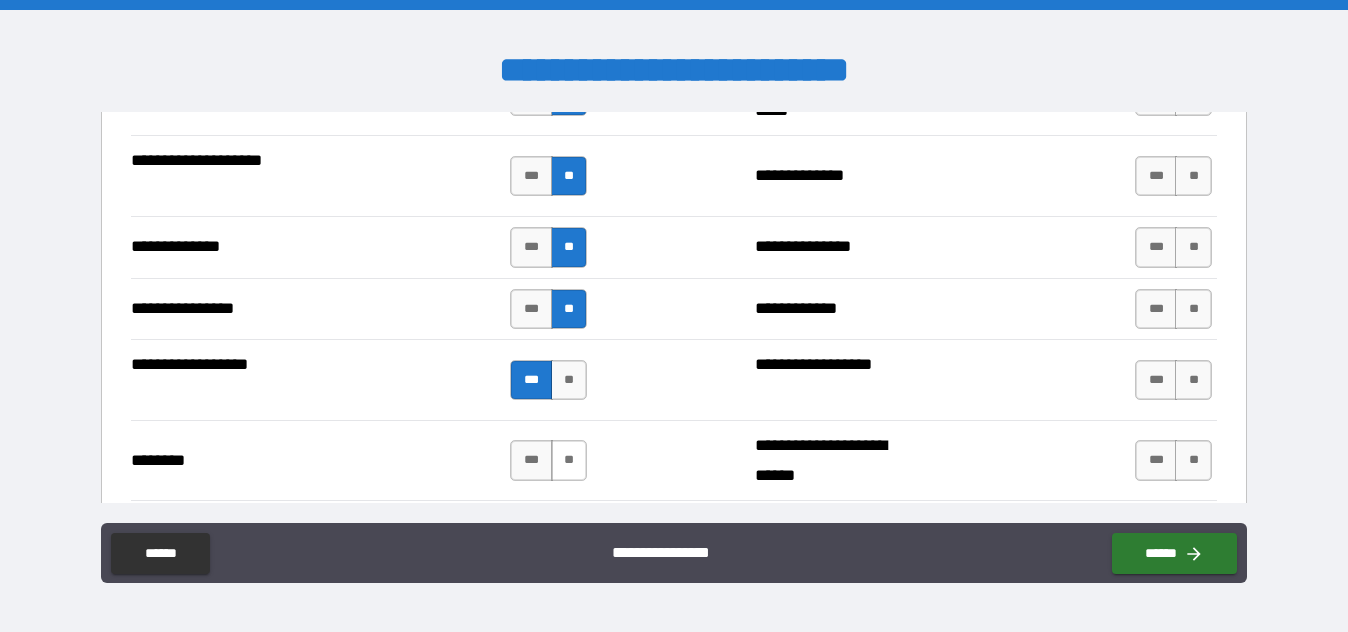 click on "**" at bounding box center [569, 460] 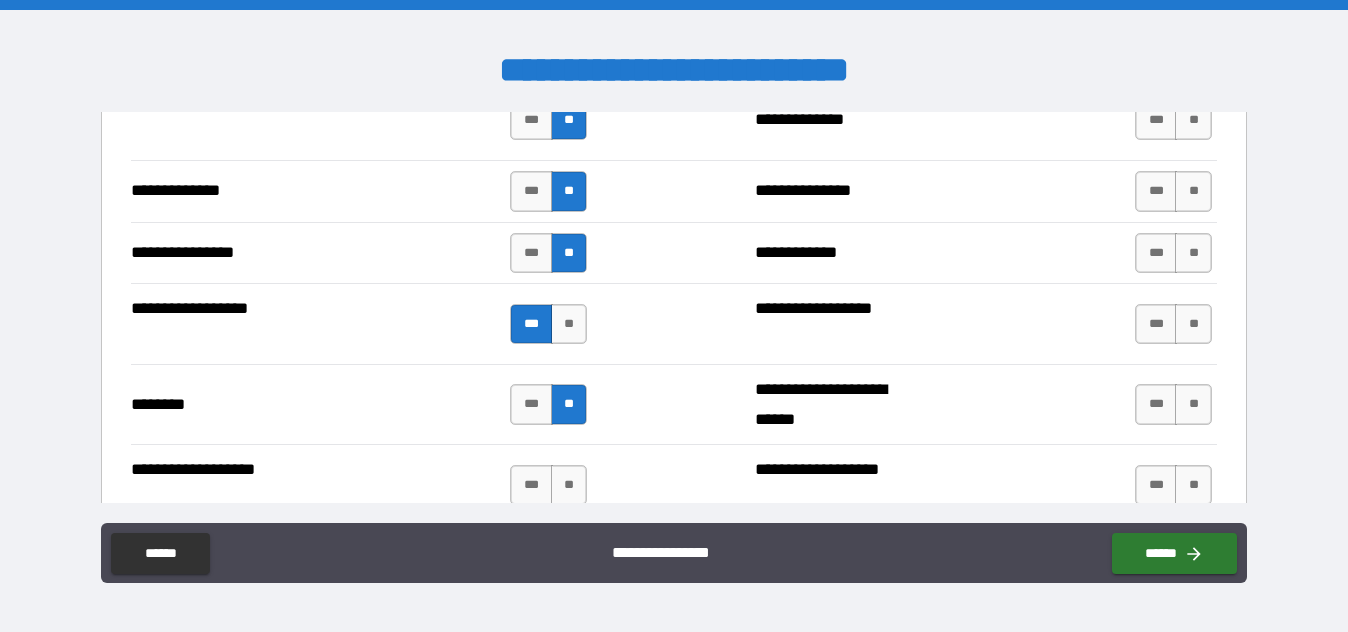 scroll, scrollTop: 3300, scrollLeft: 0, axis: vertical 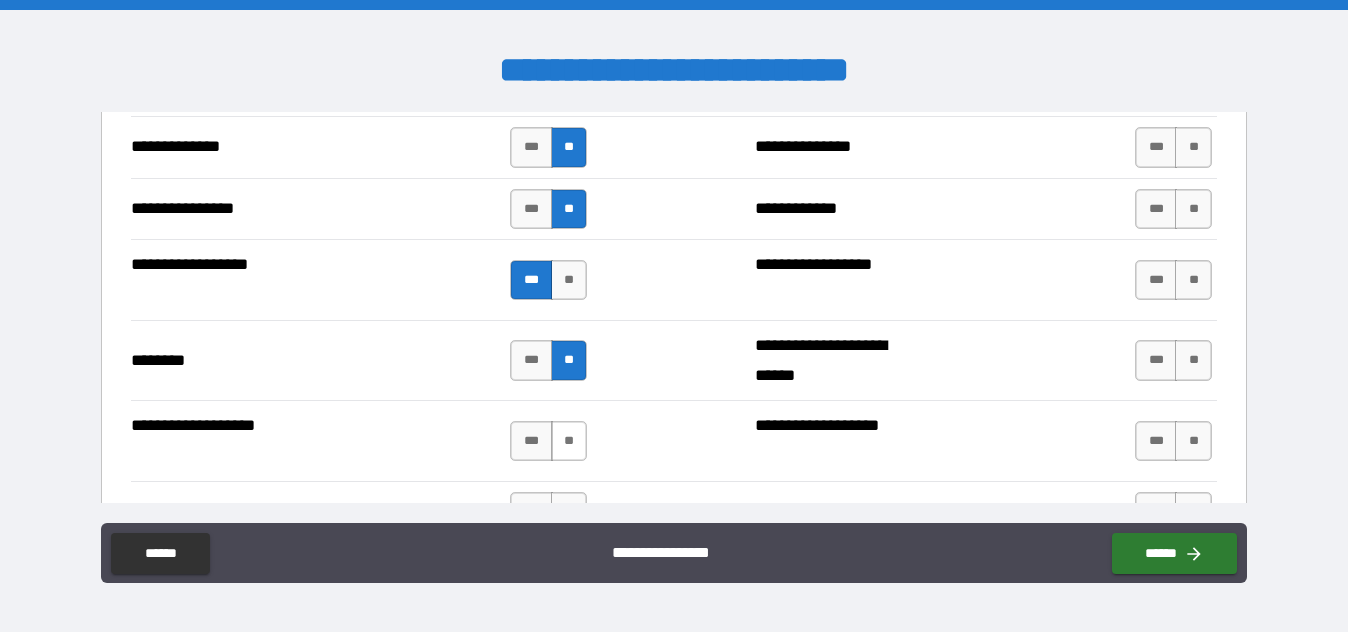 click on "**" at bounding box center [569, 441] 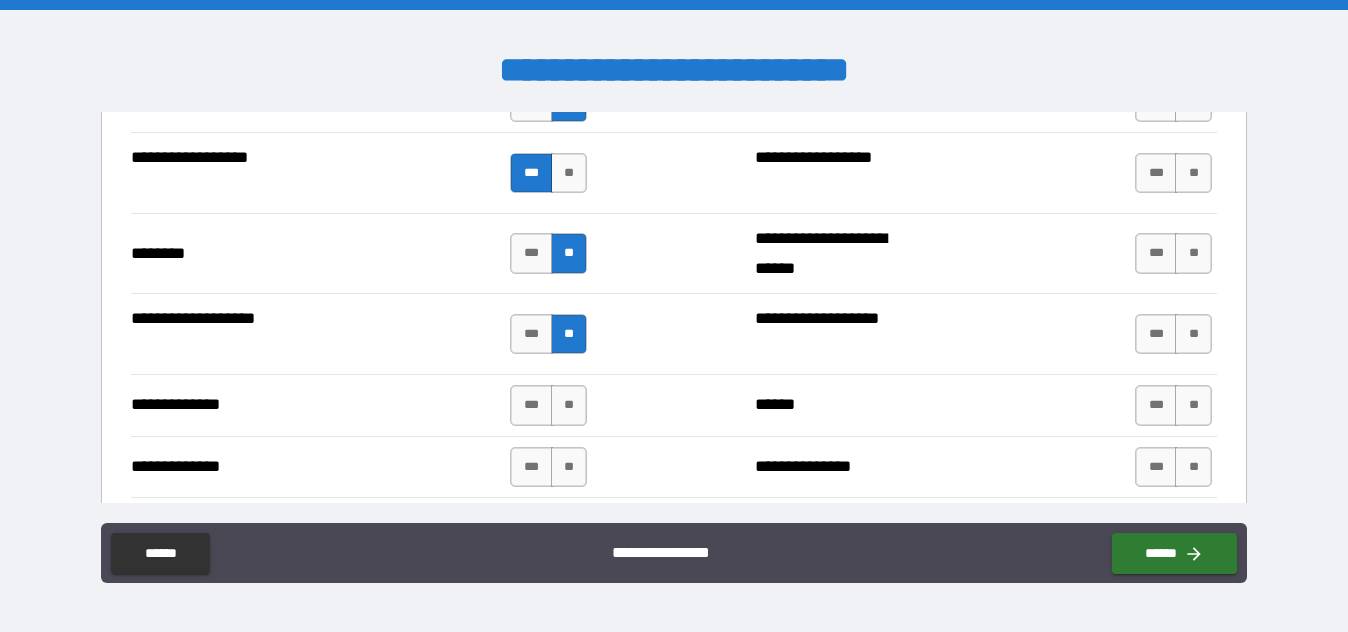 scroll, scrollTop: 3500, scrollLeft: 0, axis: vertical 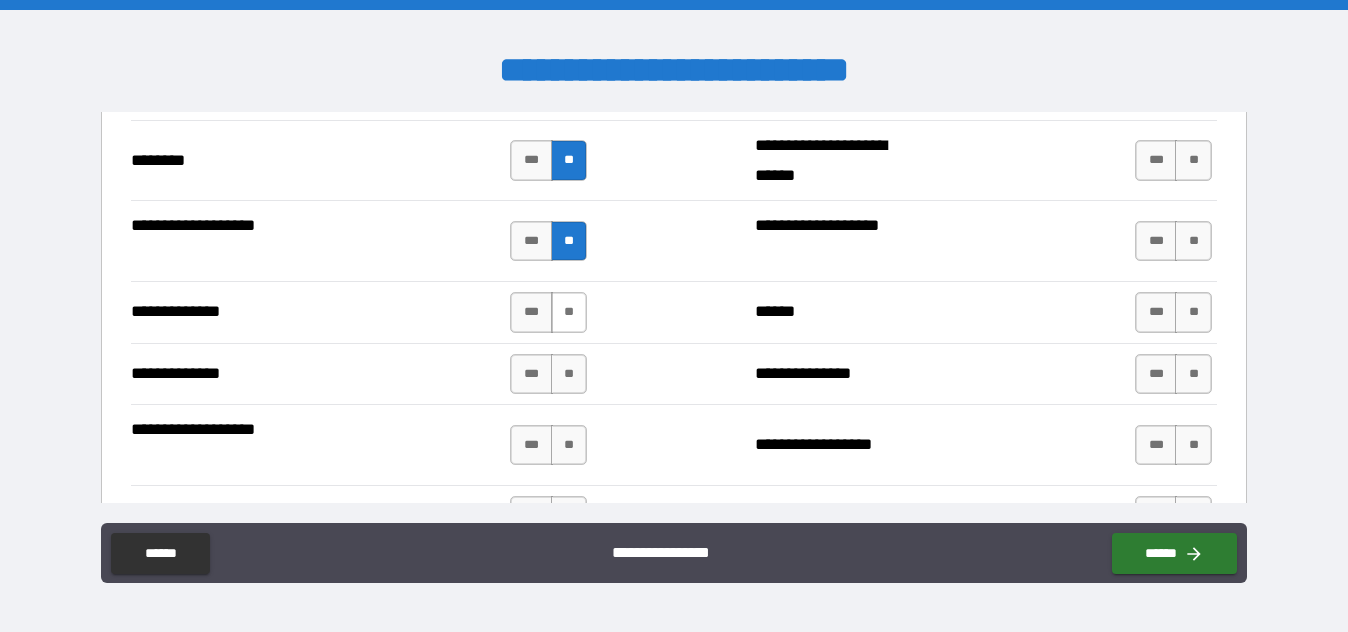 click on "**" at bounding box center [569, 312] 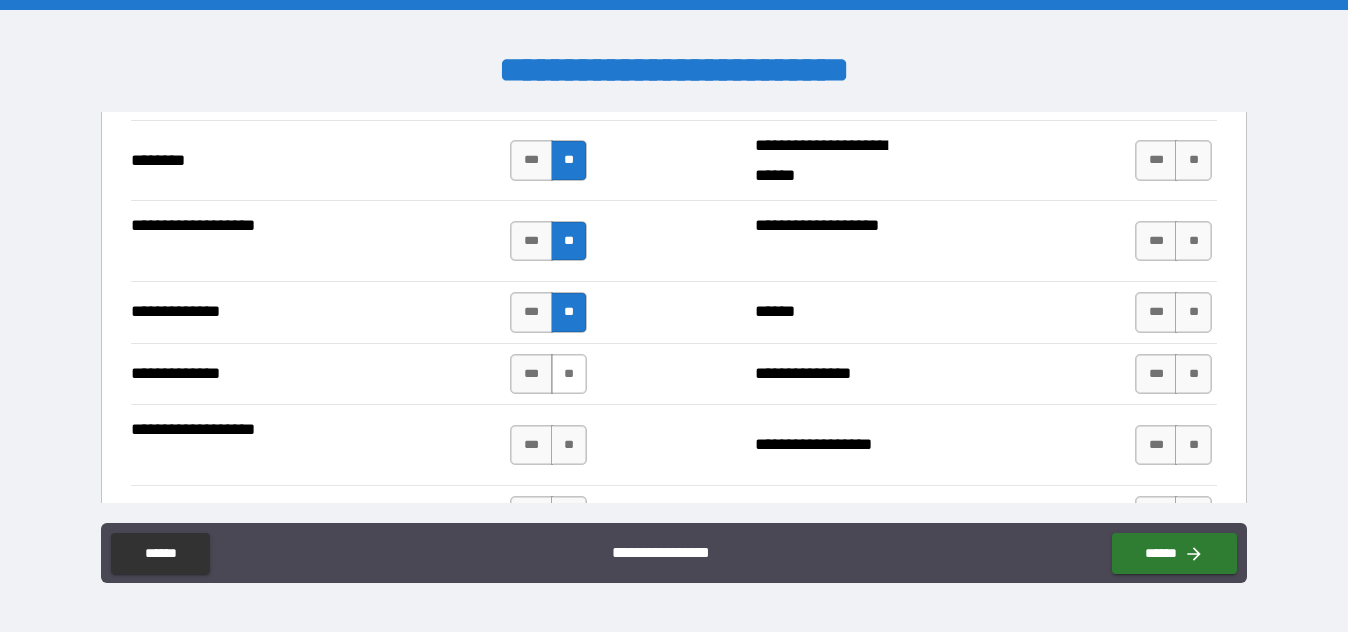 click on "**" at bounding box center (569, 374) 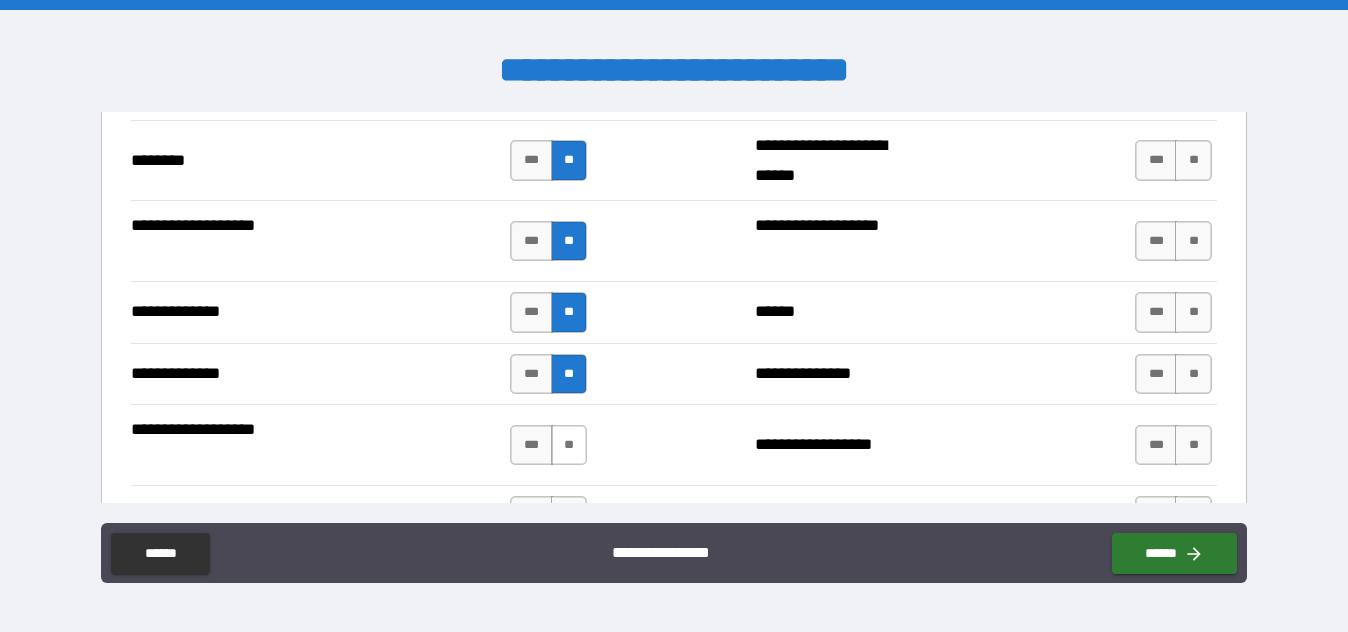 click on "**" at bounding box center (569, 445) 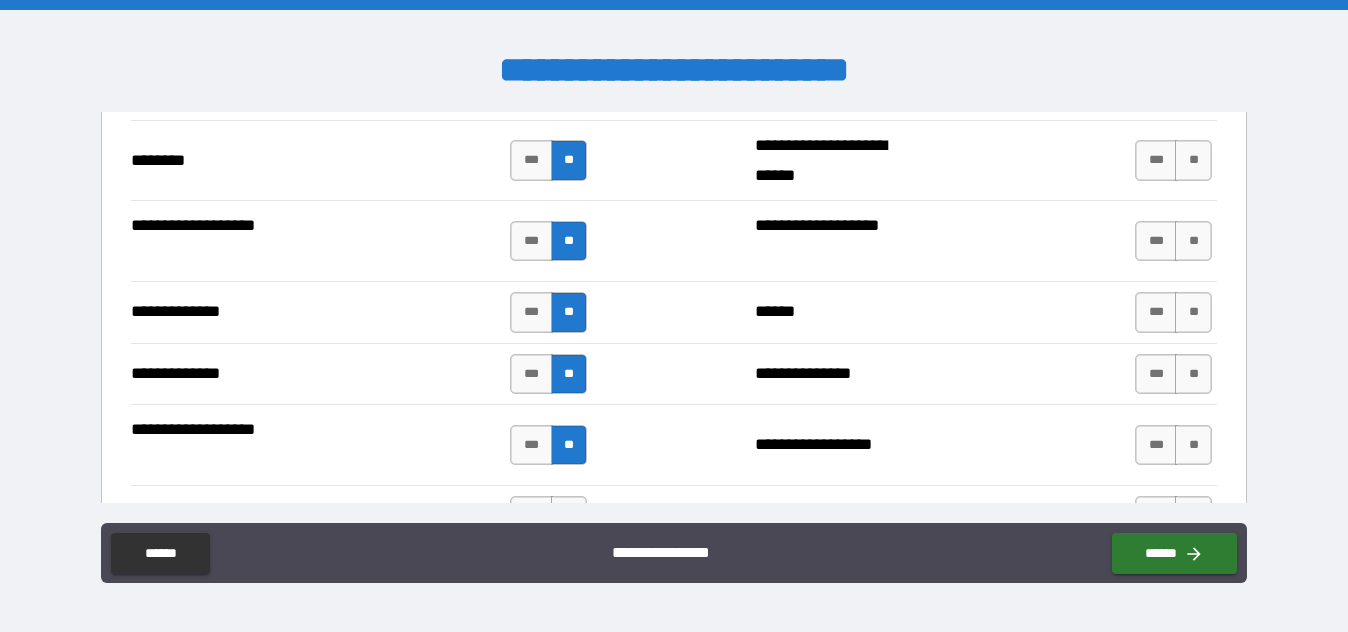 scroll, scrollTop: 3600, scrollLeft: 0, axis: vertical 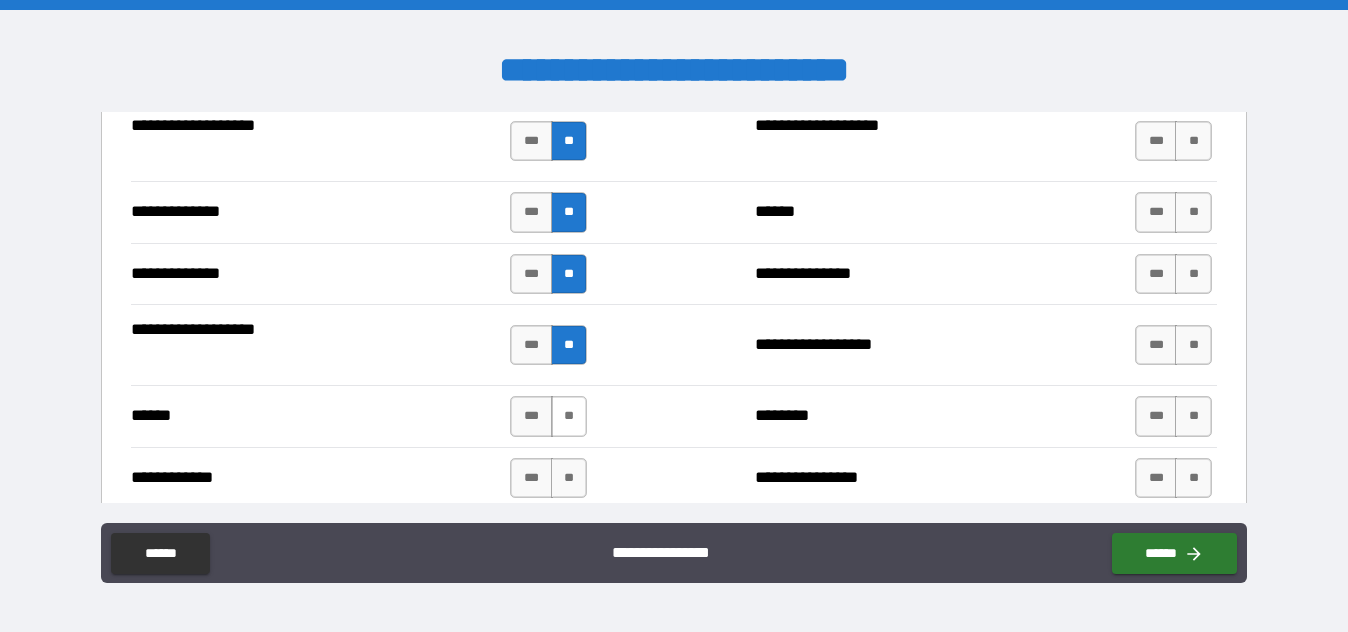 click on "**" at bounding box center (569, 416) 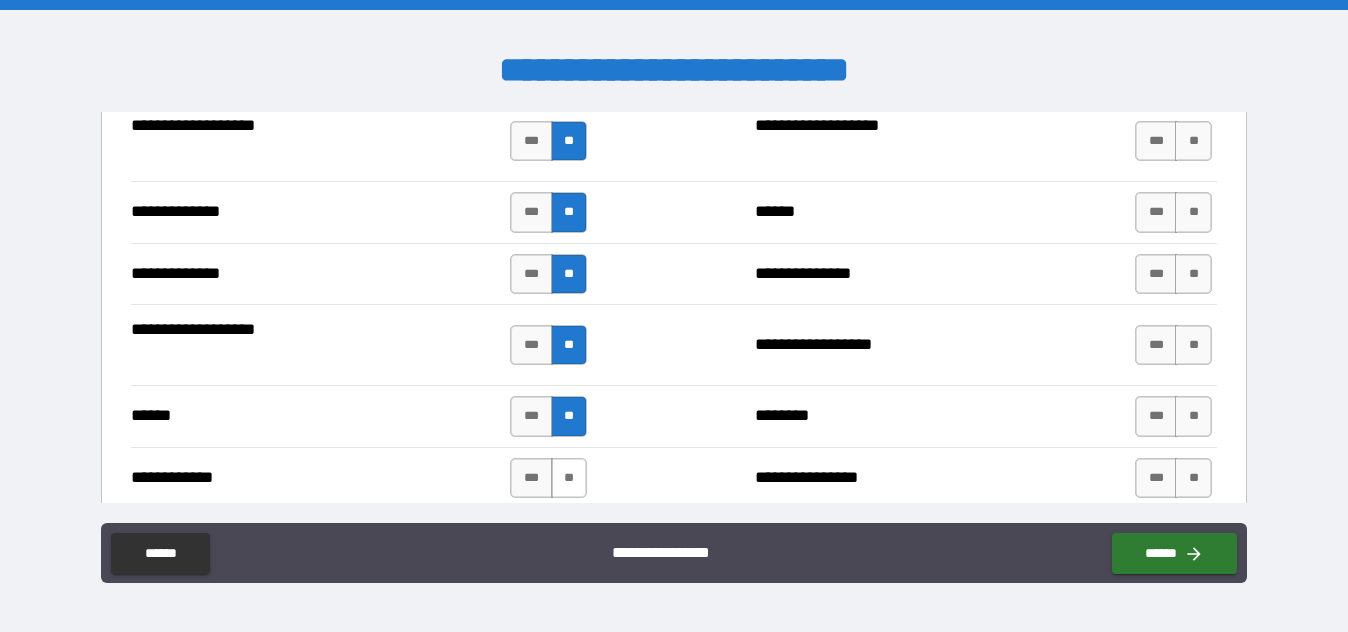 click on "**" at bounding box center [569, 478] 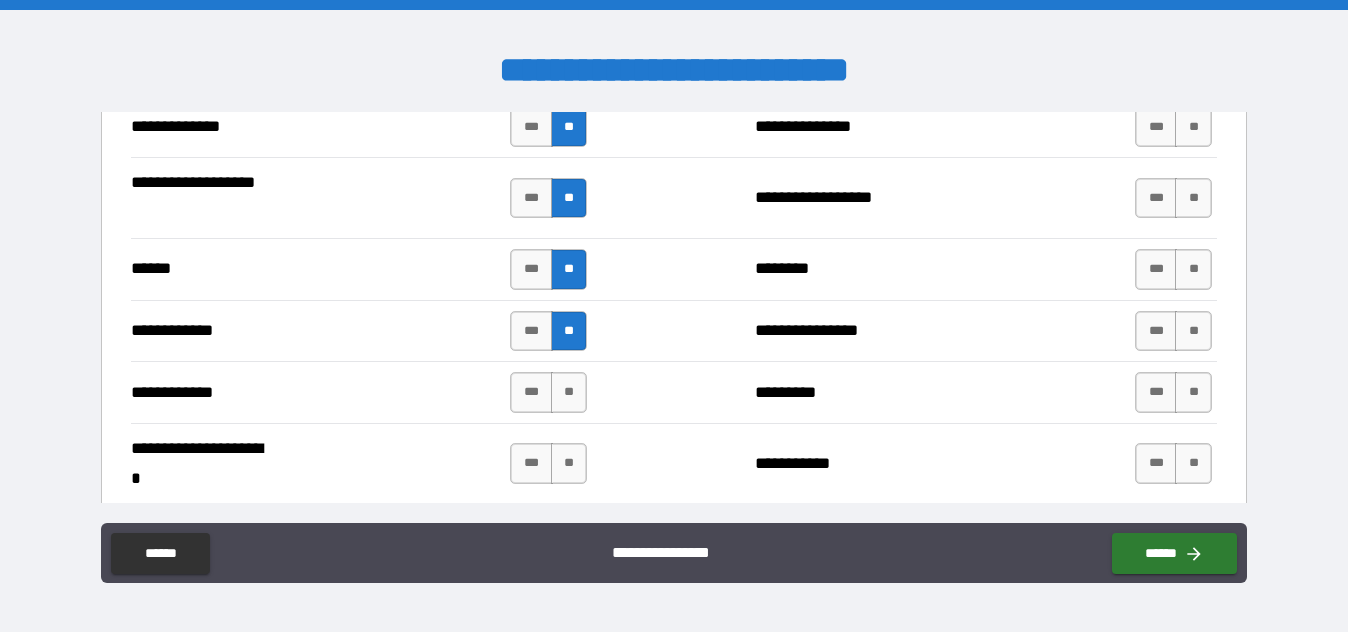 scroll, scrollTop: 3800, scrollLeft: 0, axis: vertical 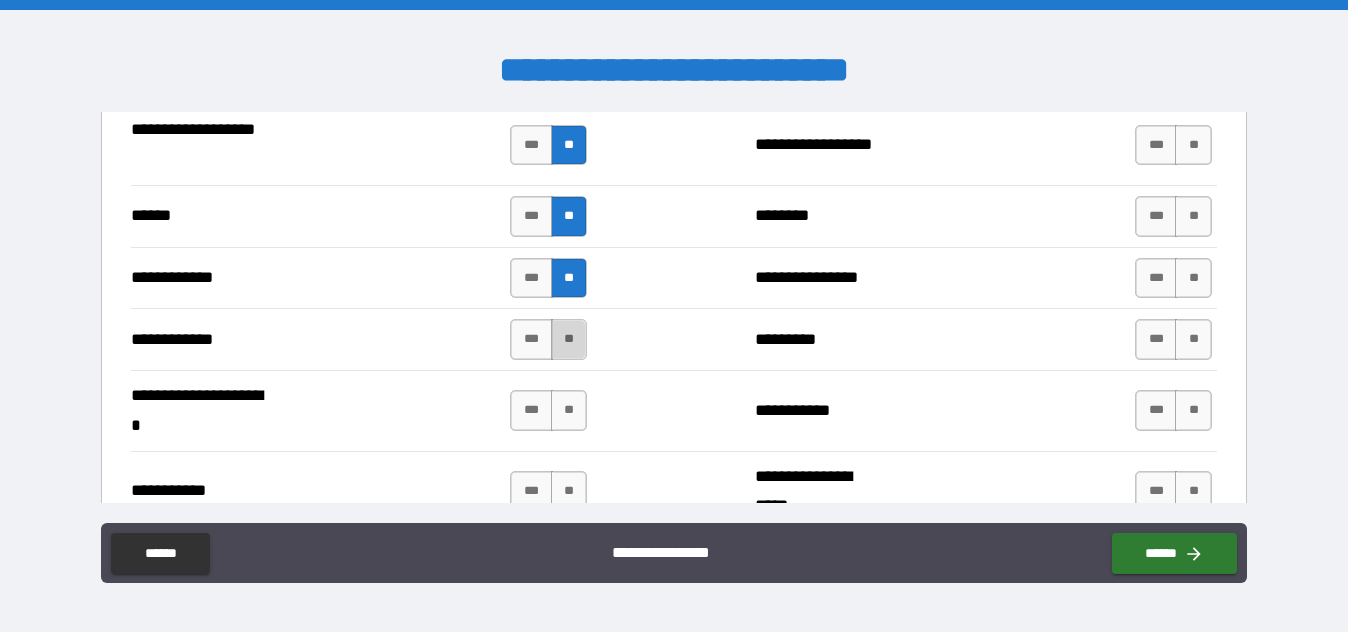 click on "**" at bounding box center [569, 339] 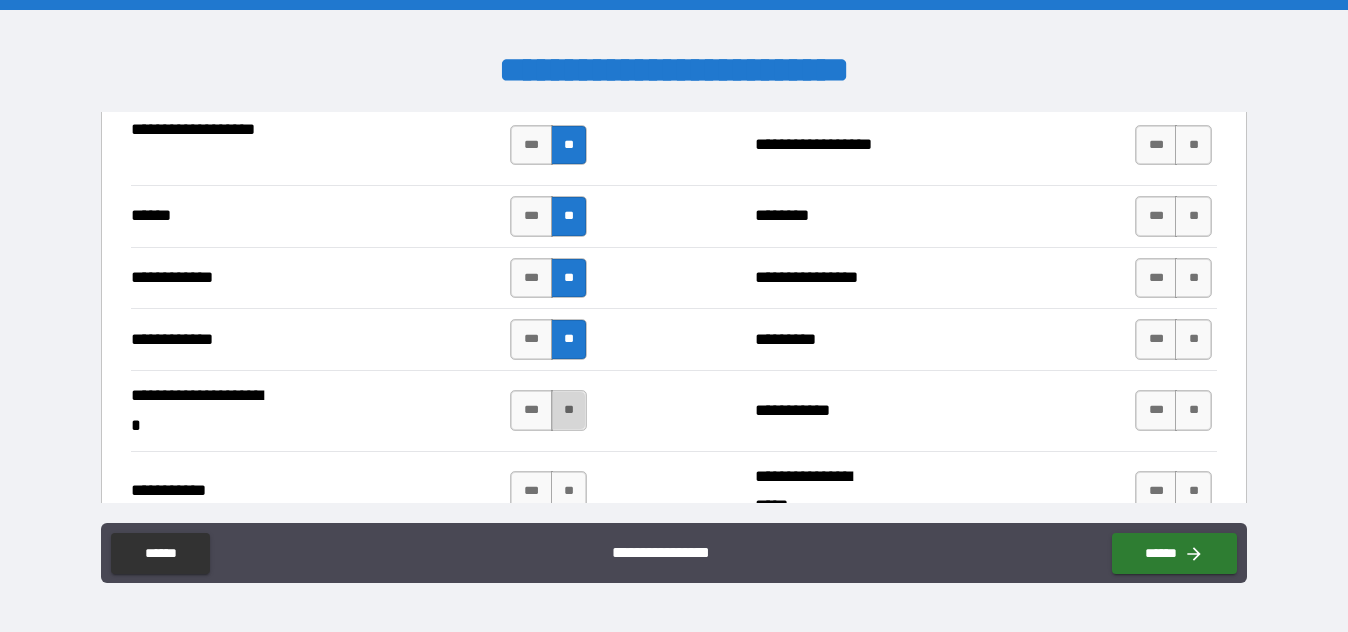 click on "**" at bounding box center (569, 410) 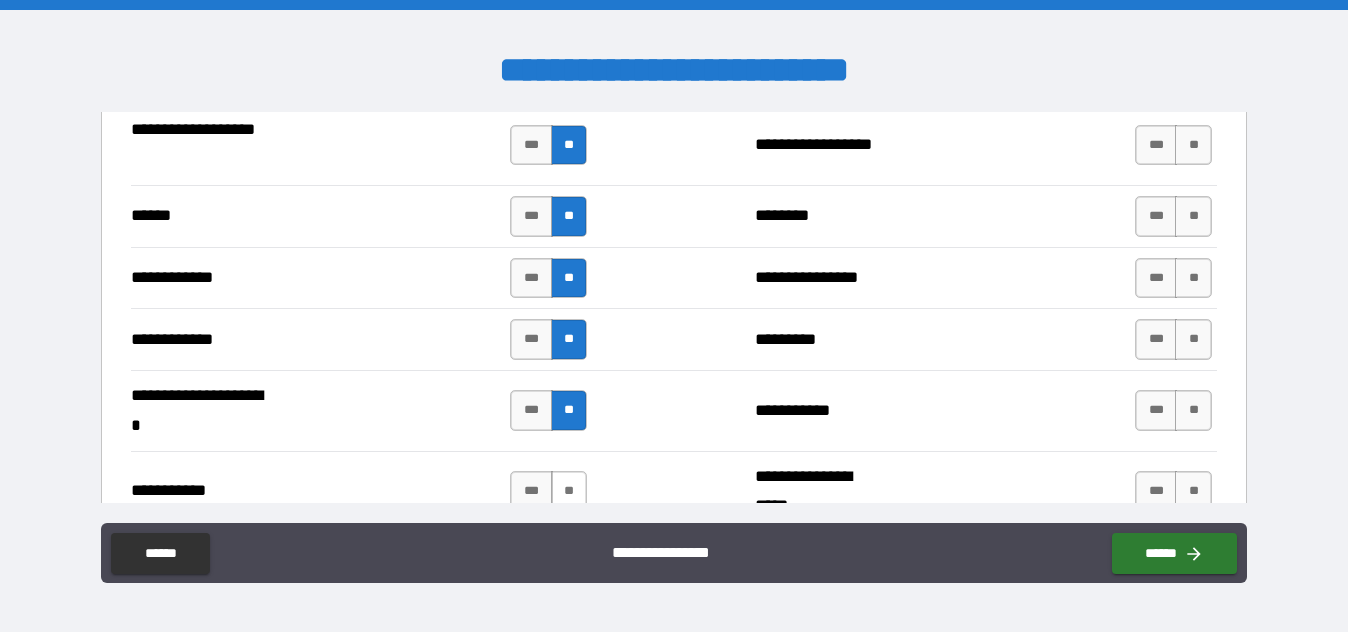 click on "**" at bounding box center [569, 491] 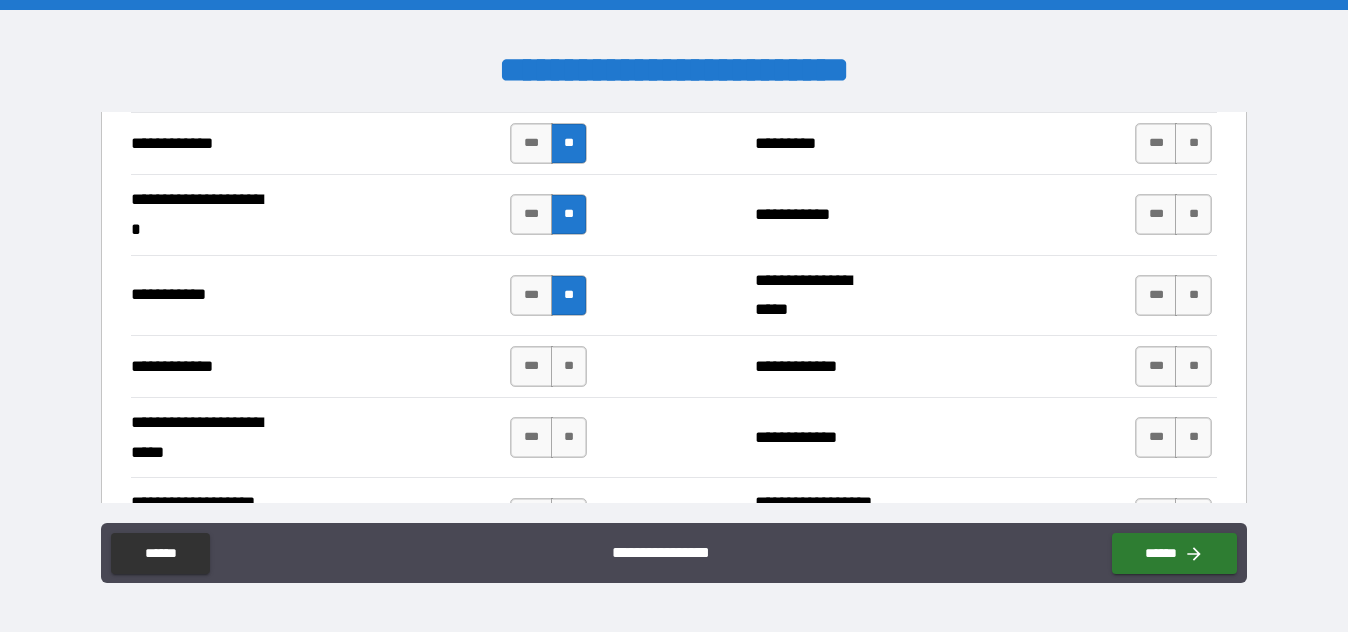scroll, scrollTop: 4000, scrollLeft: 0, axis: vertical 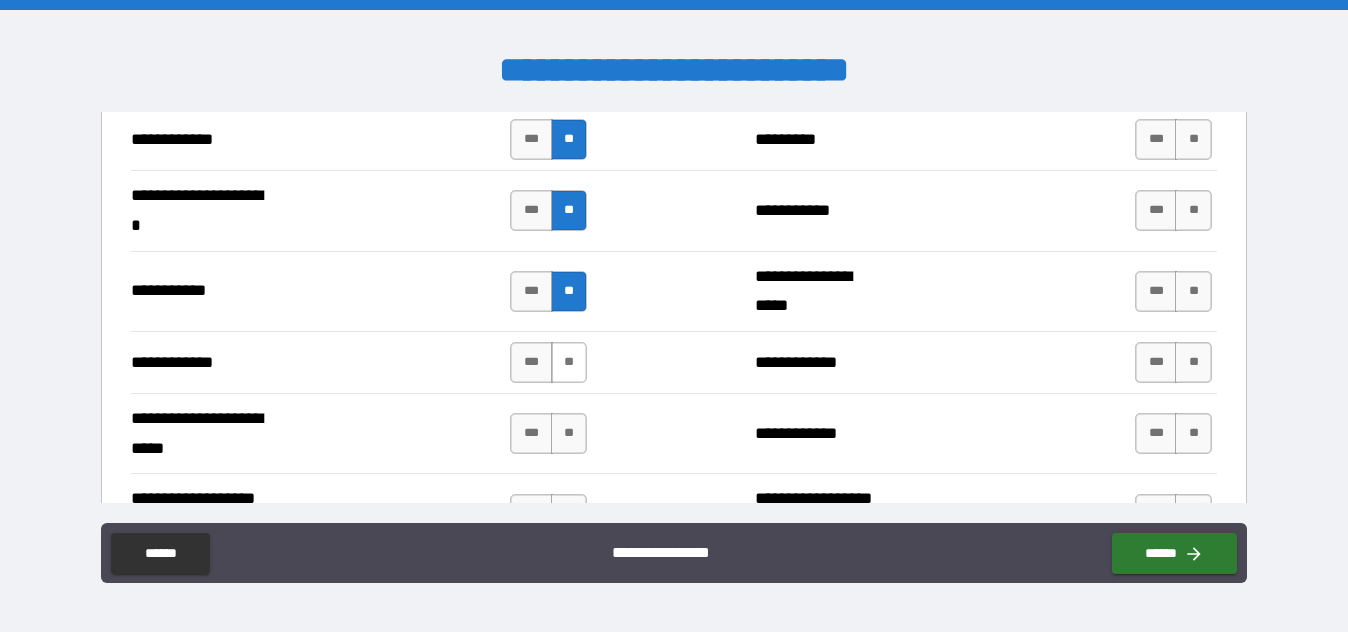 click on "**" at bounding box center [569, 362] 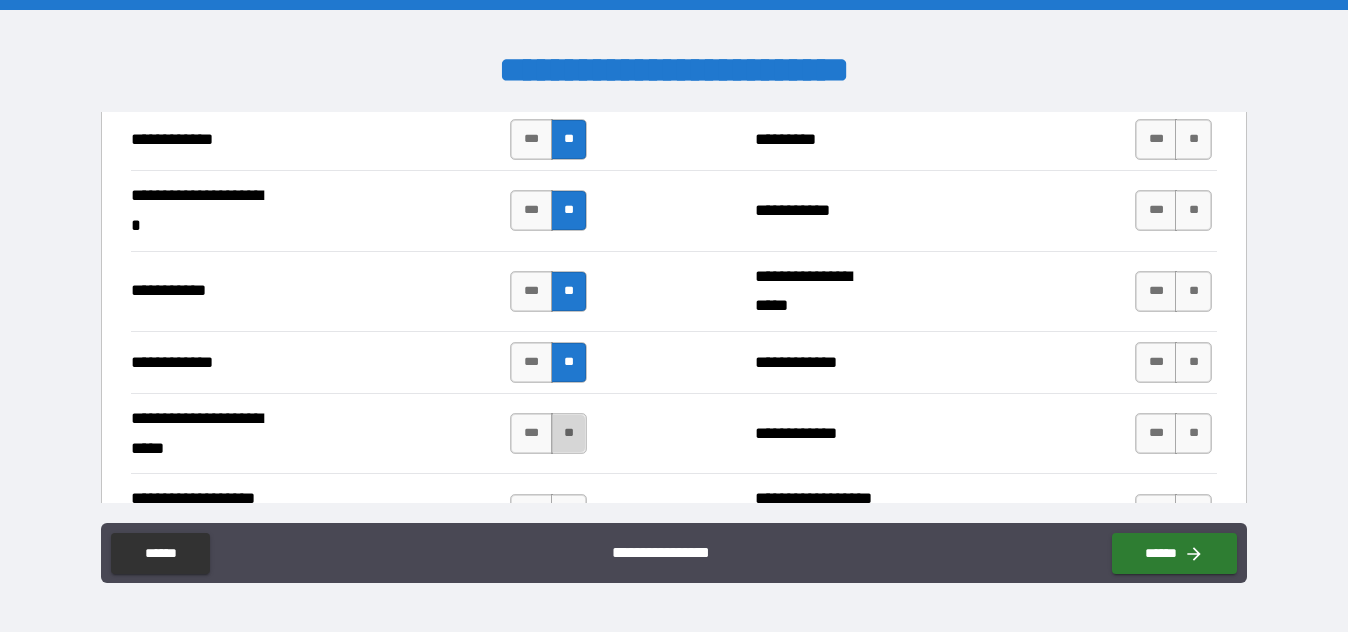 click on "**" at bounding box center (569, 433) 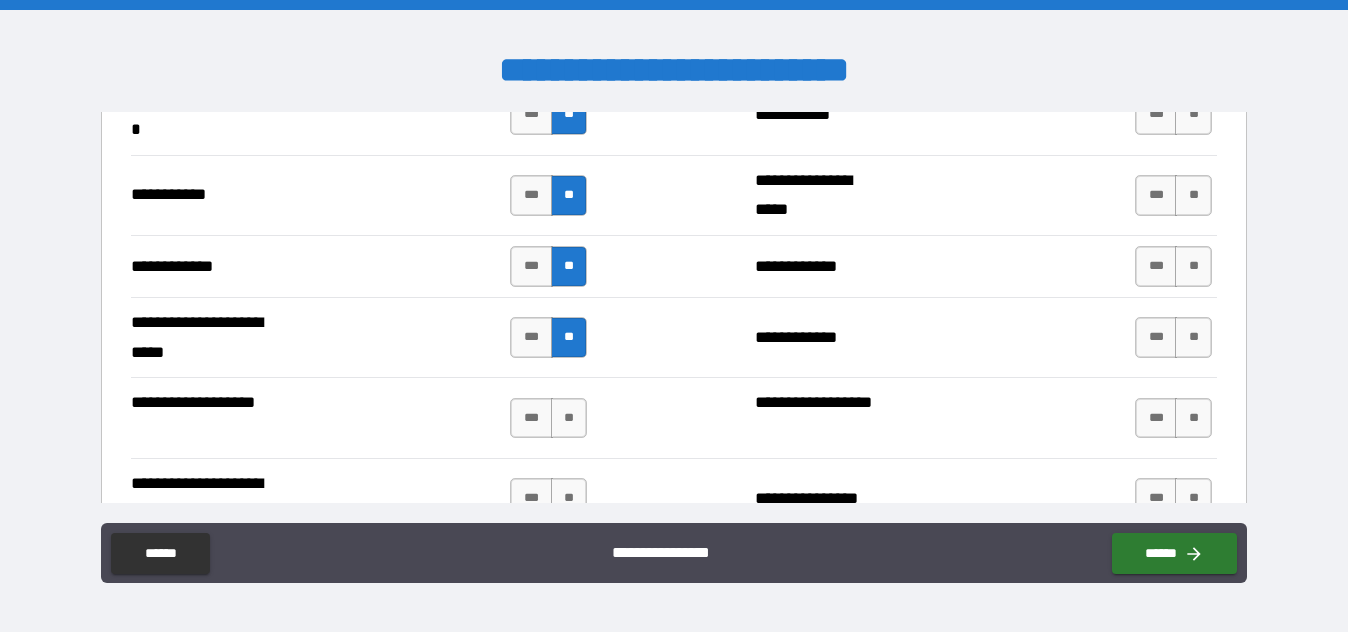 scroll, scrollTop: 4100, scrollLeft: 0, axis: vertical 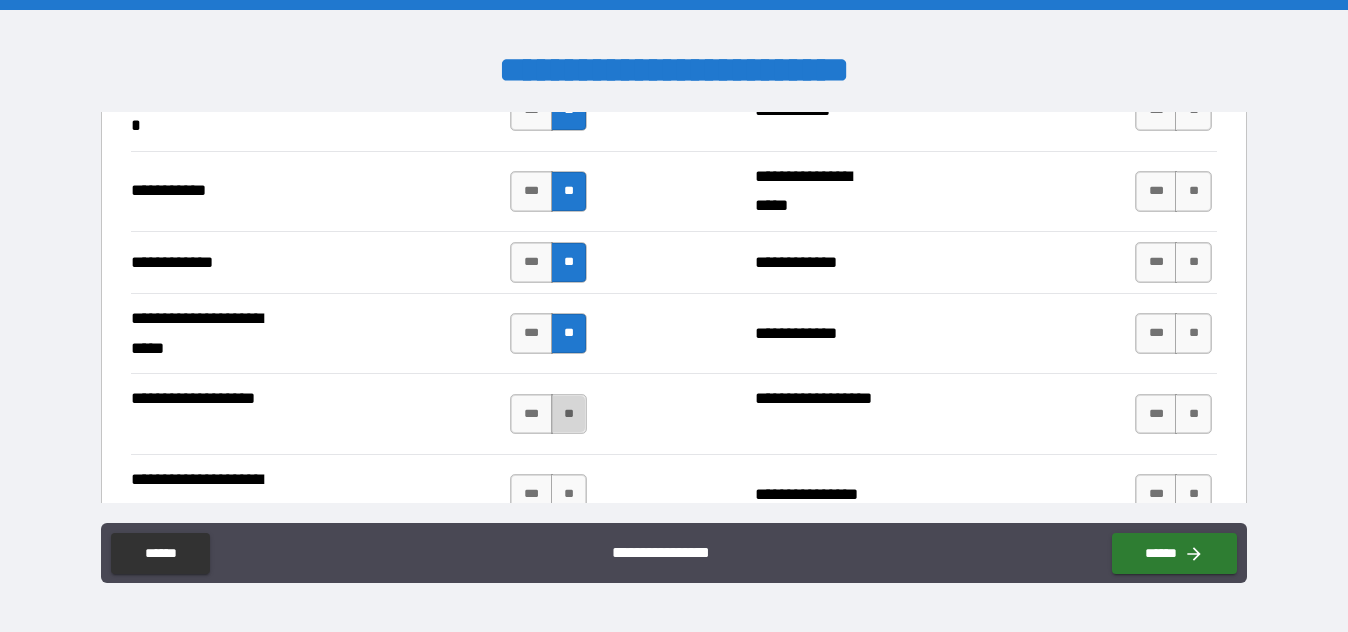click on "**" at bounding box center (569, 414) 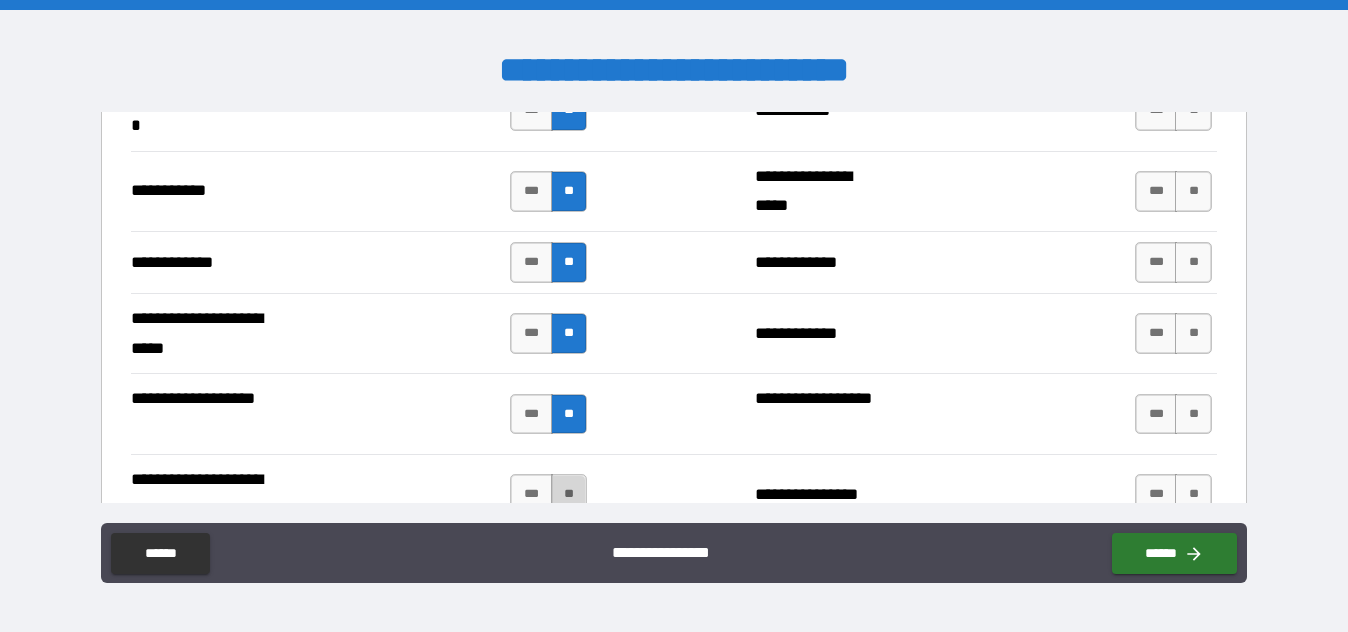 click on "**" at bounding box center (569, 494) 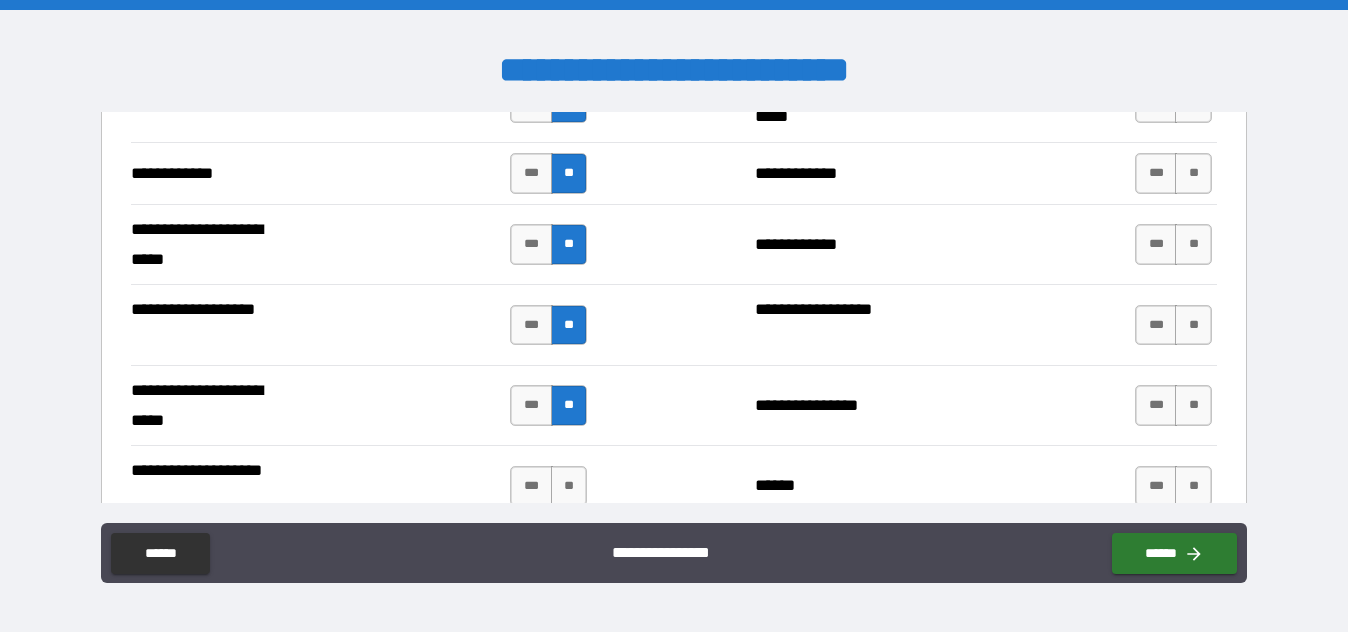 scroll, scrollTop: 4300, scrollLeft: 0, axis: vertical 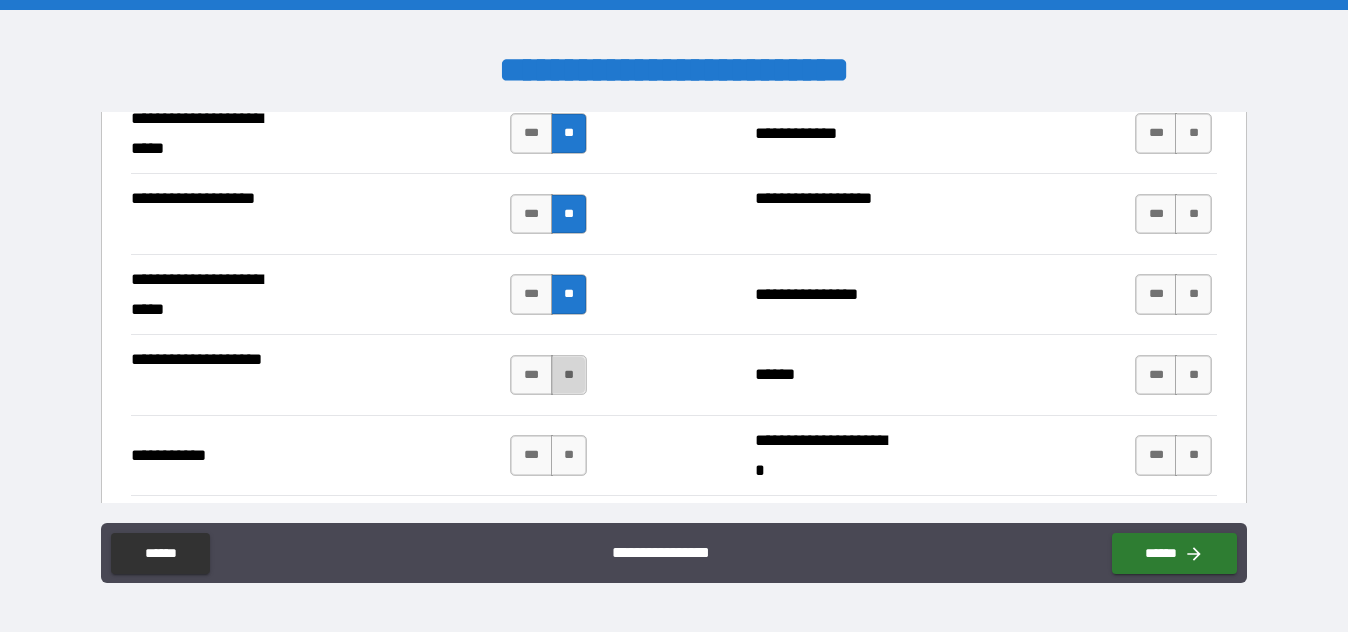 click on "**" at bounding box center [569, 375] 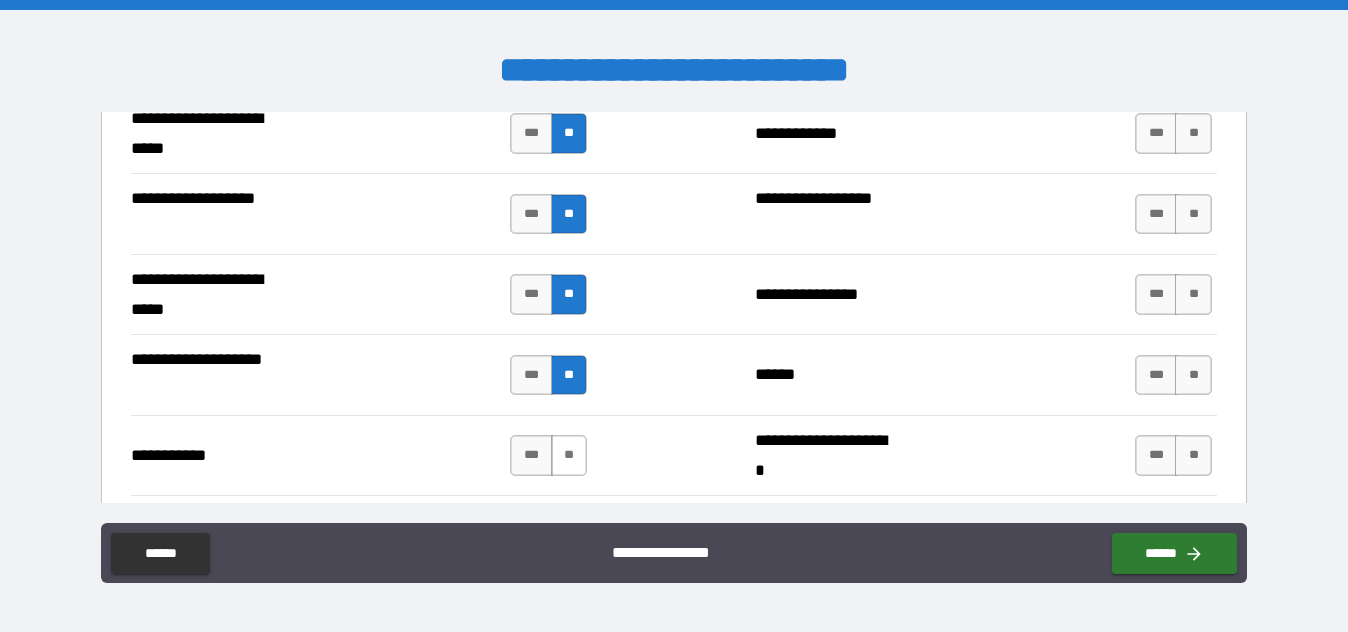 click on "**" at bounding box center (569, 455) 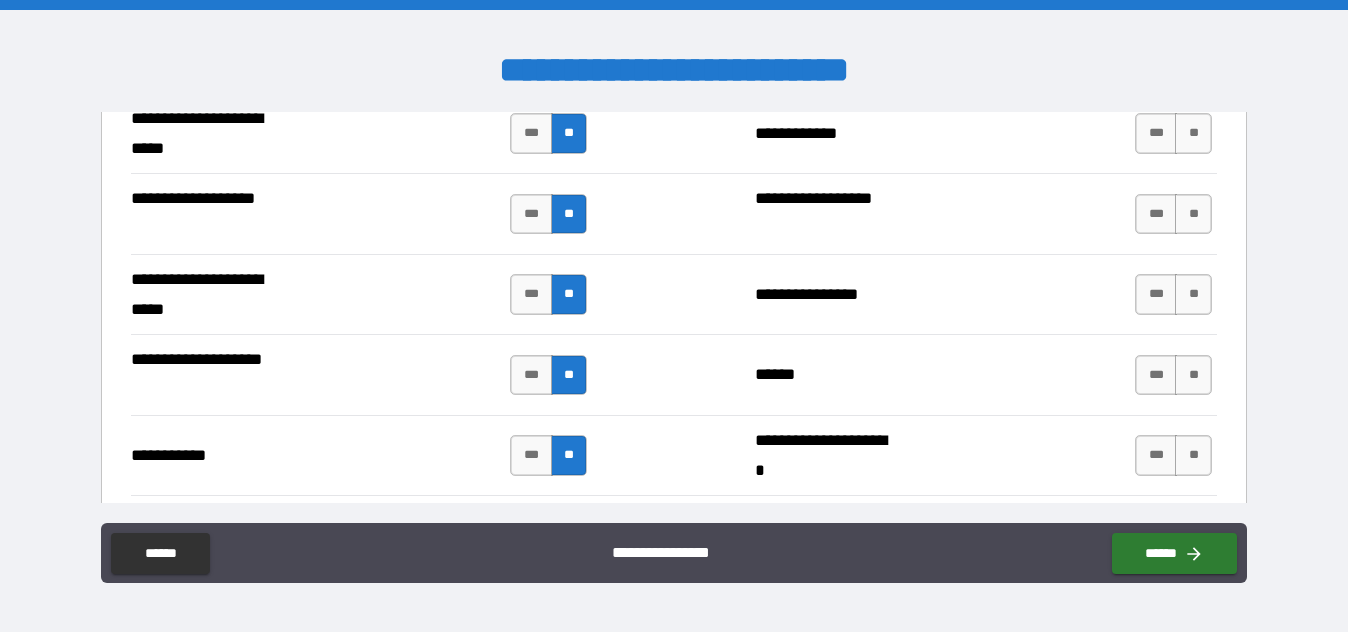 scroll, scrollTop: 4400, scrollLeft: 0, axis: vertical 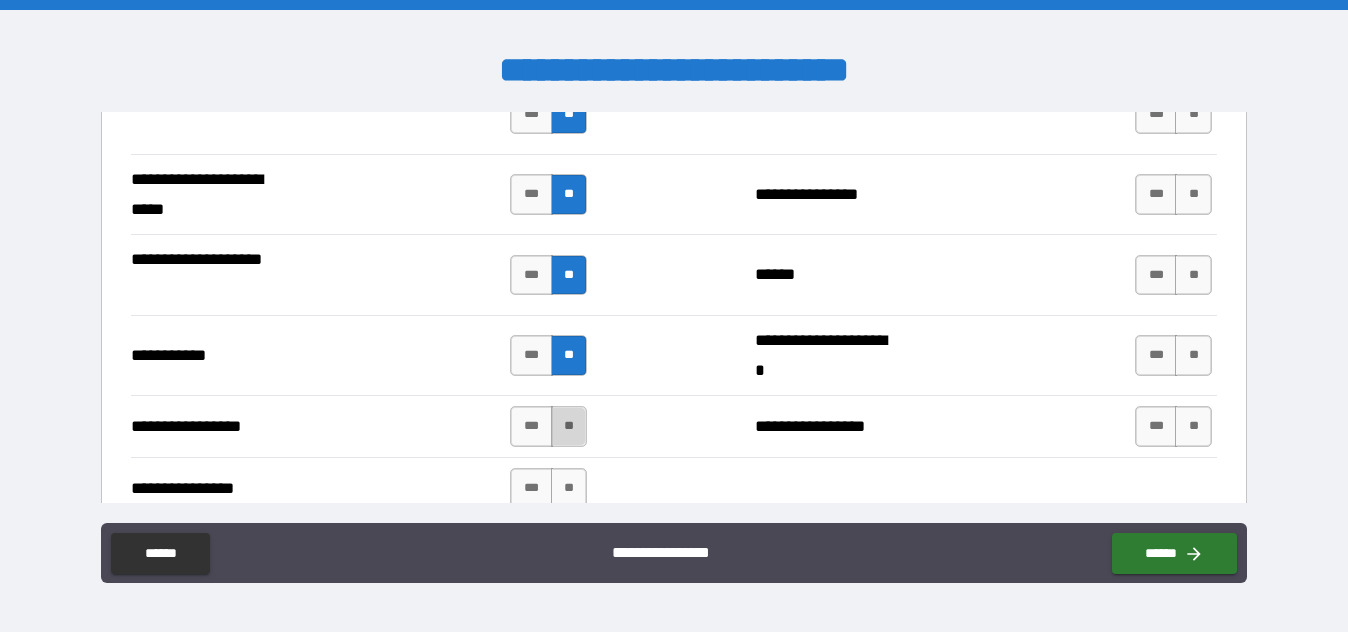 click on "**" at bounding box center [569, 426] 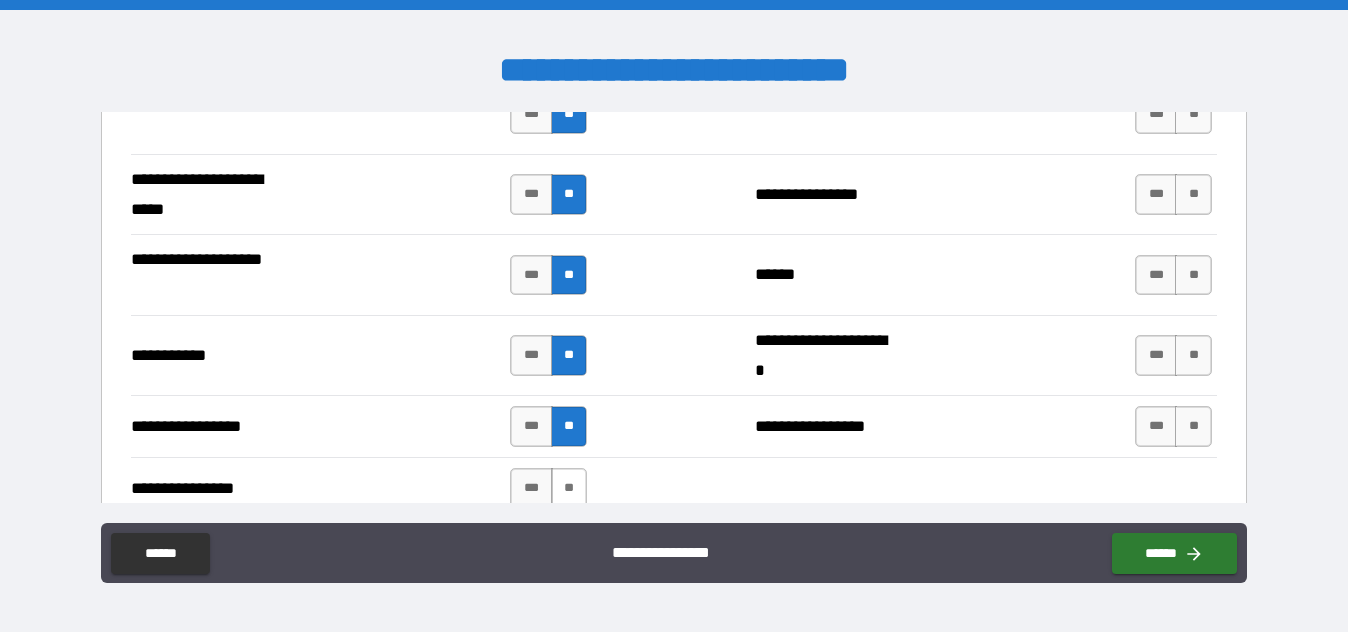 click on "**" at bounding box center [569, 488] 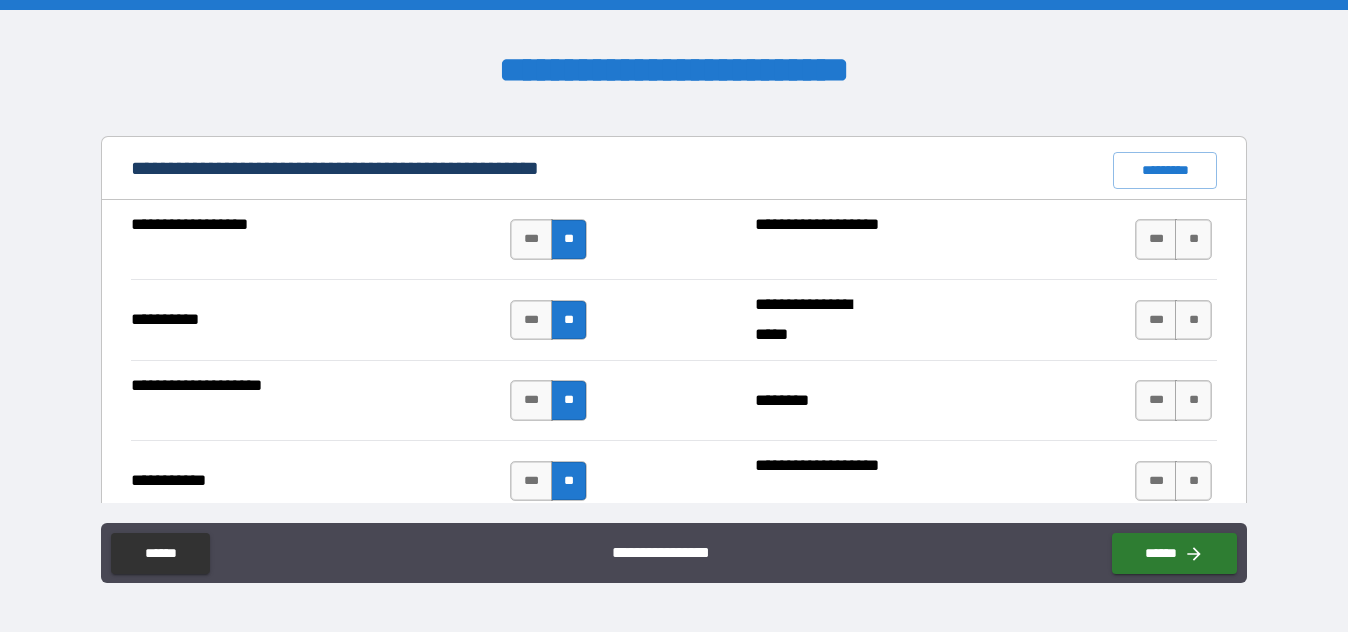 scroll, scrollTop: 1900, scrollLeft: 0, axis: vertical 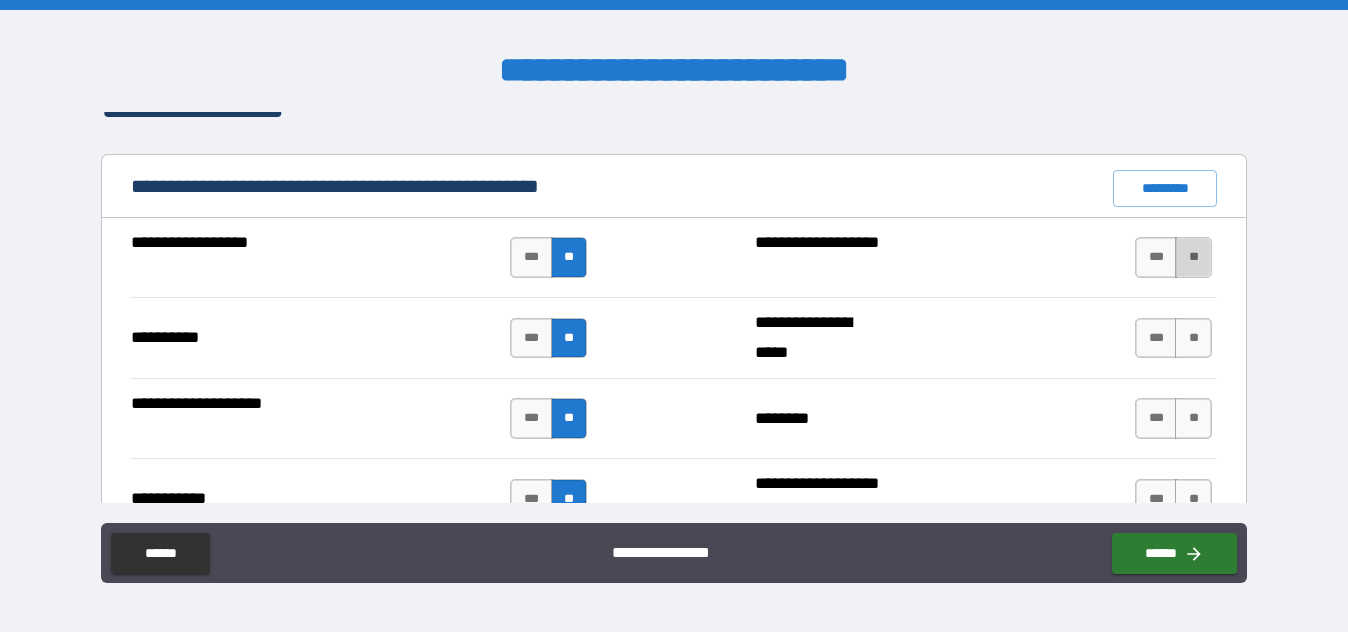 click on "**" at bounding box center (1193, 257) 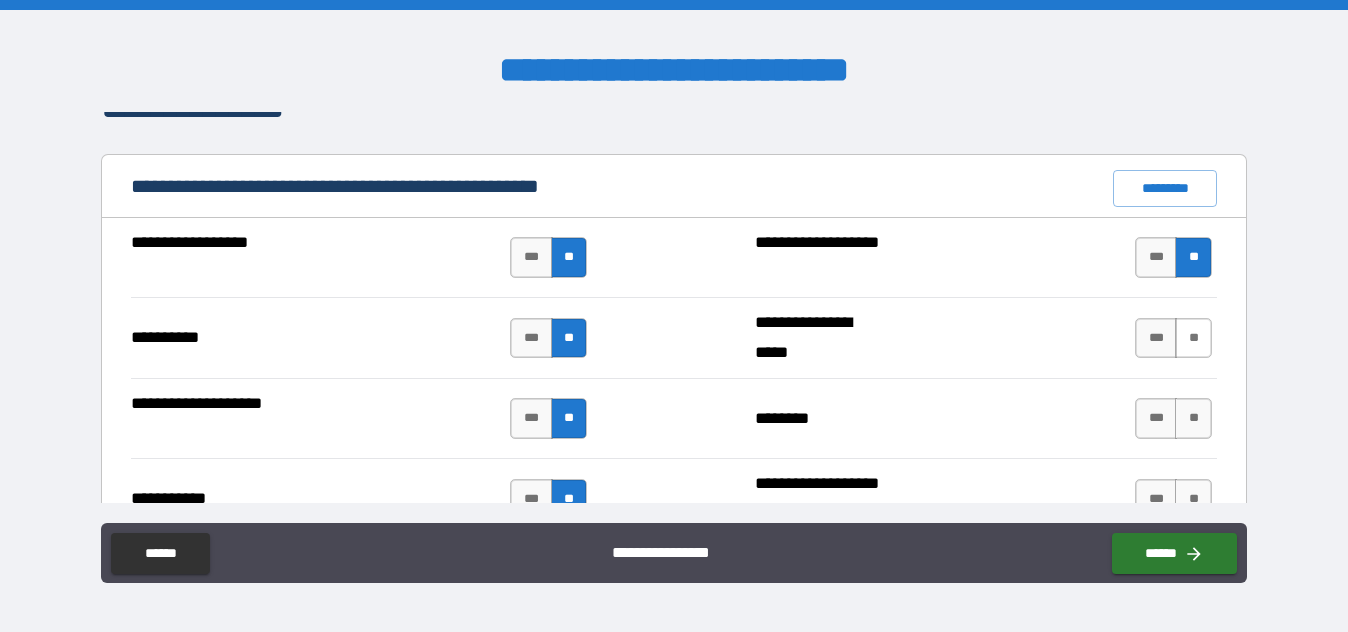 click on "**" at bounding box center [1193, 338] 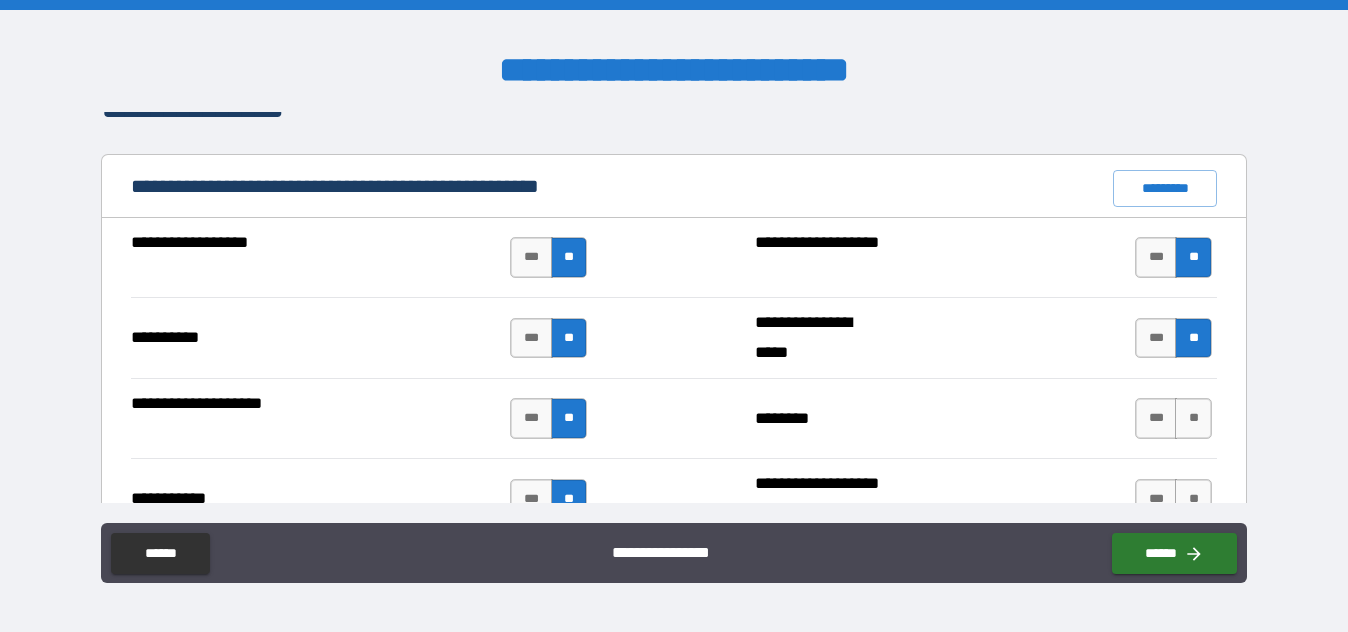 scroll, scrollTop: 2000, scrollLeft: 0, axis: vertical 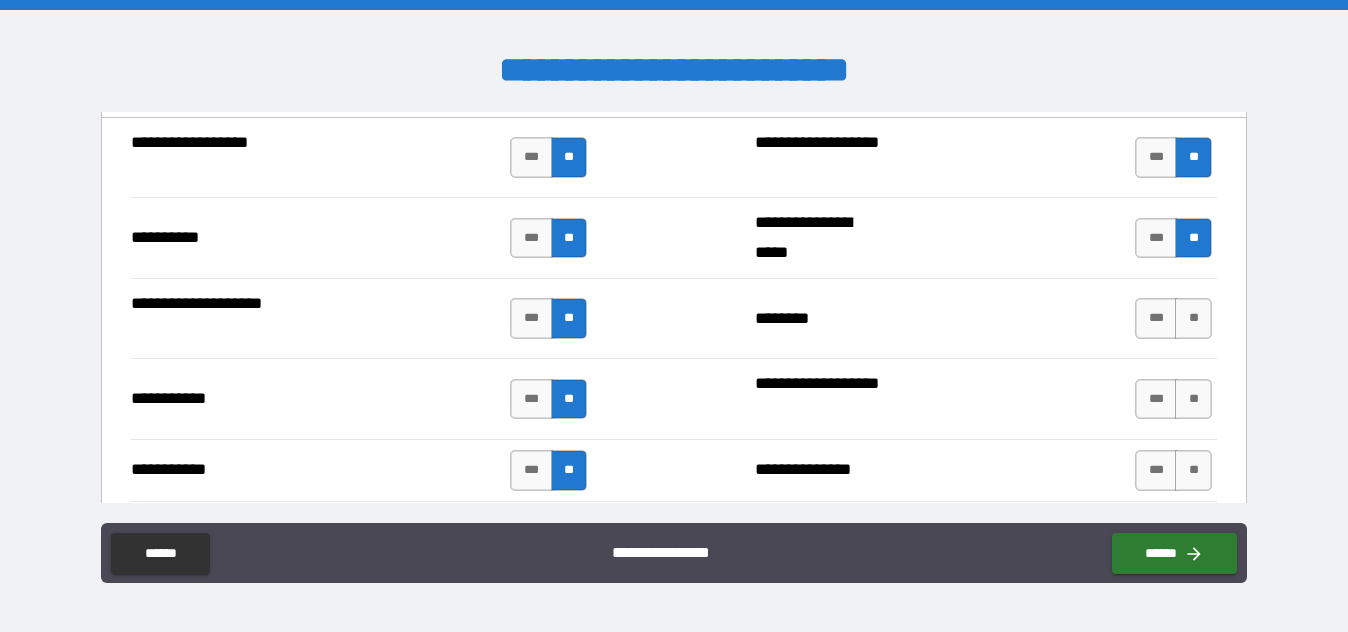 click on "**********" at bounding box center (674, 318) 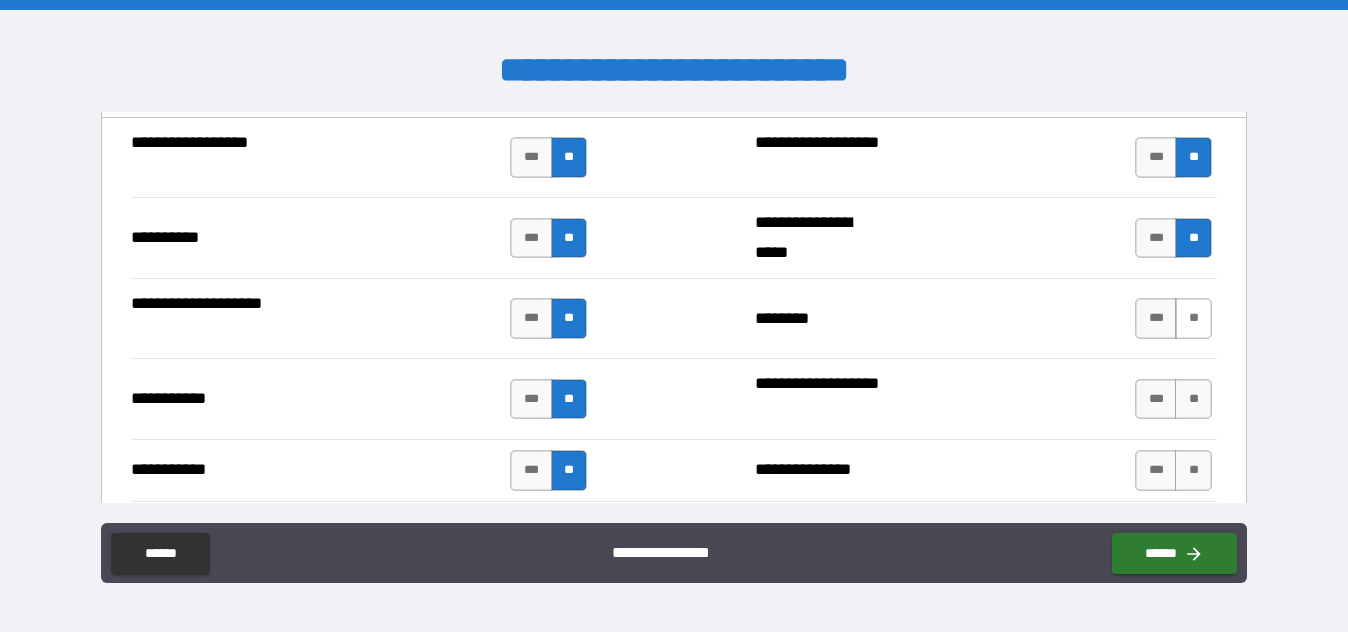 click on "**" at bounding box center [1193, 318] 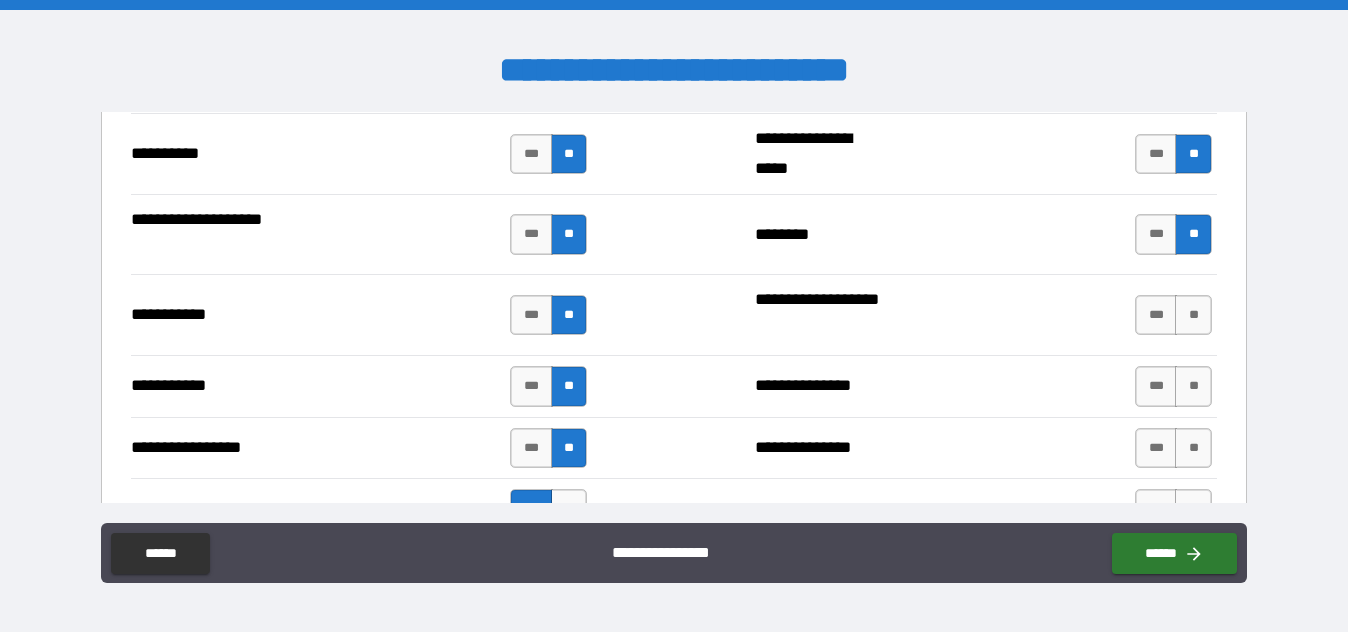 scroll, scrollTop: 2100, scrollLeft: 0, axis: vertical 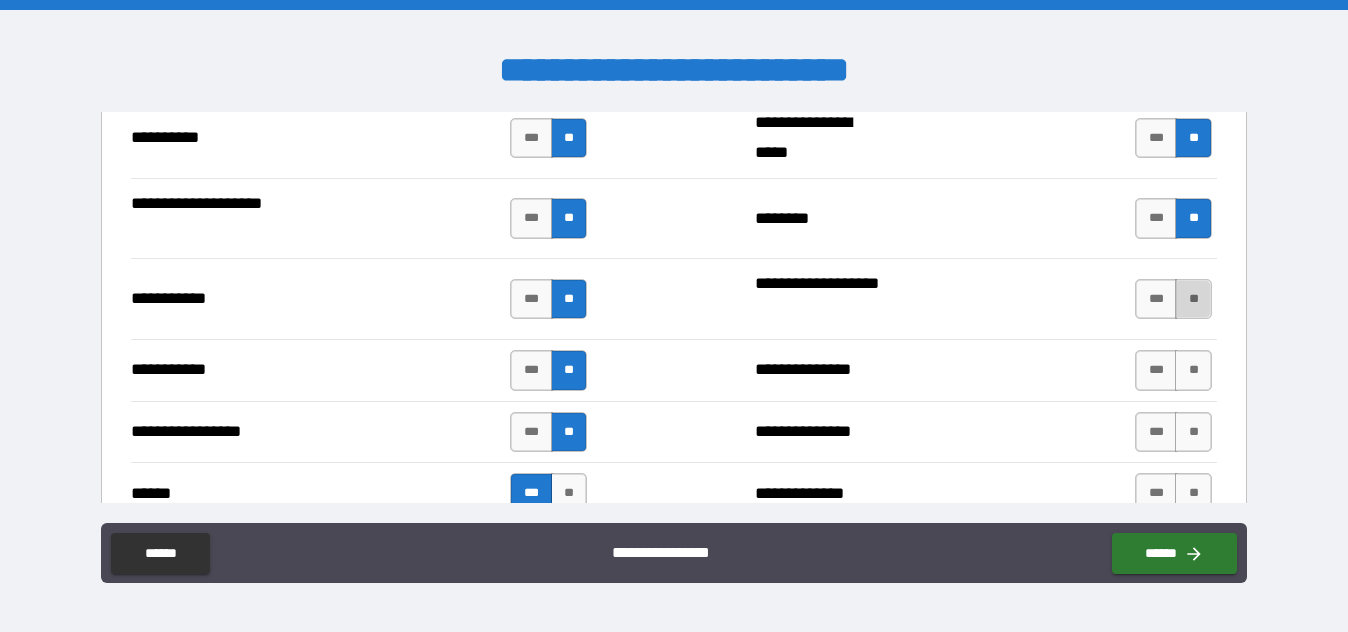 click on "**" at bounding box center (1193, 299) 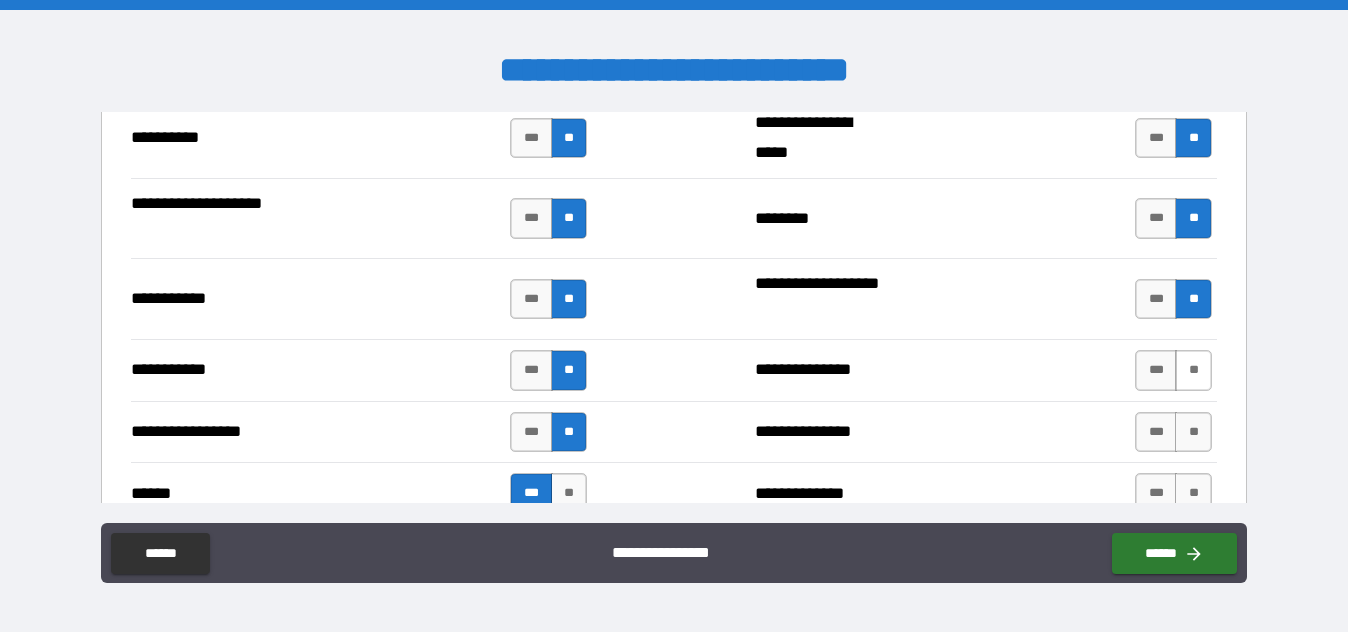 click on "**" at bounding box center (1193, 370) 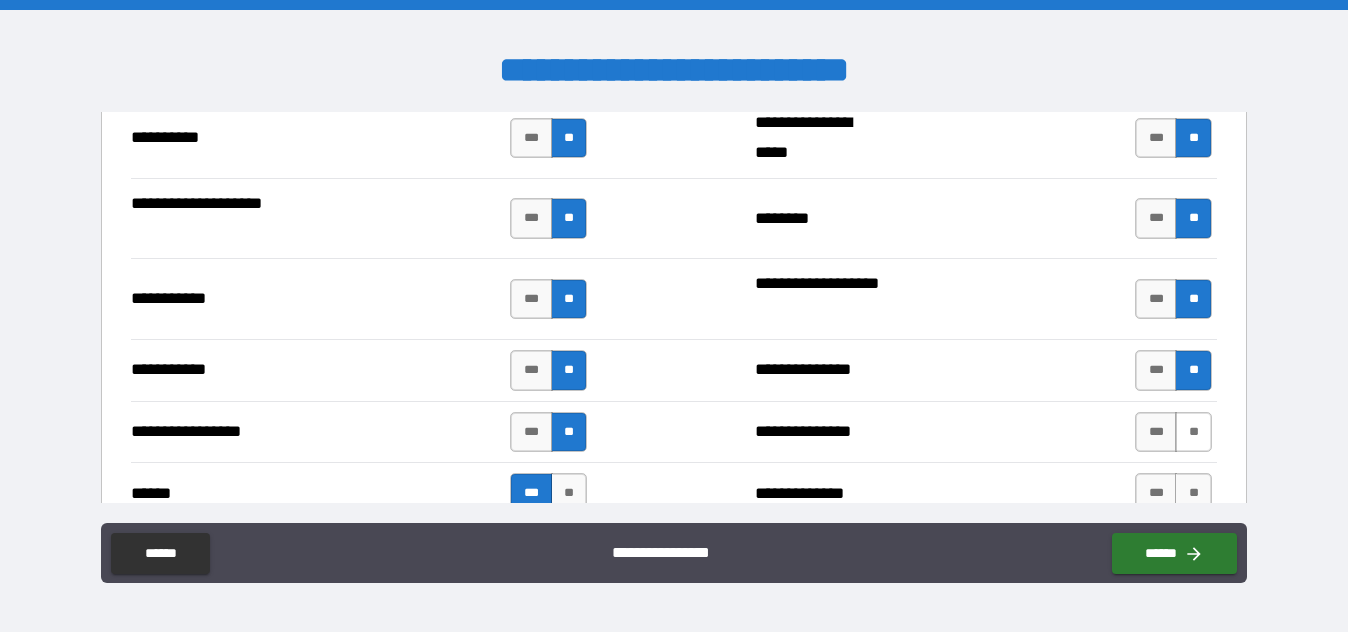click on "**" at bounding box center (1193, 432) 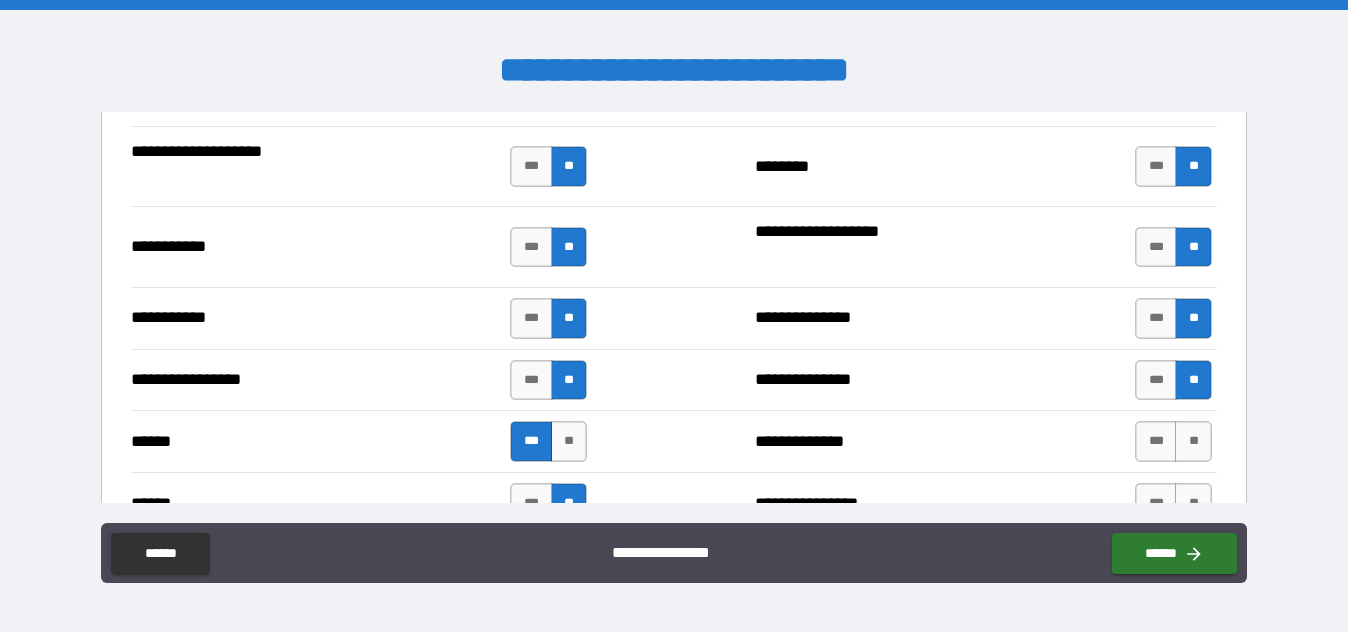 scroll, scrollTop: 2200, scrollLeft: 0, axis: vertical 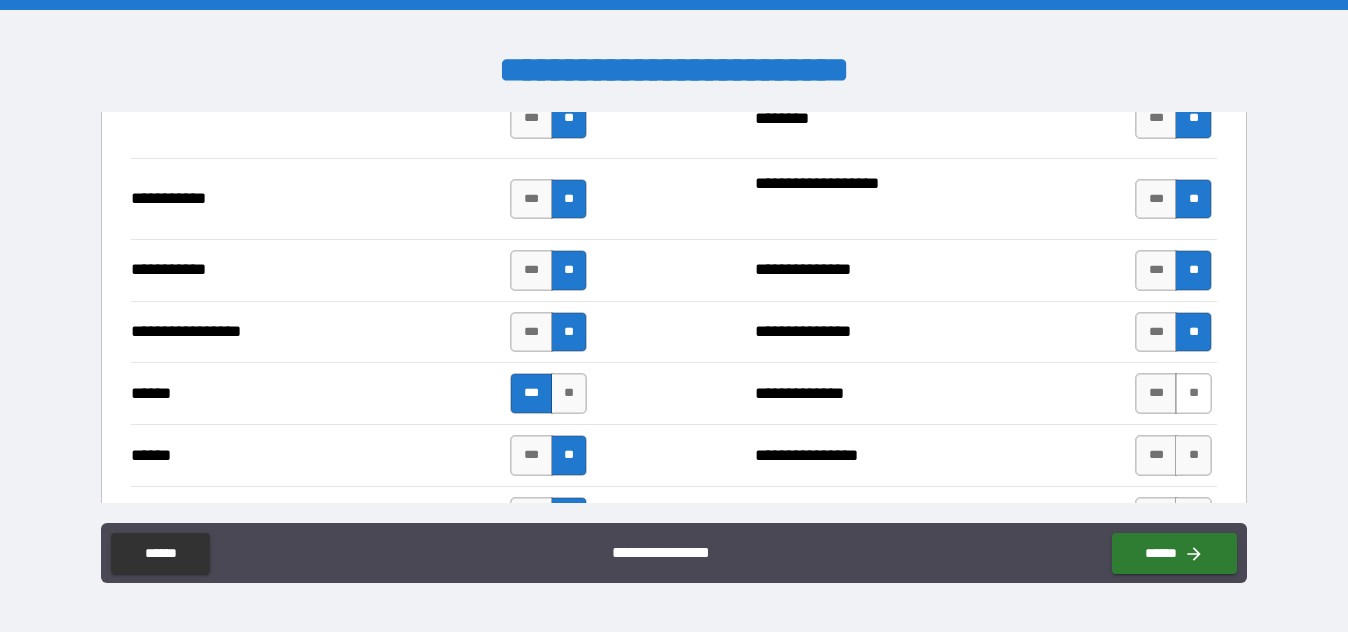 click on "**" at bounding box center (1193, 393) 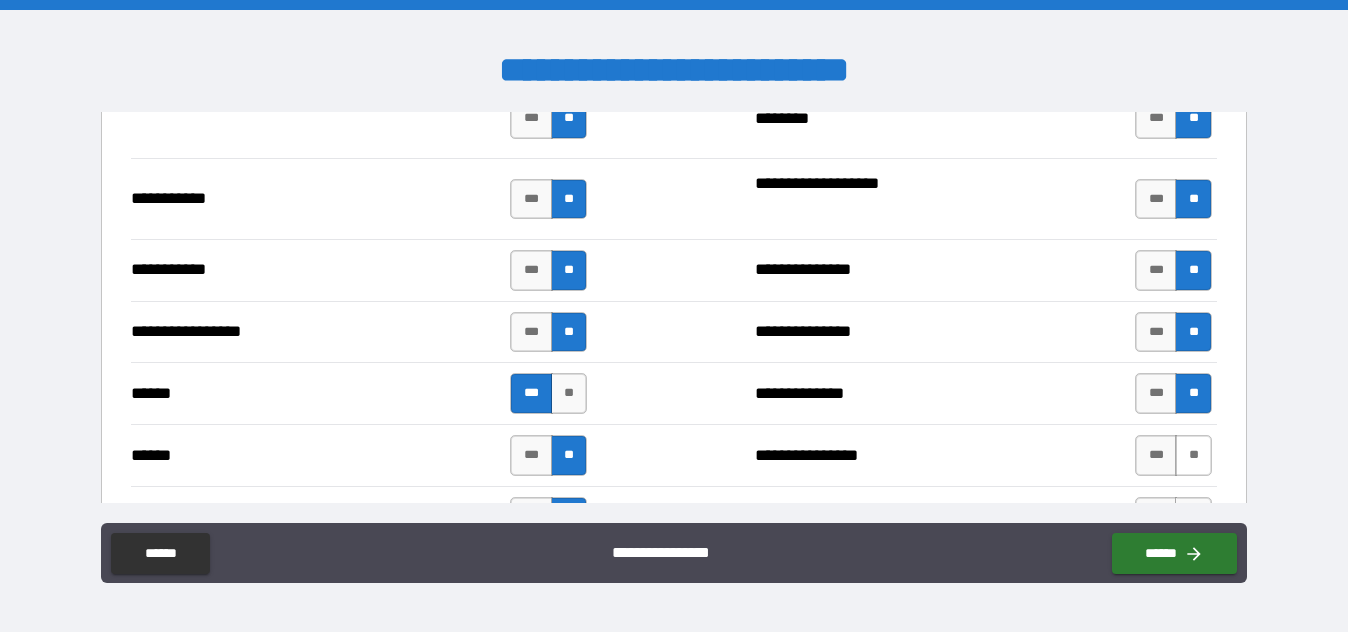 click on "**" at bounding box center [1193, 455] 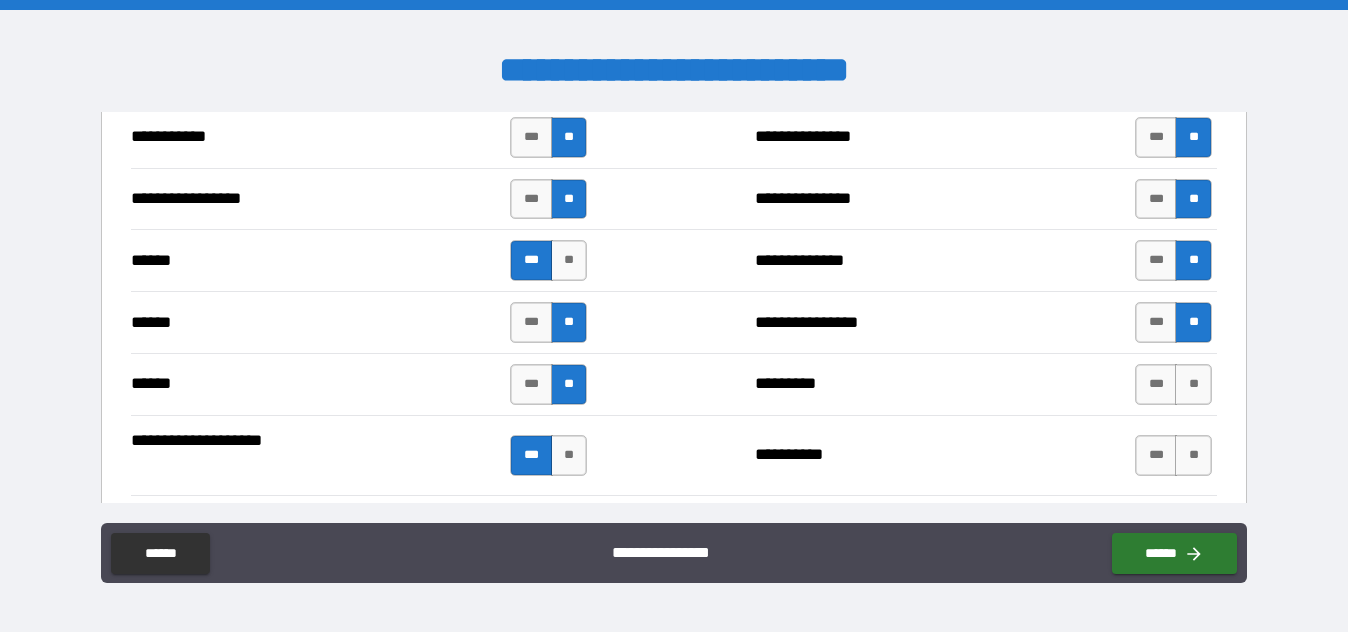 scroll, scrollTop: 2400, scrollLeft: 0, axis: vertical 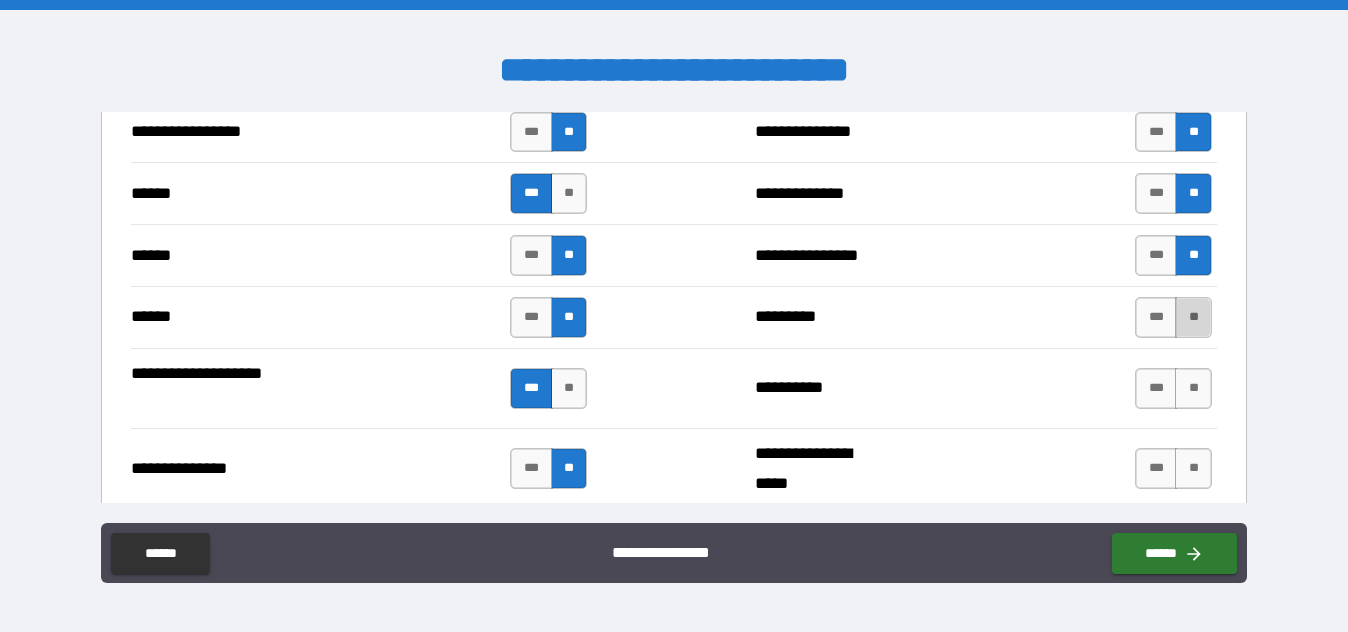 click on "**" at bounding box center (1193, 317) 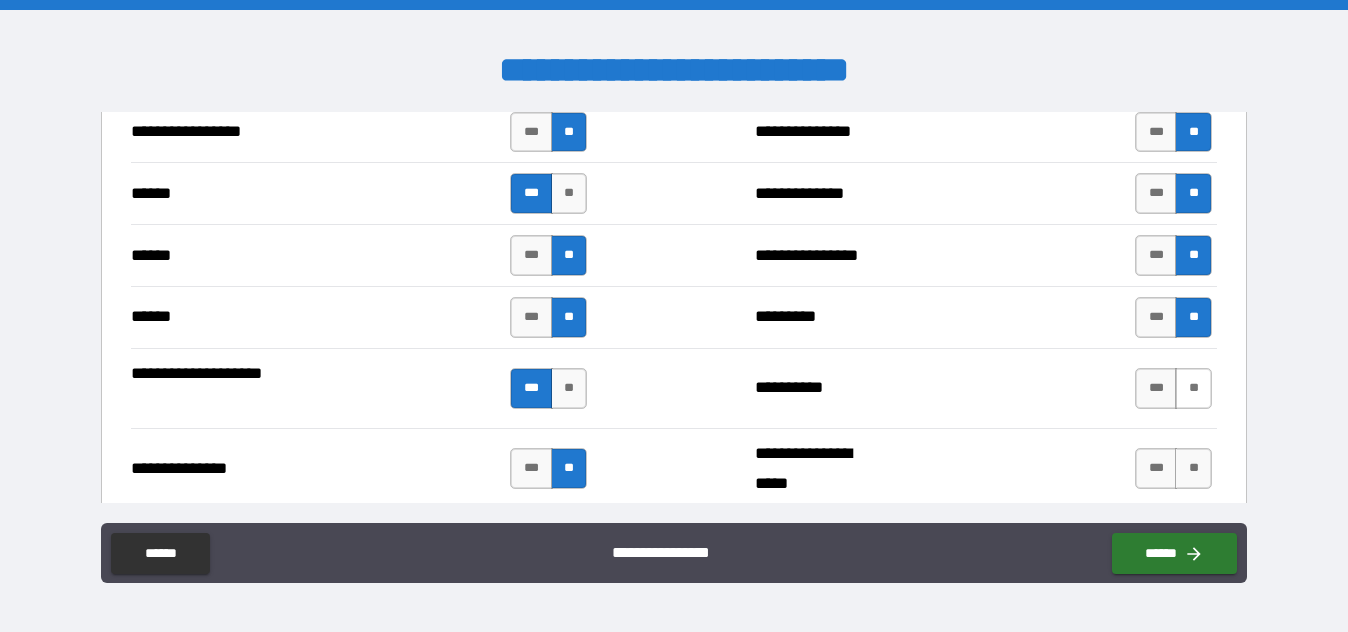click on "**" at bounding box center [1193, 388] 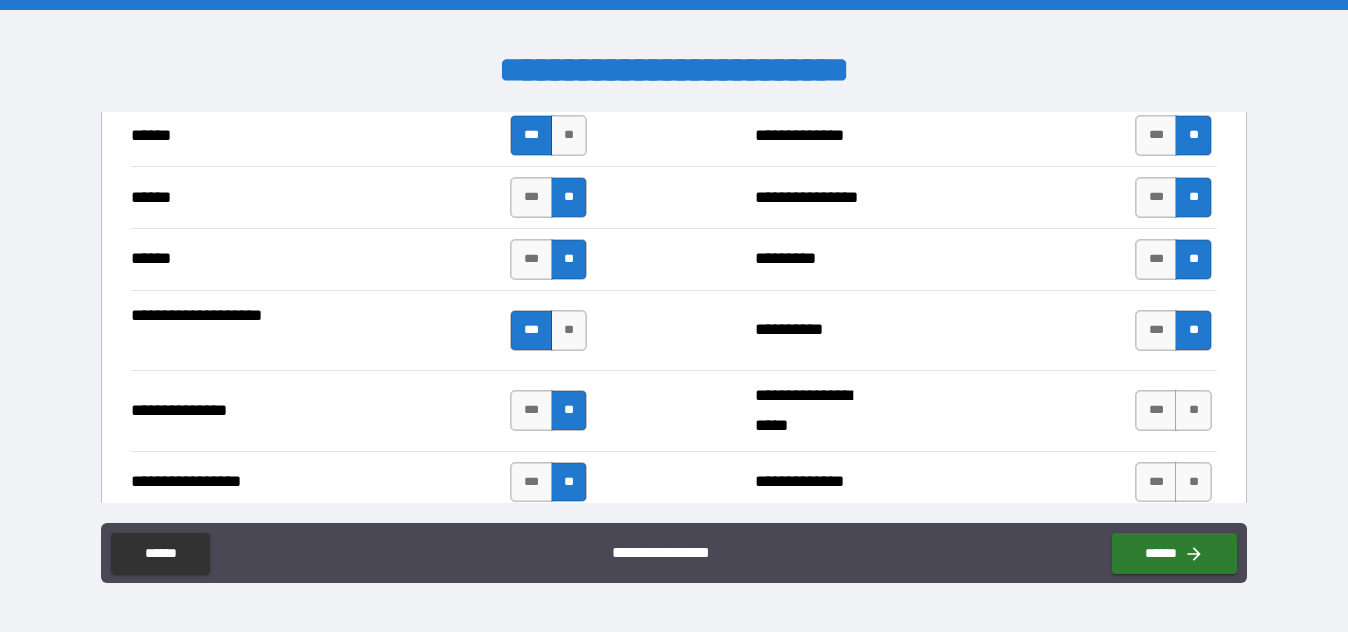 scroll, scrollTop: 2500, scrollLeft: 0, axis: vertical 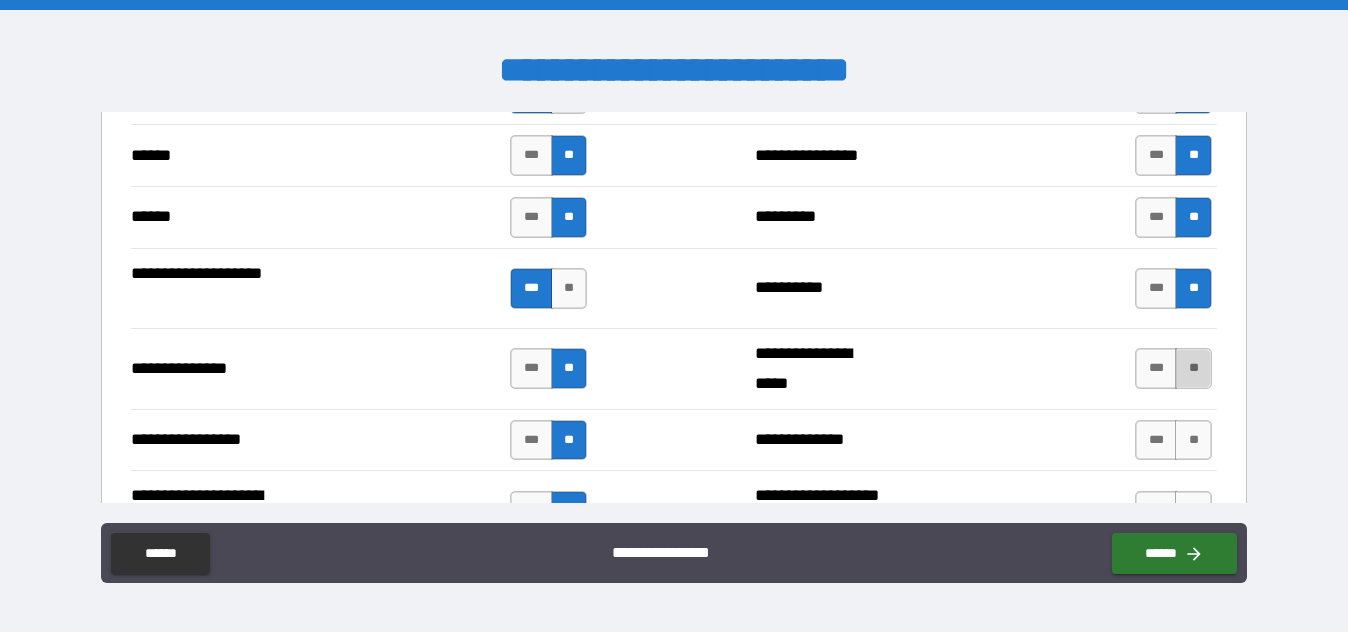 click on "**" at bounding box center [1193, 368] 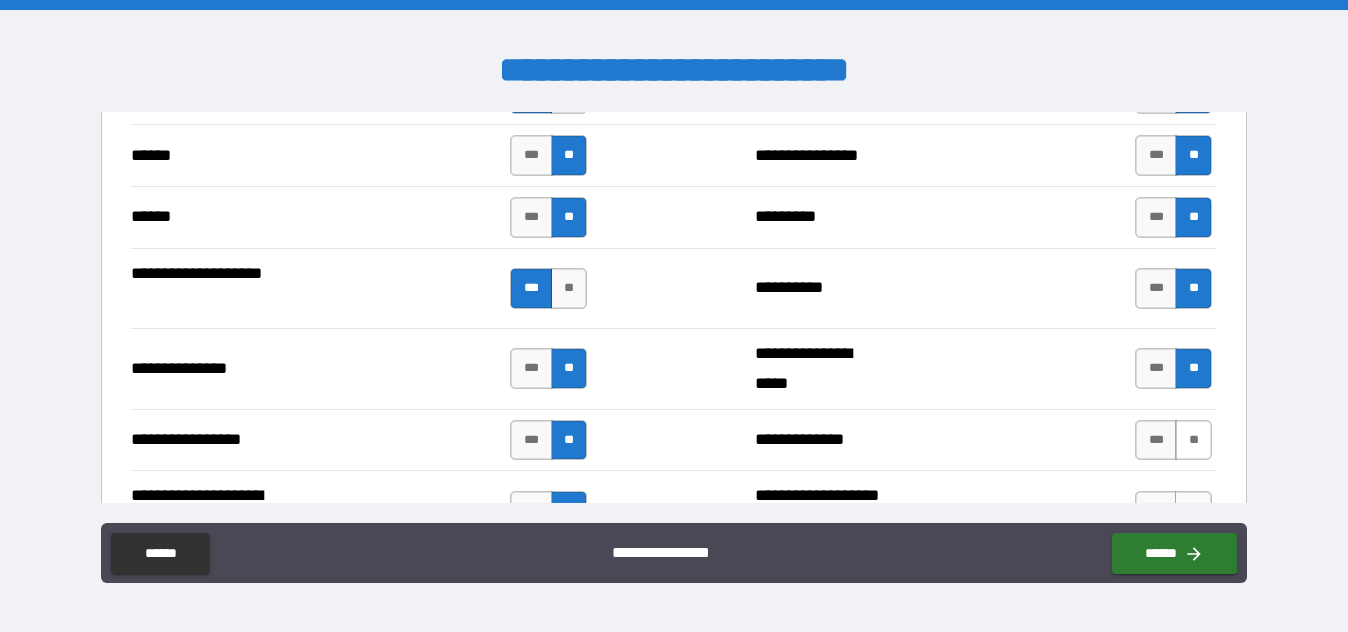 click on "**" at bounding box center (1193, 440) 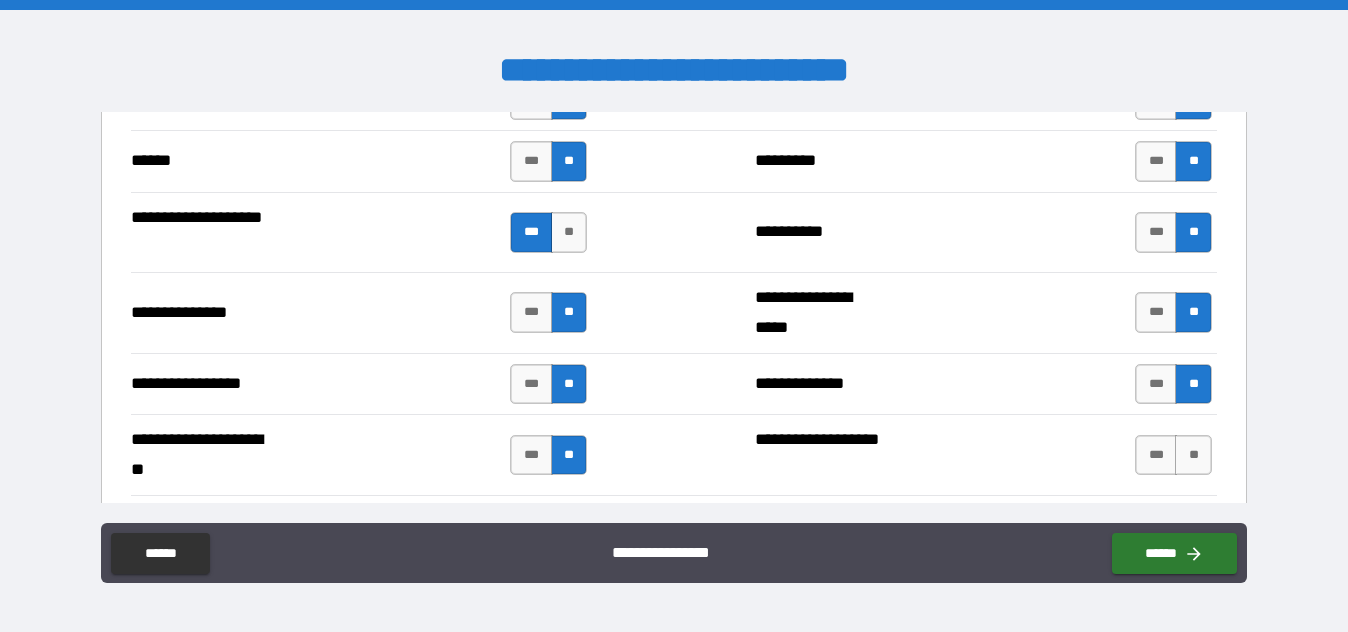 scroll, scrollTop: 2600, scrollLeft: 0, axis: vertical 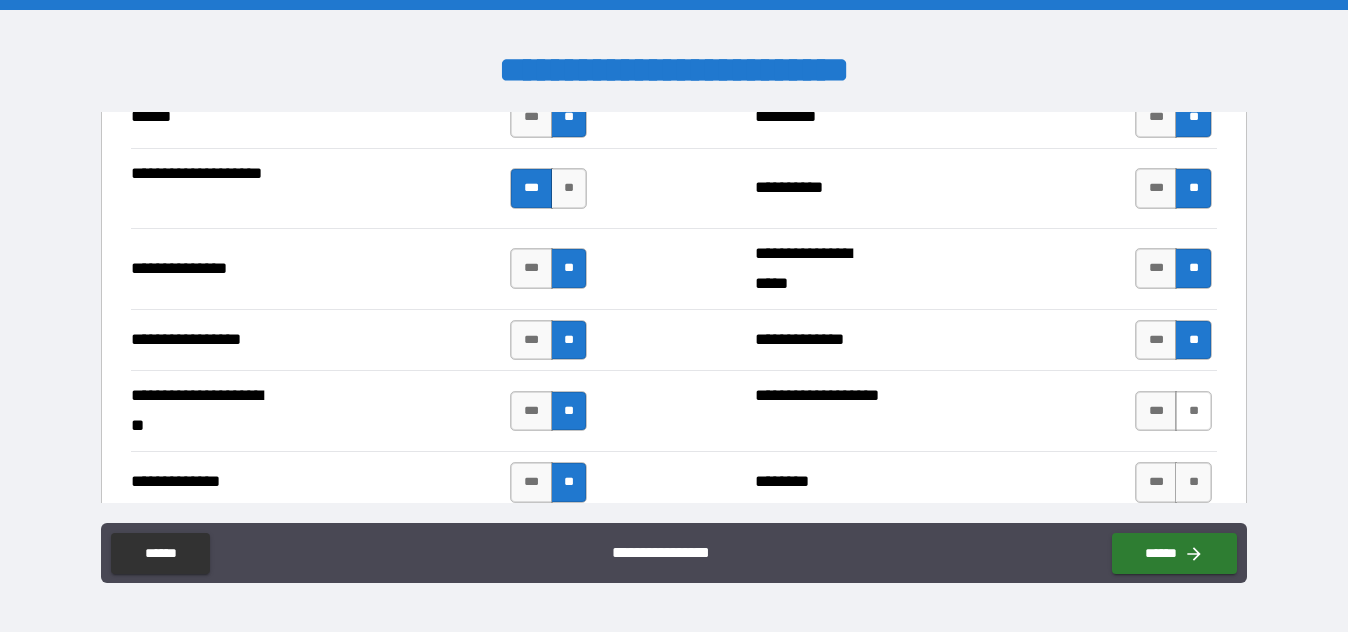 click on "**" at bounding box center (1193, 411) 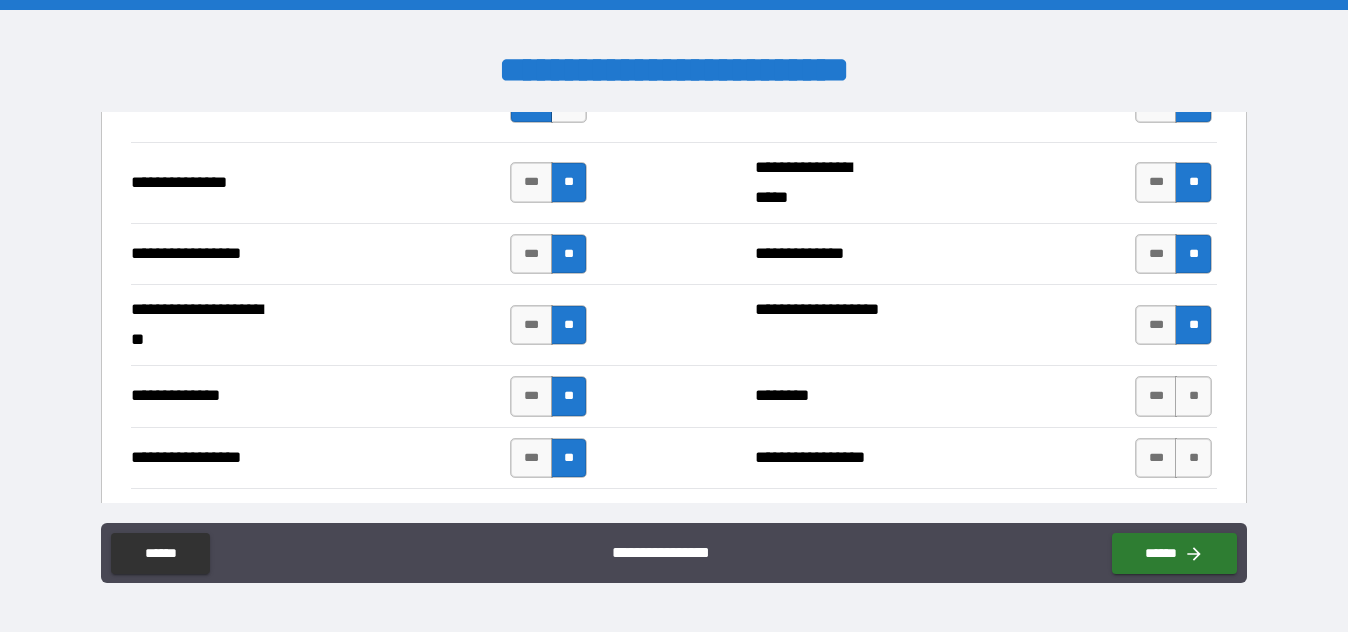 scroll, scrollTop: 2800, scrollLeft: 0, axis: vertical 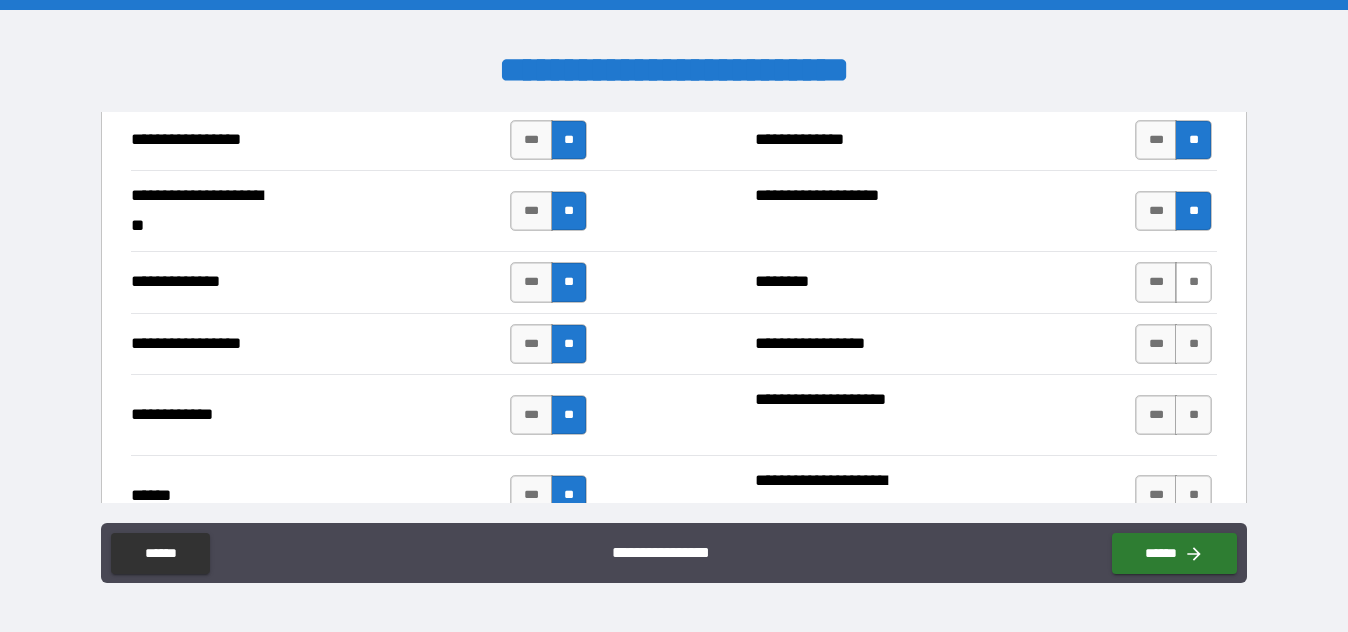 click on "**" at bounding box center [1193, 282] 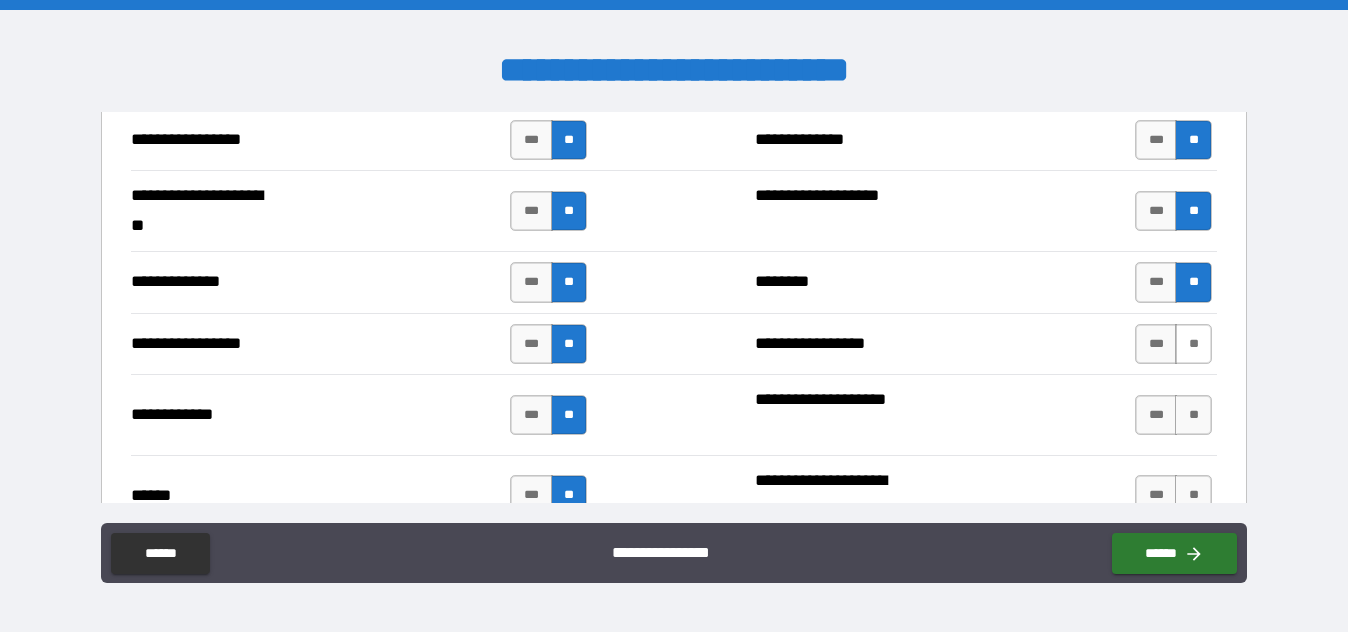click on "**" at bounding box center [1193, 344] 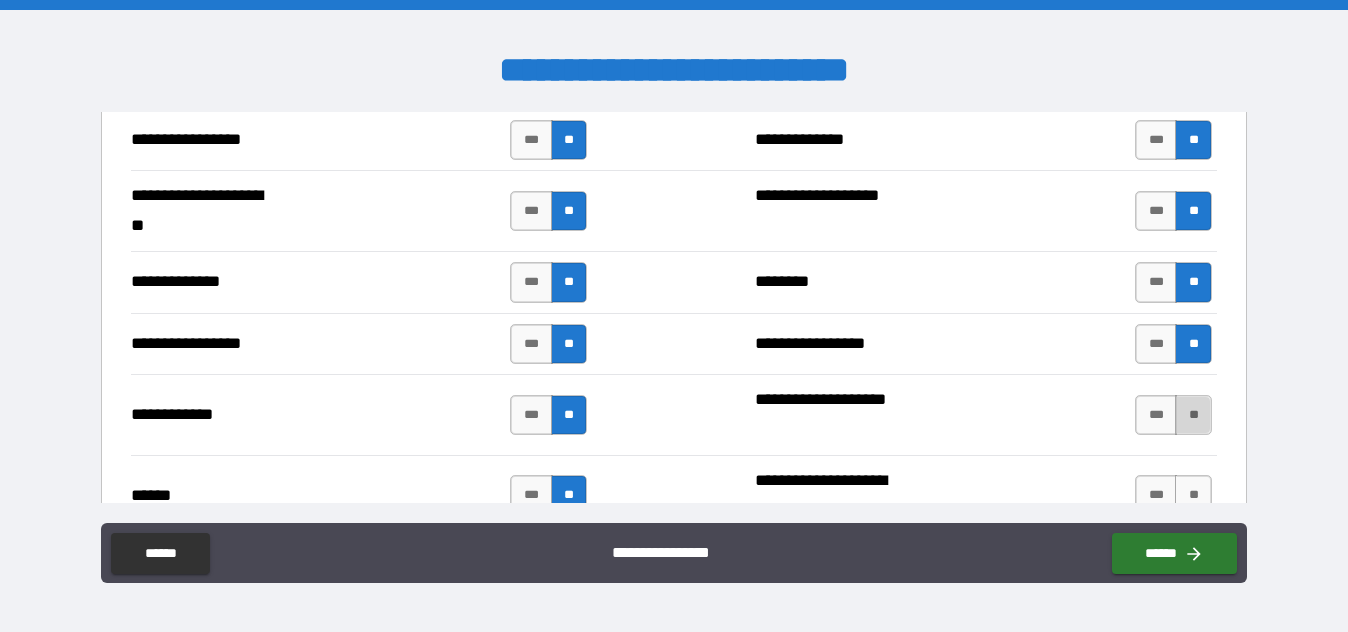 click on "**" at bounding box center (1193, 415) 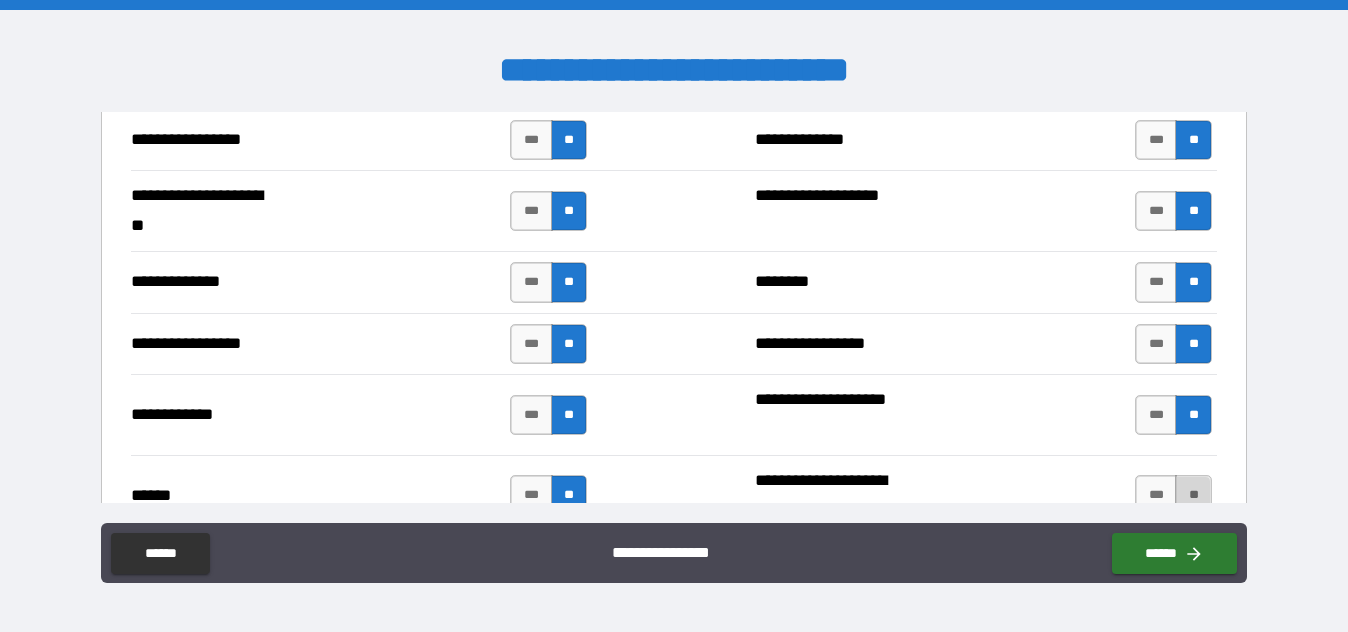 click on "**" at bounding box center (1193, 495) 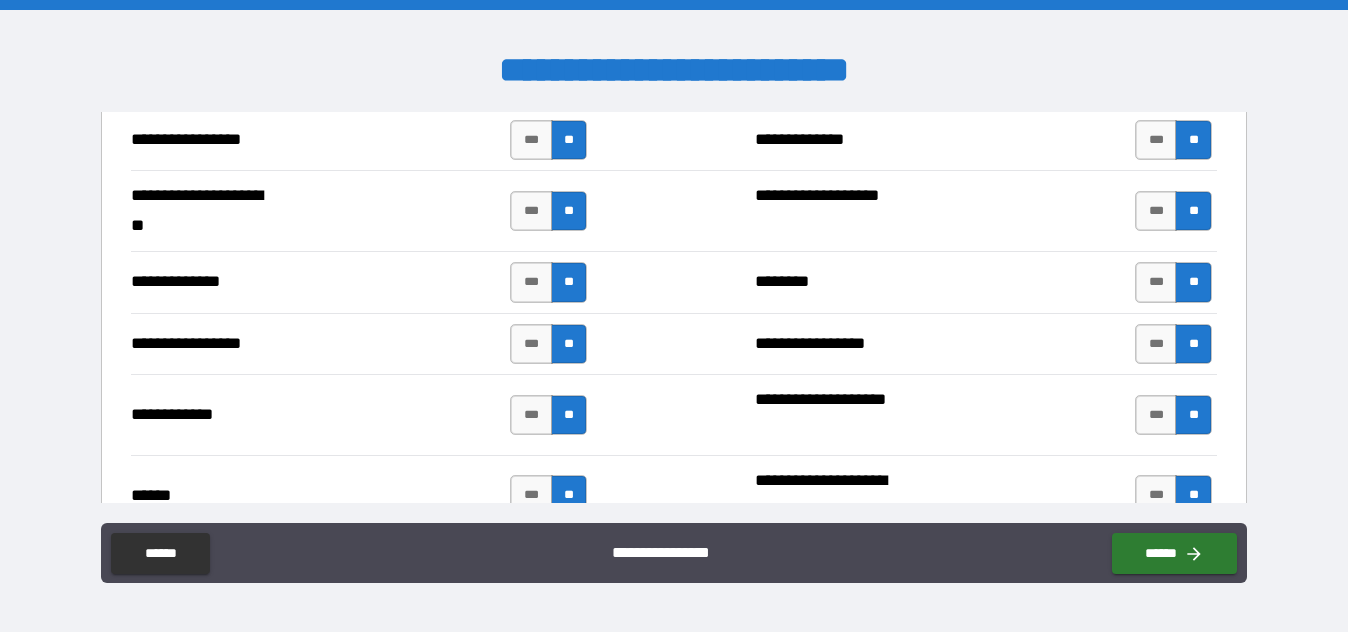 scroll, scrollTop: 2900, scrollLeft: 0, axis: vertical 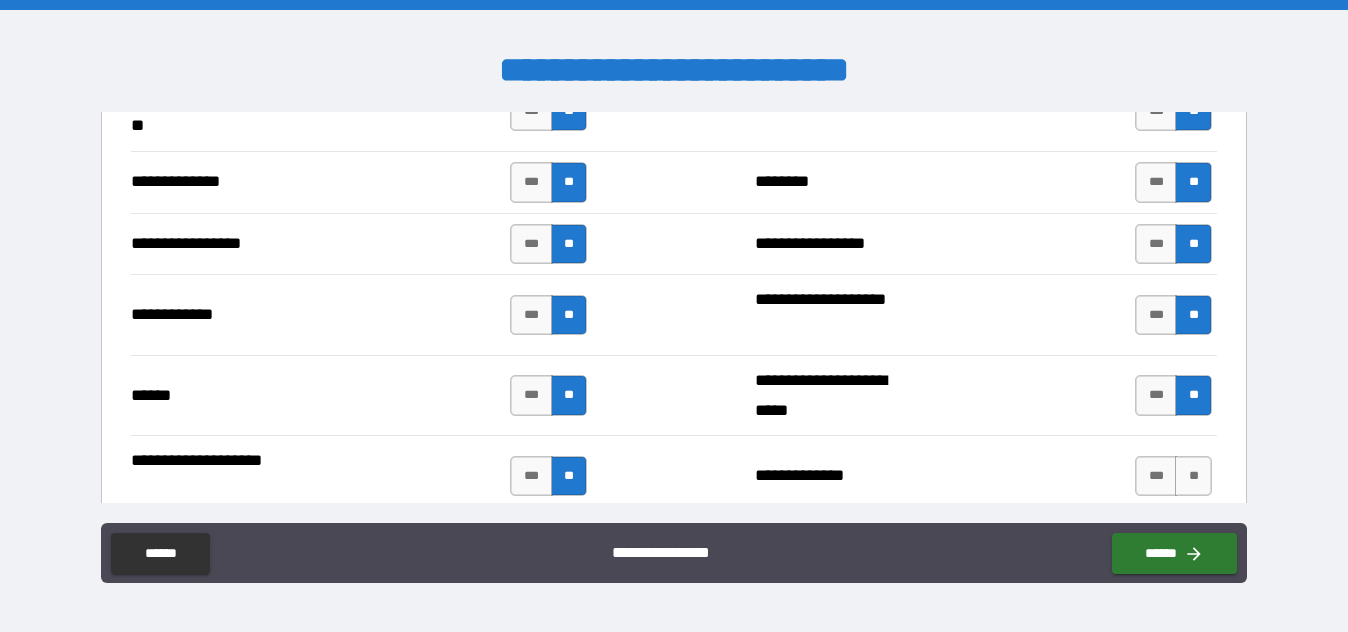 click on "**" at bounding box center (1193, 476) 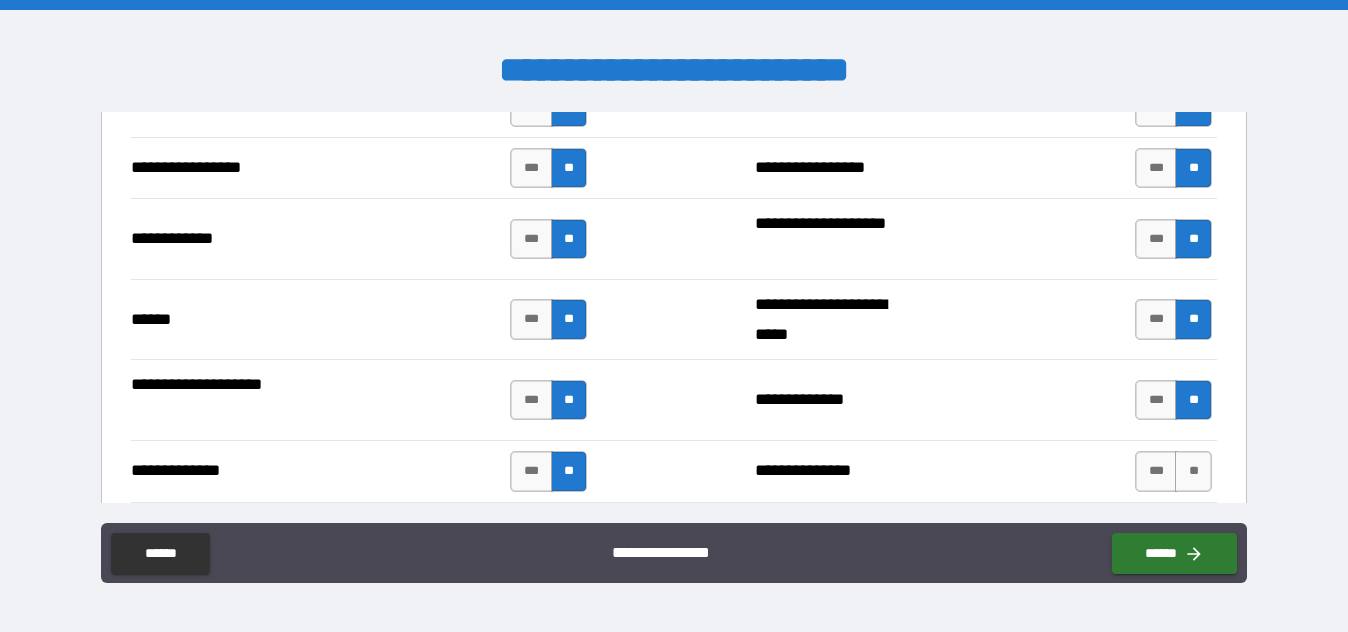 scroll, scrollTop: 3100, scrollLeft: 0, axis: vertical 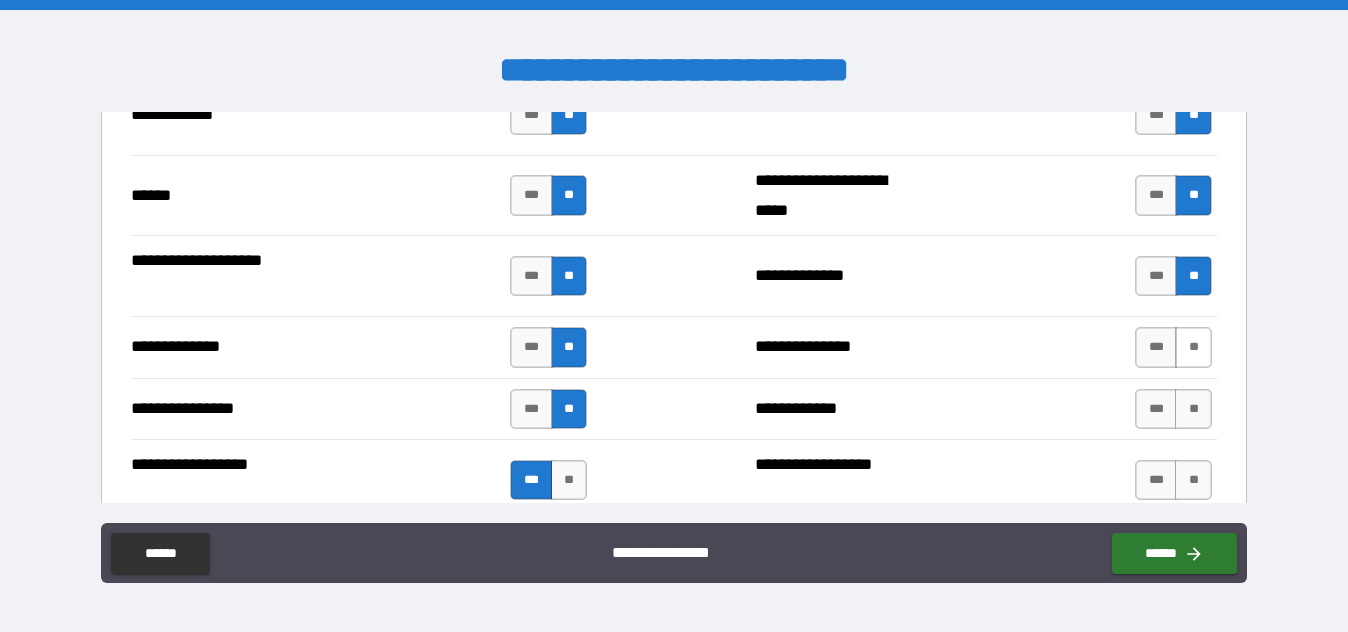 click on "**" at bounding box center (1193, 347) 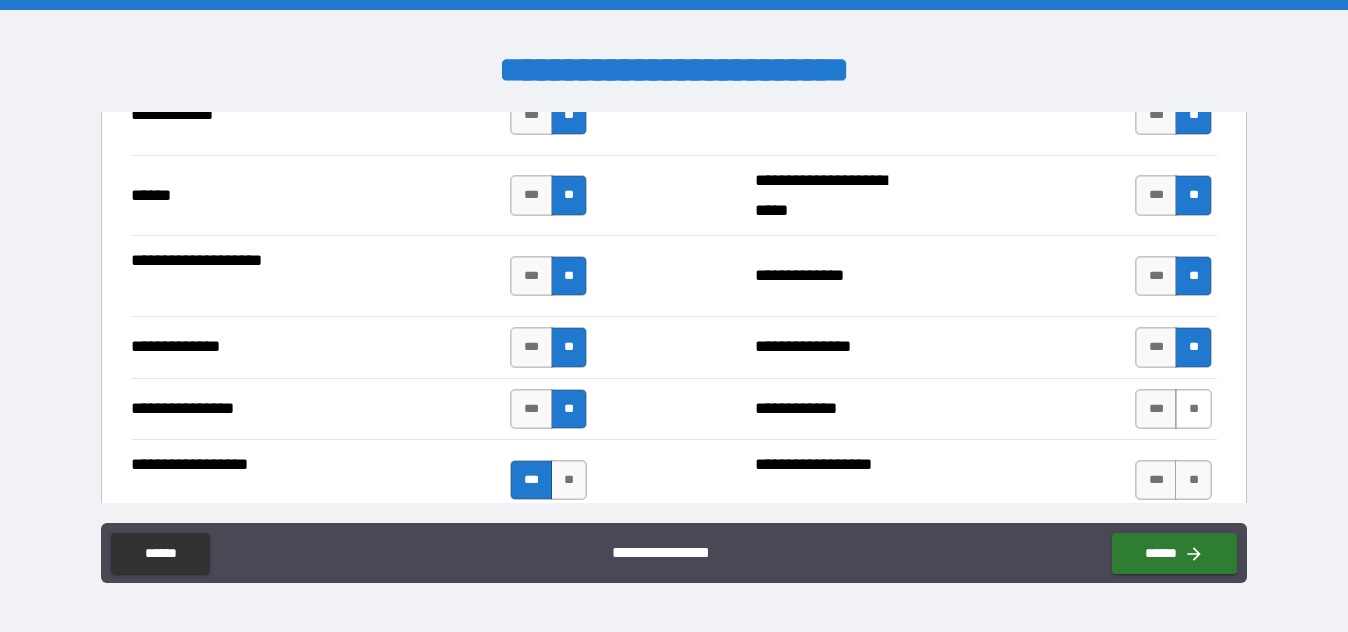 click on "**" at bounding box center [1193, 409] 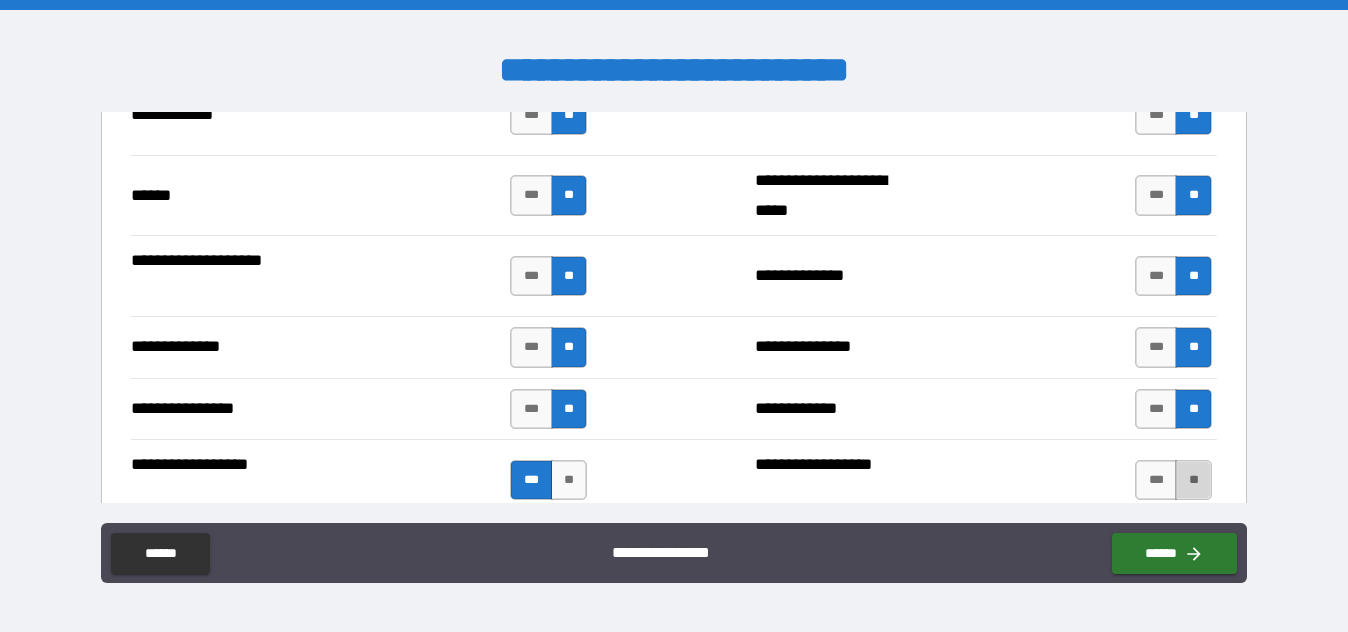 click on "**" at bounding box center [1193, 480] 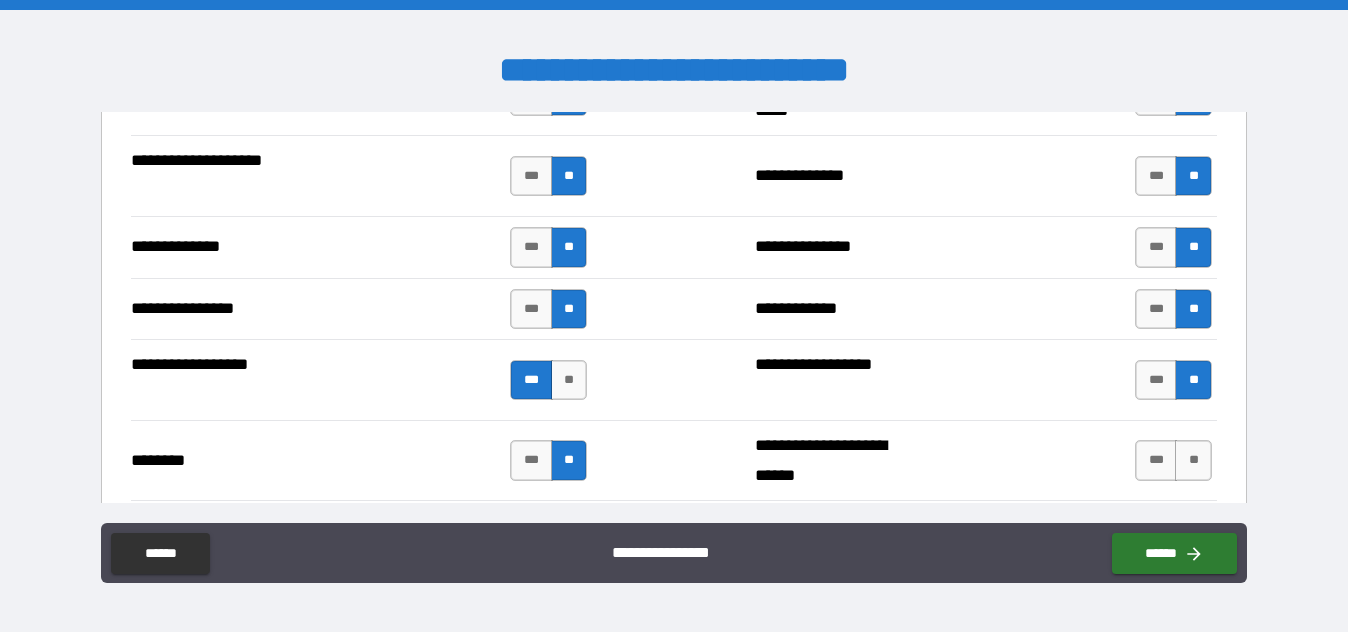 scroll, scrollTop: 3300, scrollLeft: 0, axis: vertical 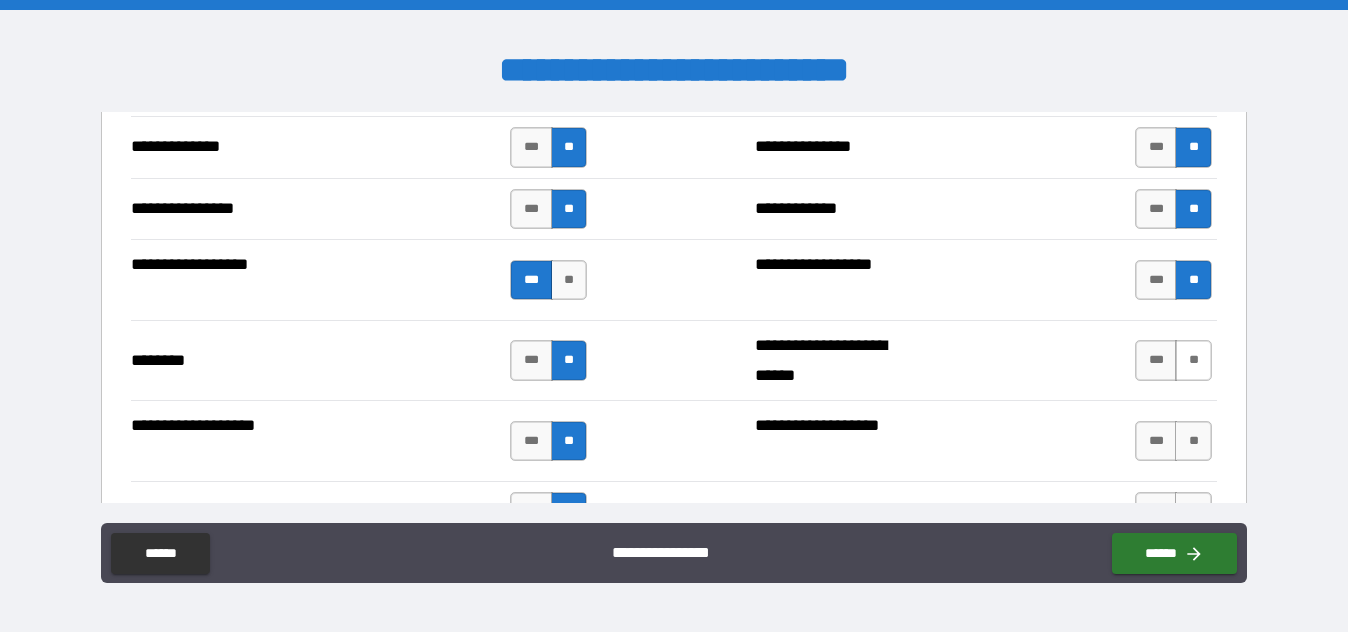 click on "**" at bounding box center [1193, 360] 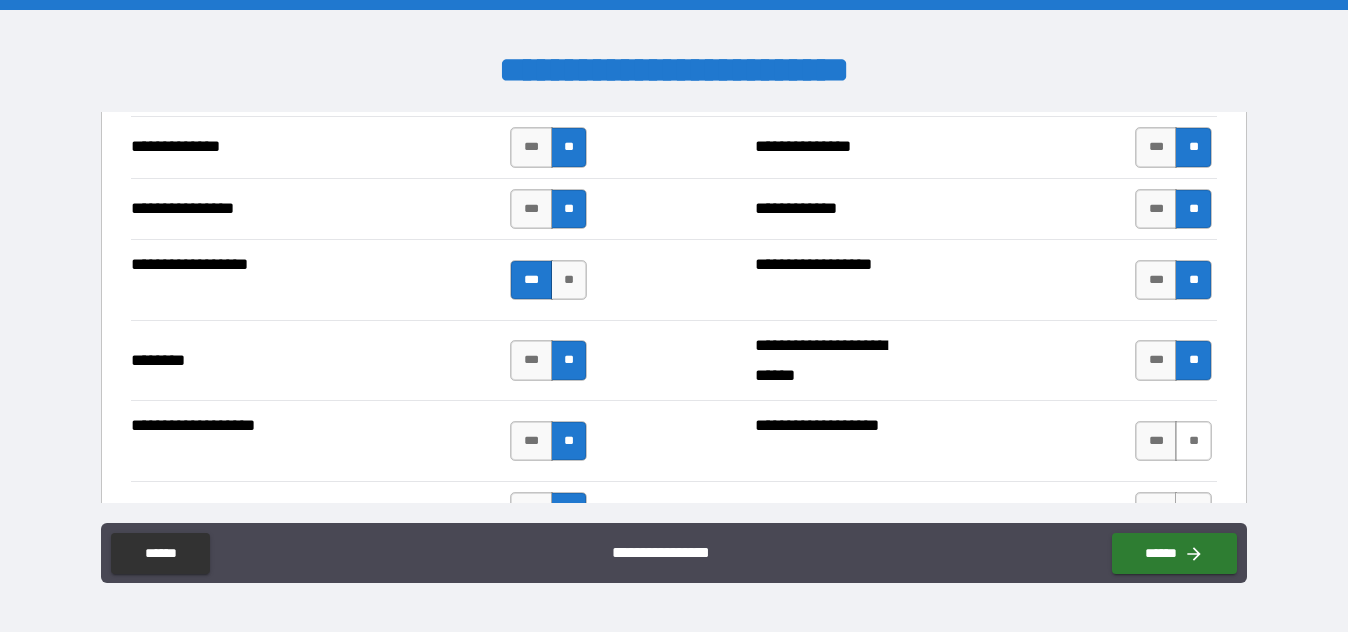 click on "**" at bounding box center (1193, 441) 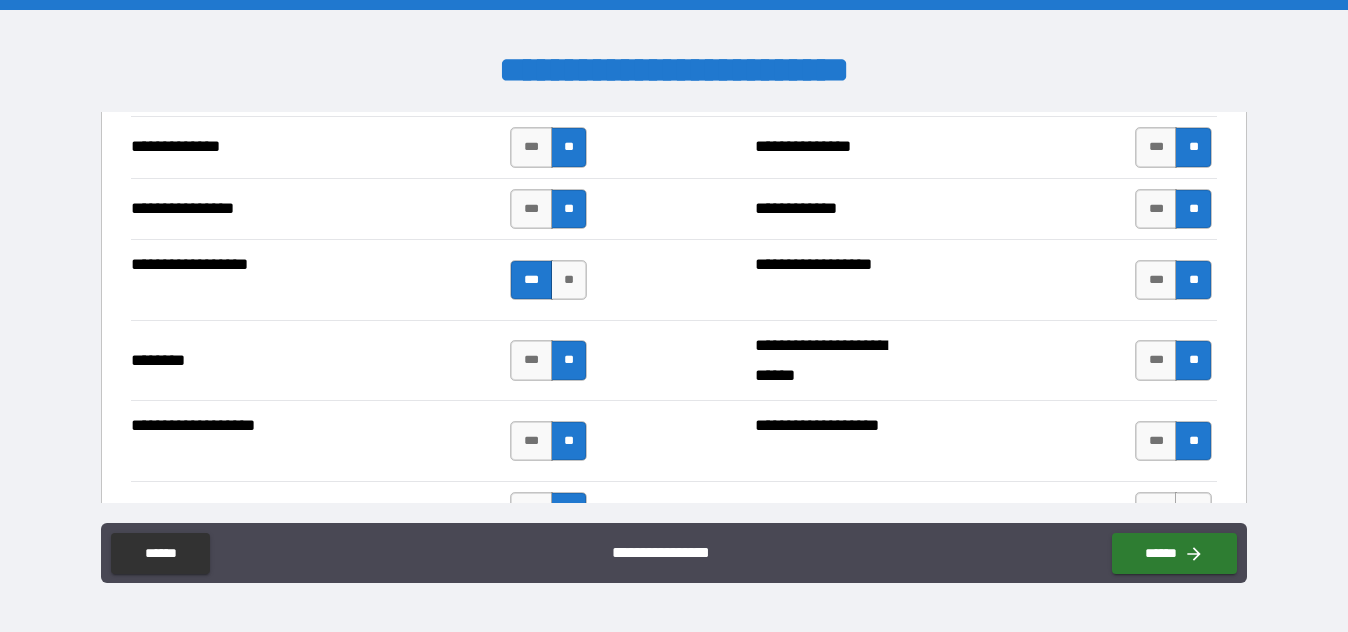 scroll, scrollTop: 3400, scrollLeft: 0, axis: vertical 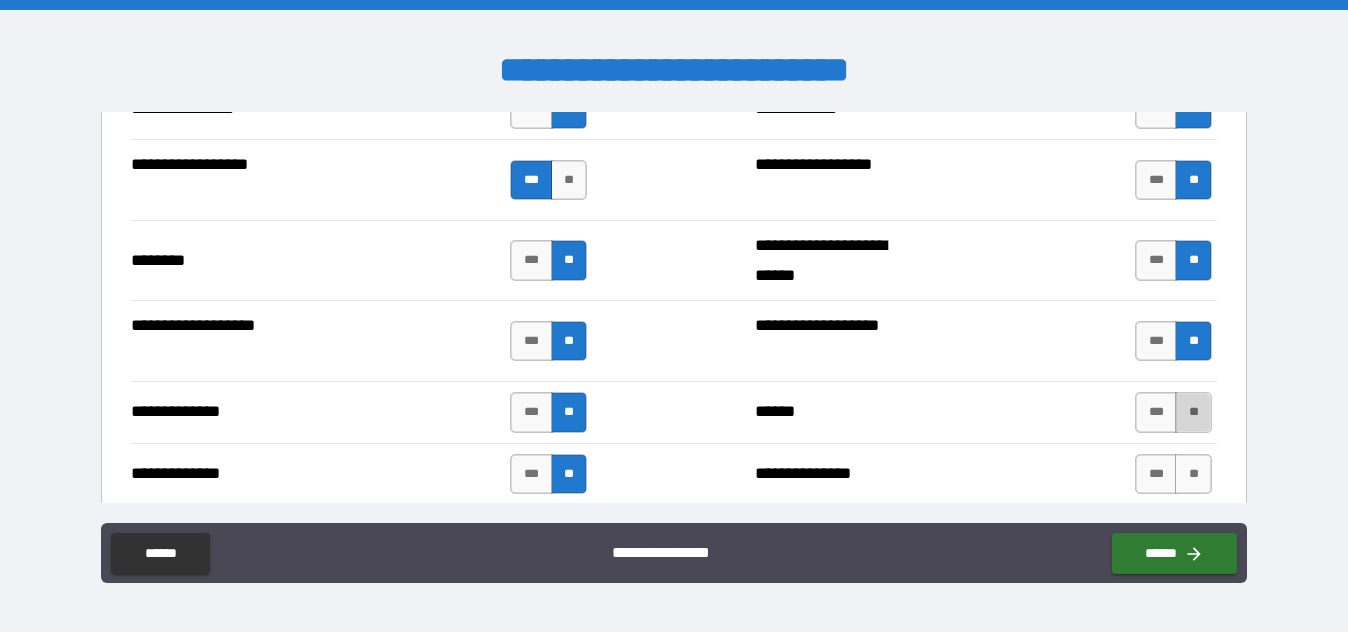drag, startPoint x: 1185, startPoint y: 414, endPoint x: 1190, endPoint y: 424, distance: 11.18034 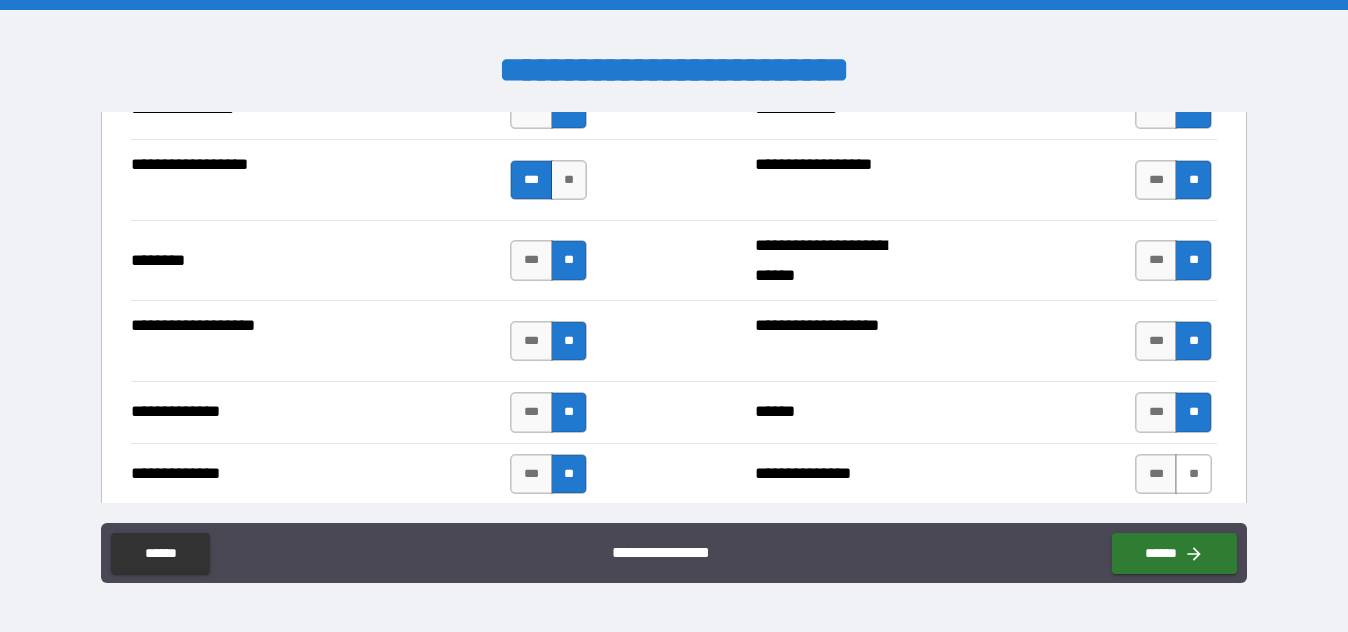 click on "**" at bounding box center [1193, 474] 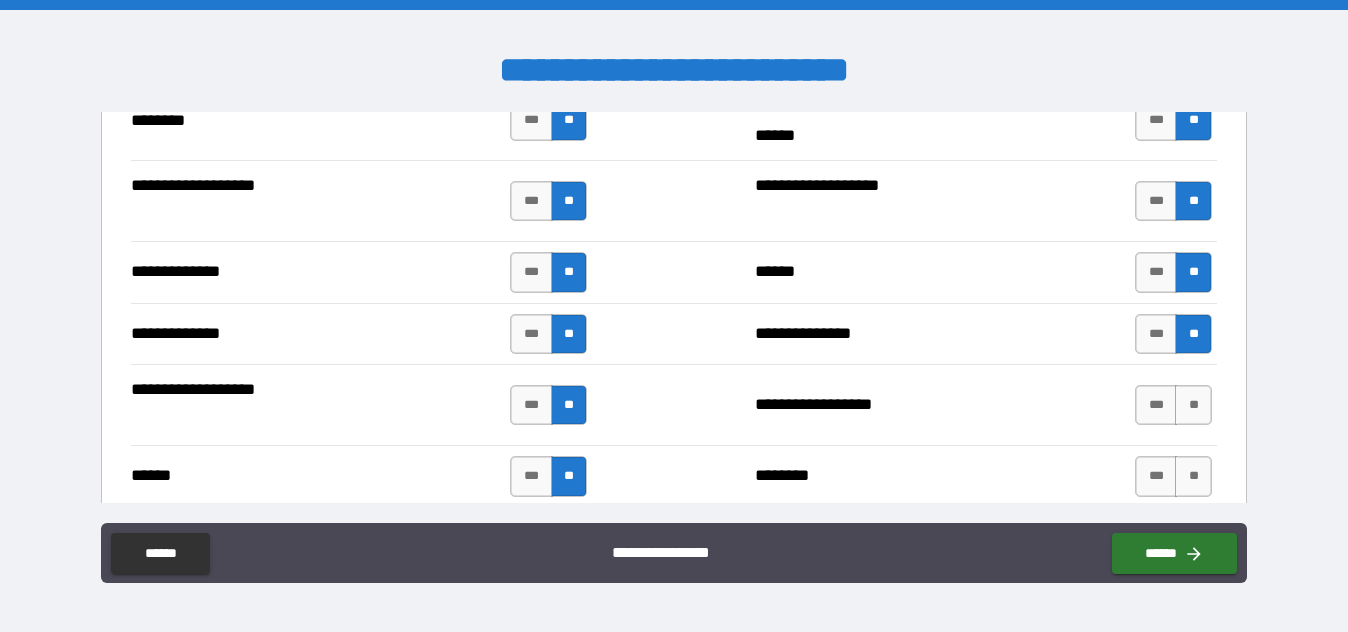 scroll, scrollTop: 3600, scrollLeft: 0, axis: vertical 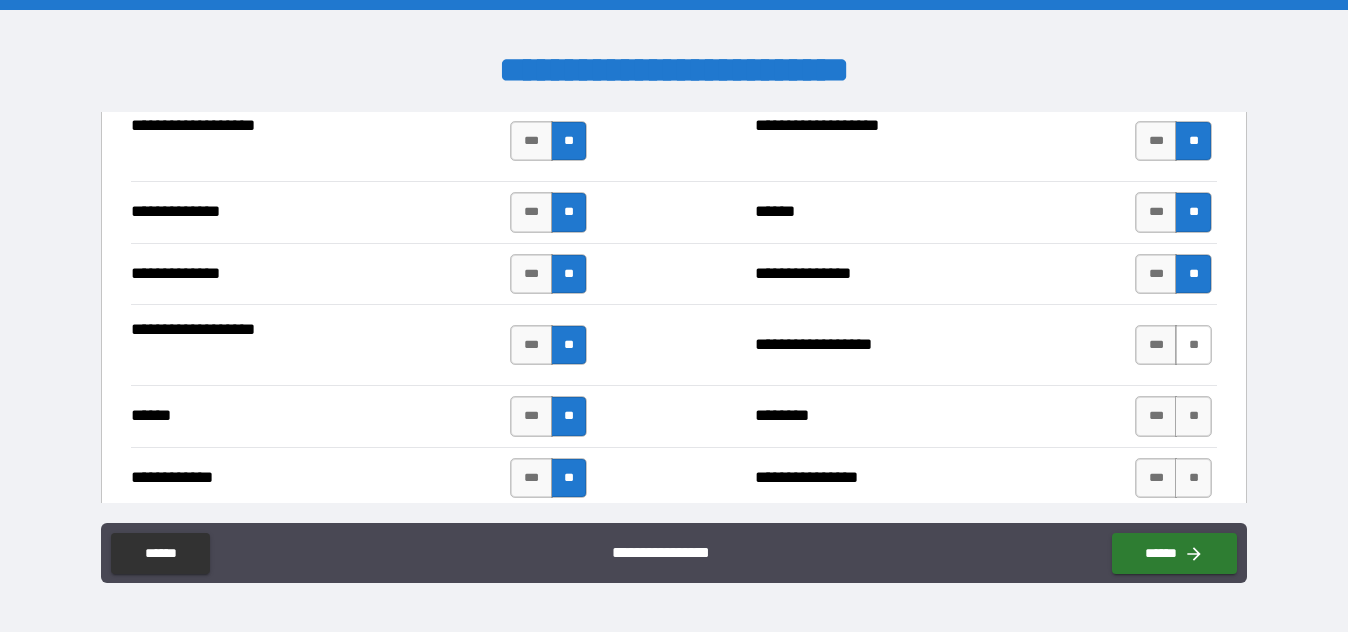click on "**" at bounding box center [1193, 345] 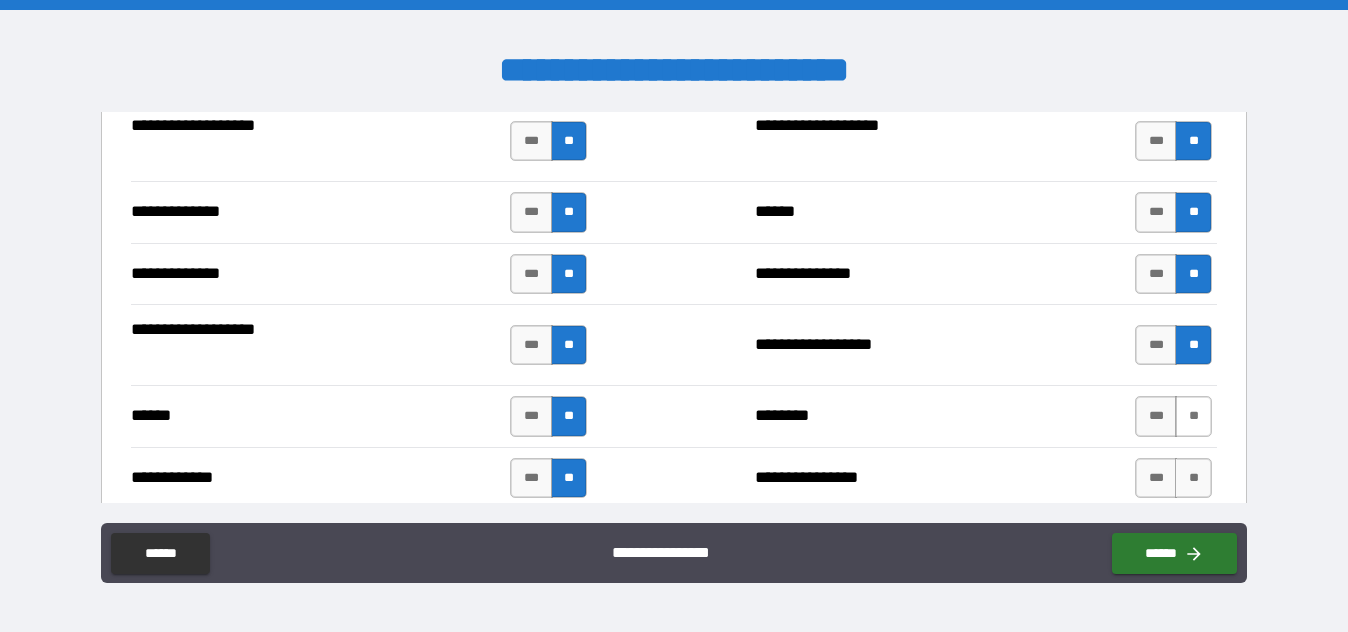 click on "**" at bounding box center [1193, 416] 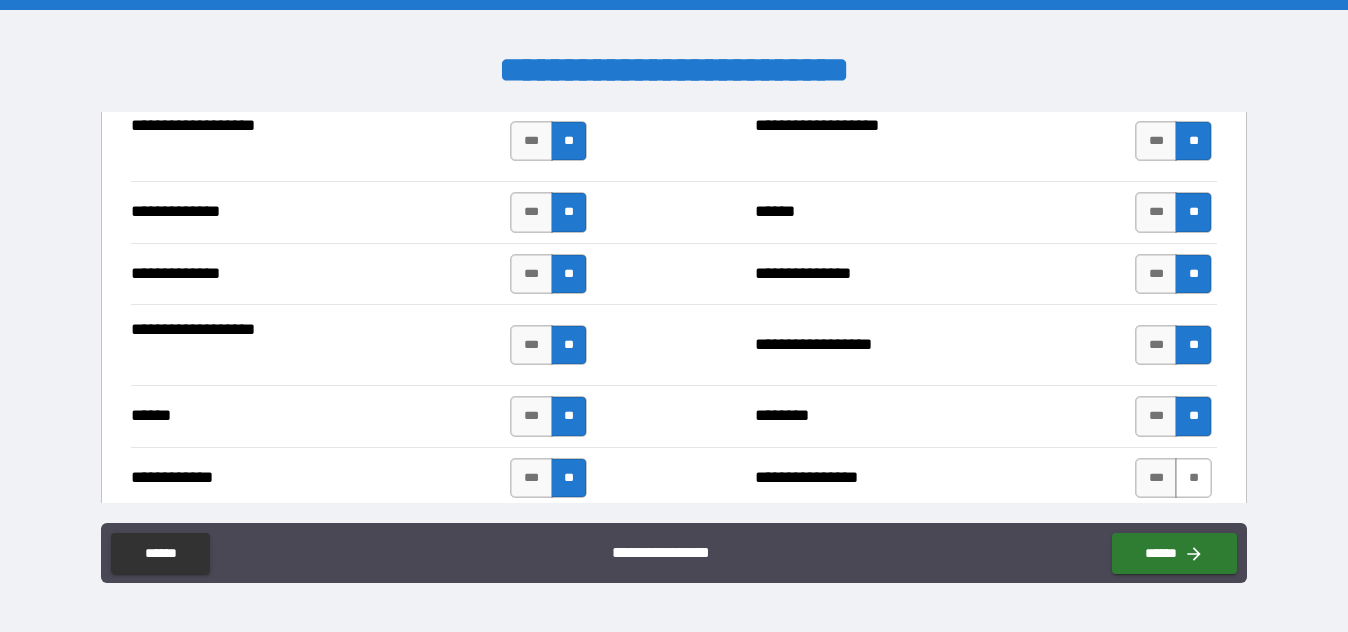 click on "**" at bounding box center (1193, 478) 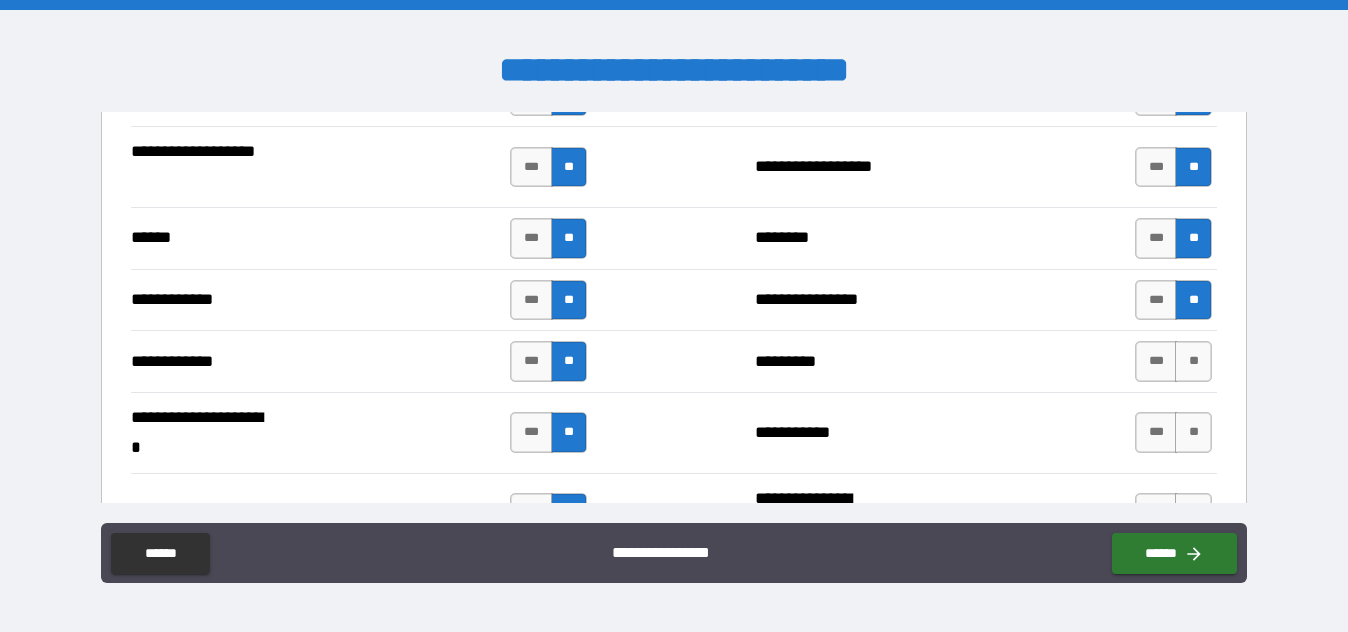 scroll, scrollTop: 3800, scrollLeft: 0, axis: vertical 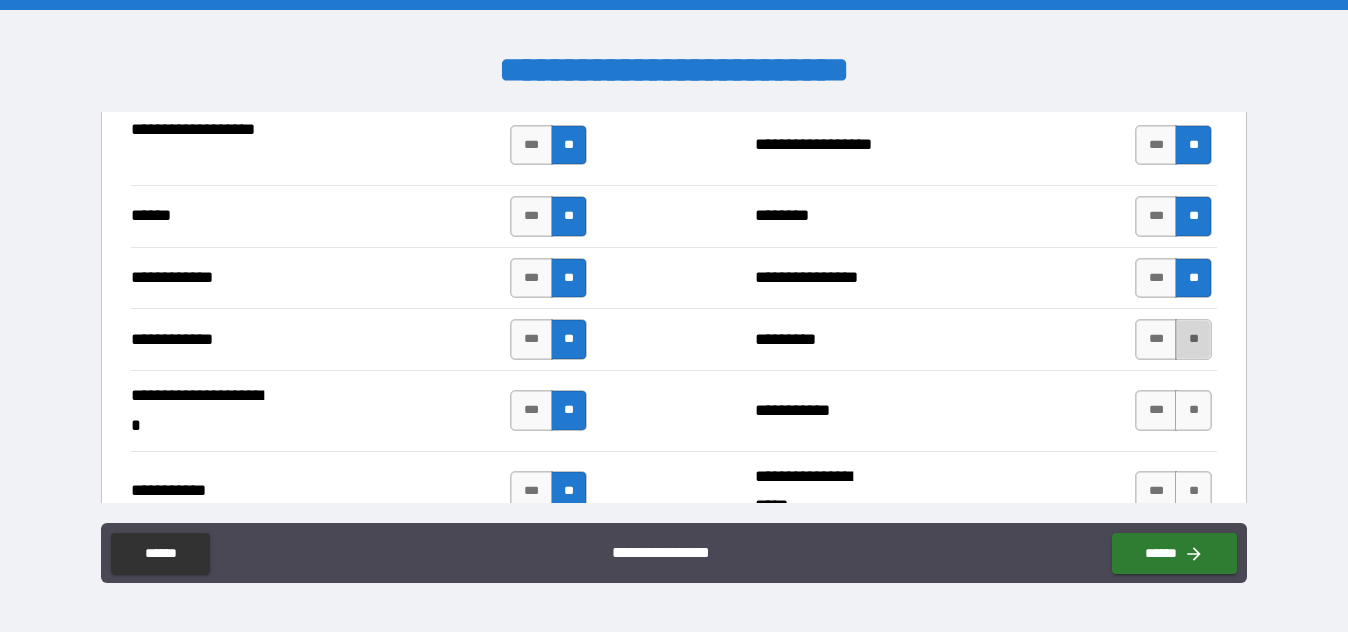 click on "**" at bounding box center (1193, 339) 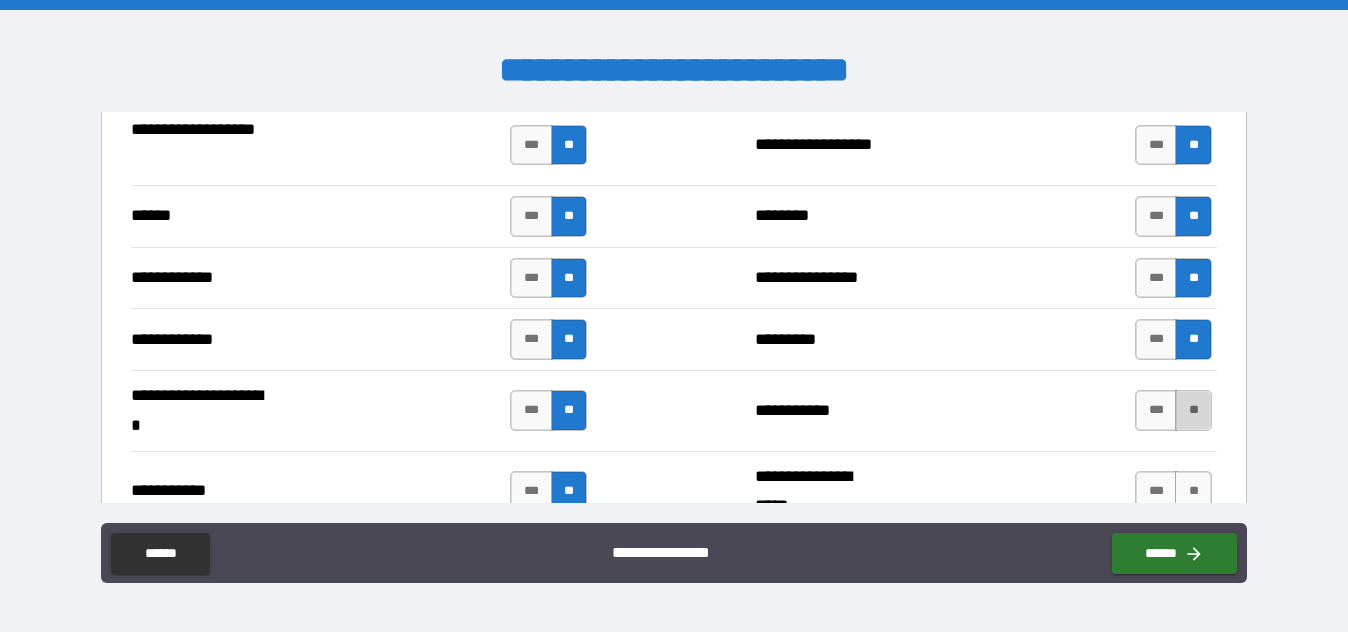 click on "**" at bounding box center [1193, 410] 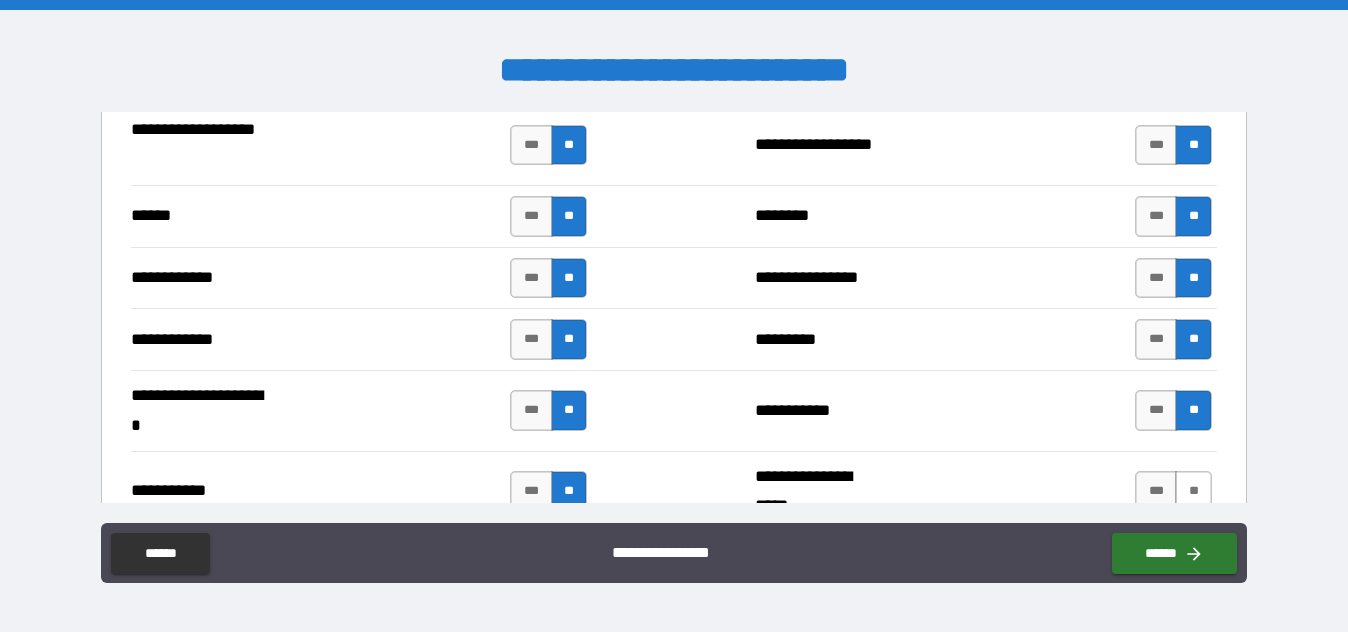 click on "**" at bounding box center [1193, 491] 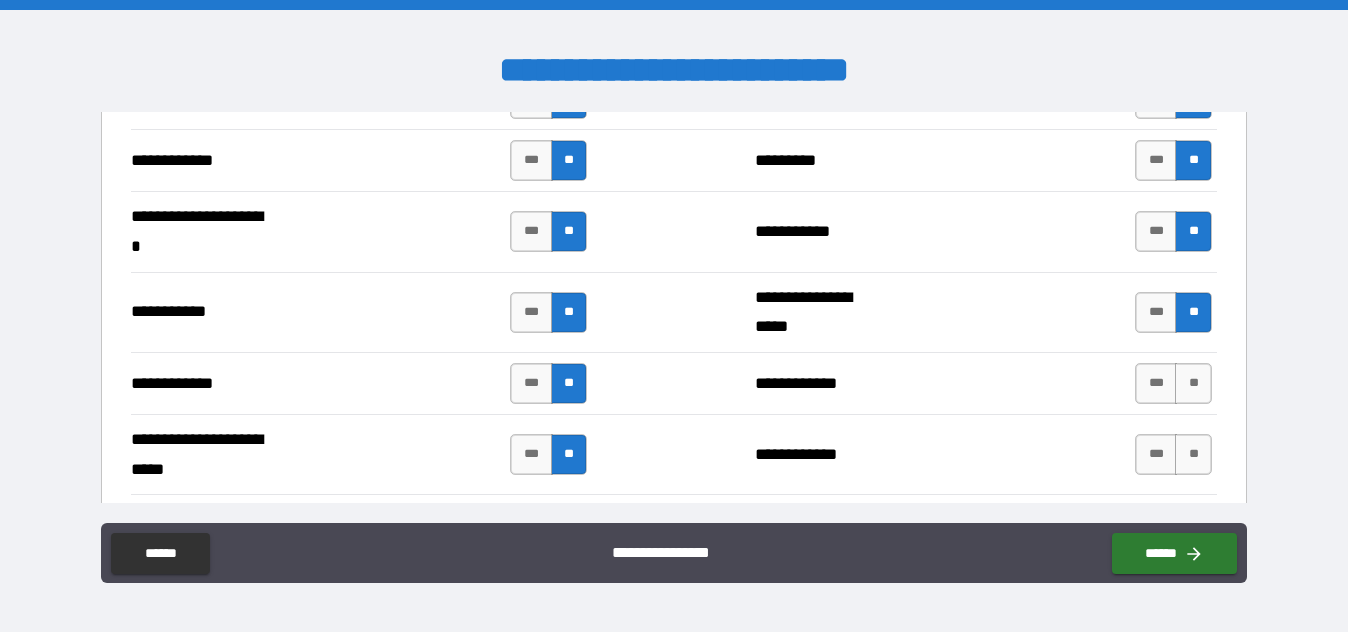 scroll, scrollTop: 4000, scrollLeft: 0, axis: vertical 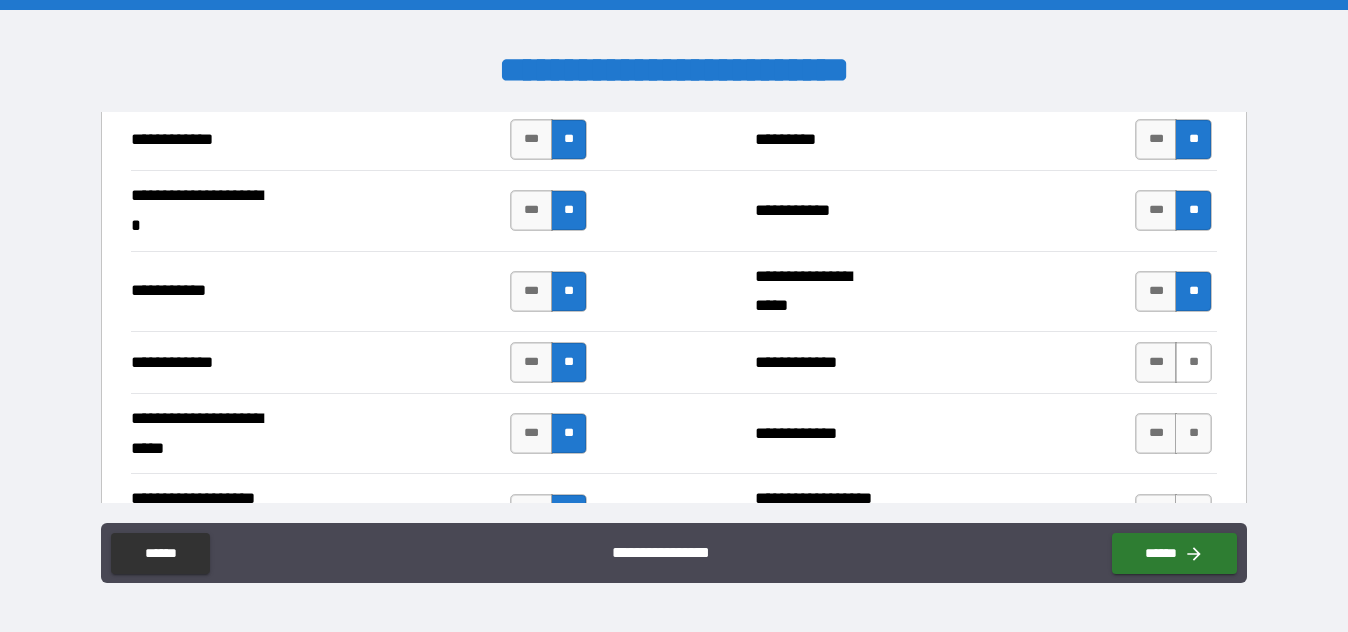 click on "**" at bounding box center [1193, 362] 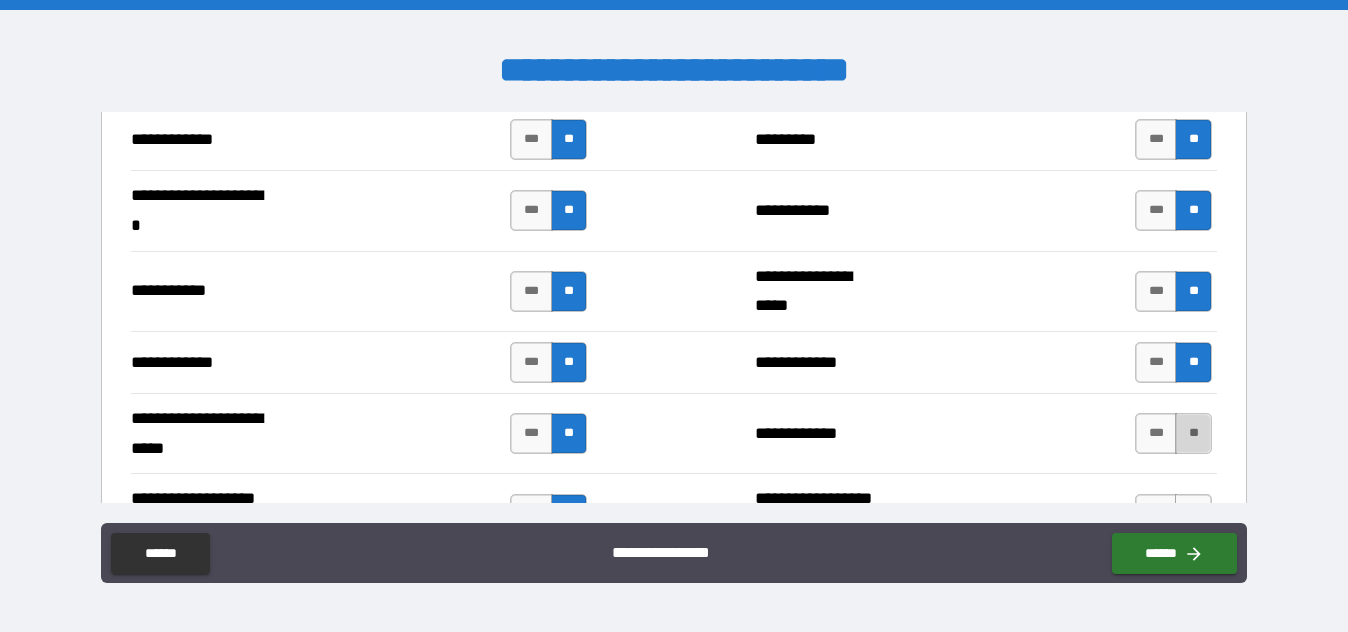click on "**" at bounding box center (1193, 433) 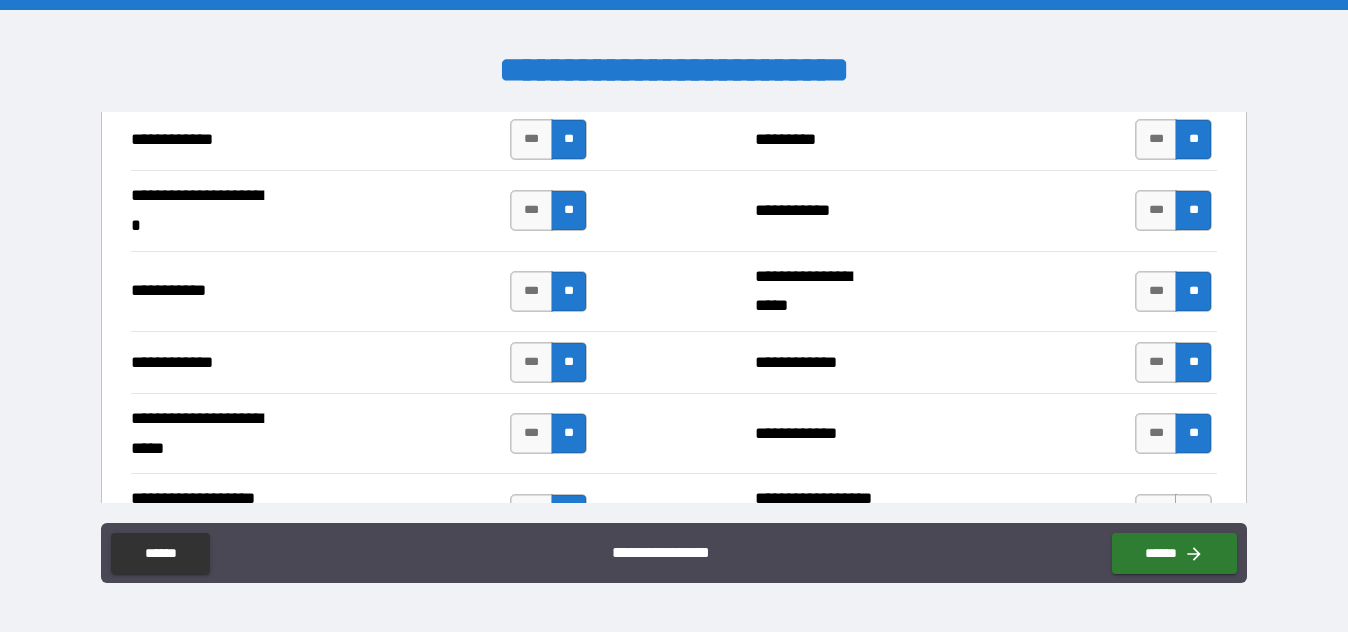 scroll, scrollTop: 4100, scrollLeft: 0, axis: vertical 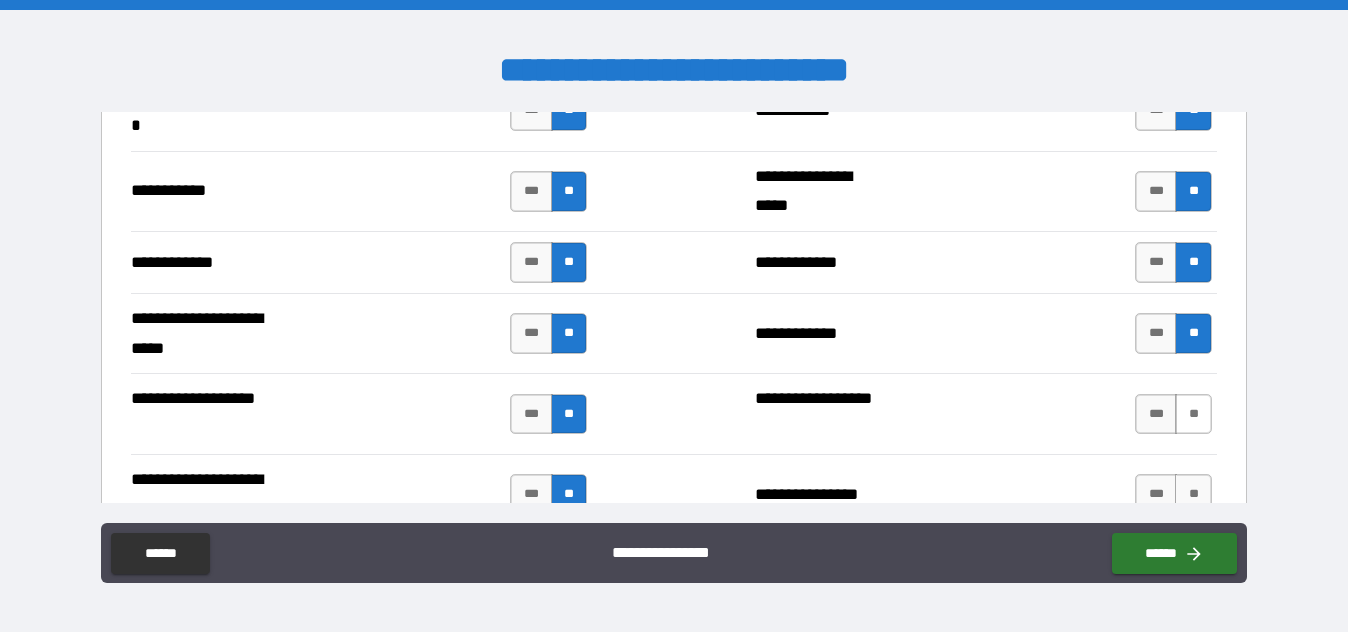 click on "**" at bounding box center [1193, 414] 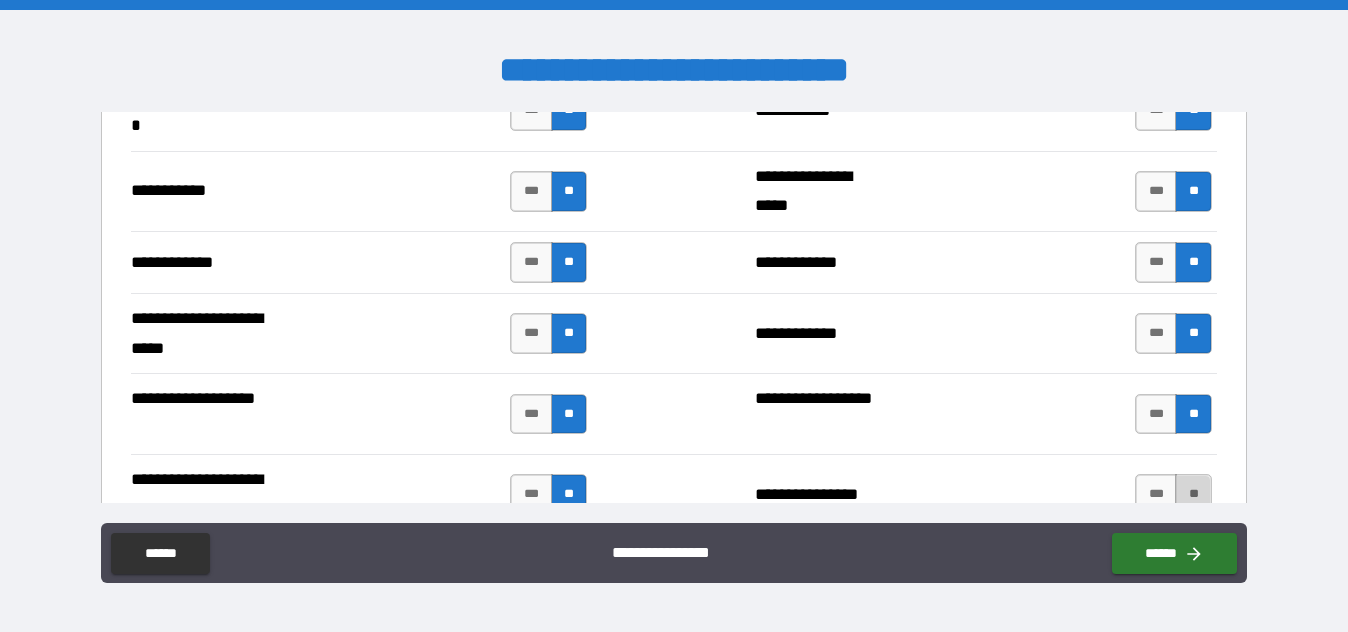click on "**" at bounding box center (1193, 494) 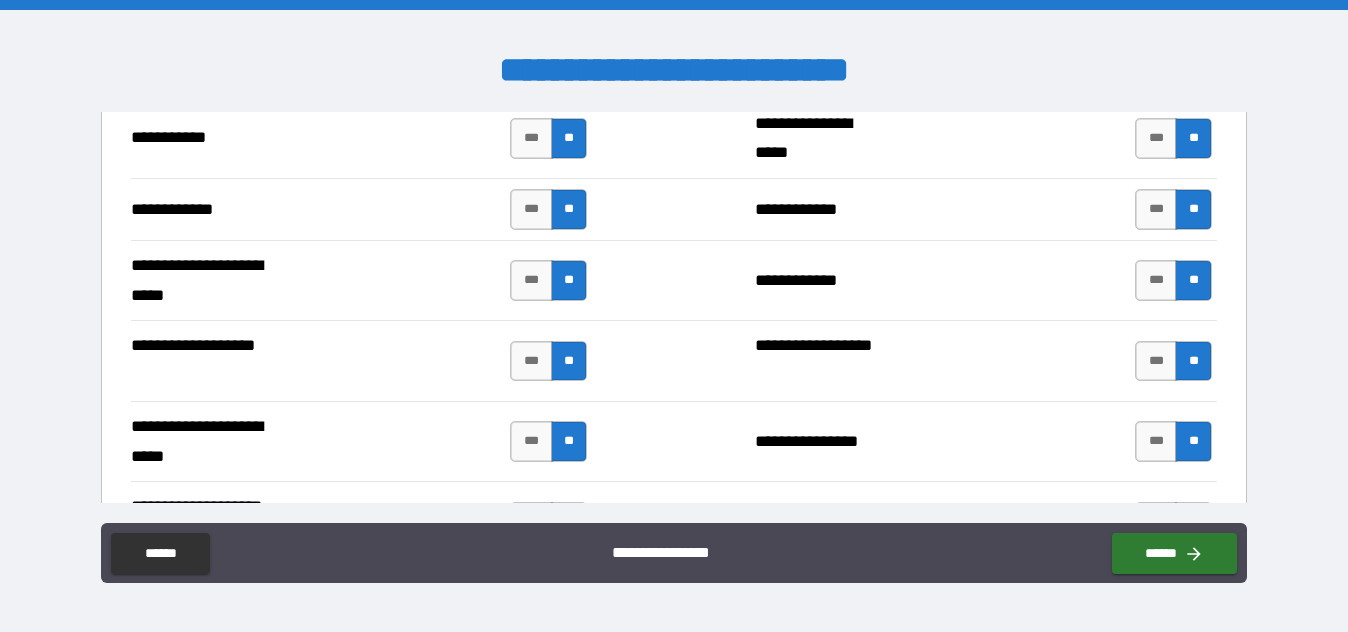 scroll, scrollTop: 4200, scrollLeft: 0, axis: vertical 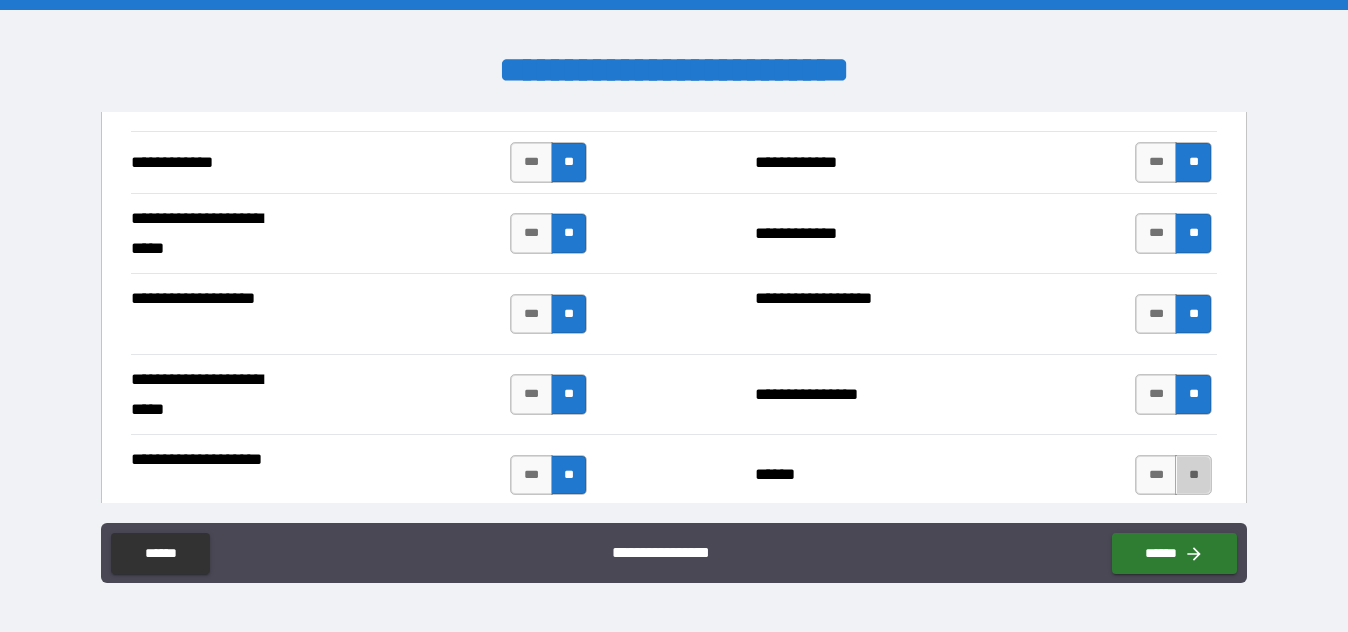 click on "**" at bounding box center [1193, 475] 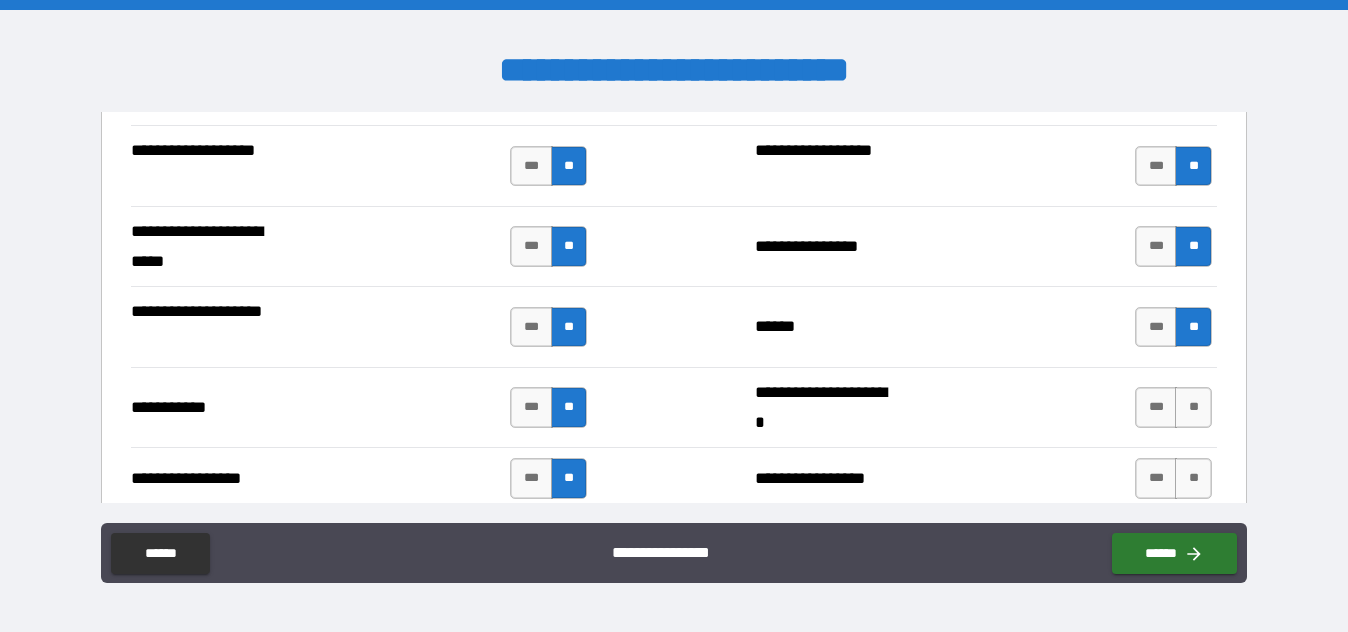 scroll, scrollTop: 4400, scrollLeft: 0, axis: vertical 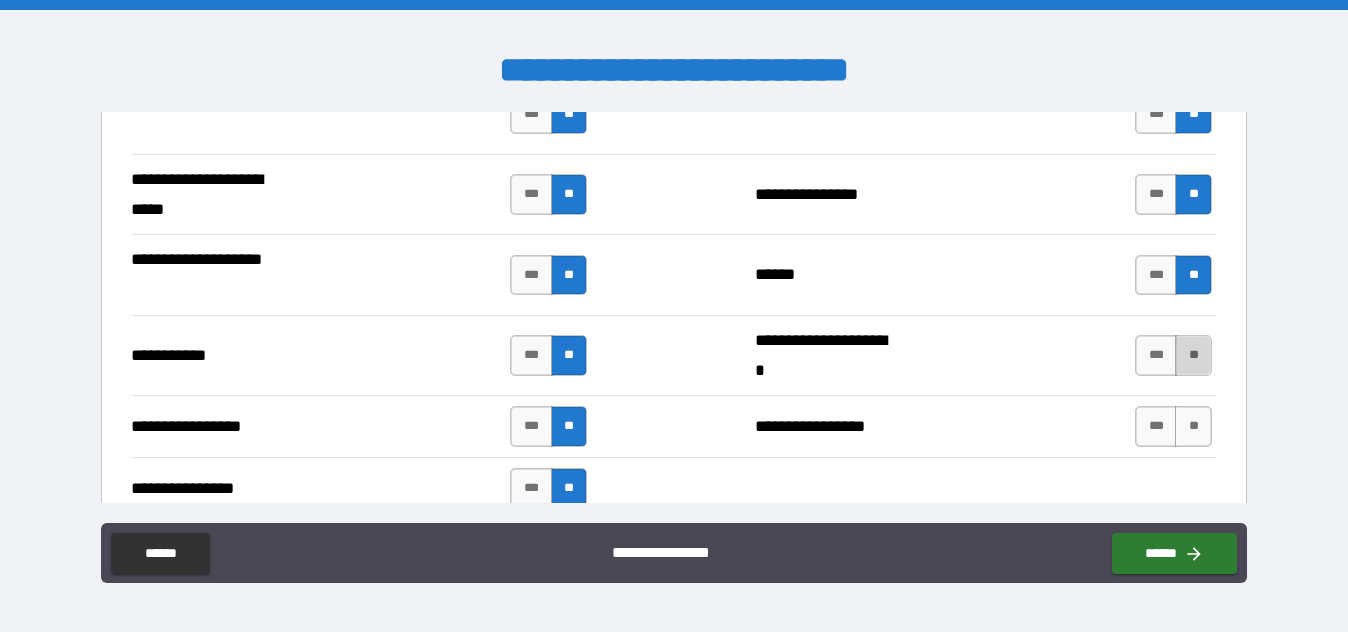 click on "**" at bounding box center [1193, 355] 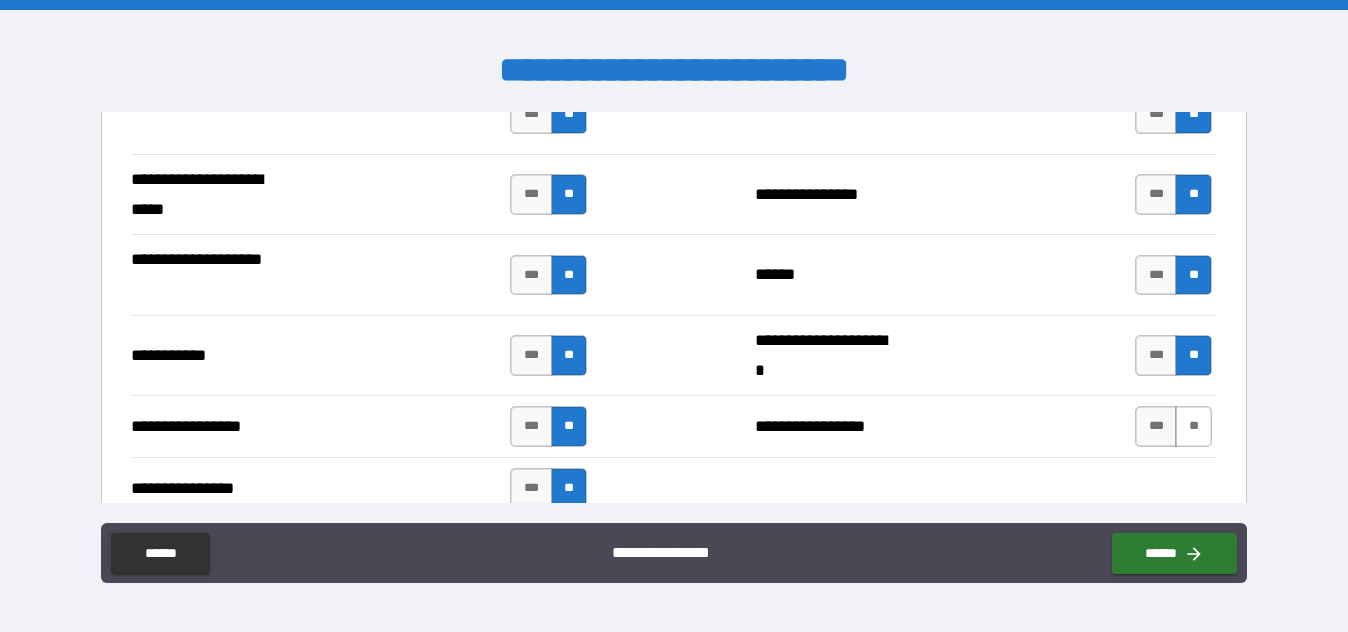 click on "**" at bounding box center [1193, 426] 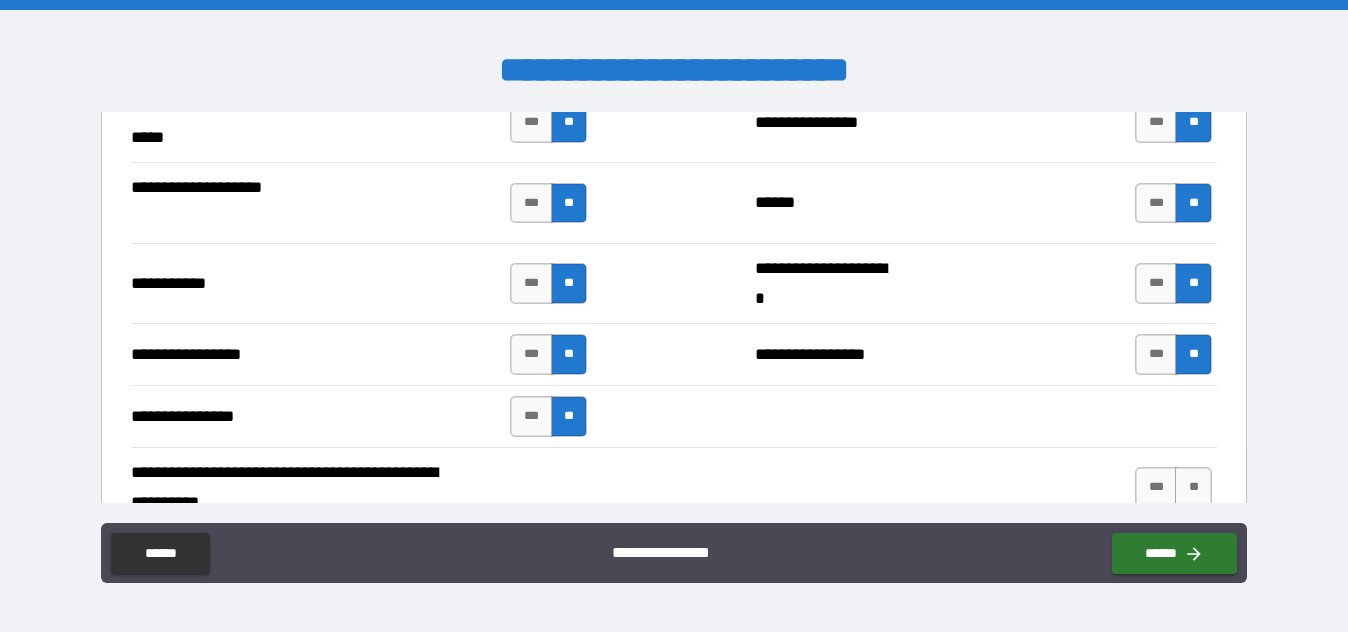 scroll, scrollTop: 4500, scrollLeft: 0, axis: vertical 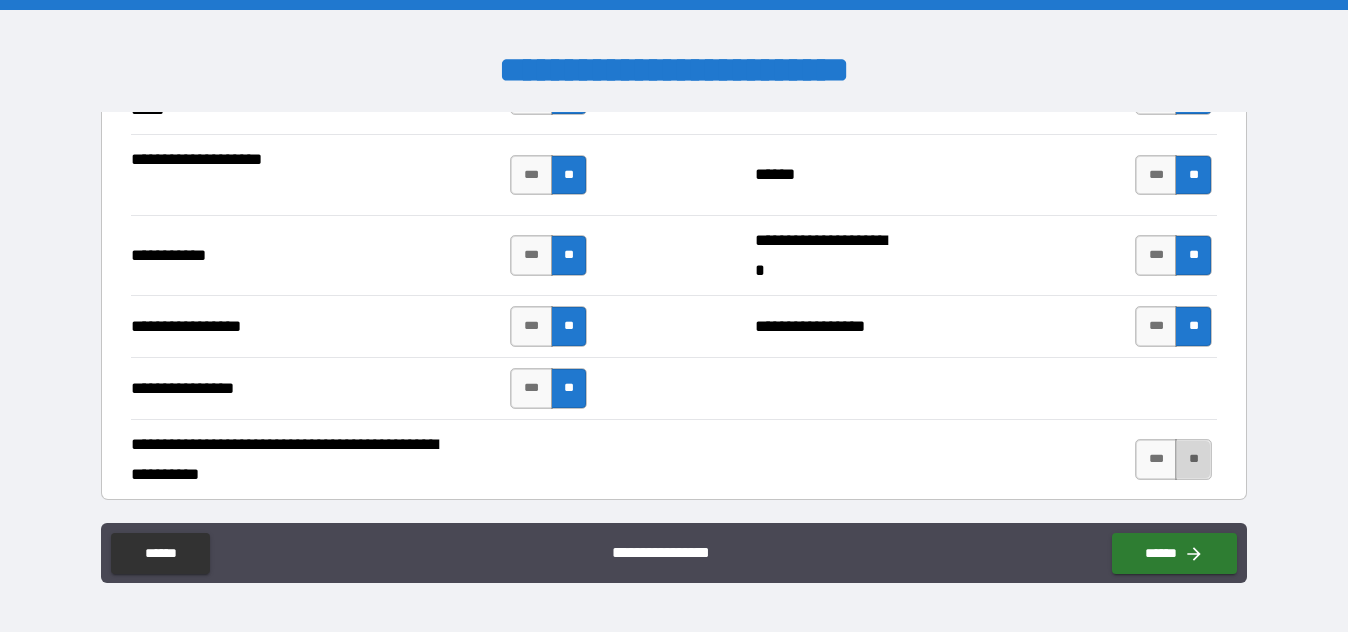 click on "**" at bounding box center [1193, 459] 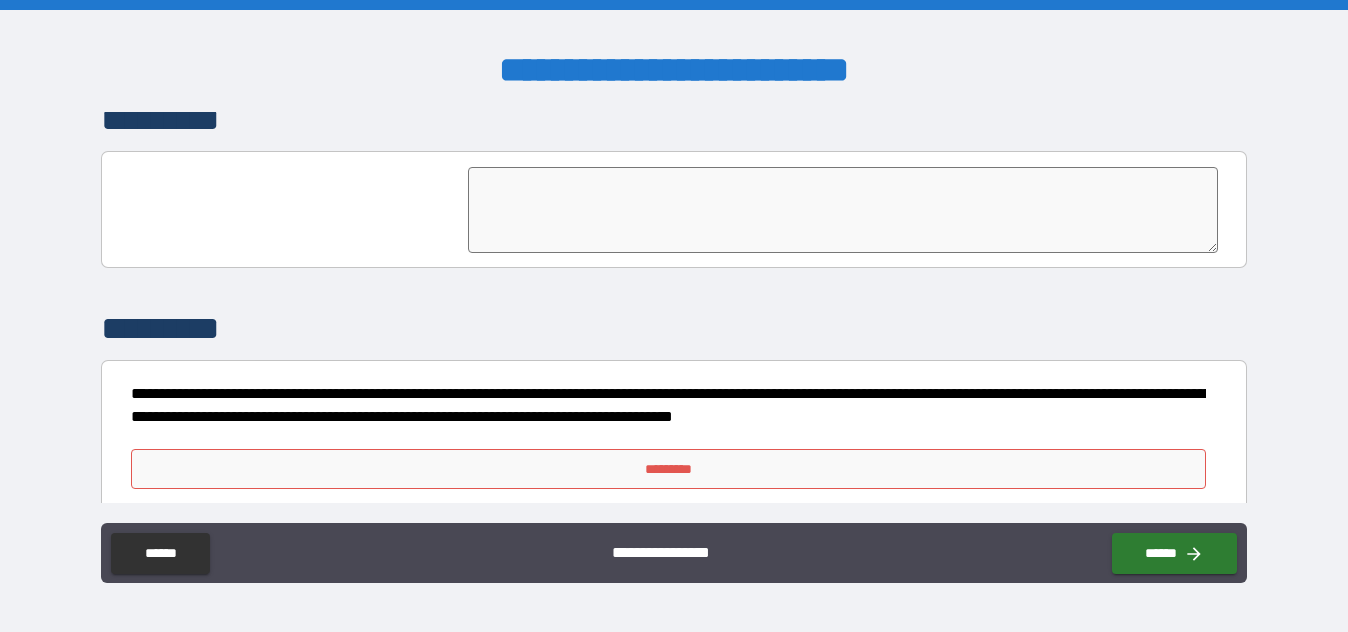 scroll, scrollTop: 4958, scrollLeft: 0, axis: vertical 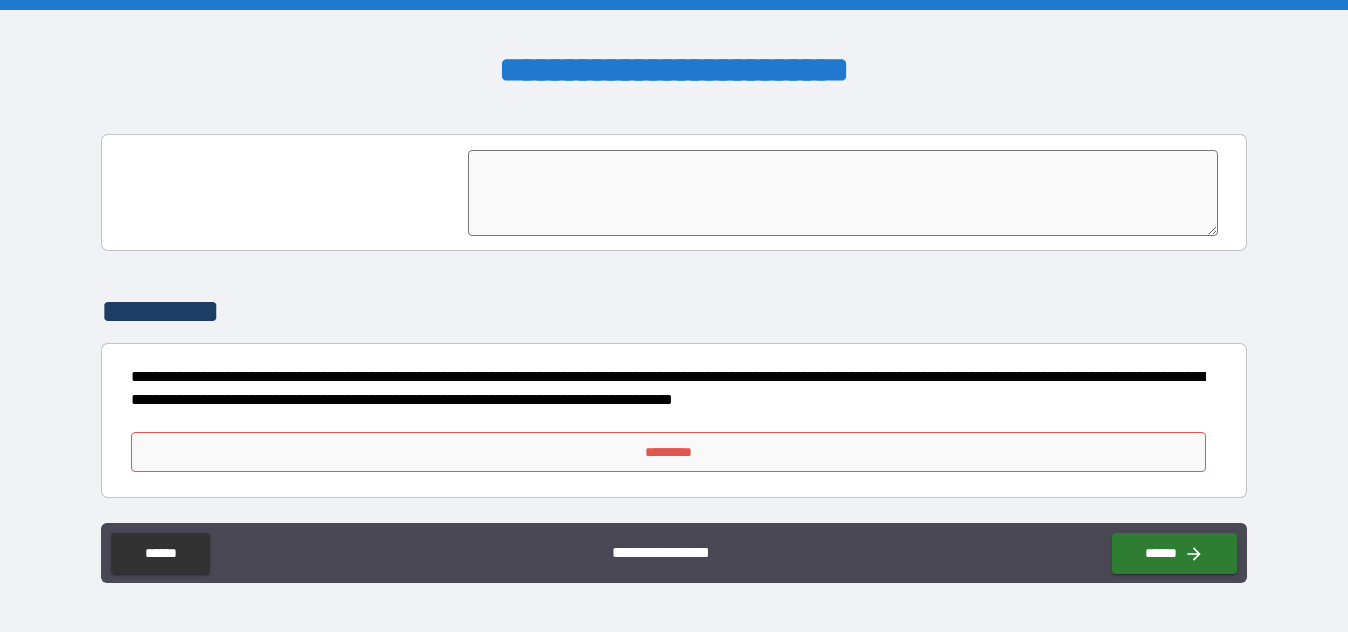 click on "*********" at bounding box center (668, 452) 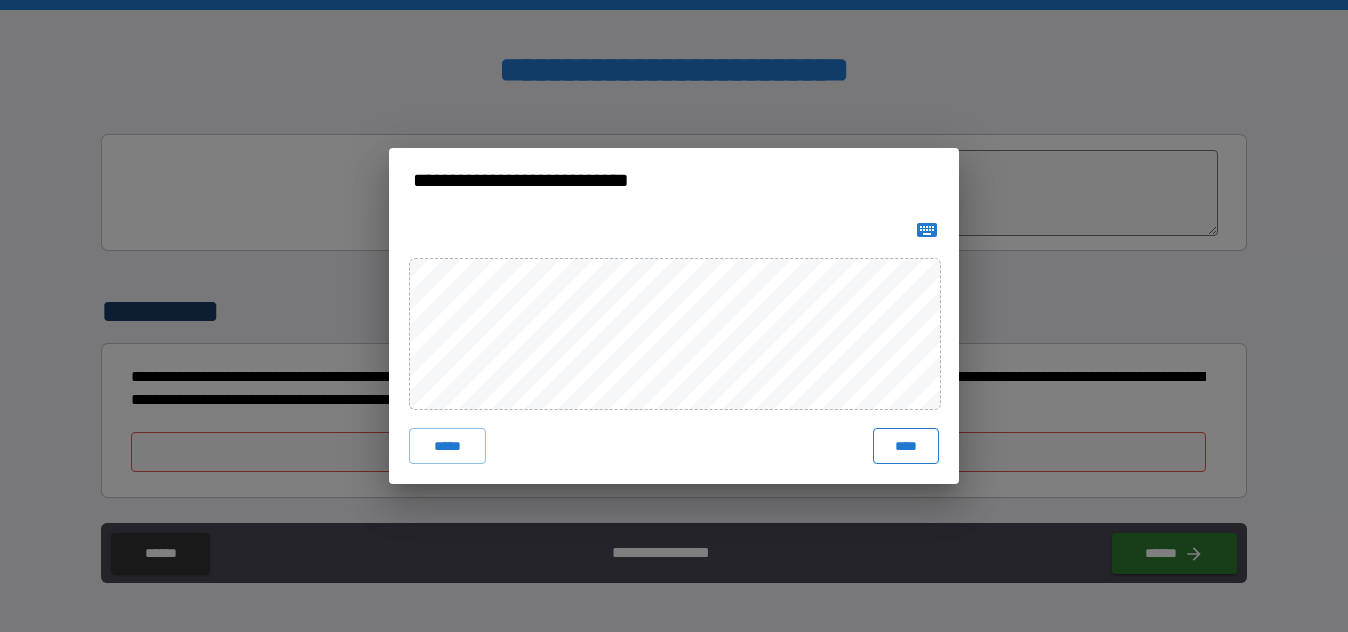 click on "****" at bounding box center (906, 446) 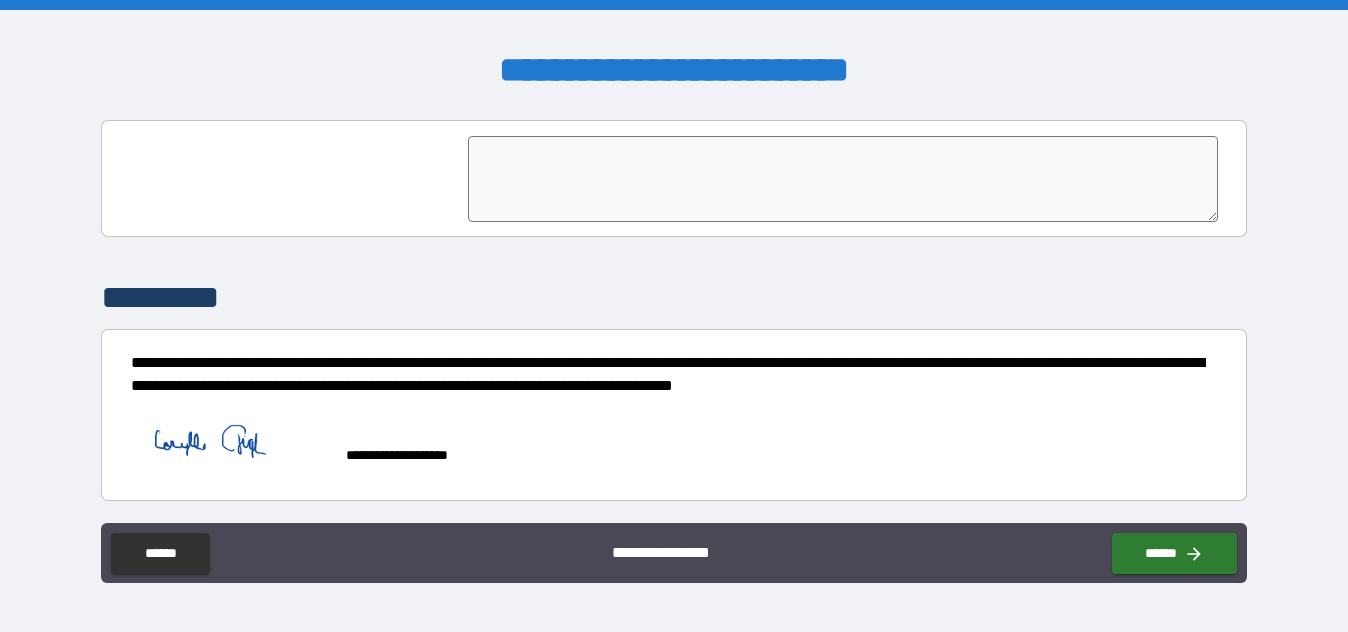 scroll, scrollTop: 4975, scrollLeft: 0, axis: vertical 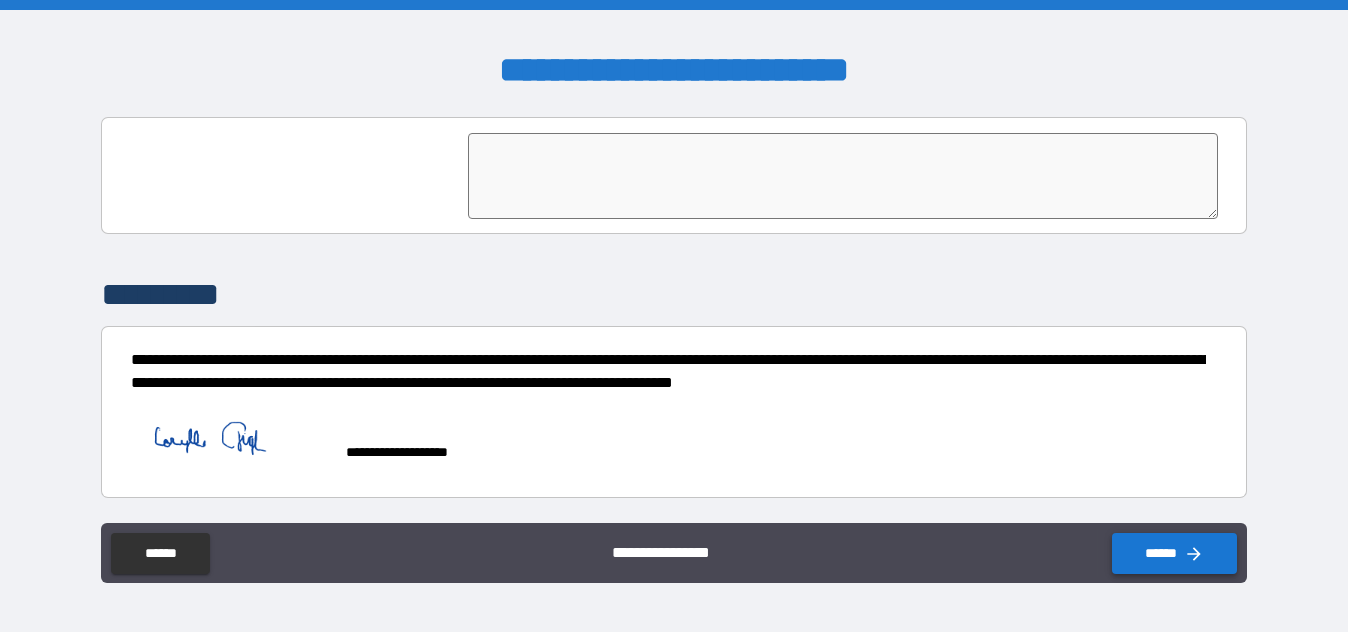 click on "******" at bounding box center [1174, 553] 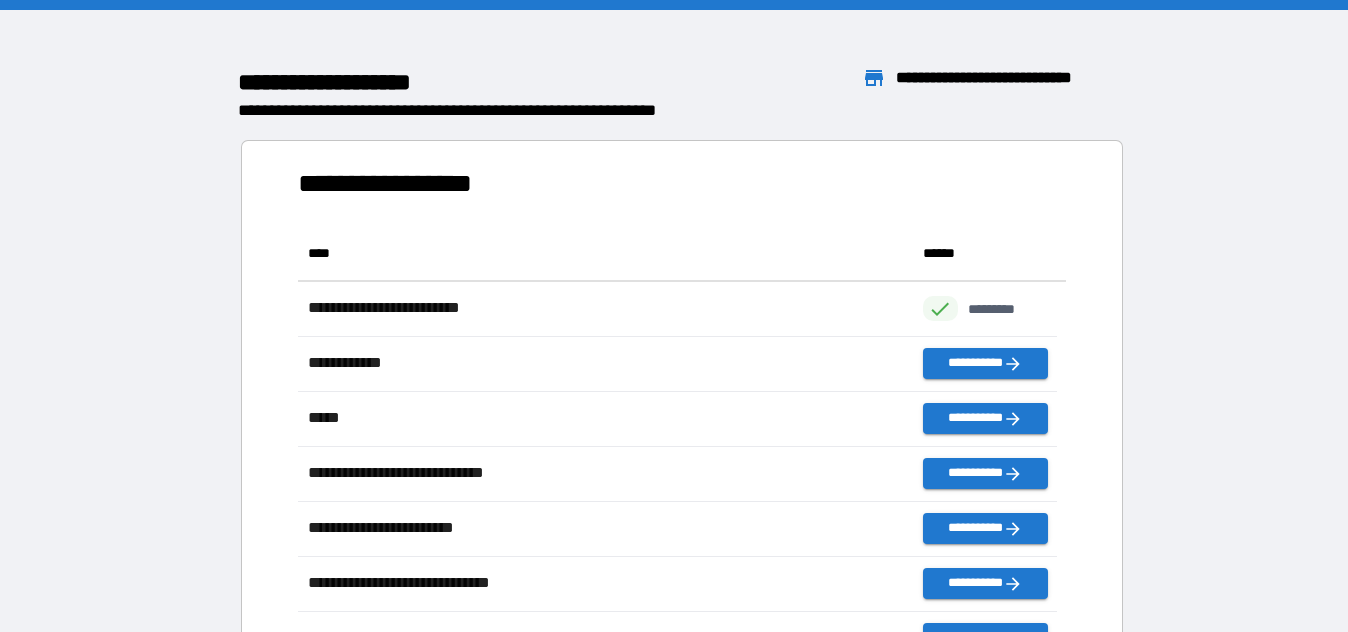 scroll, scrollTop: 16, scrollLeft: 16, axis: both 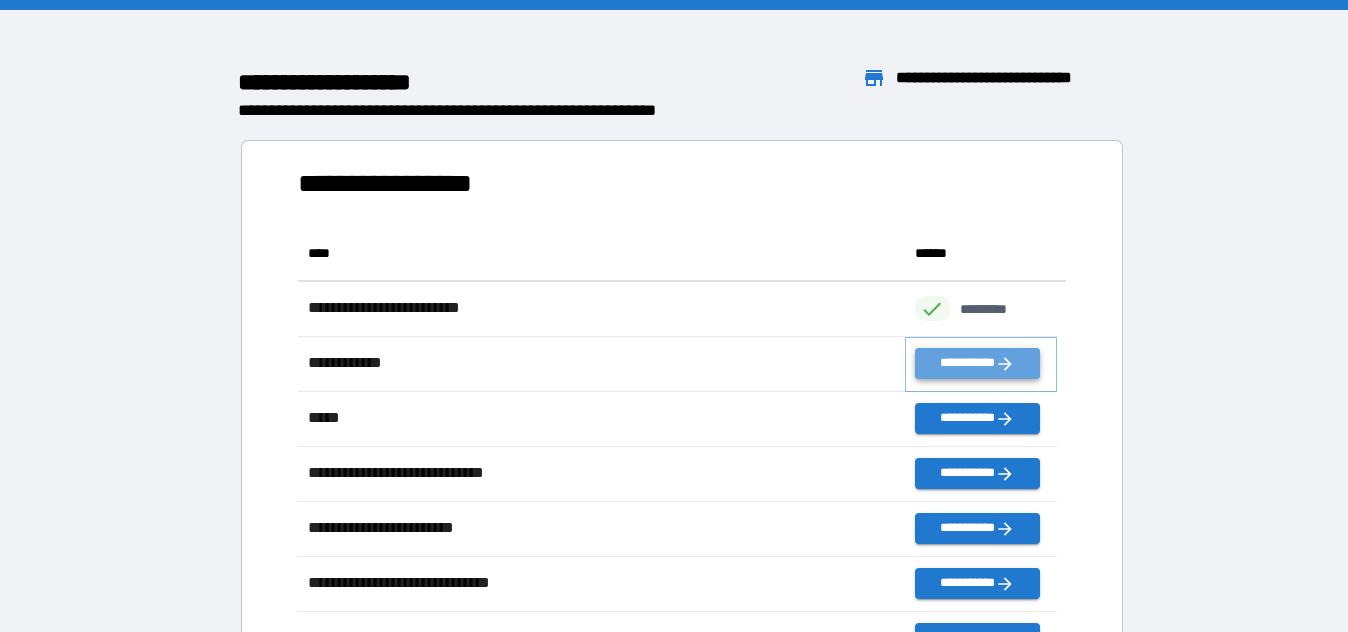 click on "**********" at bounding box center (977, 363) 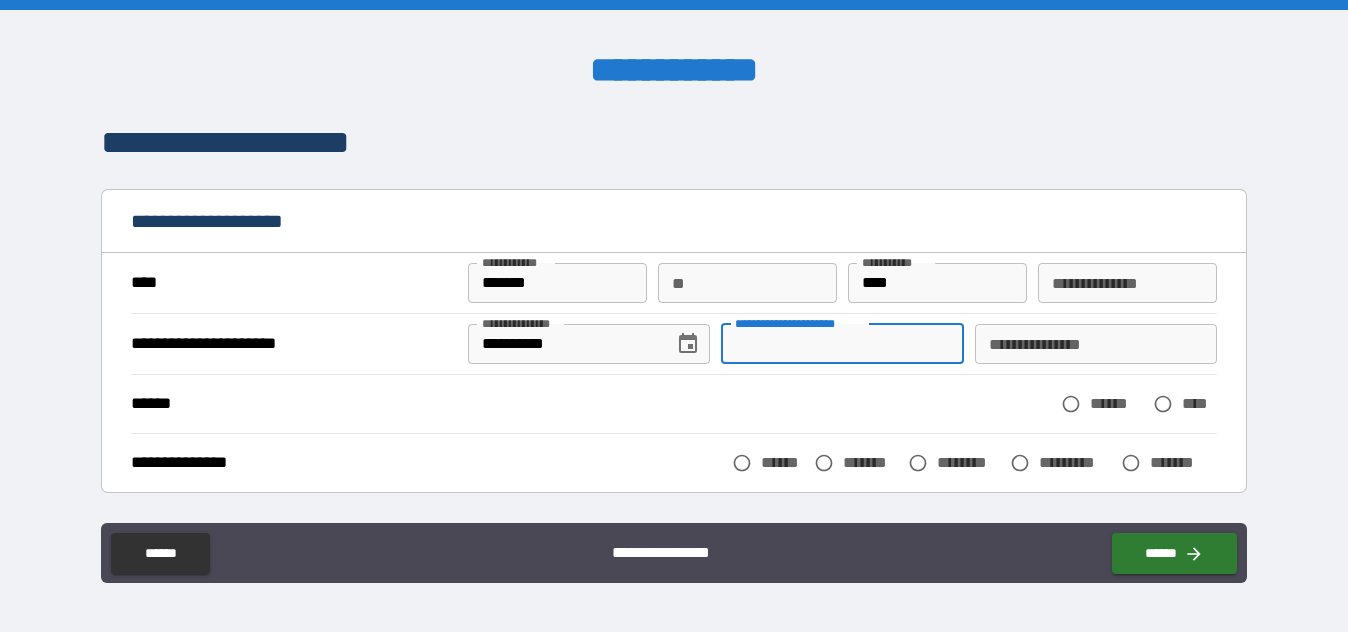 click on "**********" at bounding box center (842, 344) 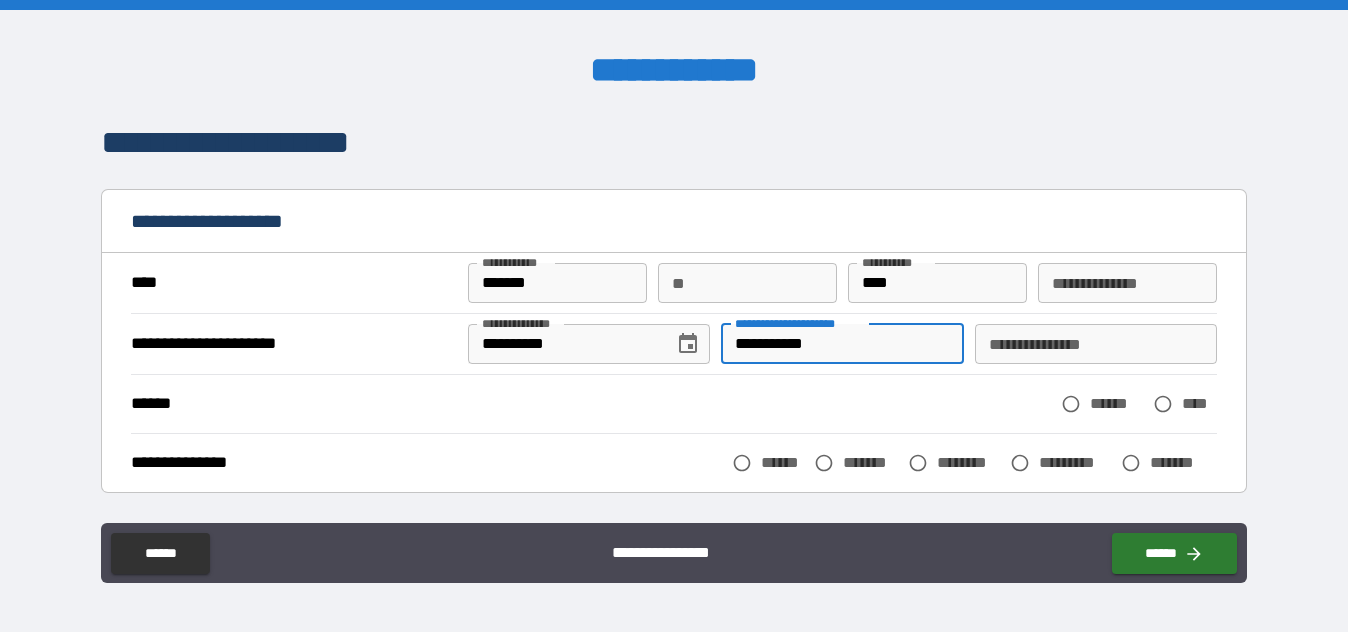 type on "**********" 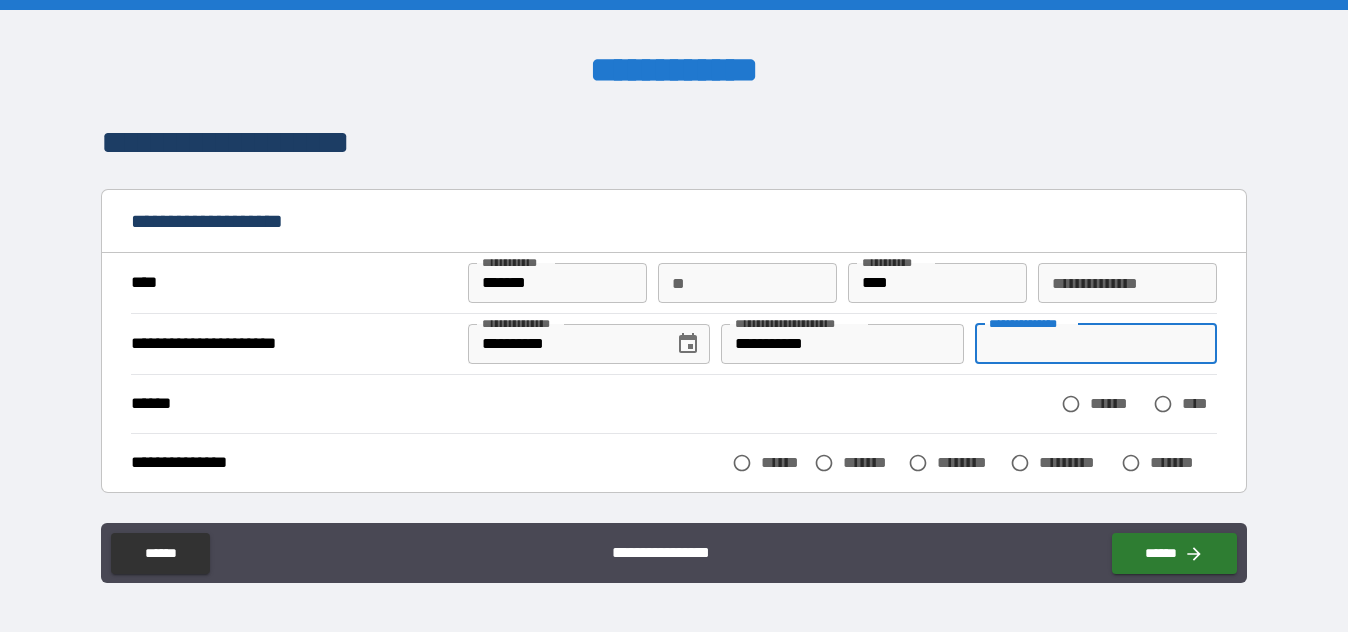 click on "**********" at bounding box center (1096, 344) 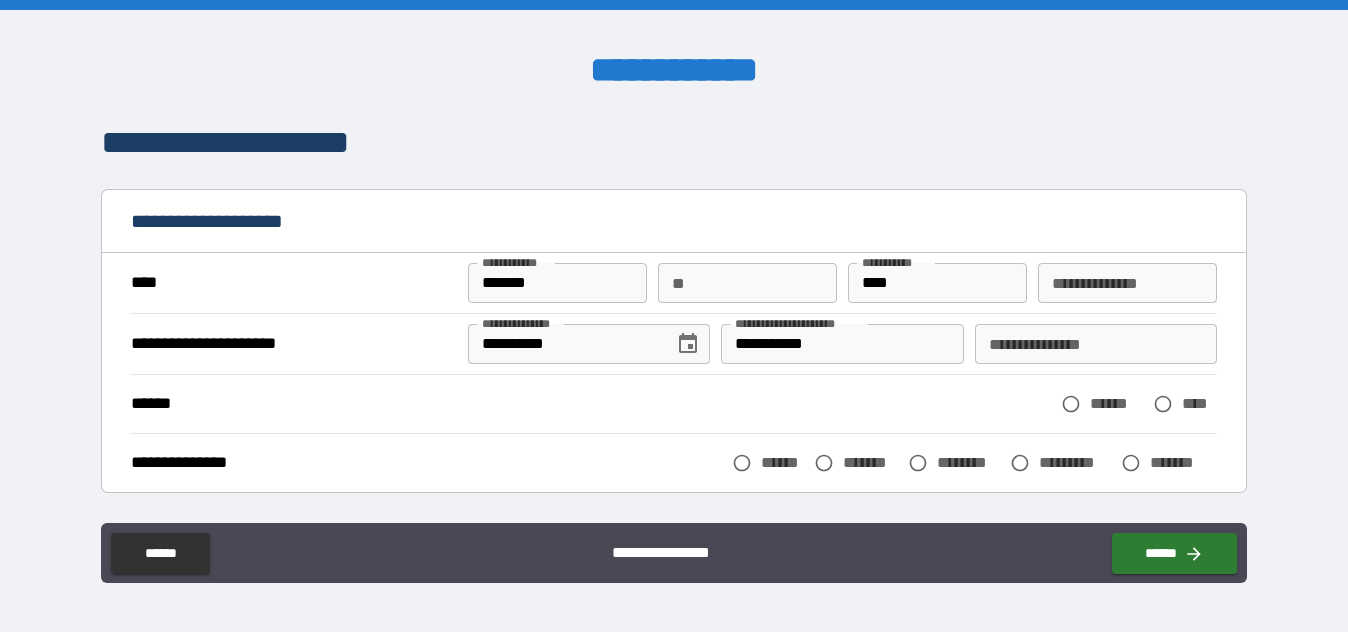 click on "****** ****** ****" at bounding box center [674, 404] 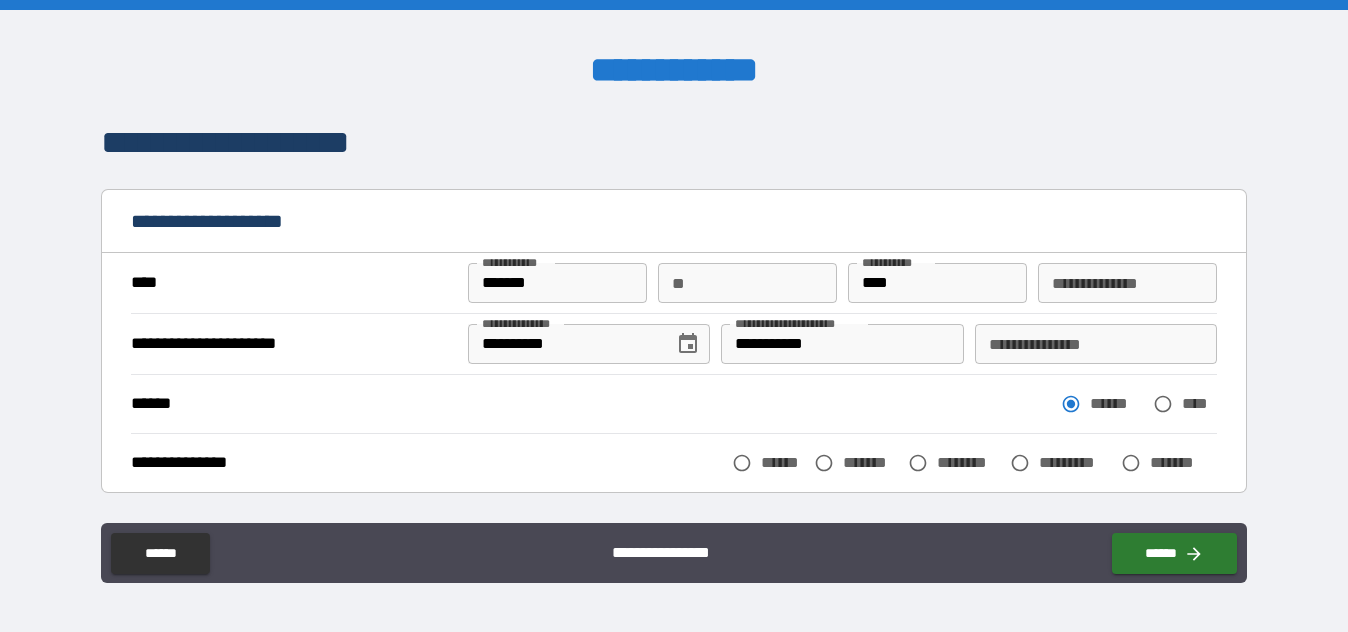 scroll, scrollTop: 100, scrollLeft: 0, axis: vertical 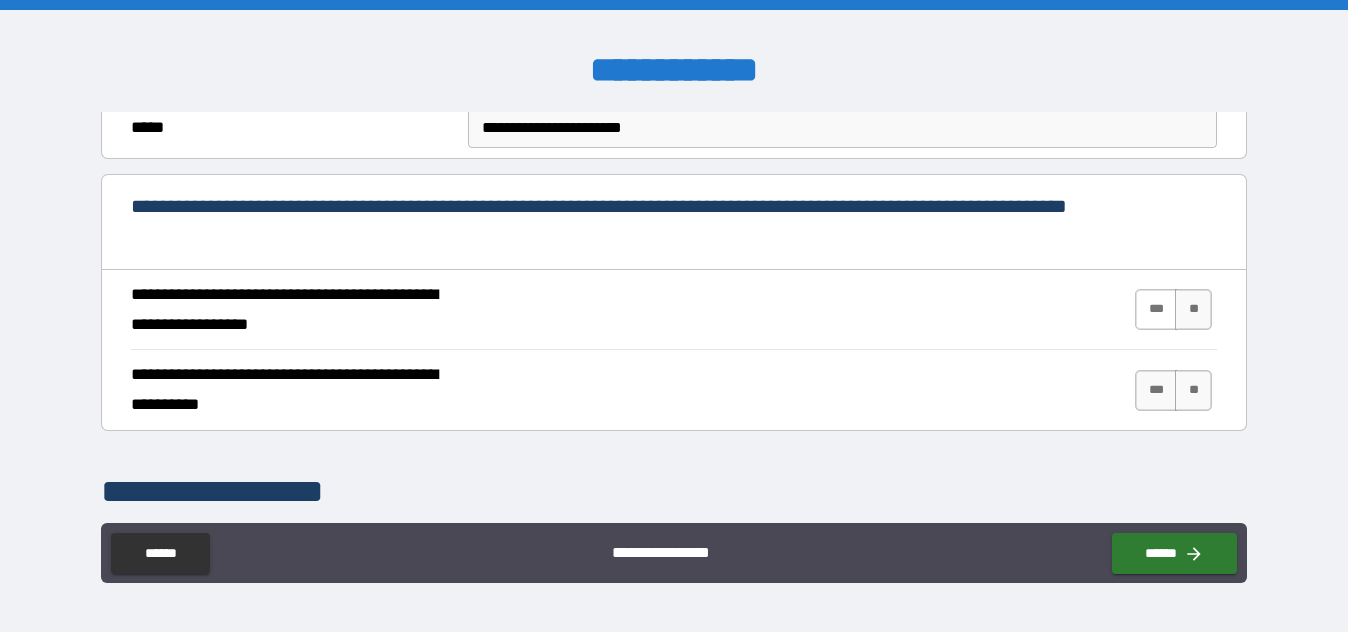 click on "***" at bounding box center [1156, 309] 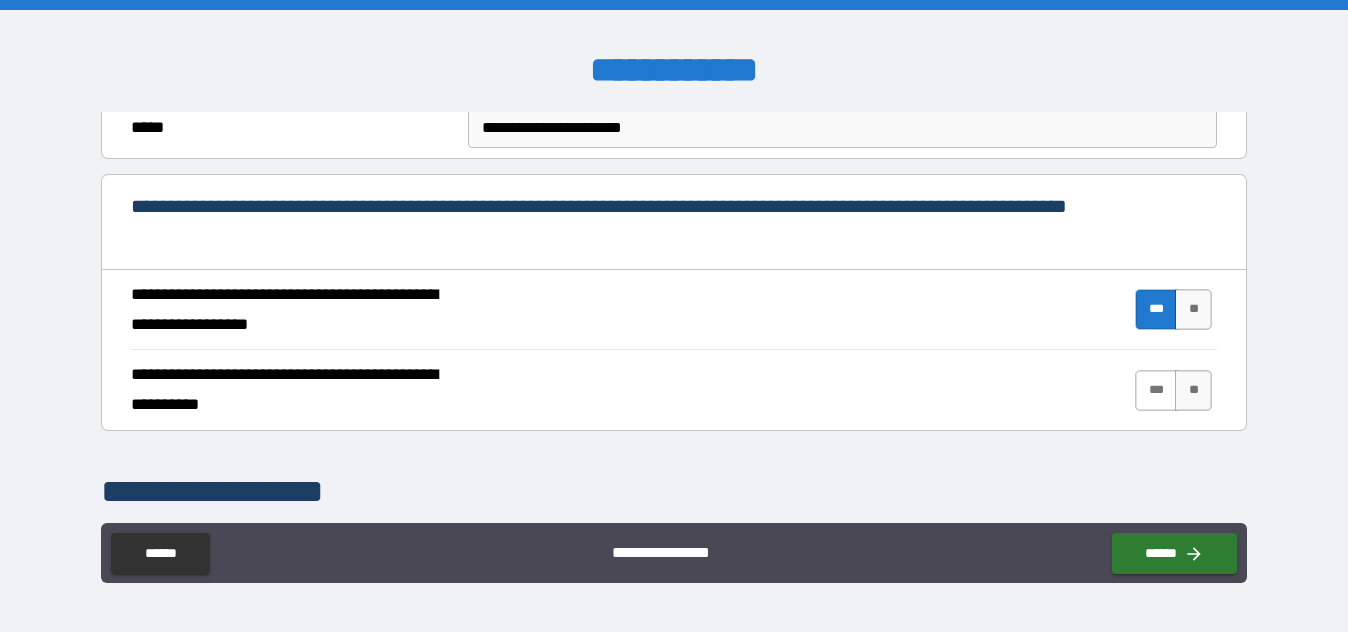 click on "***" at bounding box center [1156, 390] 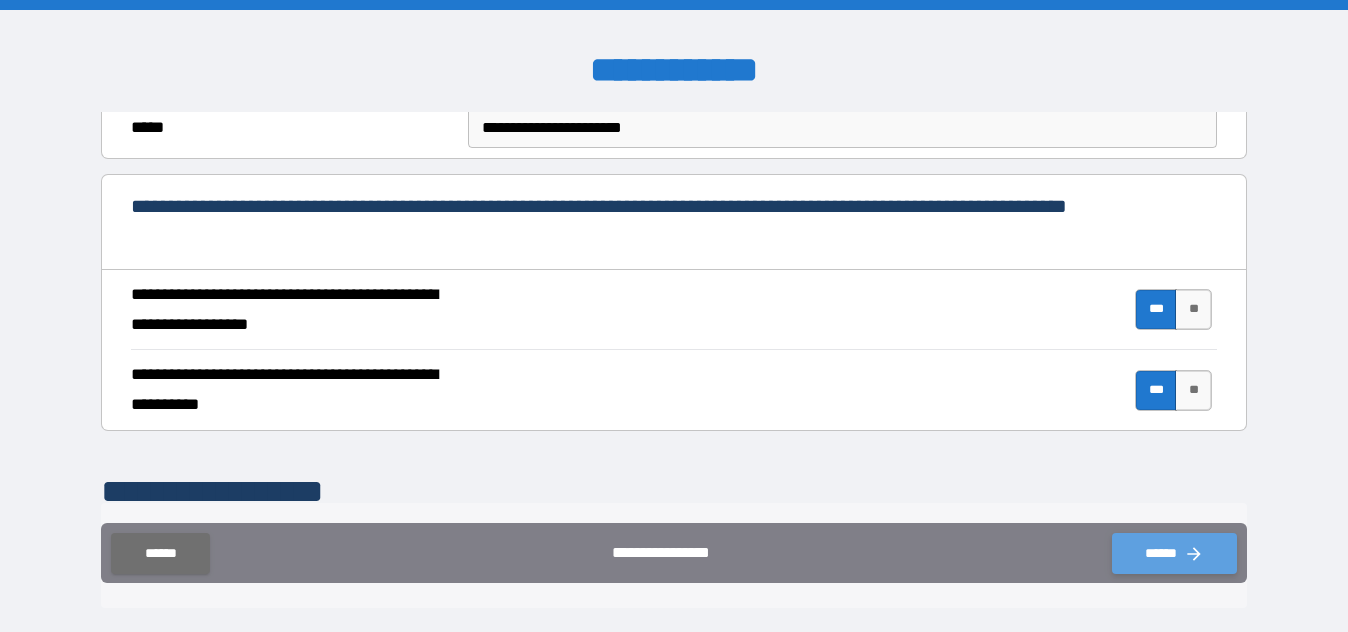 click on "******" at bounding box center [1174, 553] 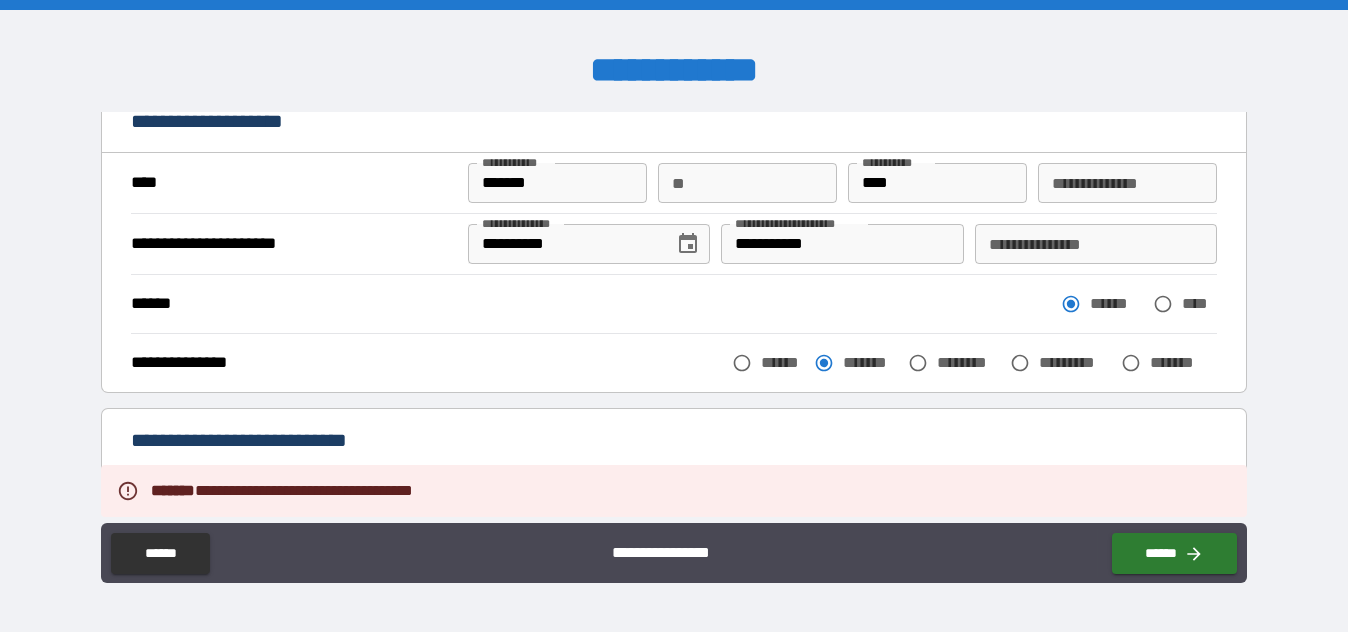 scroll, scrollTop: 0, scrollLeft: 0, axis: both 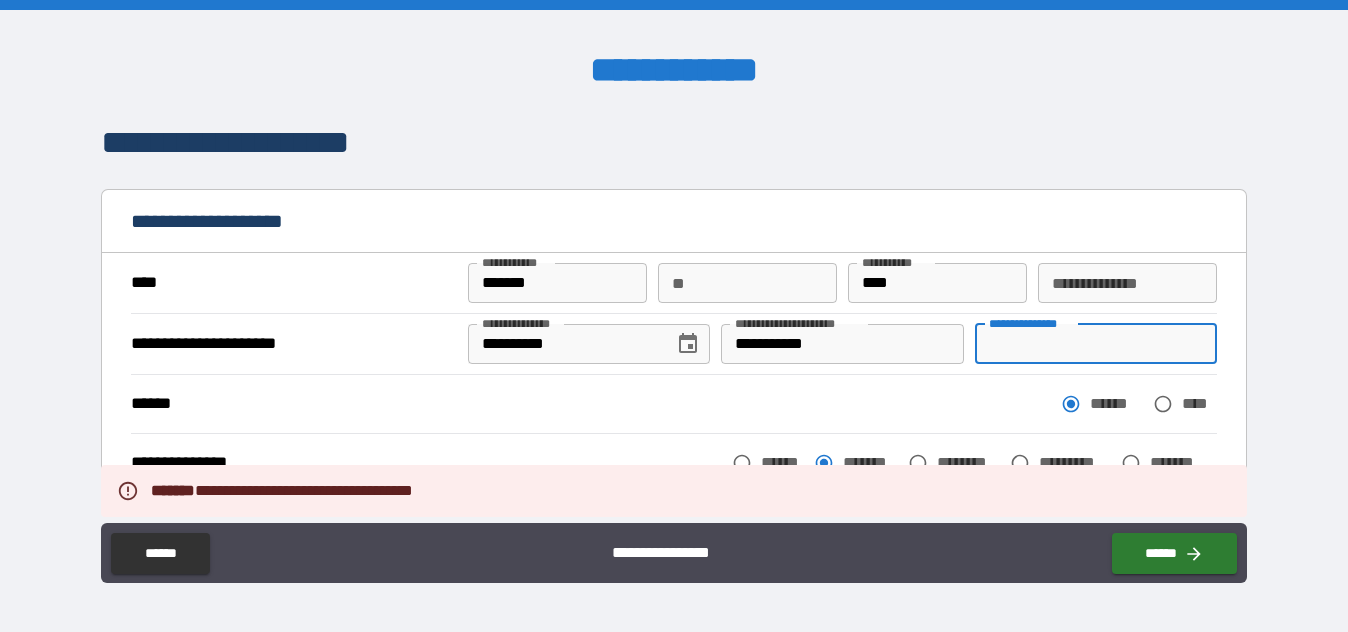 click on "**********" at bounding box center [1096, 344] 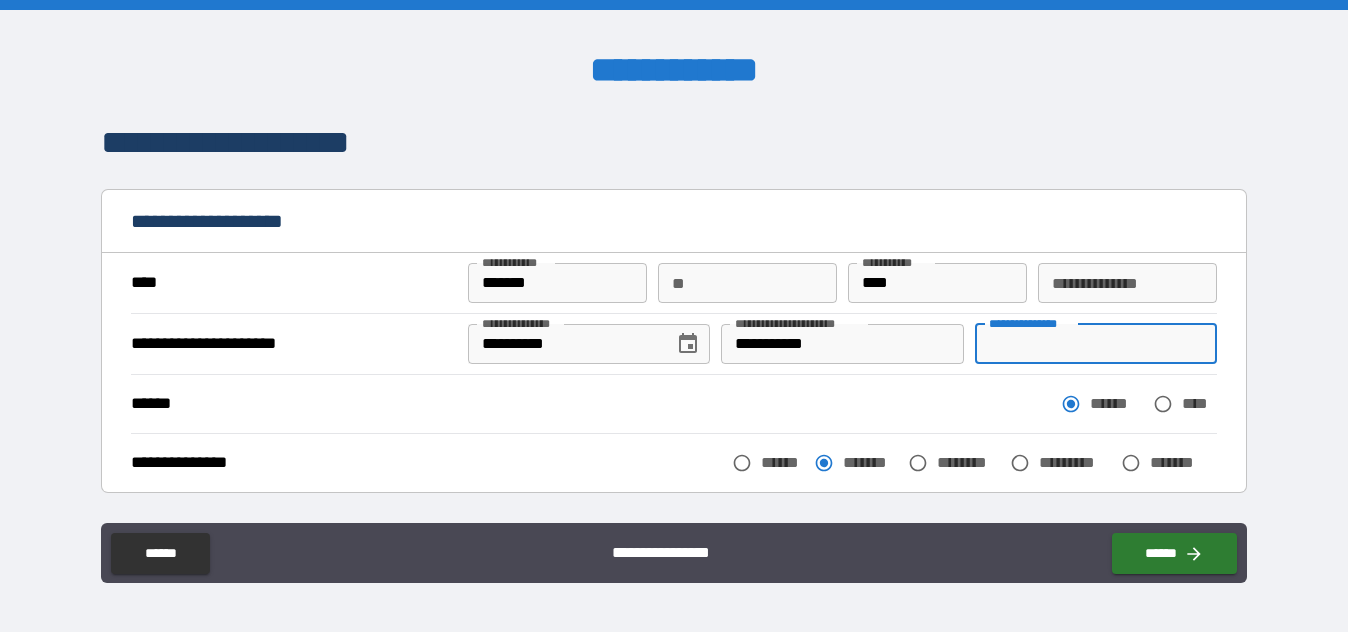 drag, startPoint x: 1114, startPoint y: 349, endPoint x: 1074, endPoint y: 349, distance: 40 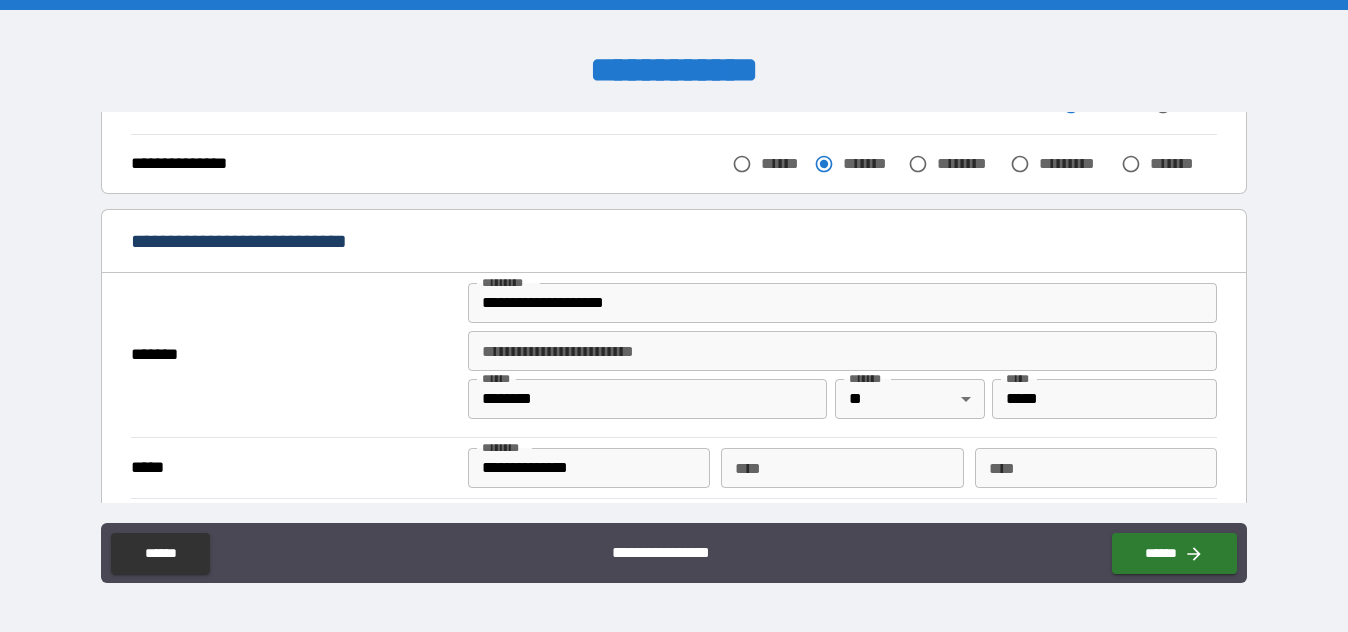 scroll, scrollTop: 500, scrollLeft: 0, axis: vertical 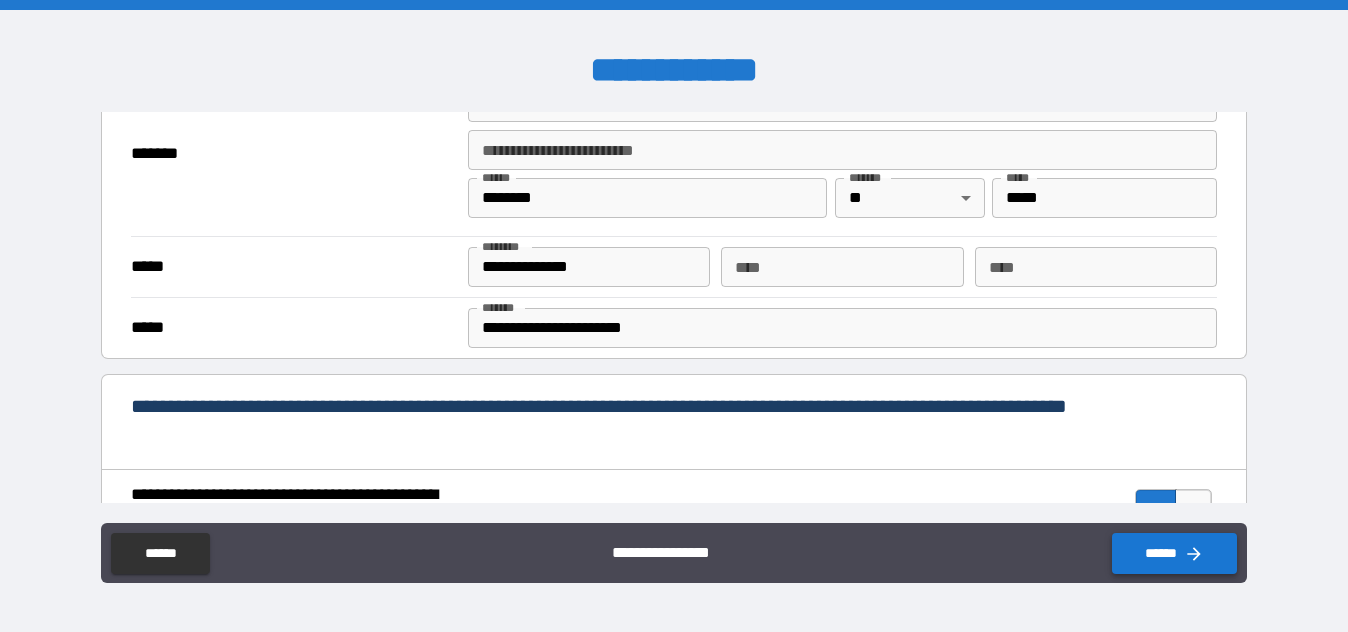 type on "*********" 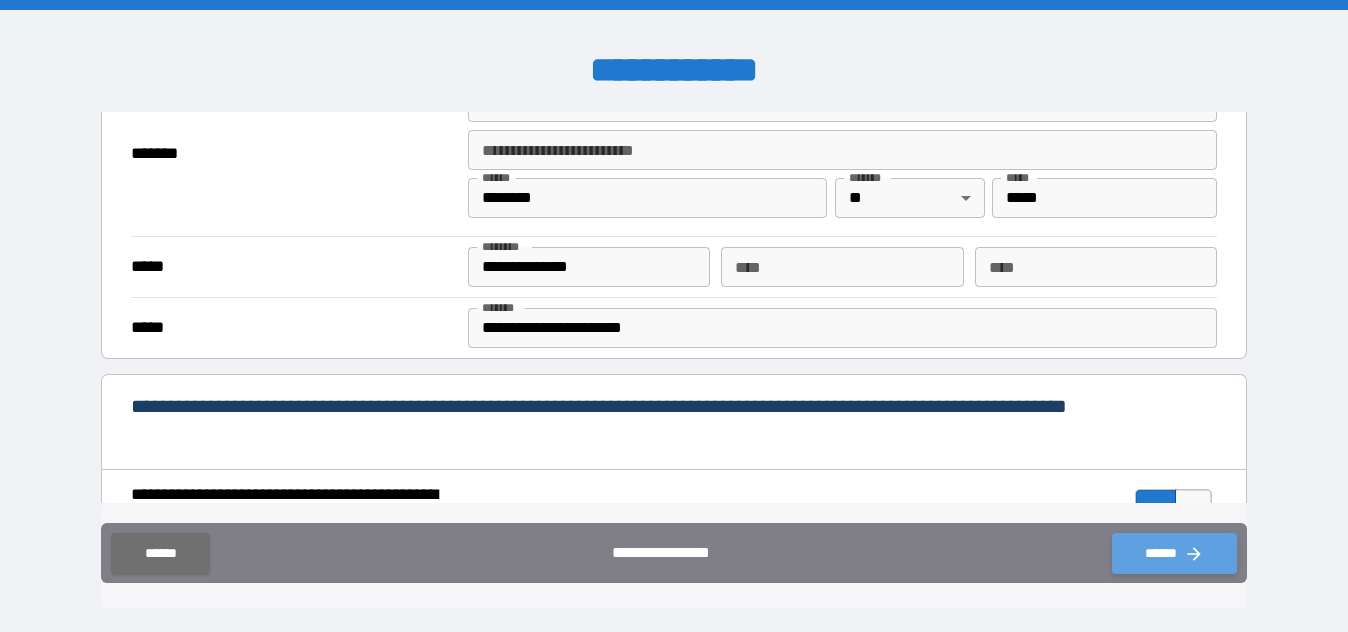 click on "******" at bounding box center [1174, 553] 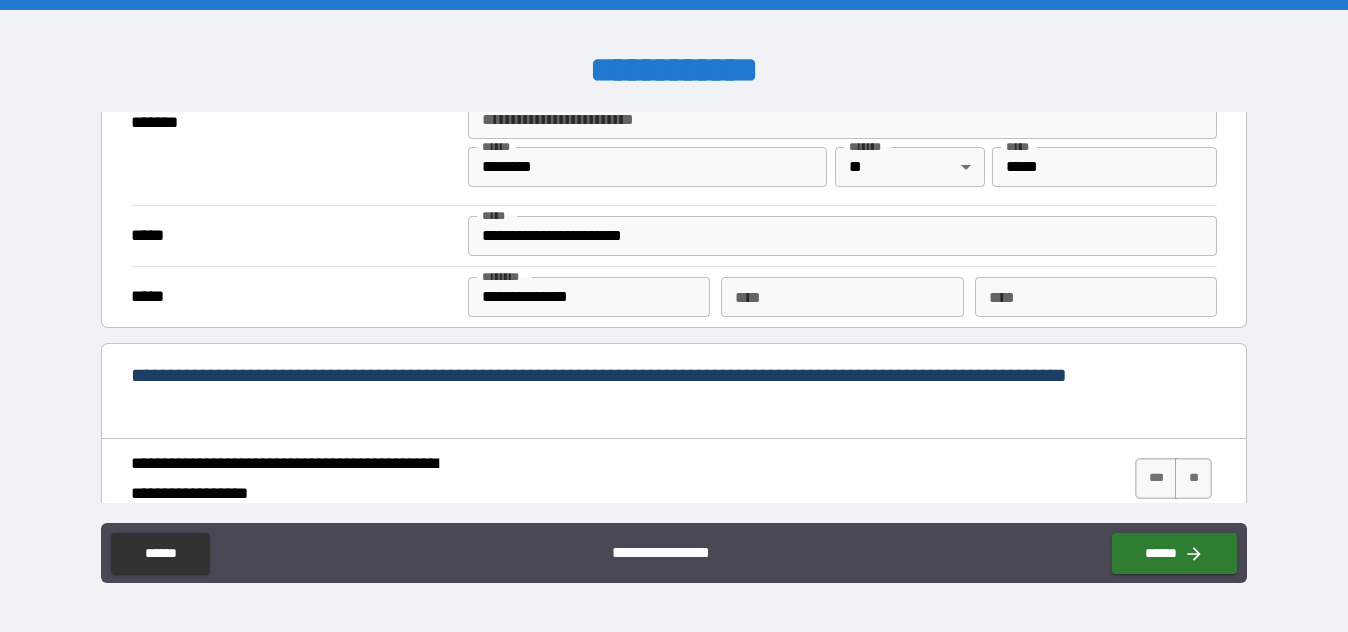scroll, scrollTop: 1700, scrollLeft: 0, axis: vertical 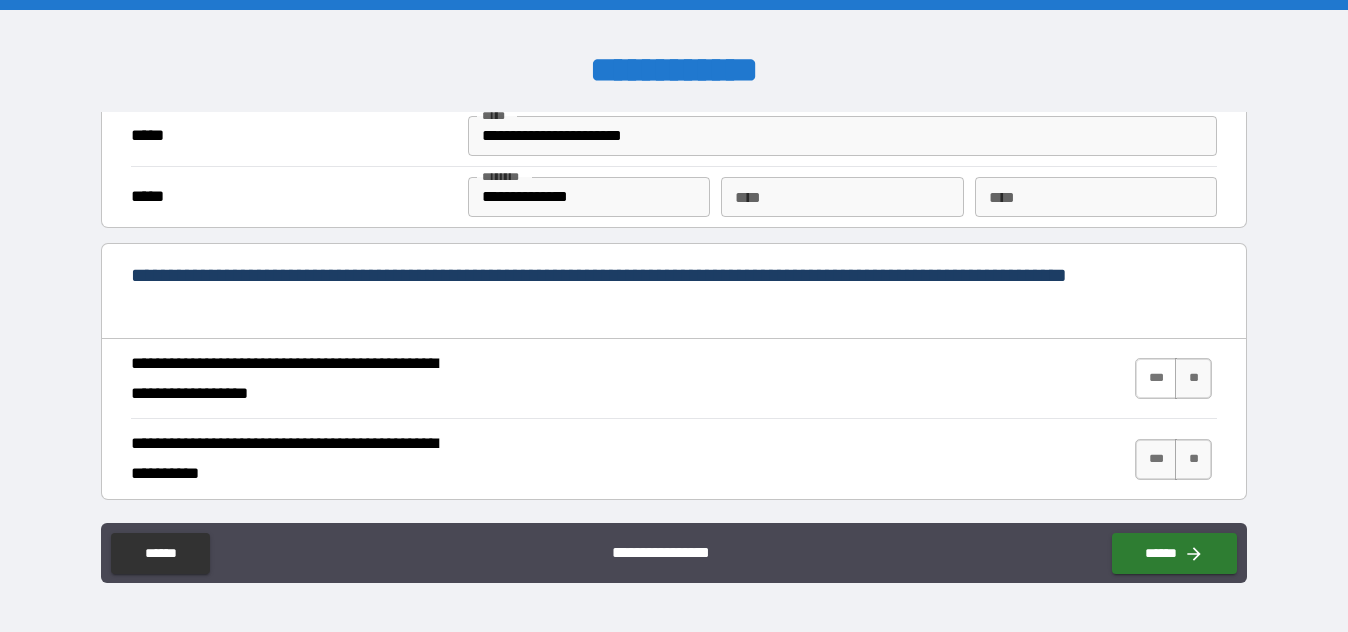 click on "***" at bounding box center (1156, 378) 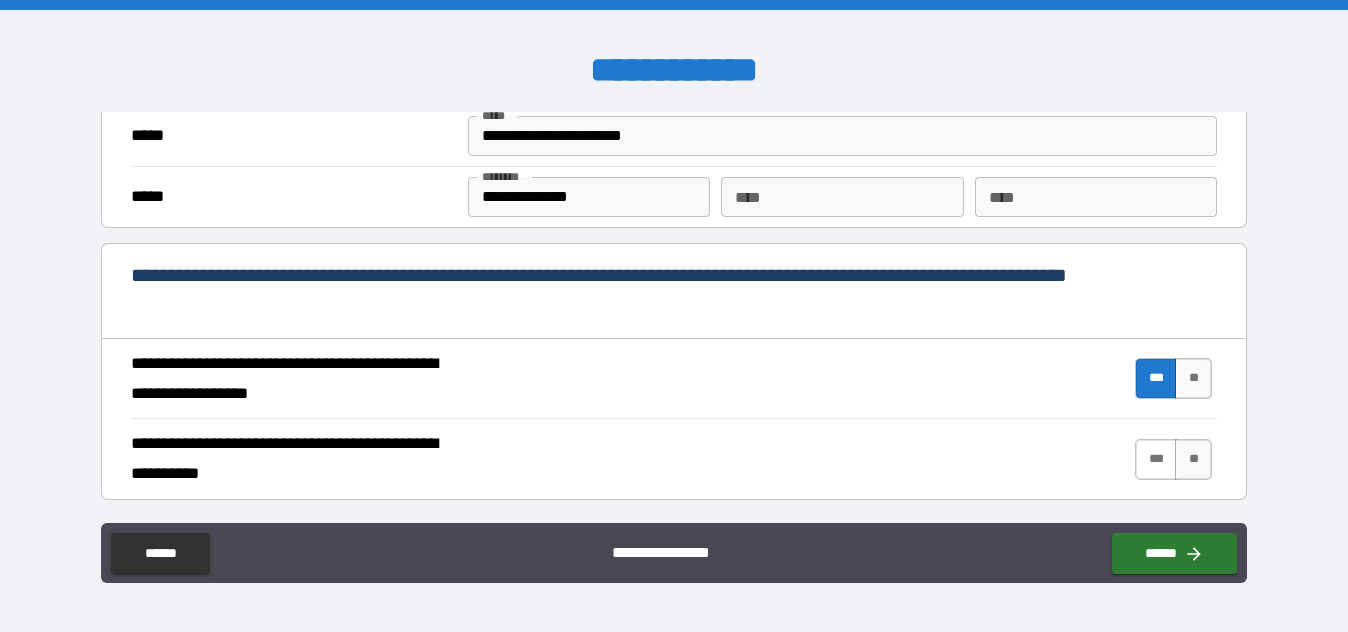 click on "***" at bounding box center [1156, 459] 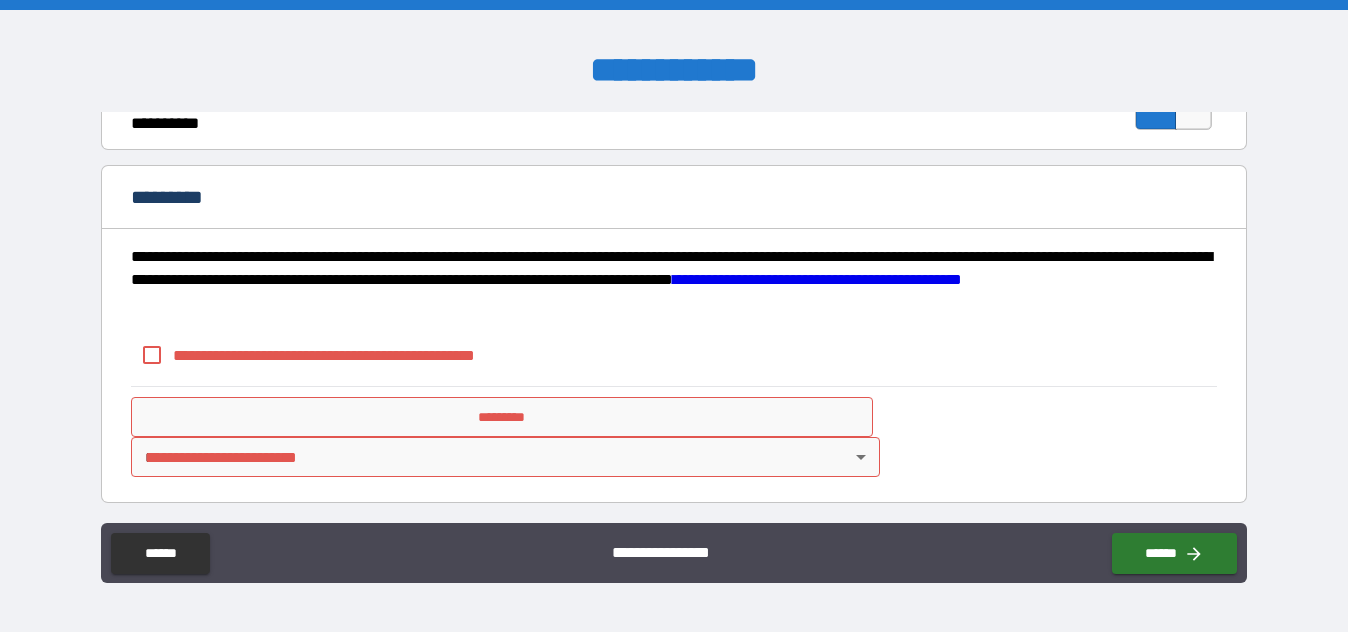 scroll, scrollTop: 2055, scrollLeft: 0, axis: vertical 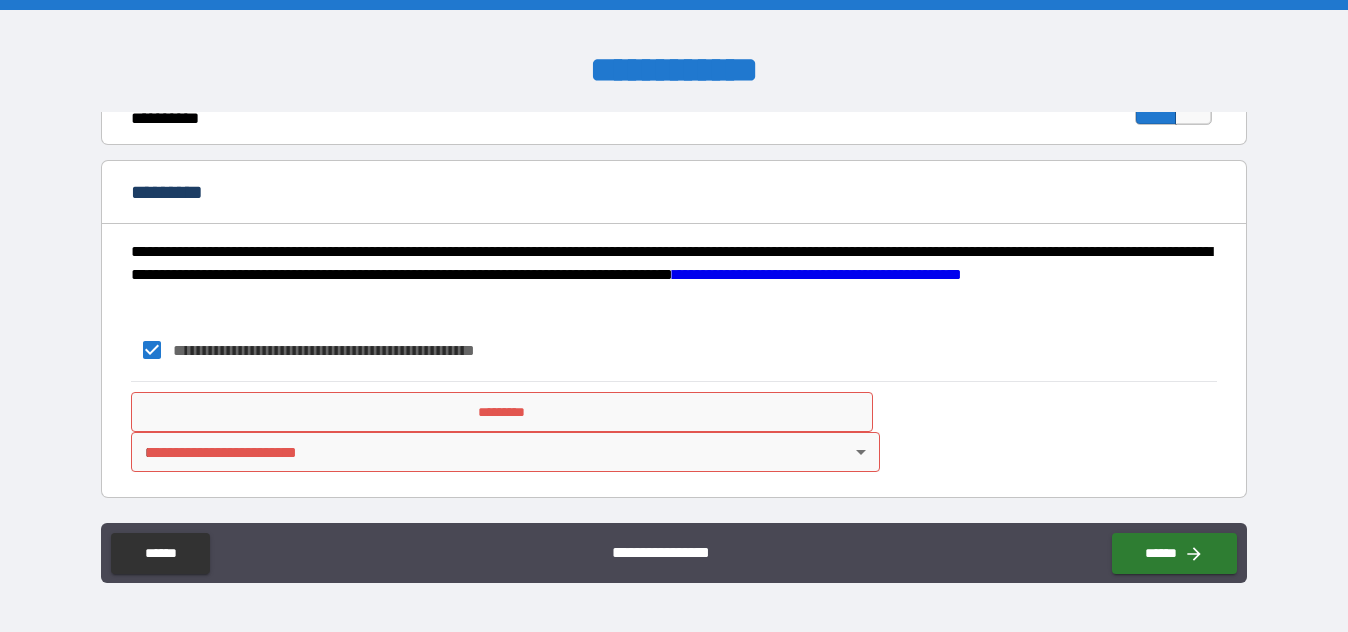 click on "*********" at bounding box center [502, 412] 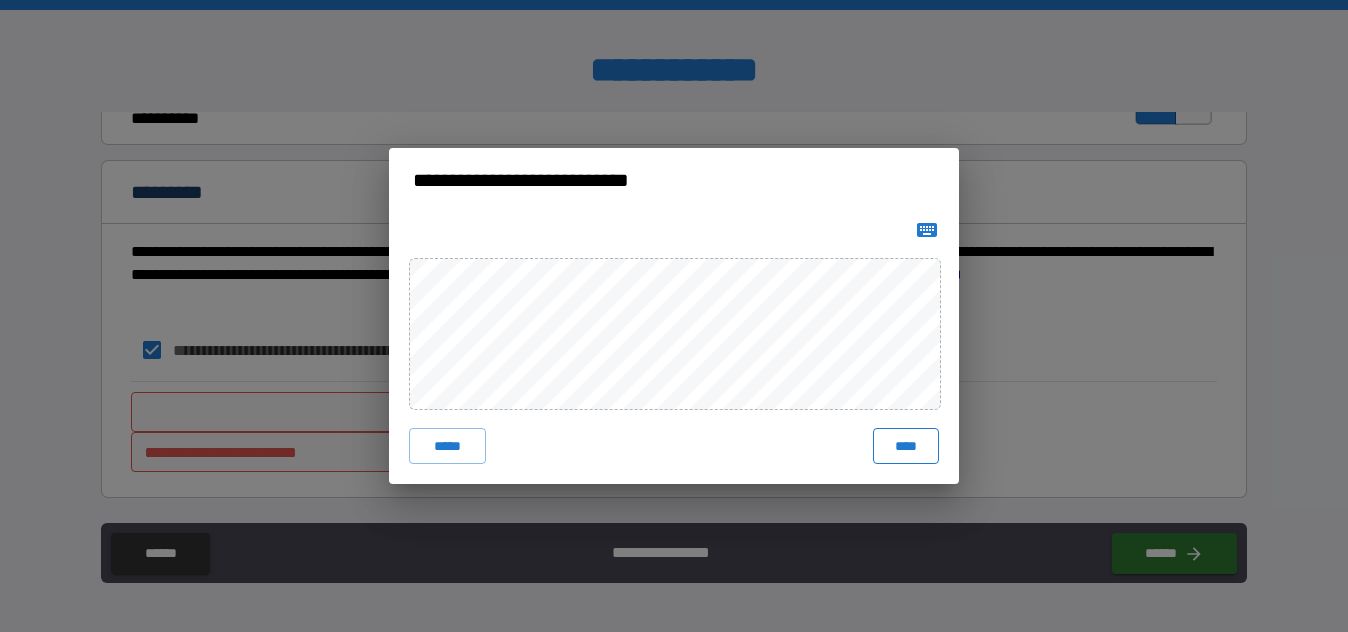 click on "****" at bounding box center (906, 446) 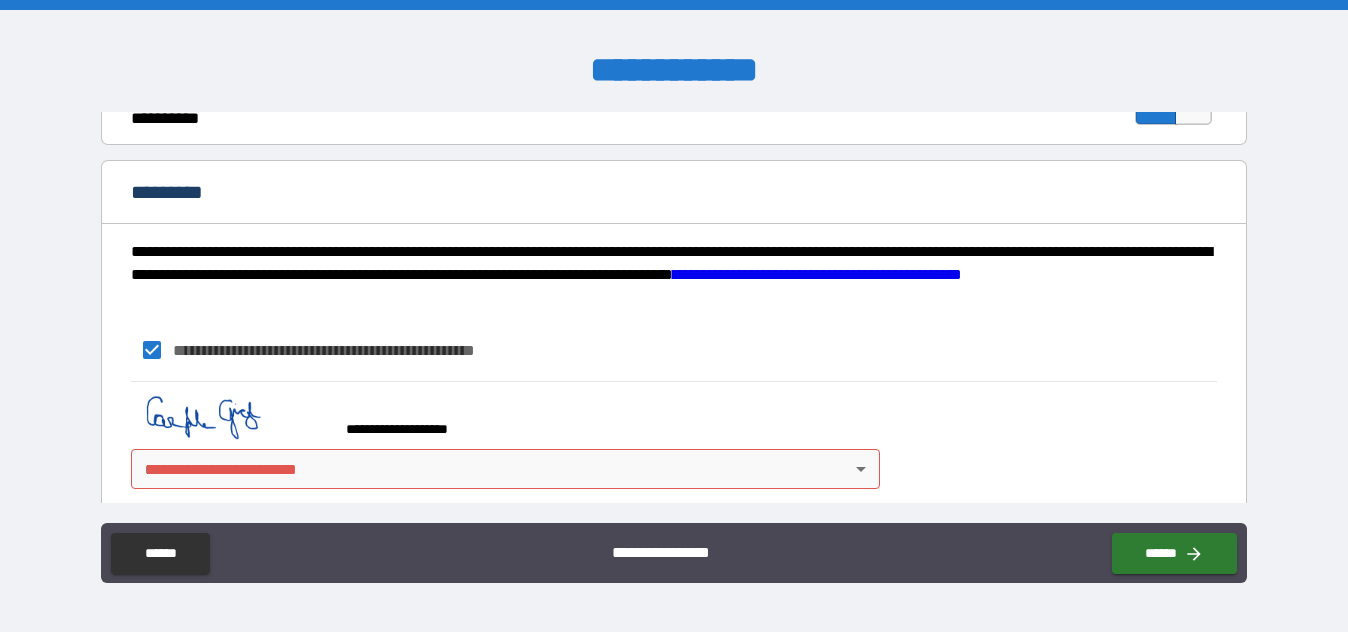 click on "**********" at bounding box center (674, 316) 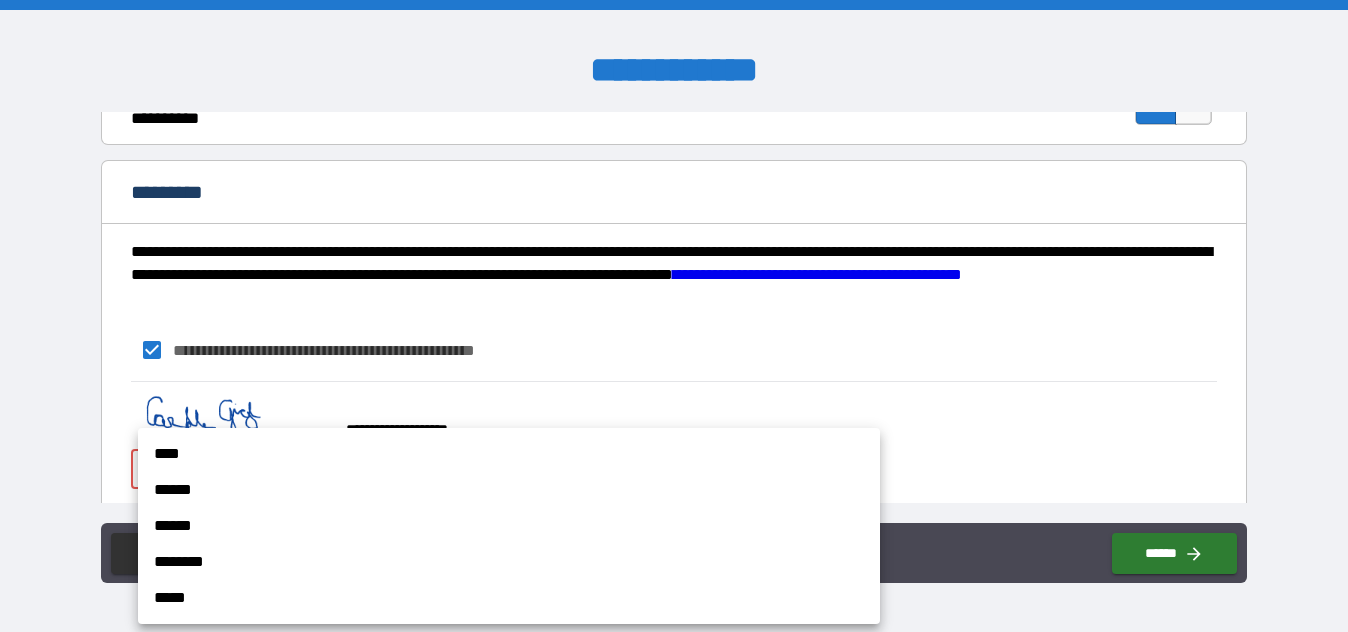 click on "****" at bounding box center [509, 454] 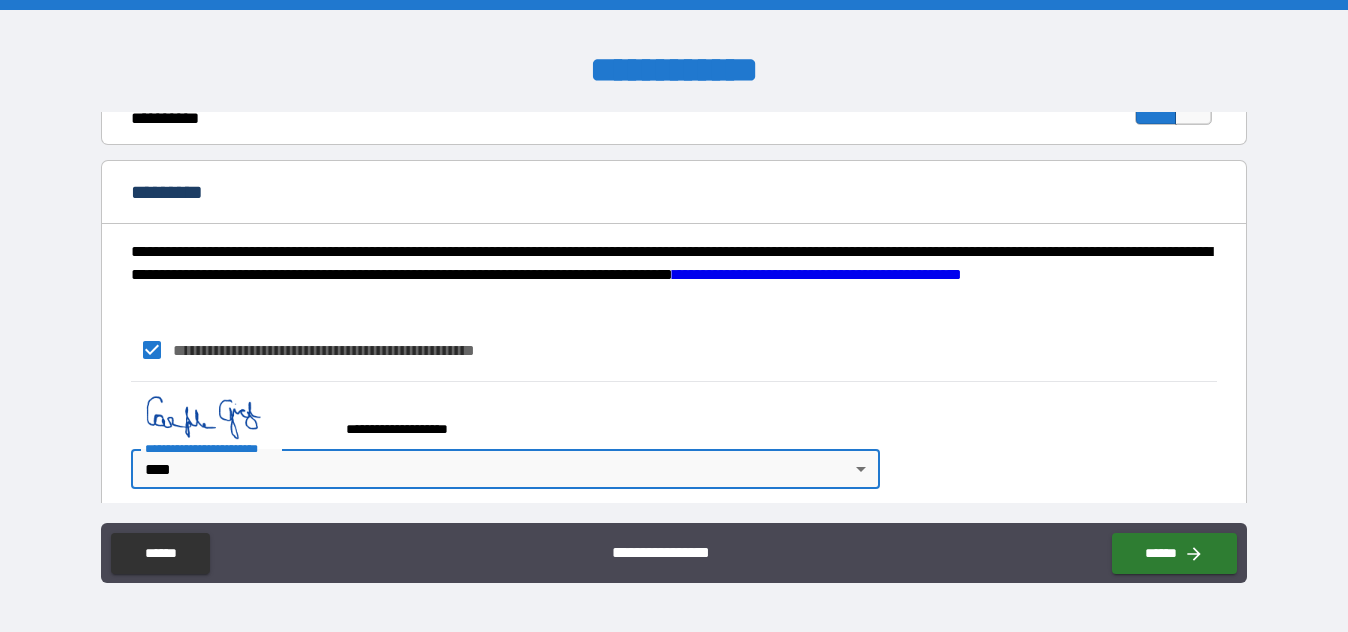 scroll, scrollTop: 2072, scrollLeft: 0, axis: vertical 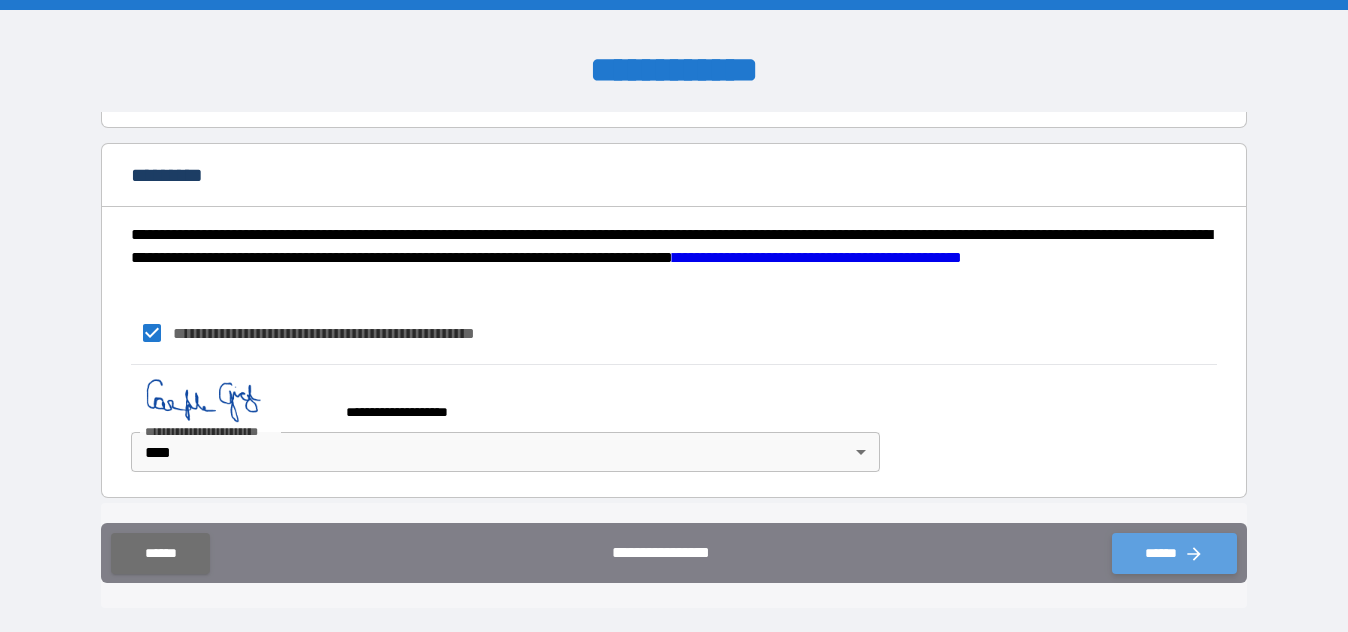 click on "******" at bounding box center [1174, 553] 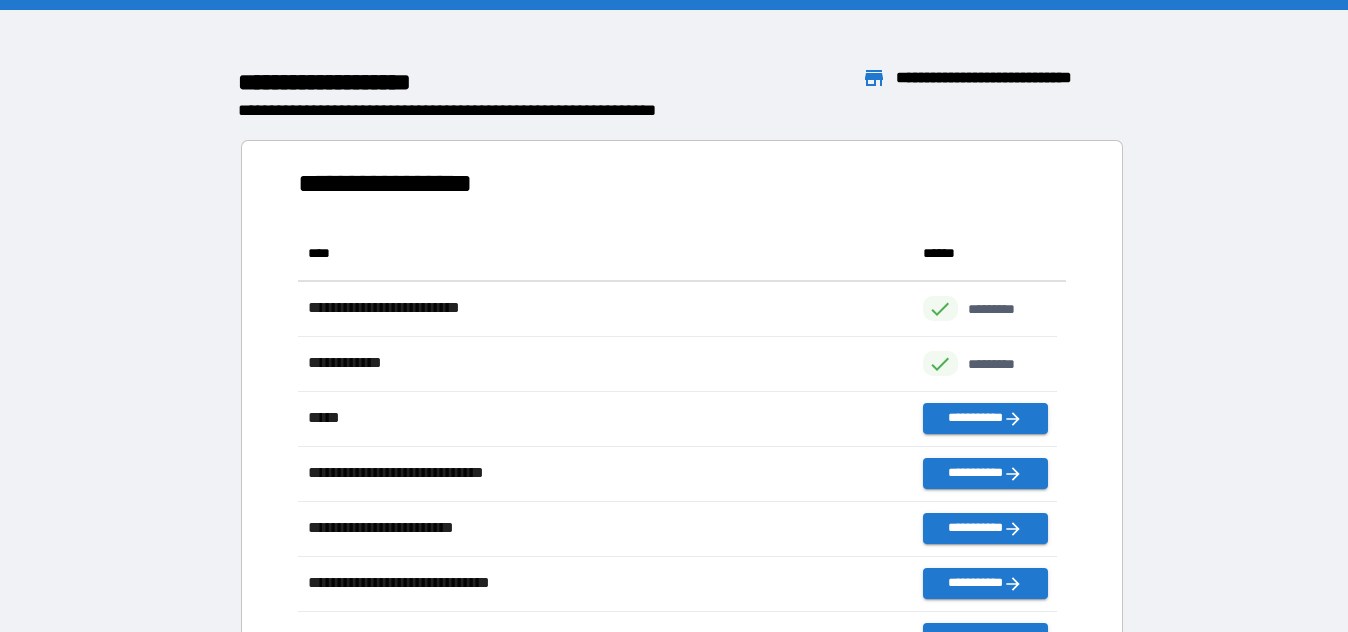 scroll, scrollTop: 16, scrollLeft: 16, axis: both 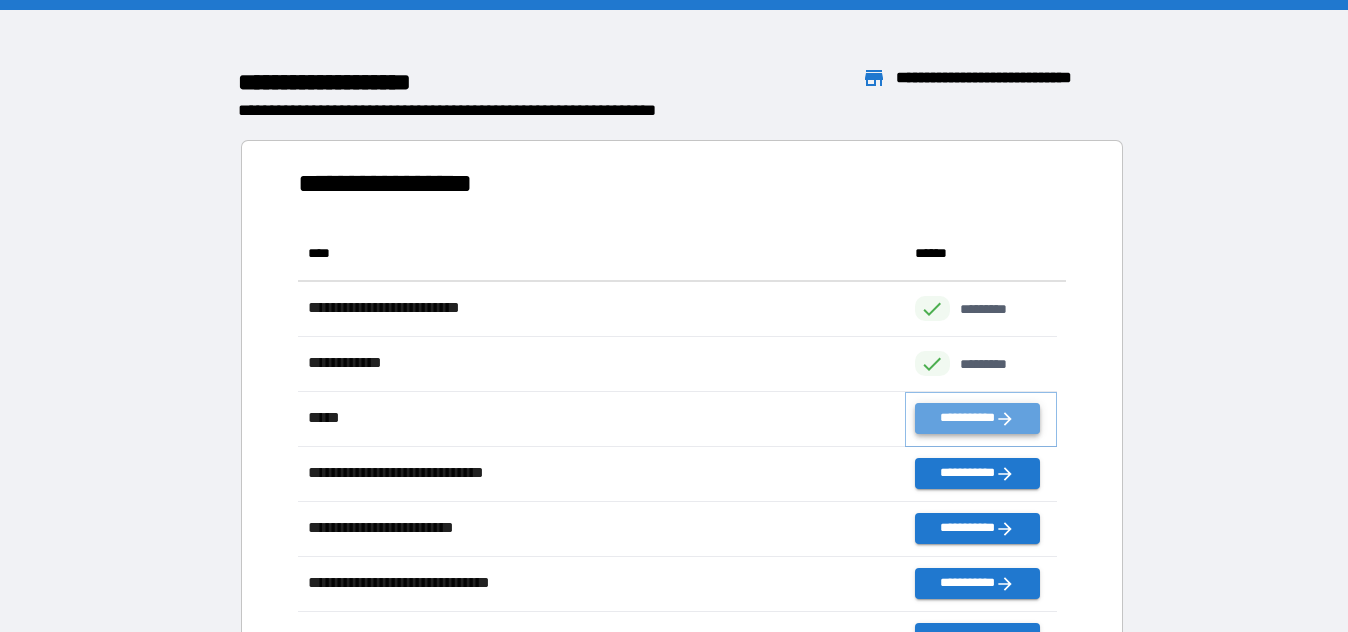 click on "**********" at bounding box center (977, 418) 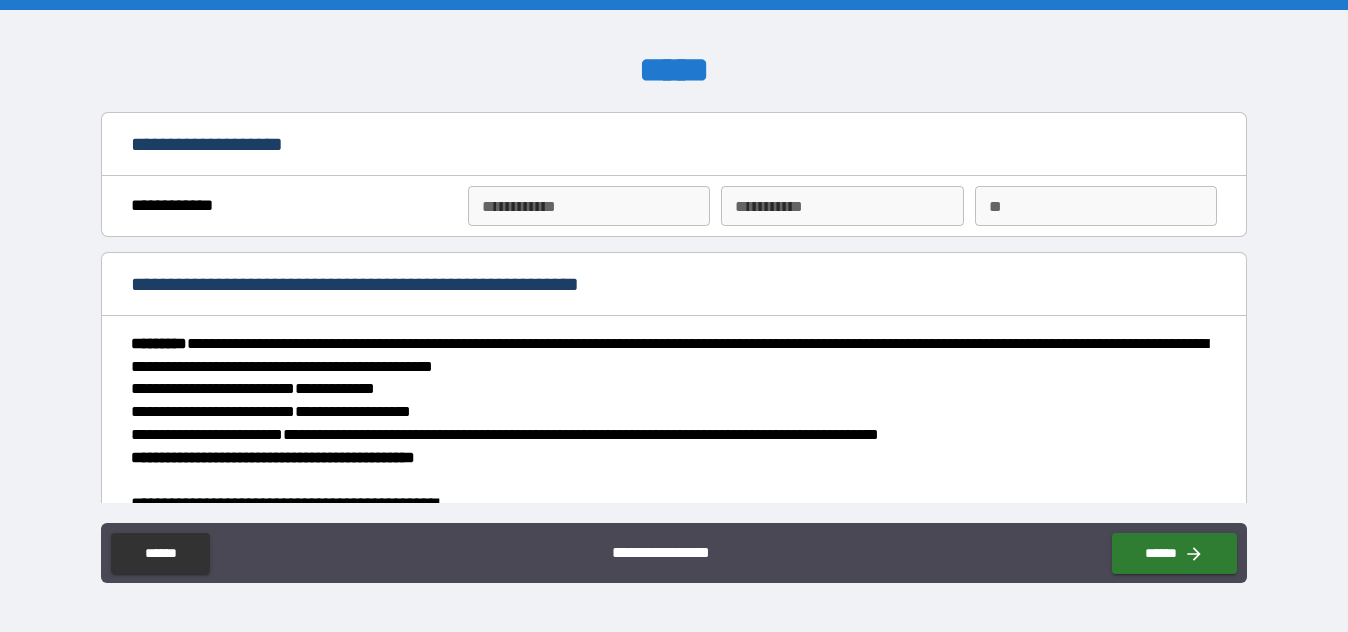 type on "*" 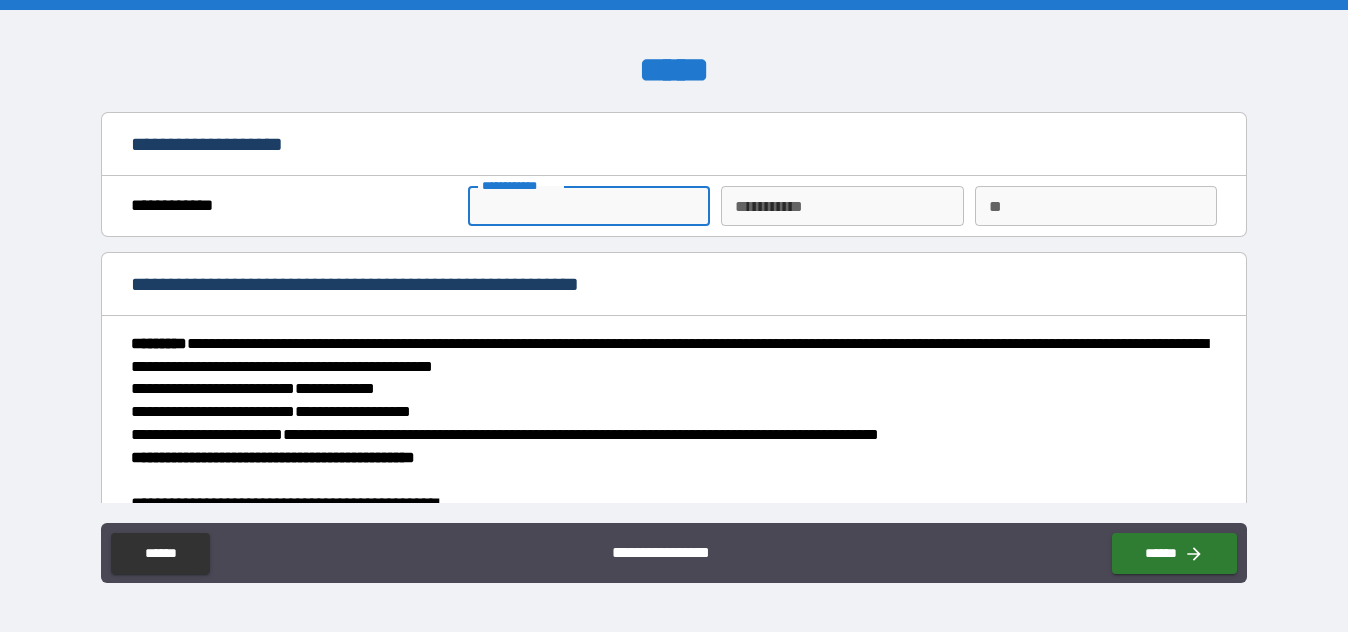 type on "*******" 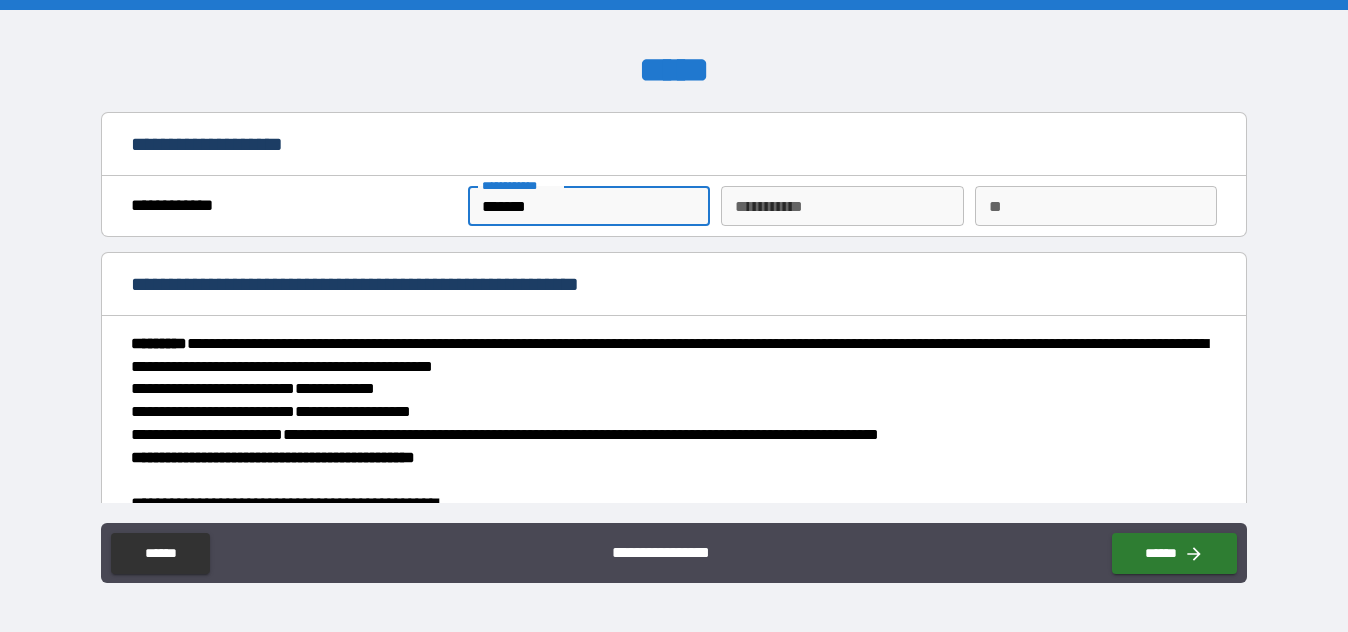 type on "****" 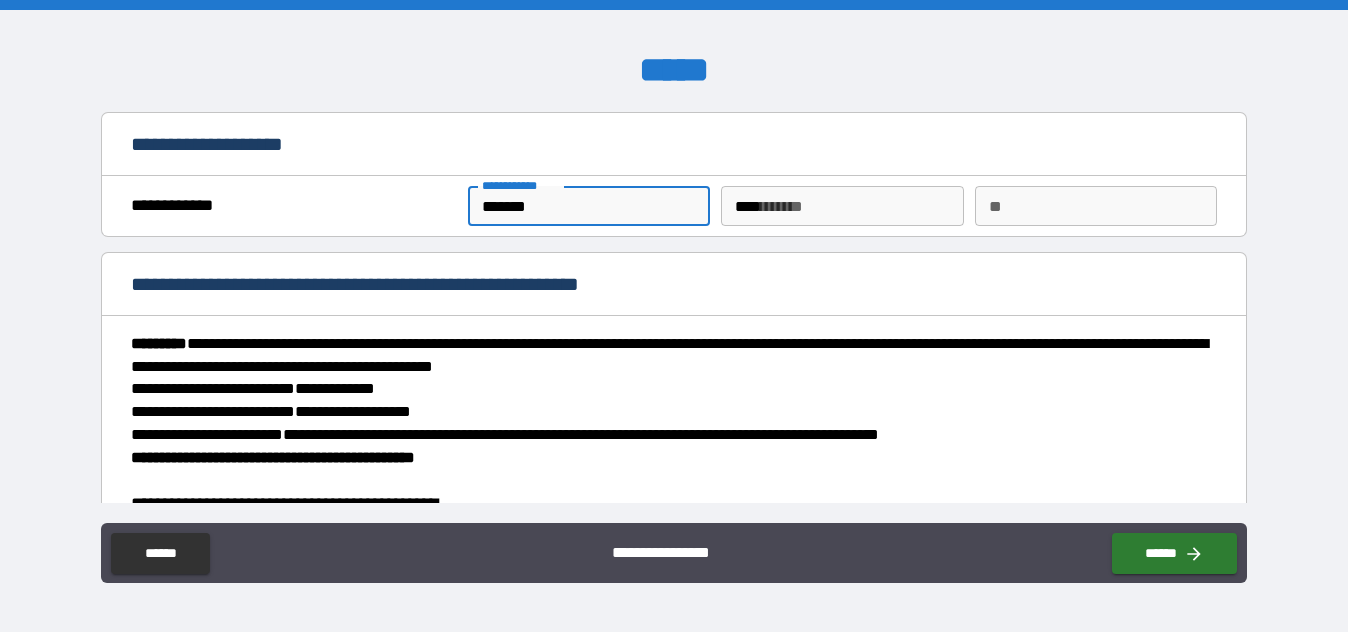 type on "*" 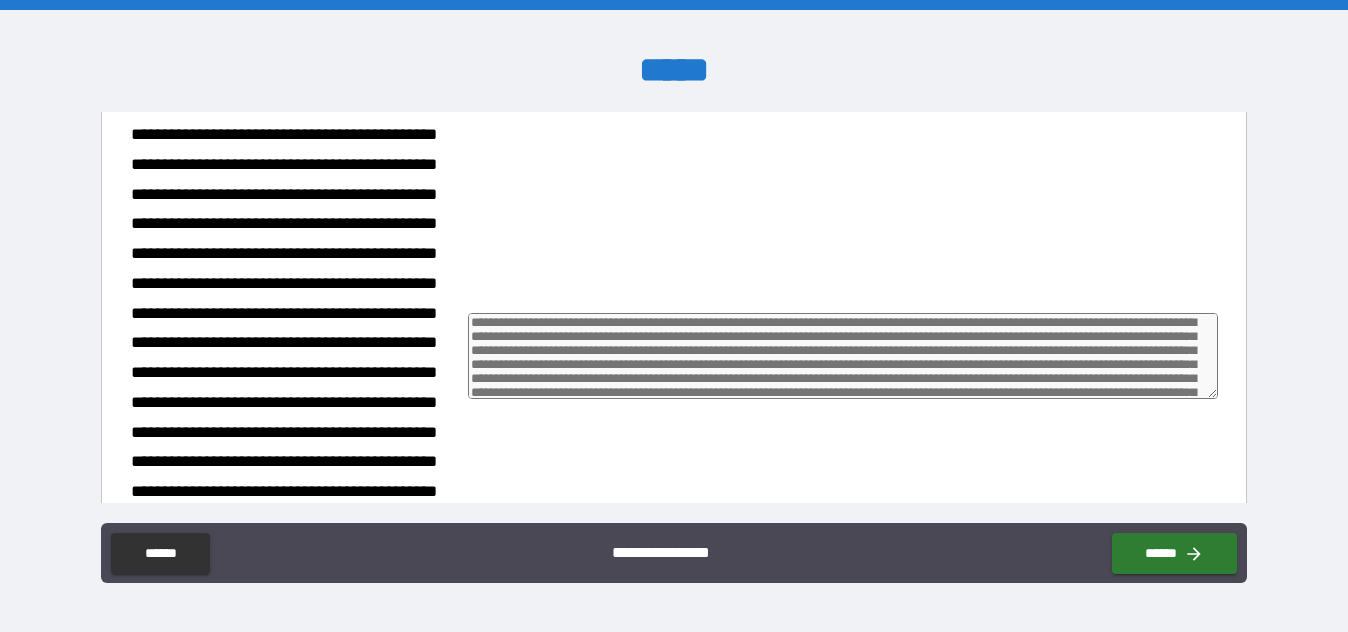 scroll, scrollTop: 400, scrollLeft: 0, axis: vertical 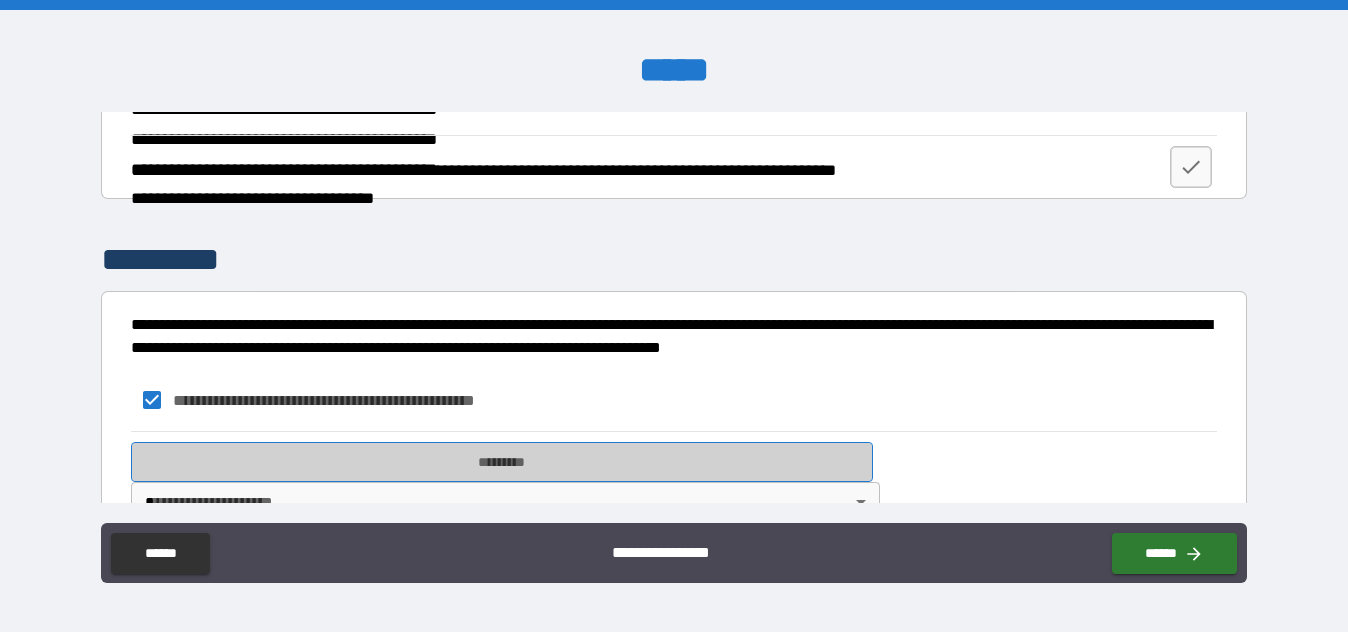 click on "*********" at bounding box center [502, 462] 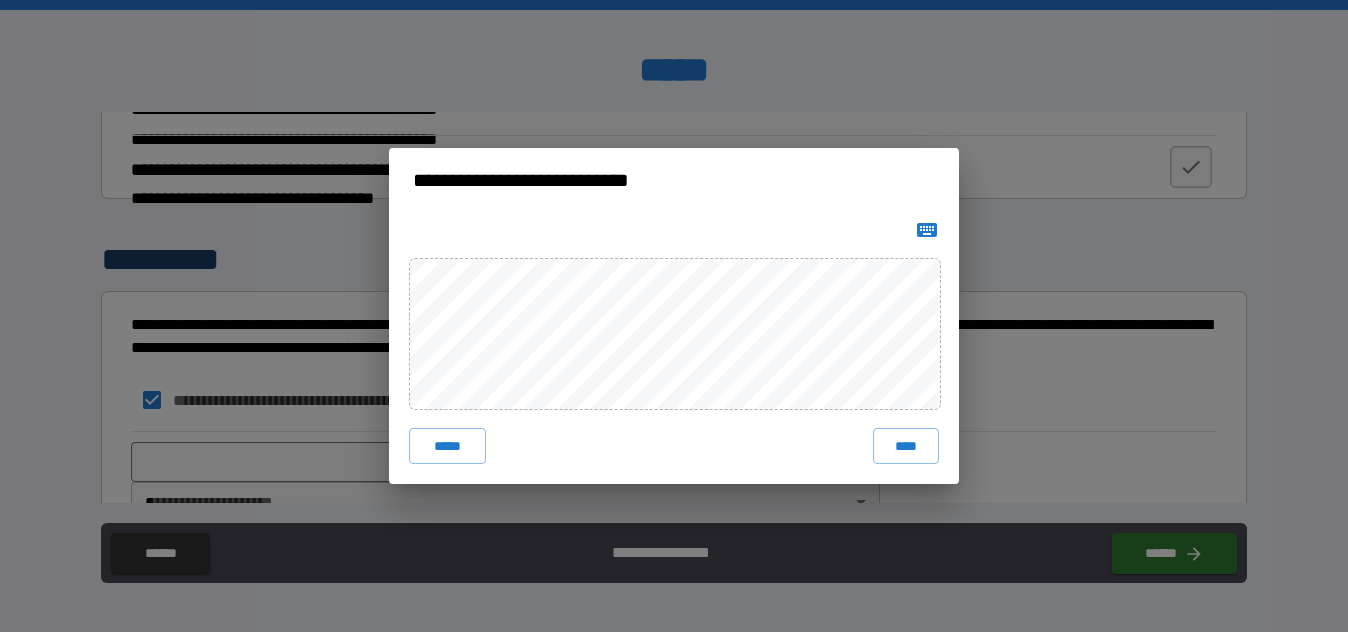click on "****" at bounding box center [906, 446] 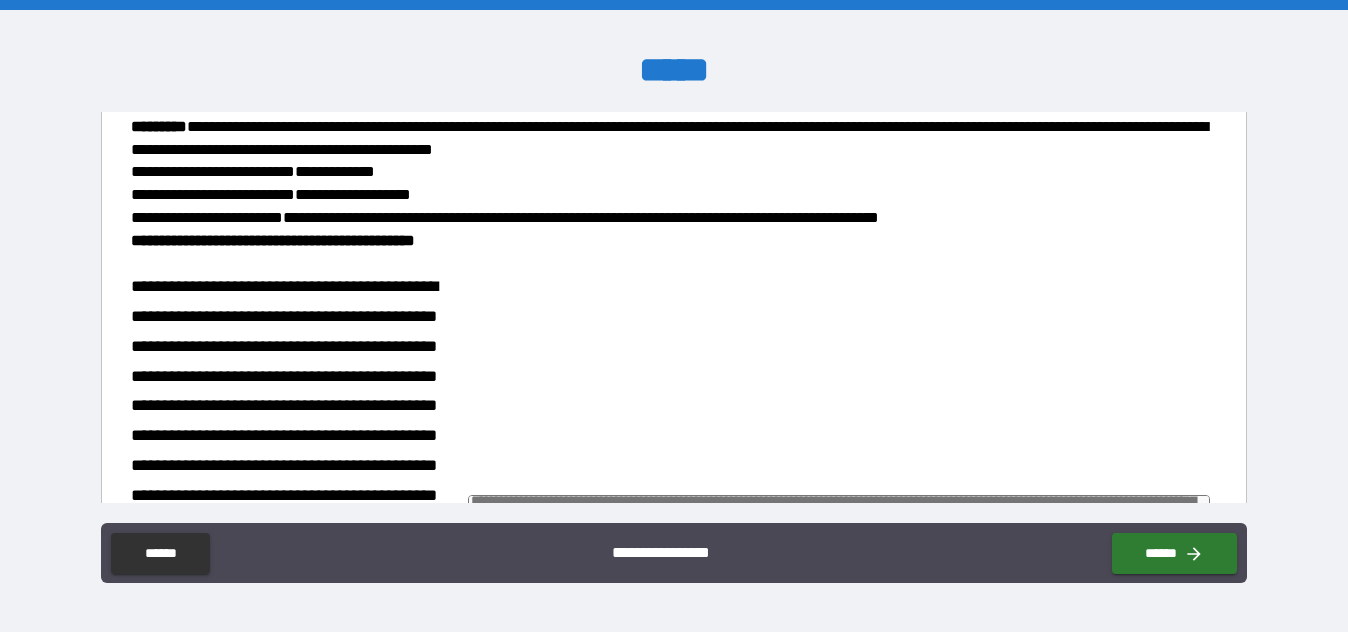 scroll, scrollTop: 200, scrollLeft: 0, axis: vertical 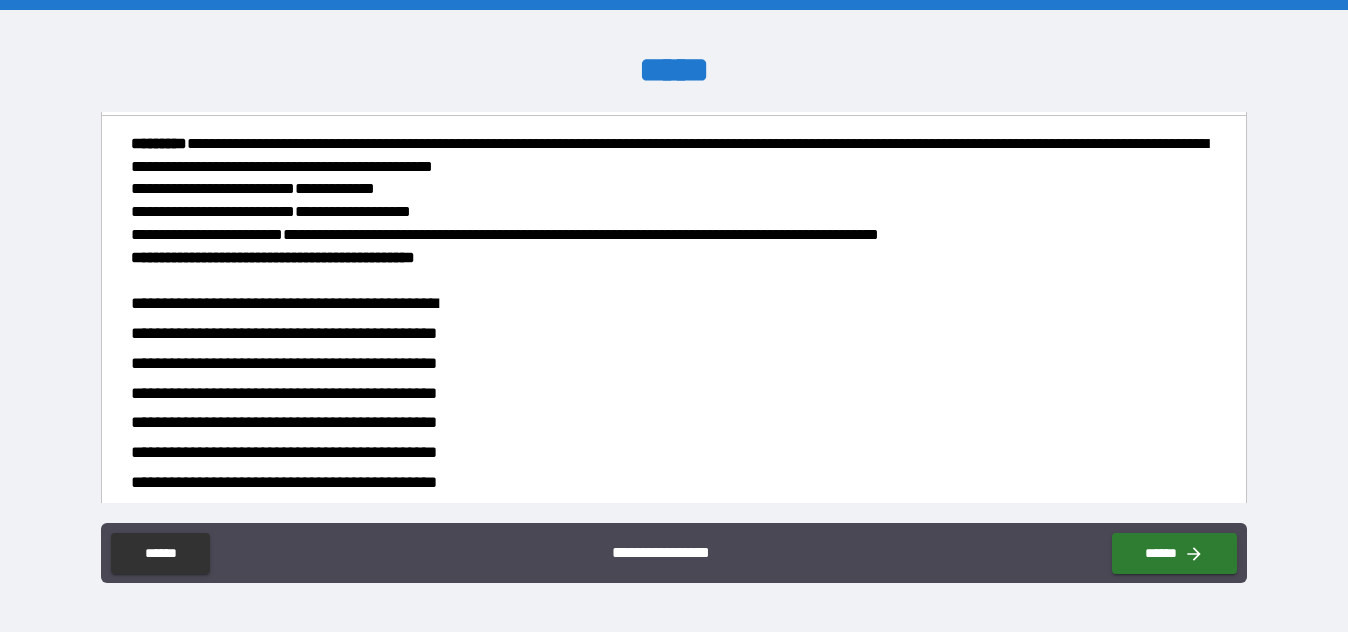click on "**********" at bounding box center [292, 557] 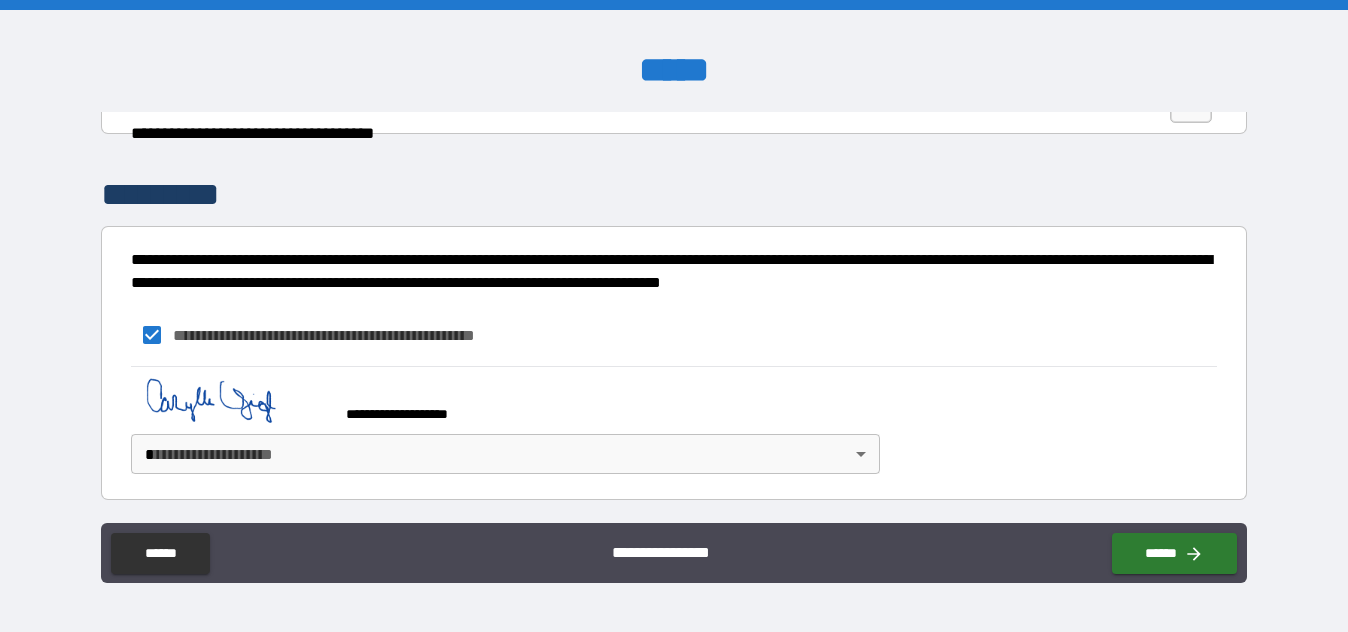 scroll, scrollTop: 967, scrollLeft: 0, axis: vertical 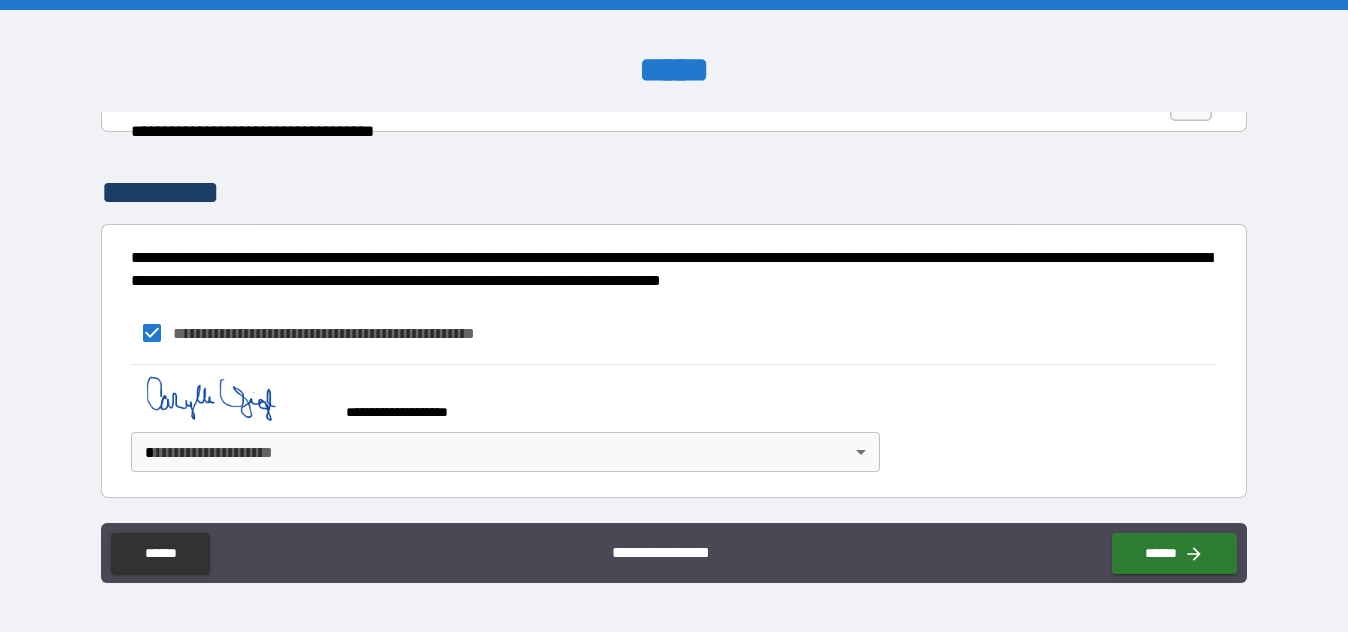 click on "**********" at bounding box center (674, 316) 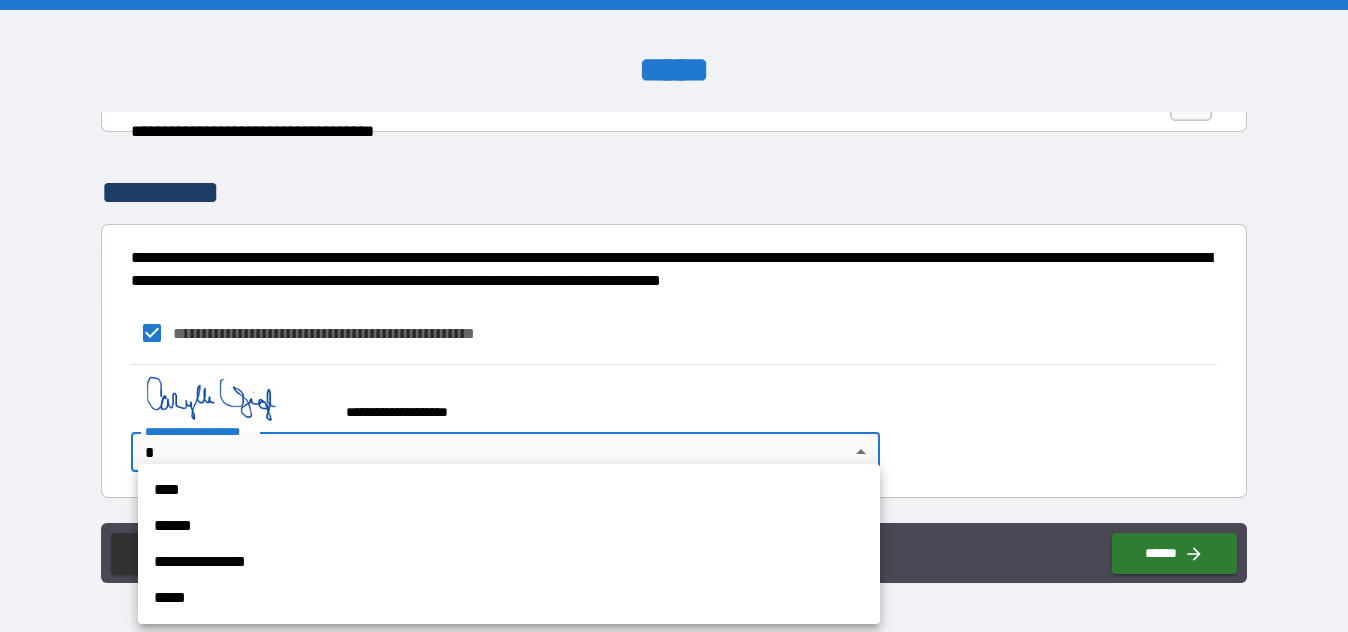 click on "****" at bounding box center [509, 490] 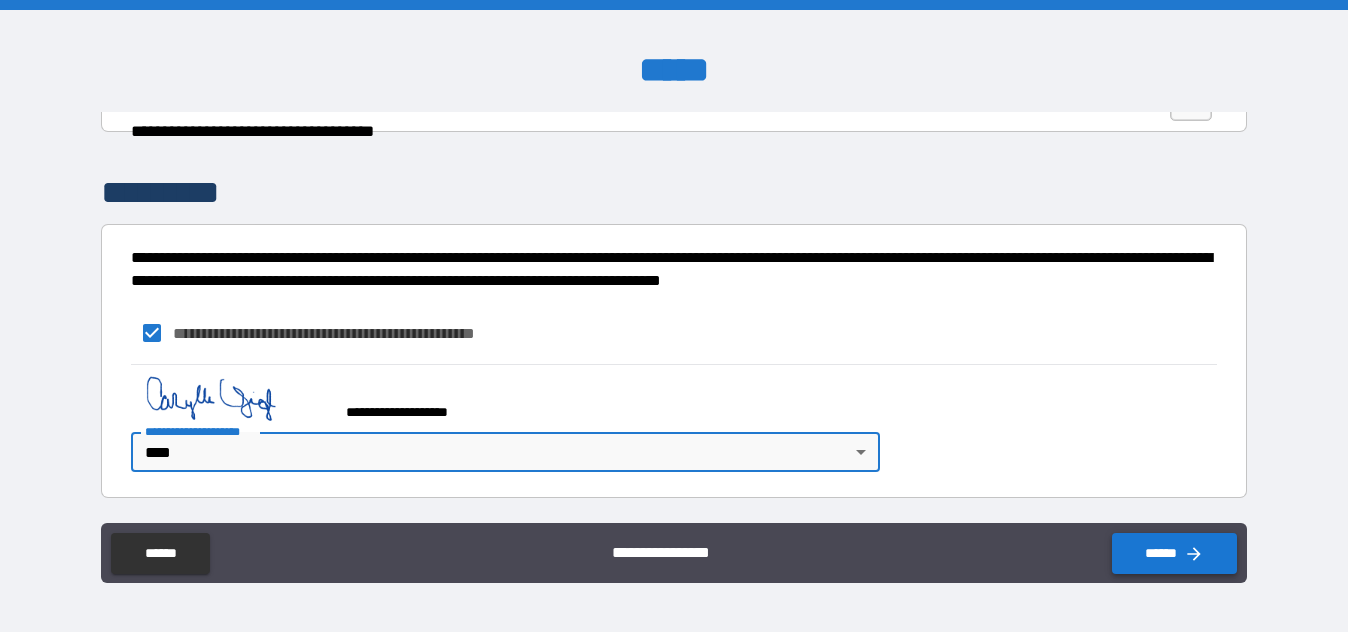 click on "******" at bounding box center (1174, 553) 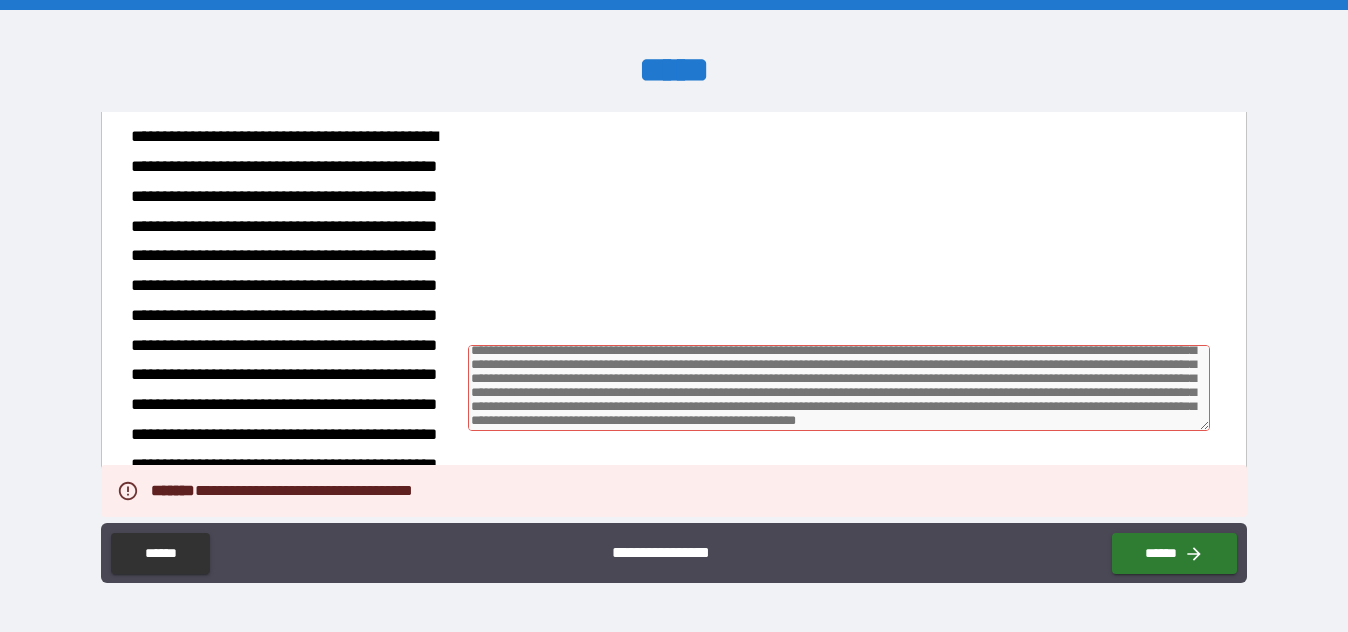 scroll, scrollTop: 667, scrollLeft: 0, axis: vertical 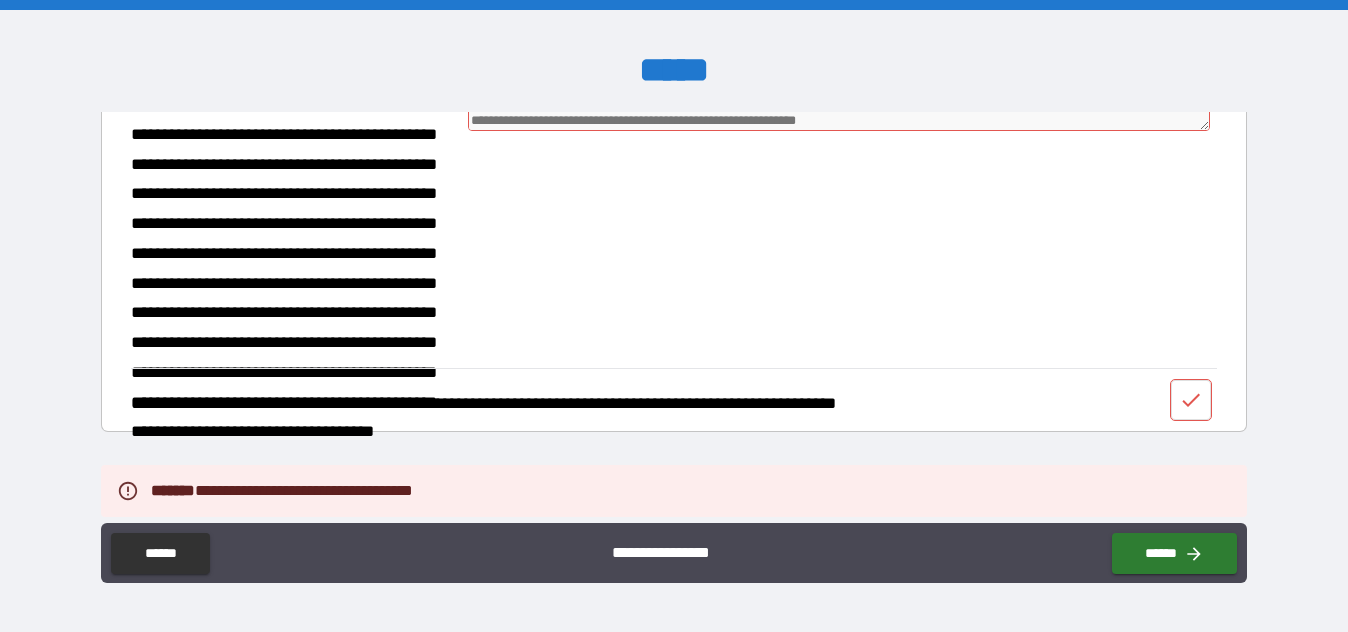click 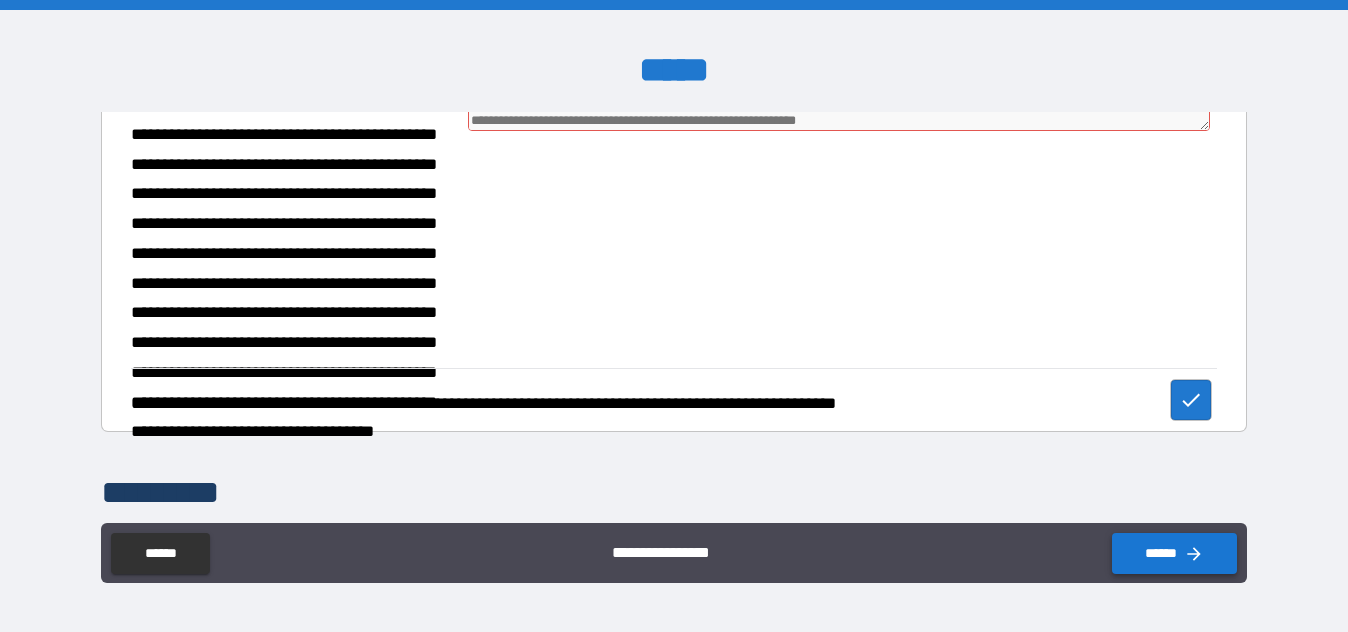 click on "******" at bounding box center [1174, 553] 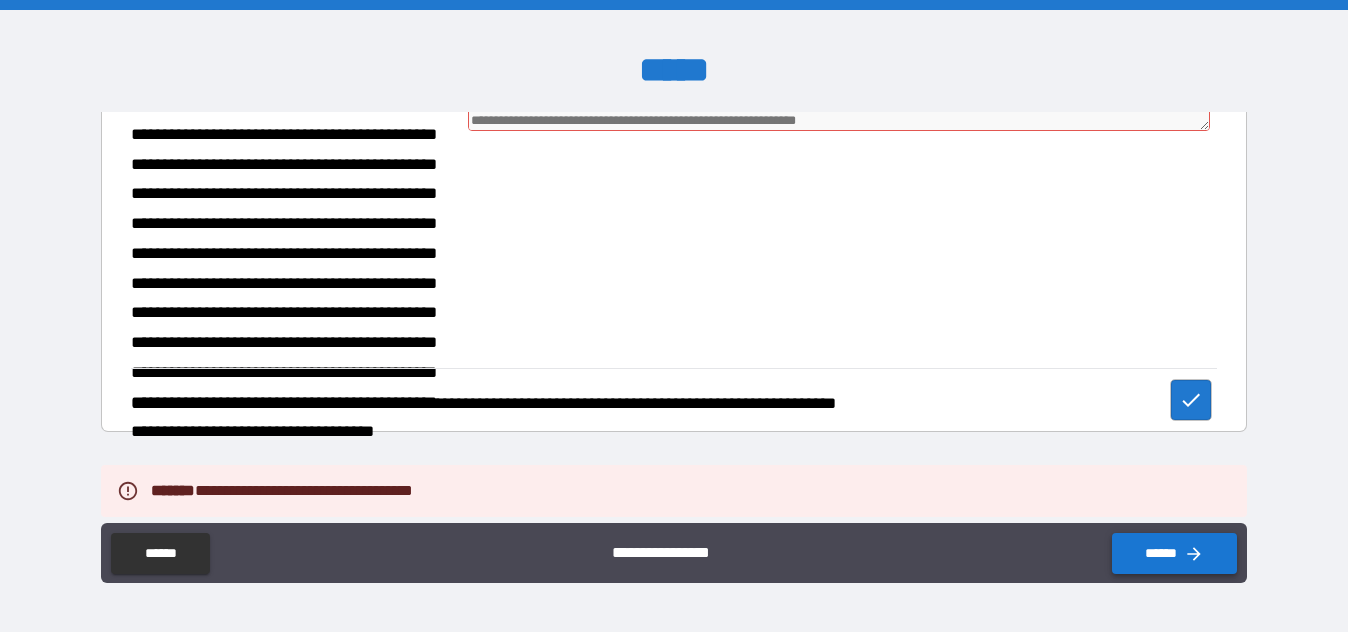 type on "*" 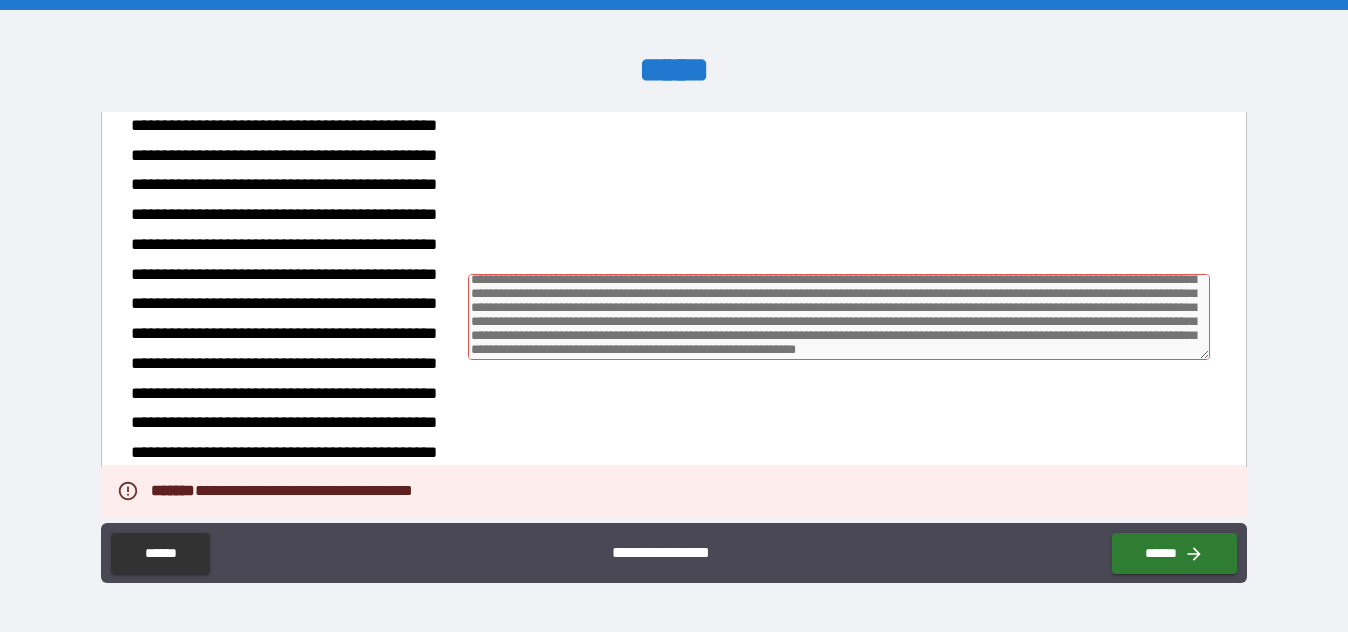 scroll, scrollTop: 367, scrollLeft: 0, axis: vertical 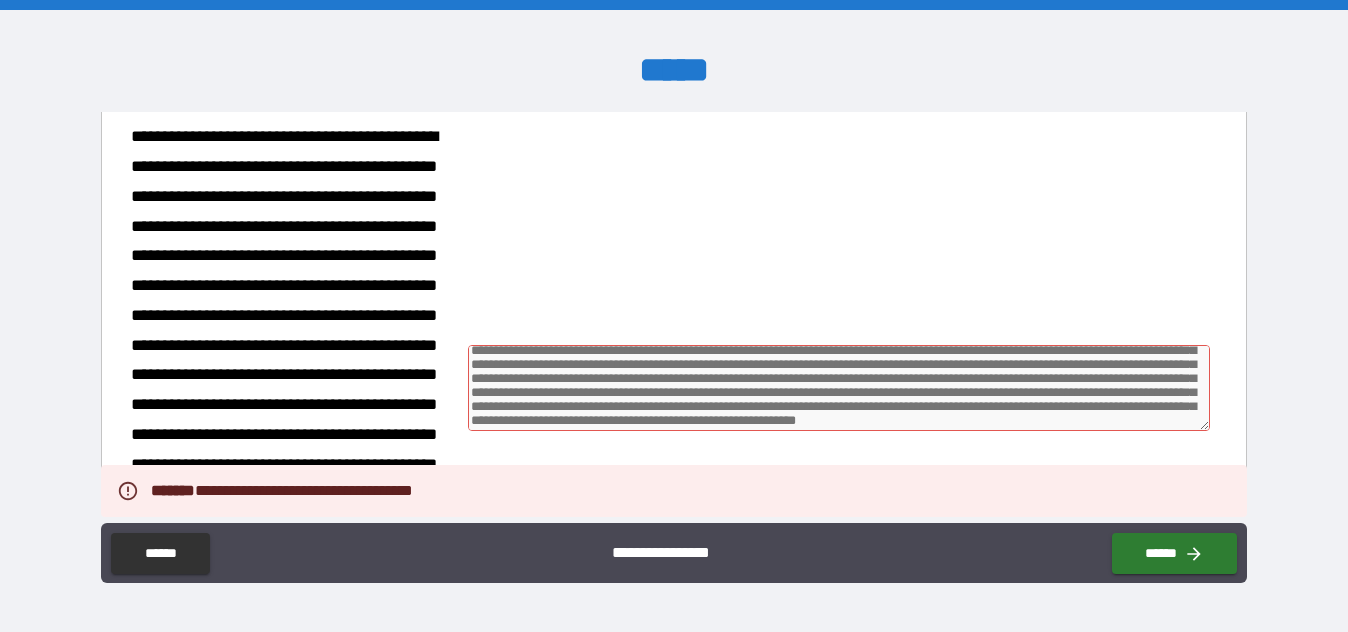 click at bounding box center (839, 388) 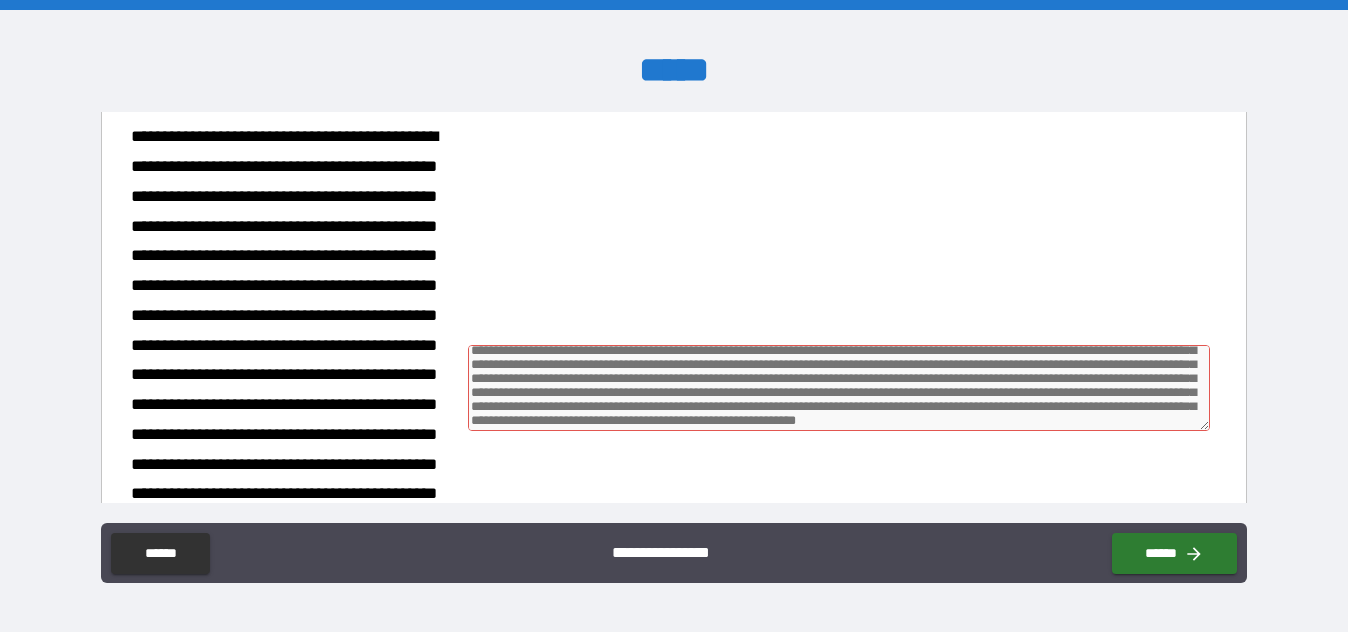 click at bounding box center (839, 388) 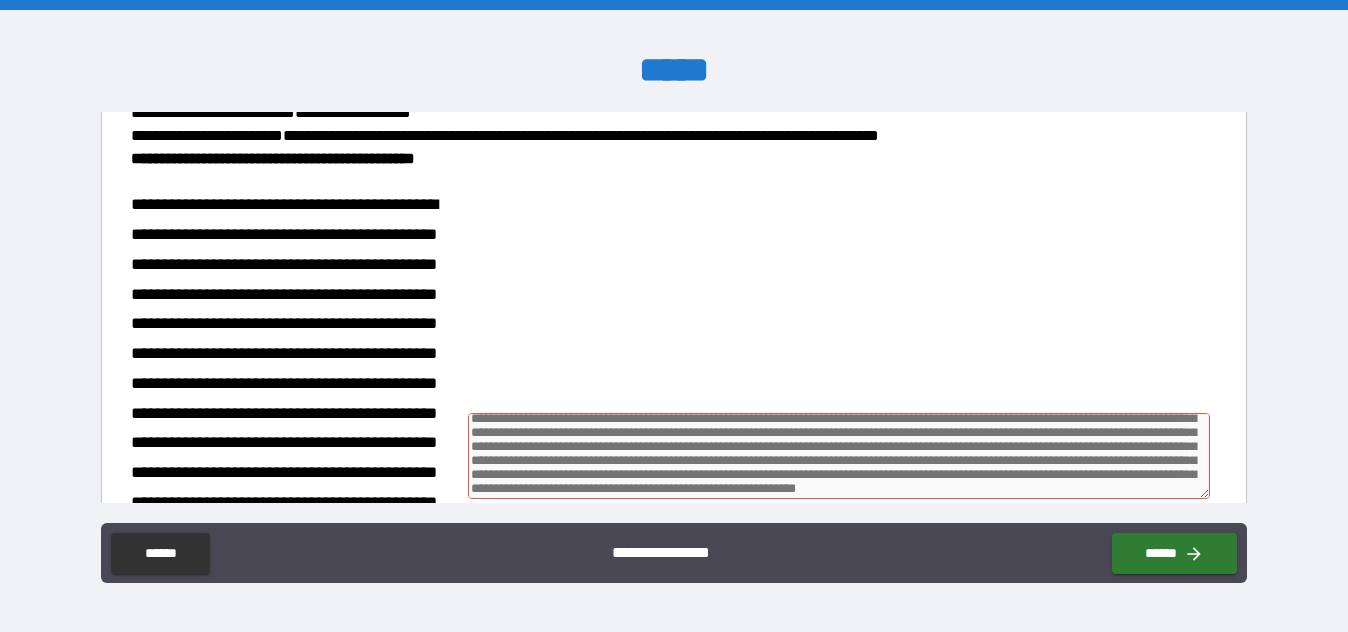 scroll, scrollTop: 300, scrollLeft: 0, axis: vertical 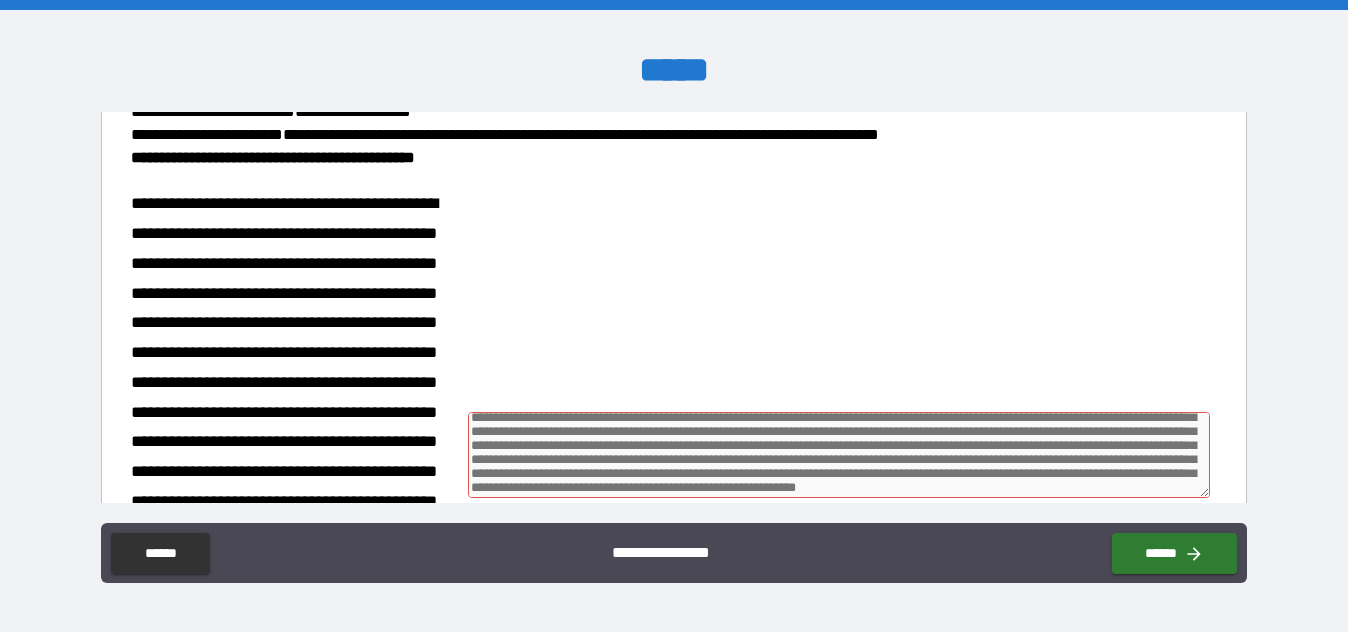 click on "**********" at bounding box center (292, 457) 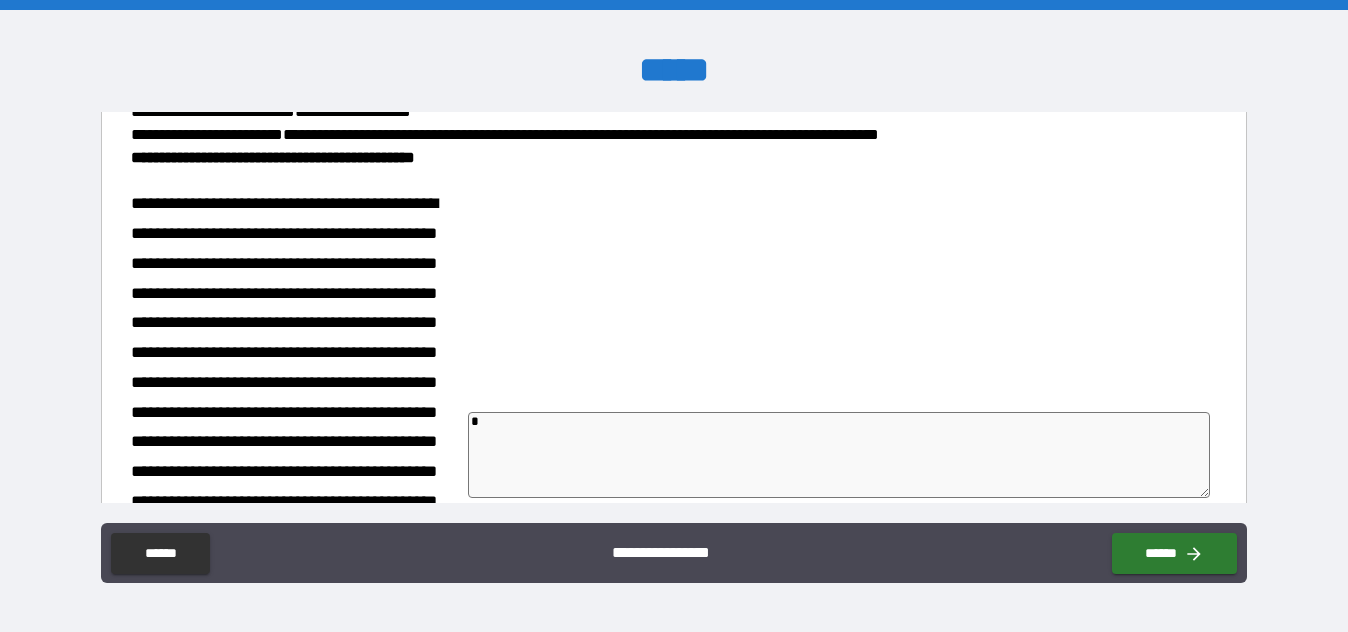 scroll, scrollTop: 0, scrollLeft: 0, axis: both 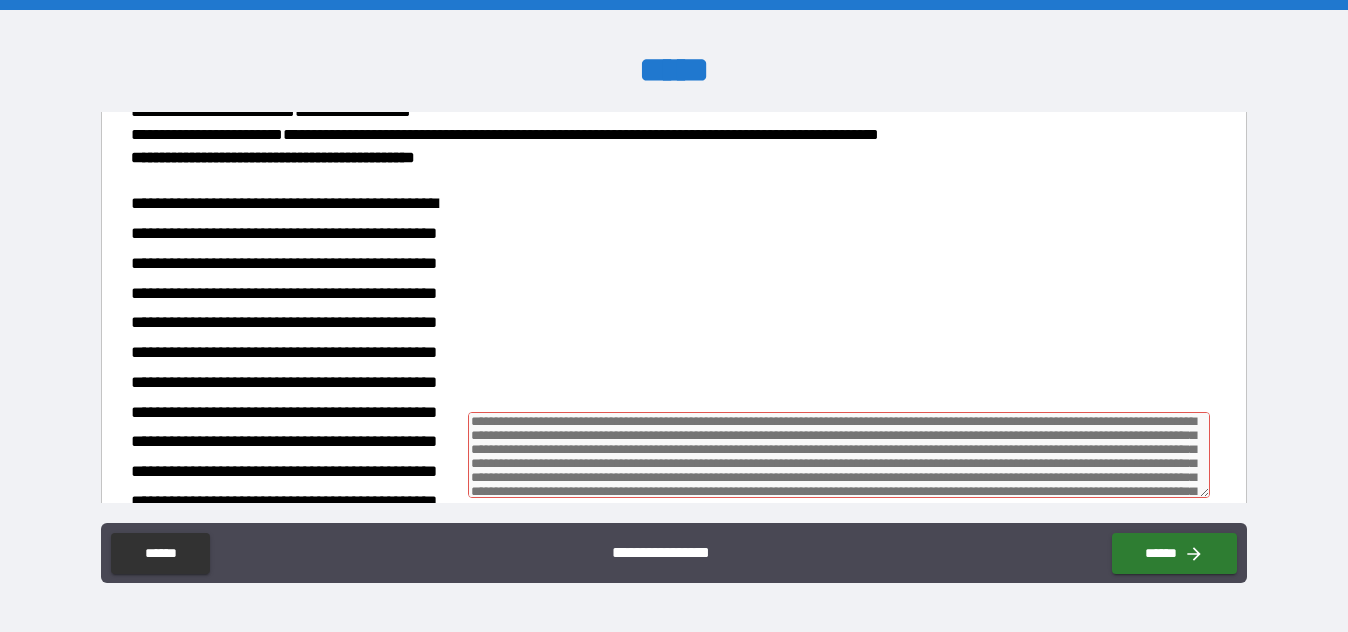 type on "*" 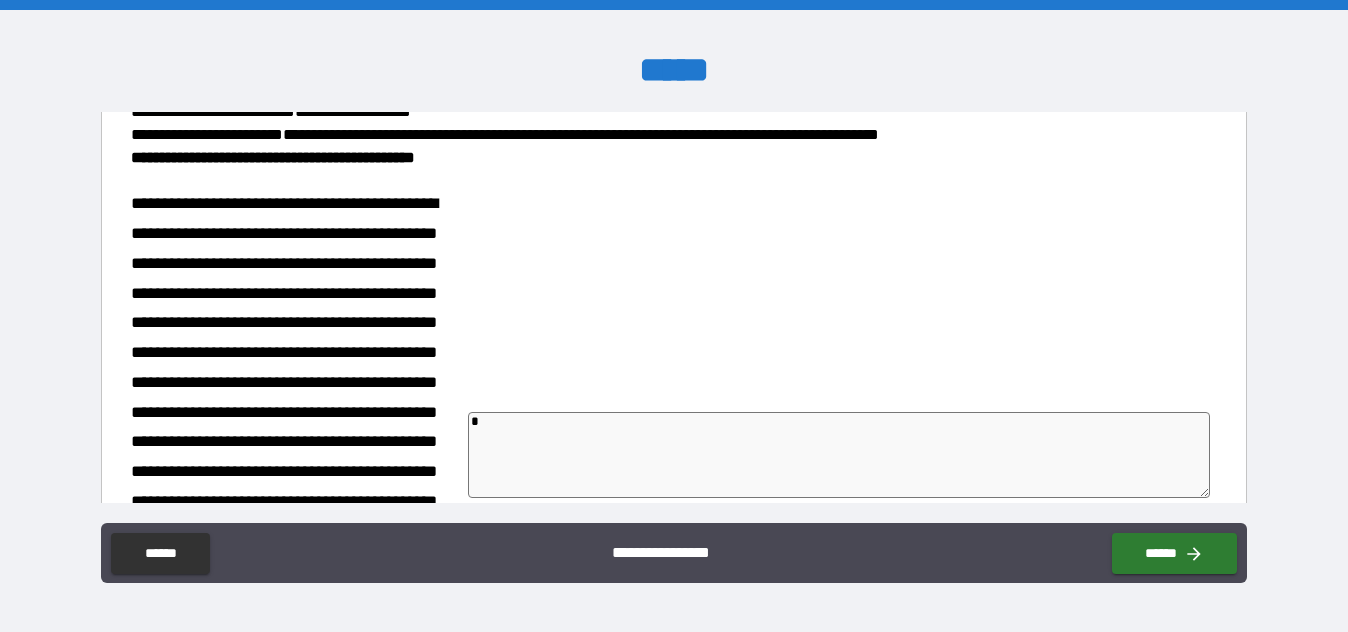 type on "*" 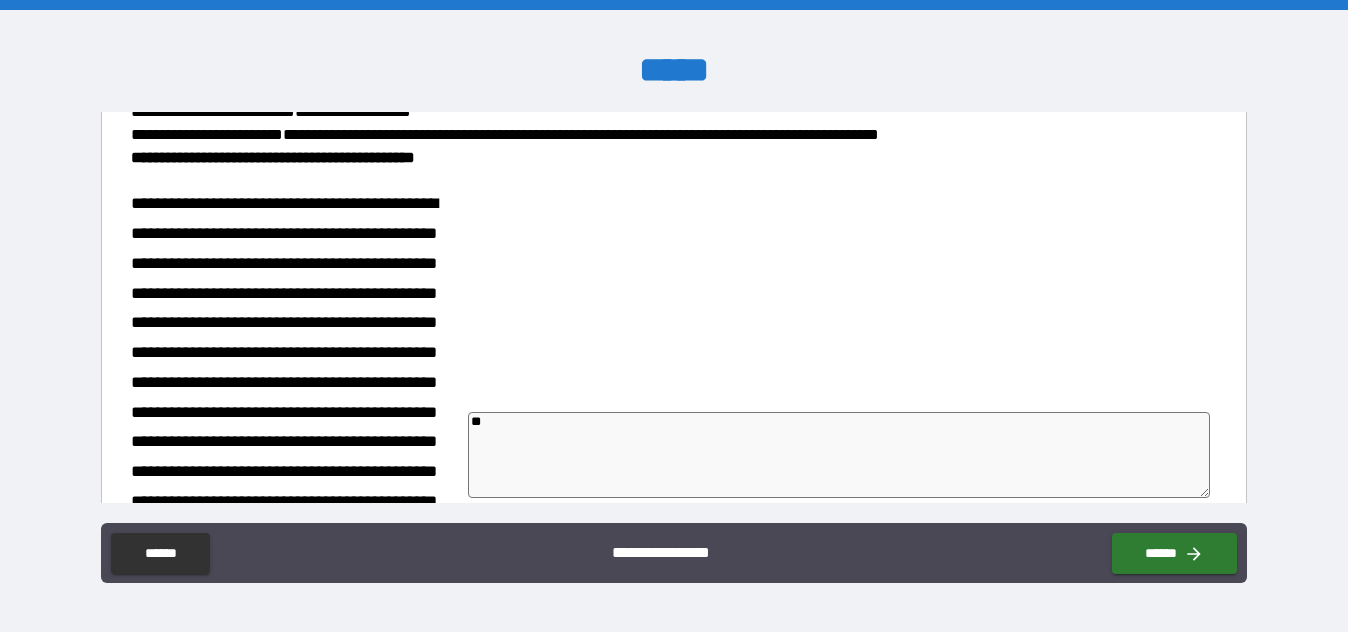 type on "*" 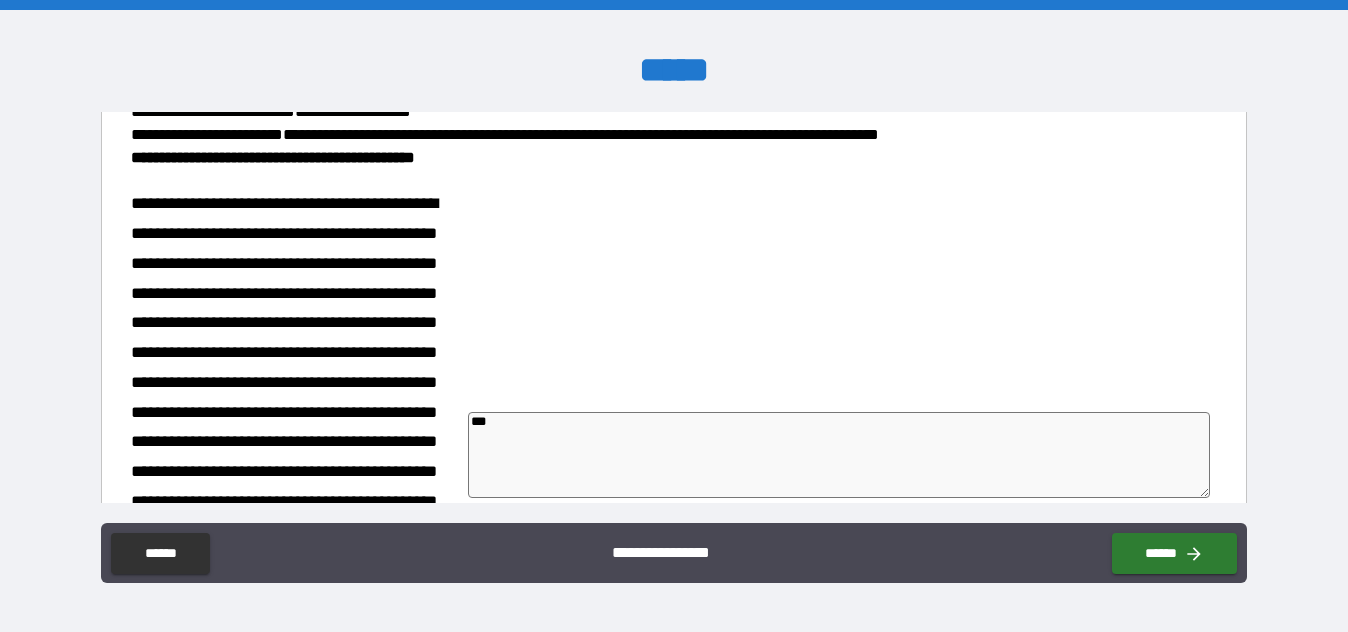 type on "*" 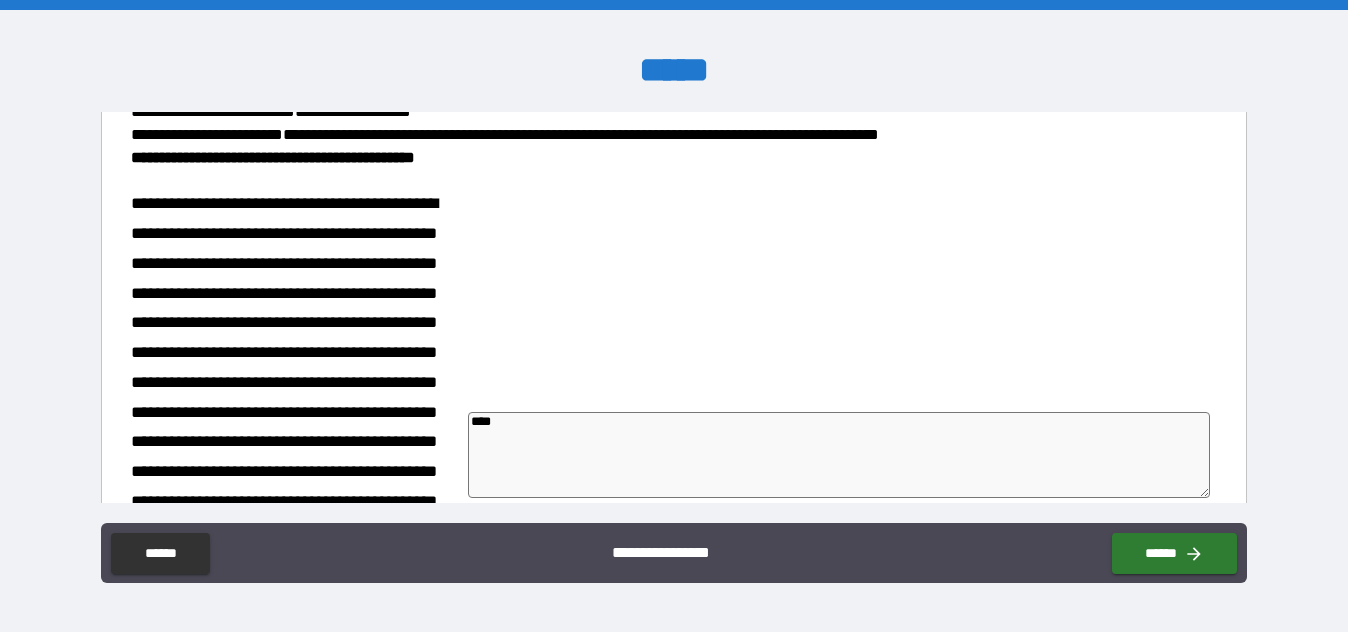 type on "*" 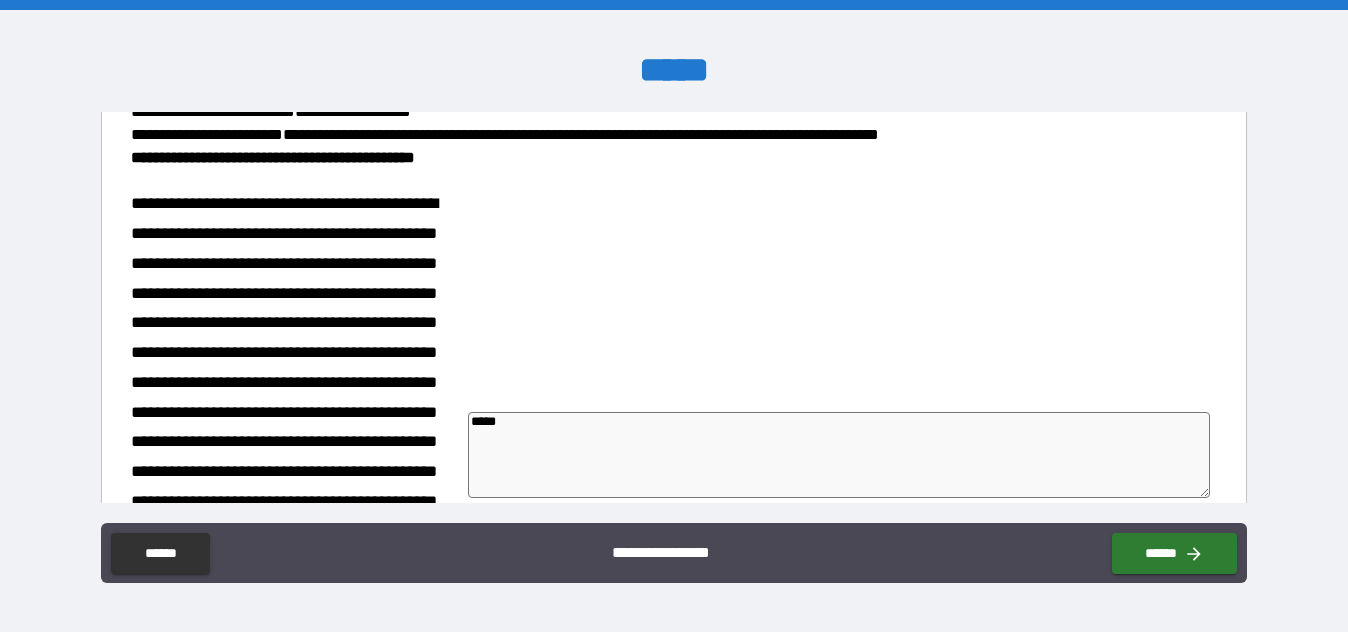 type on "******" 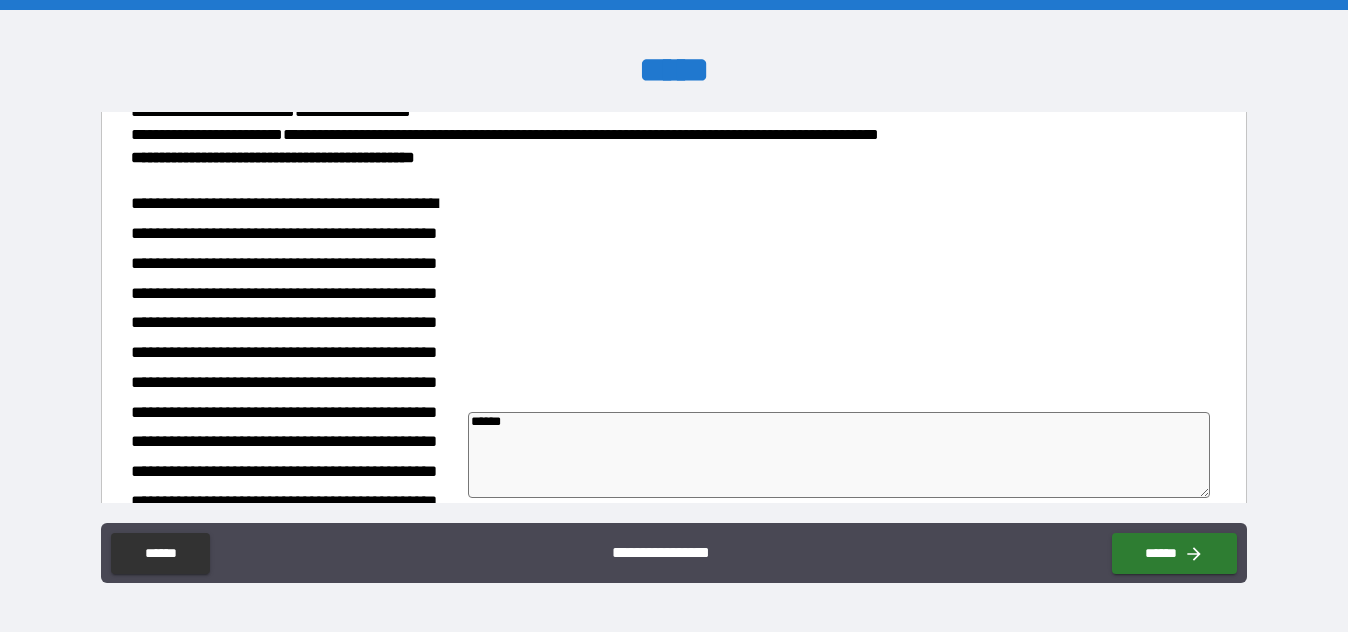 type on "*******" 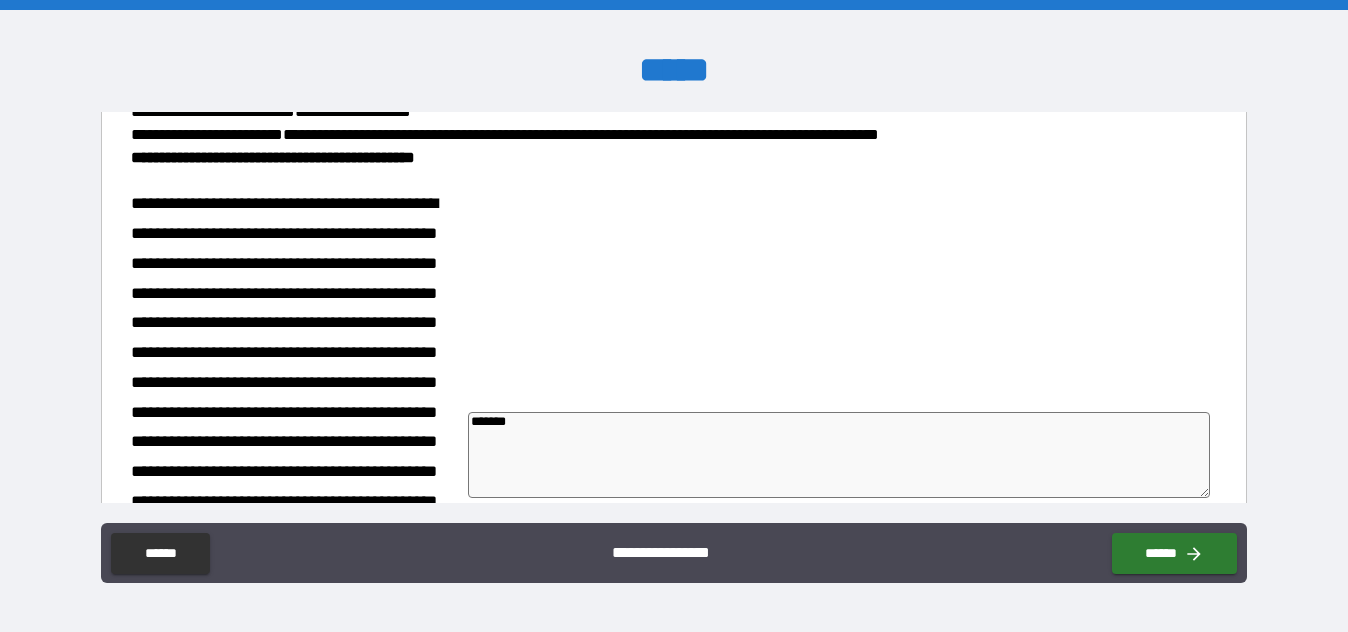 type on "*******" 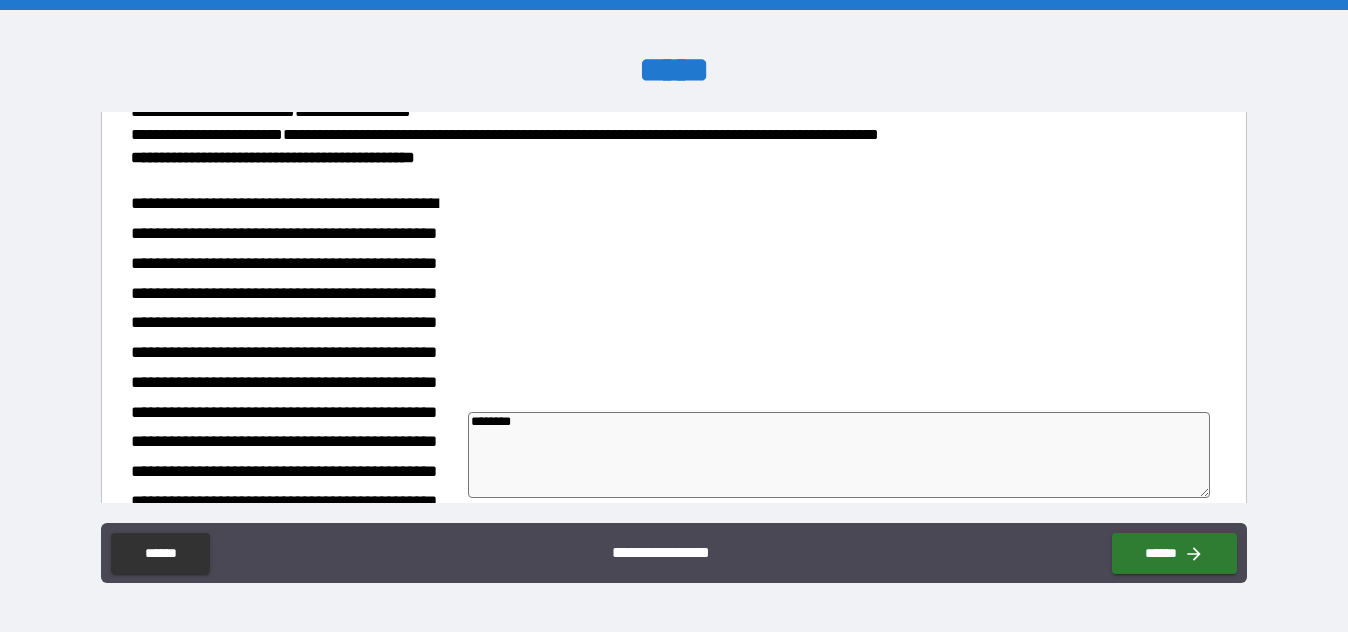 type on "*" 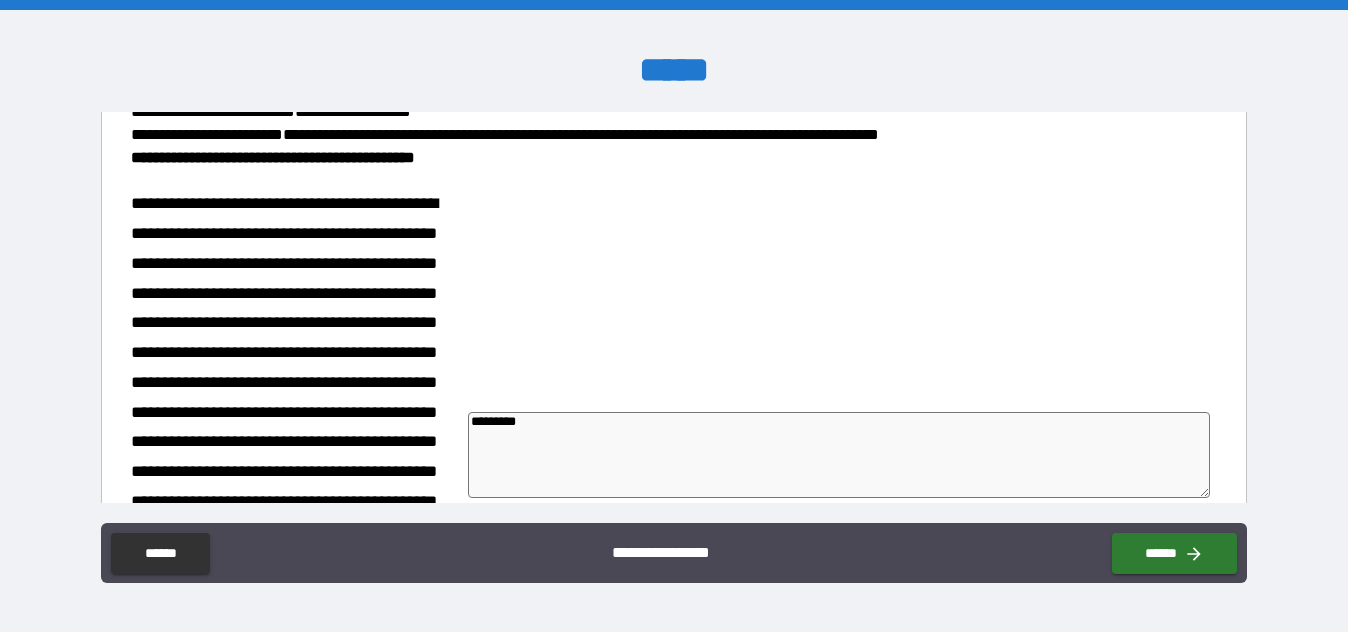 type on "*" 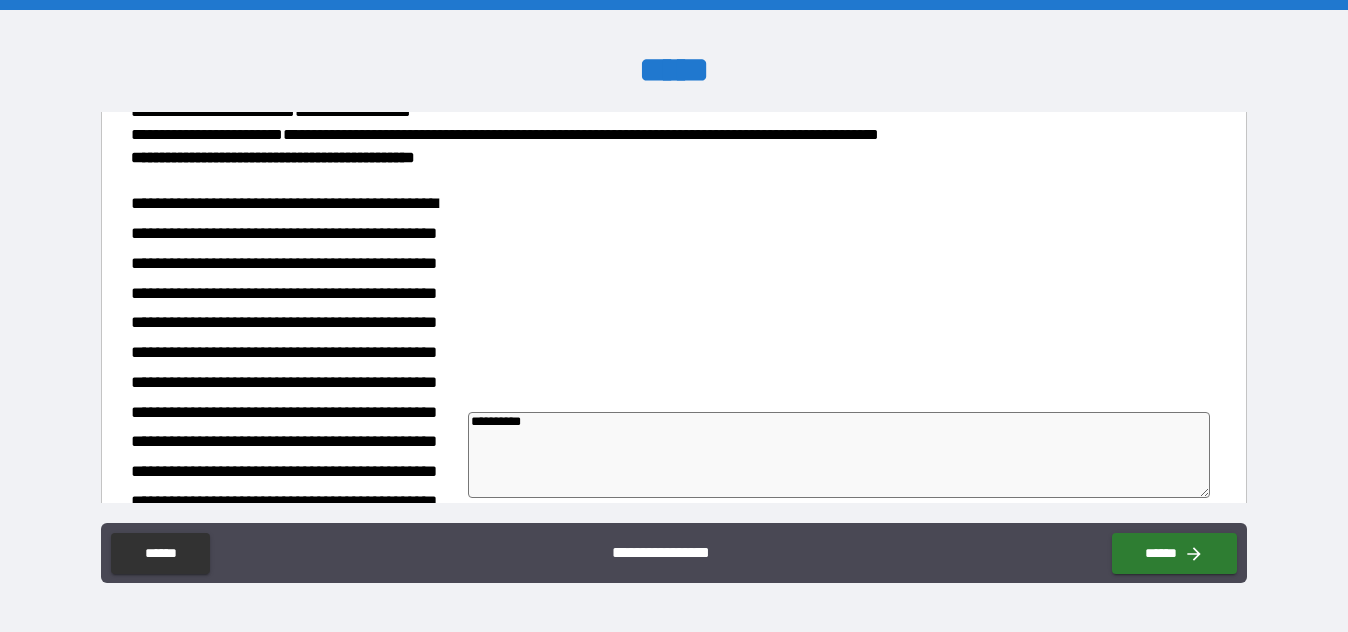 type on "*" 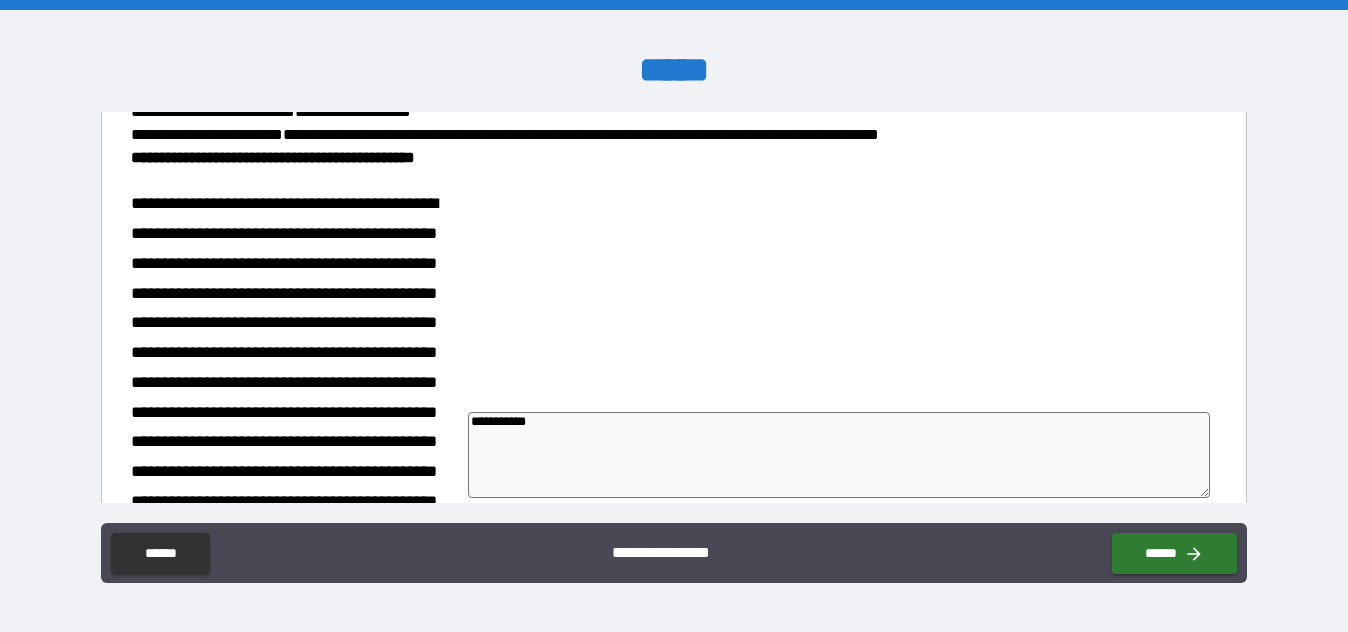 type on "**********" 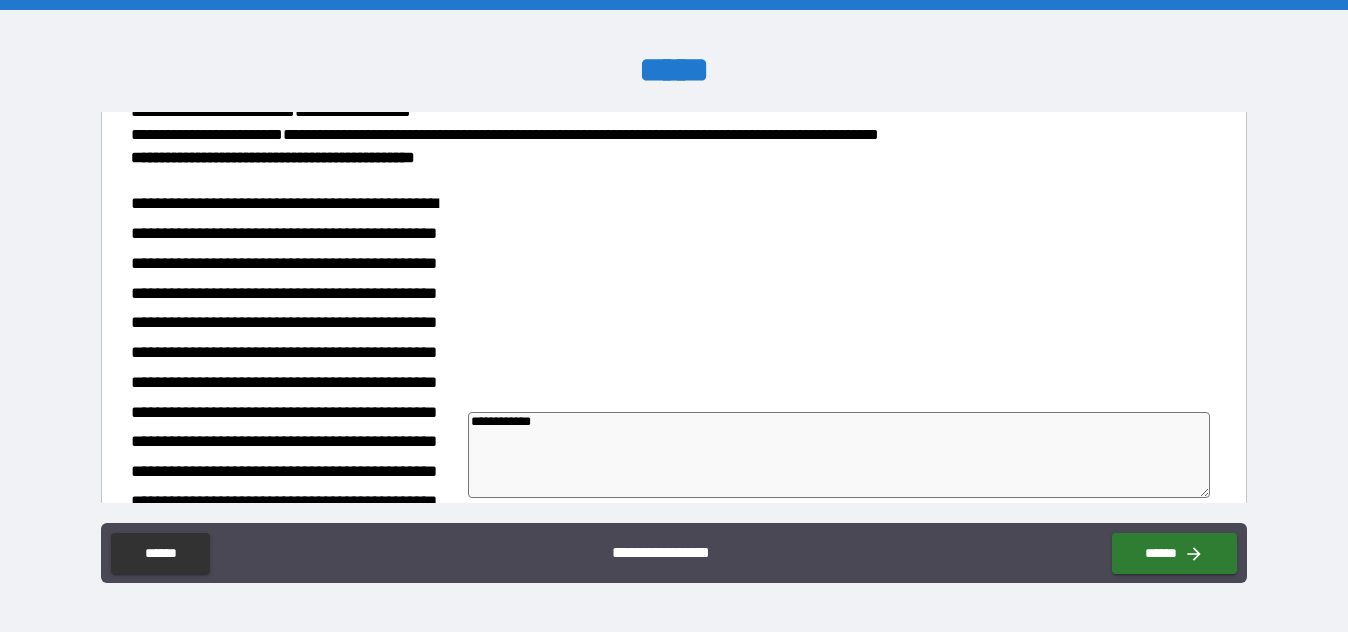type on "*" 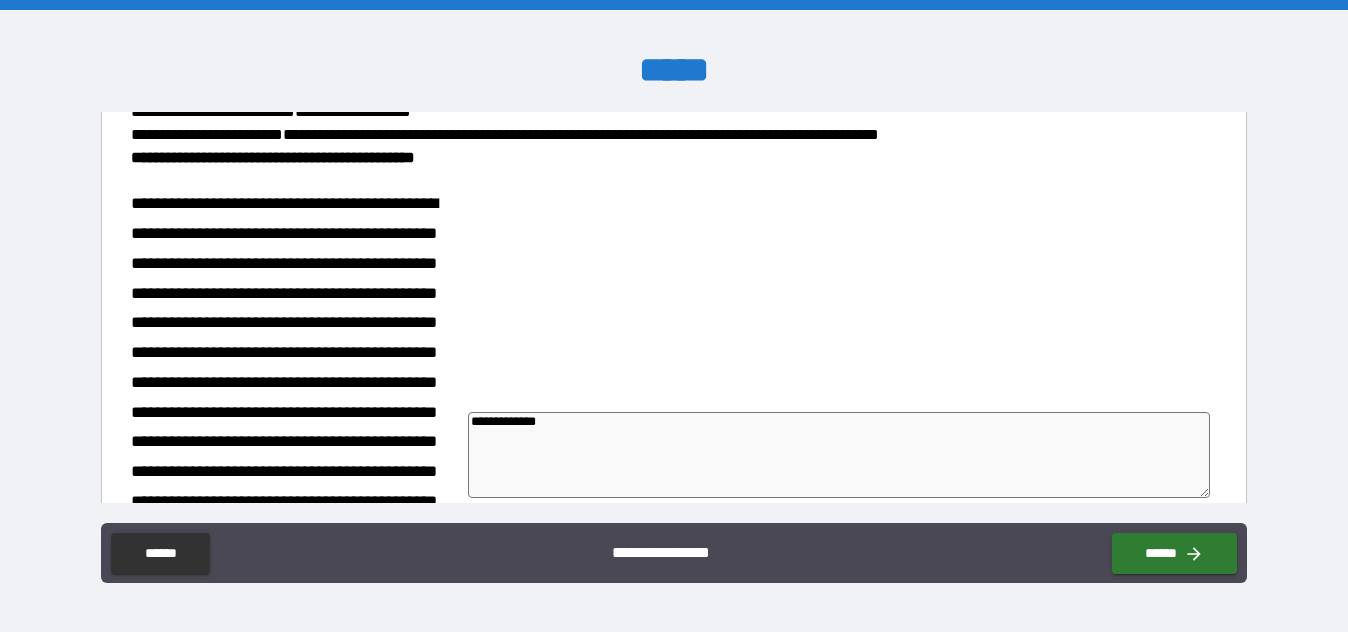 type on "*" 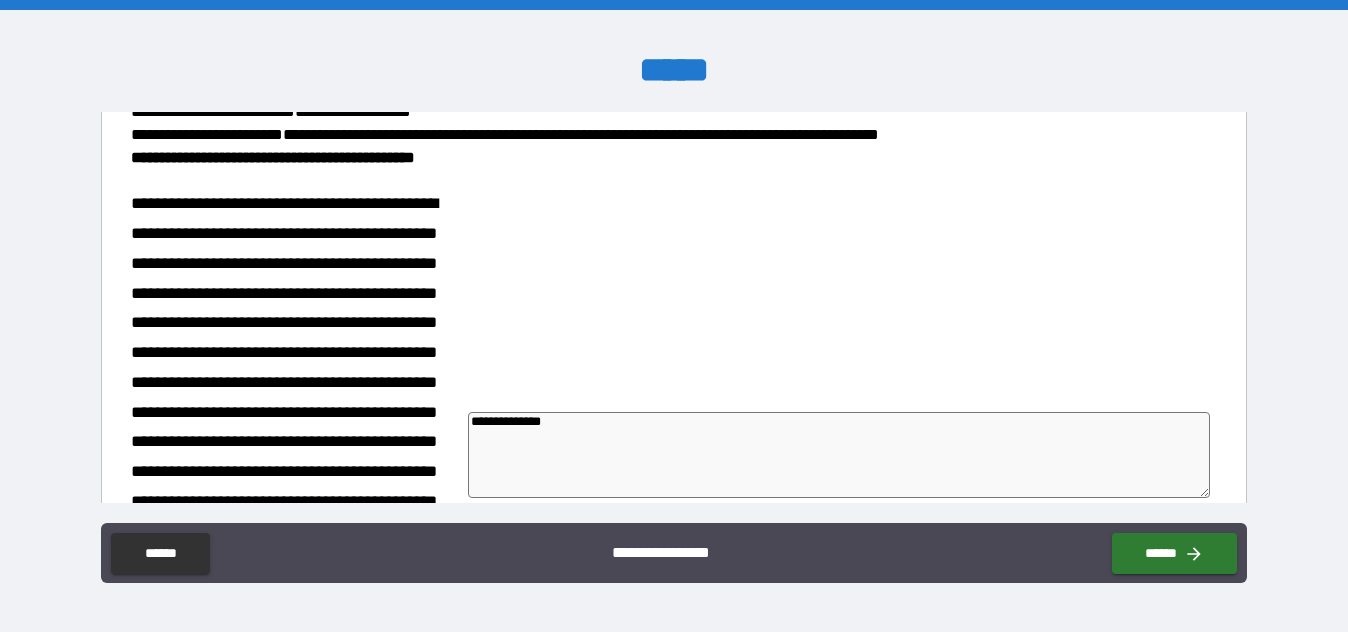 type on "*" 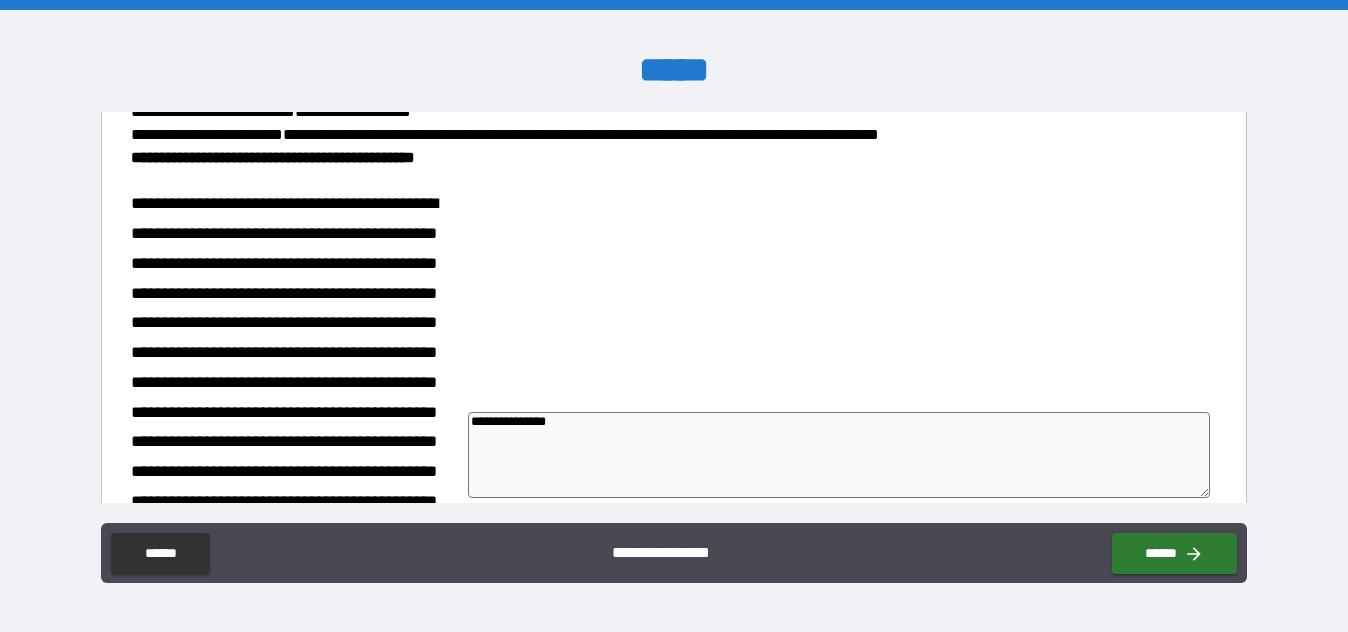 type on "**********" 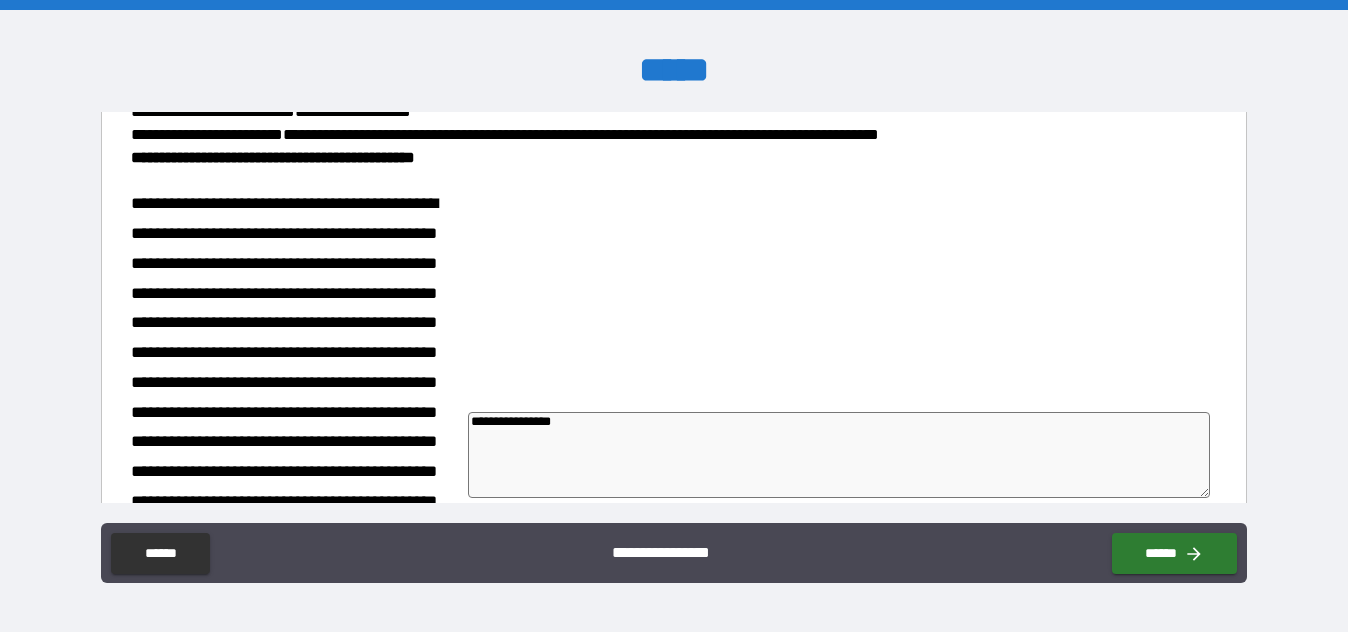 type on "*" 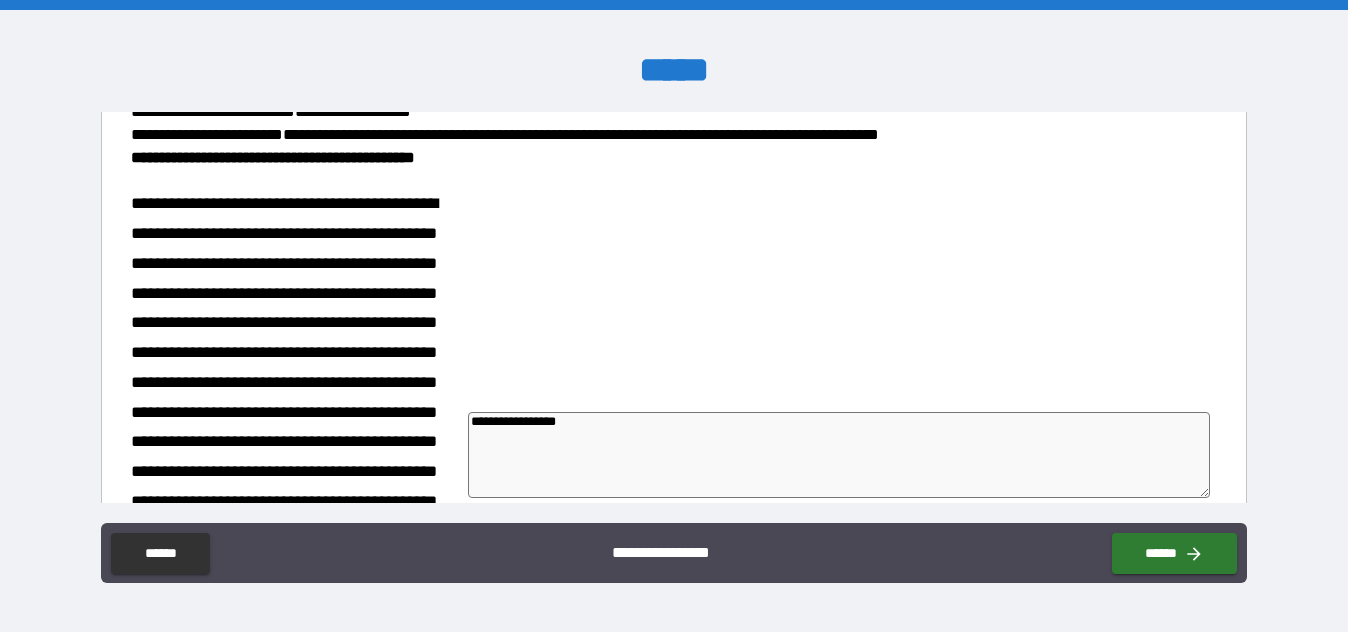 type on "*" 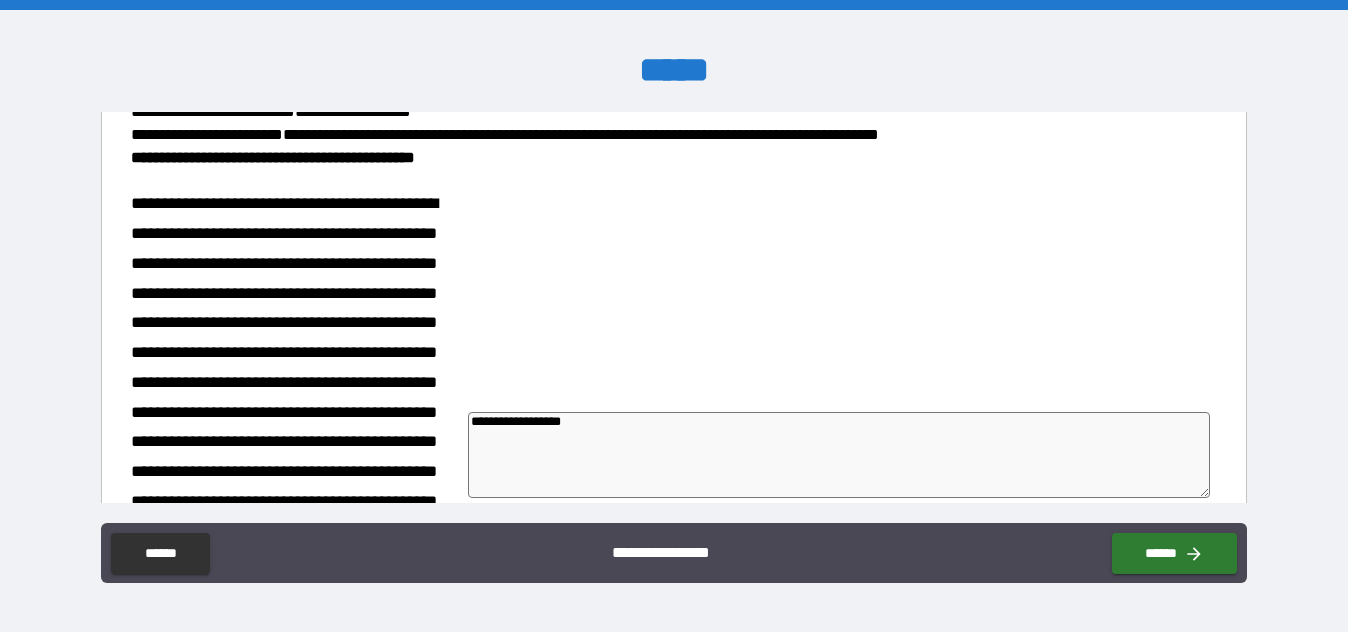 type on "**********" 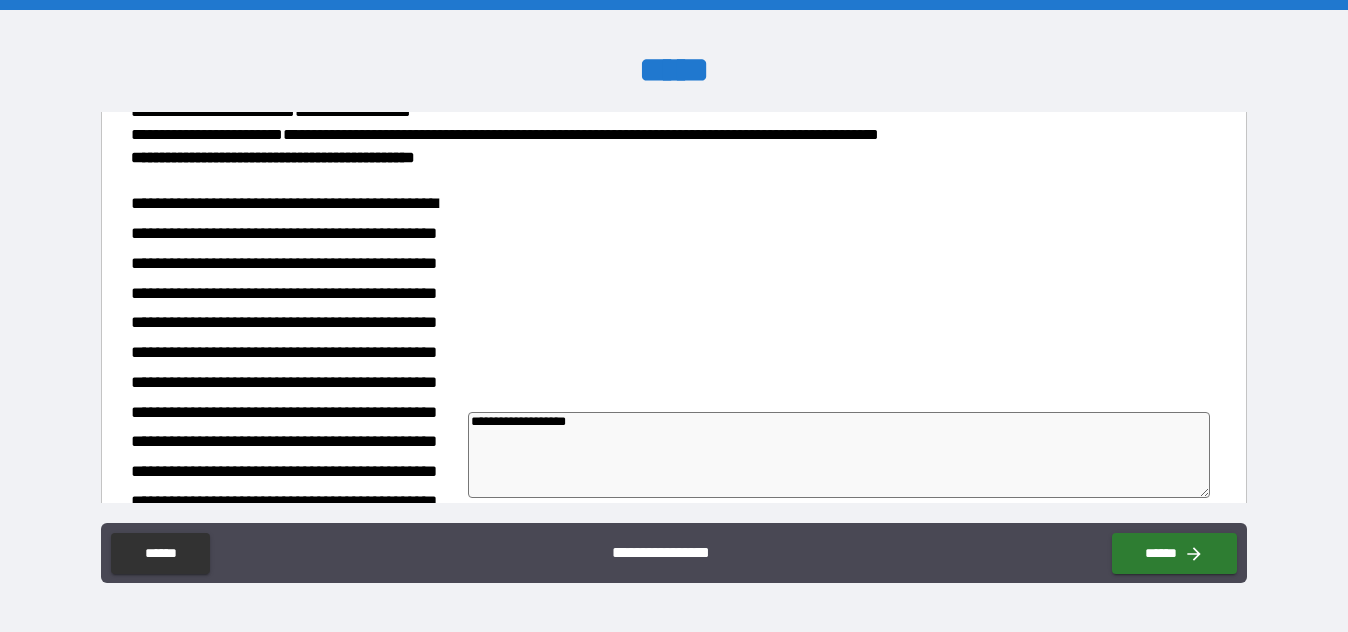 type on "**********" 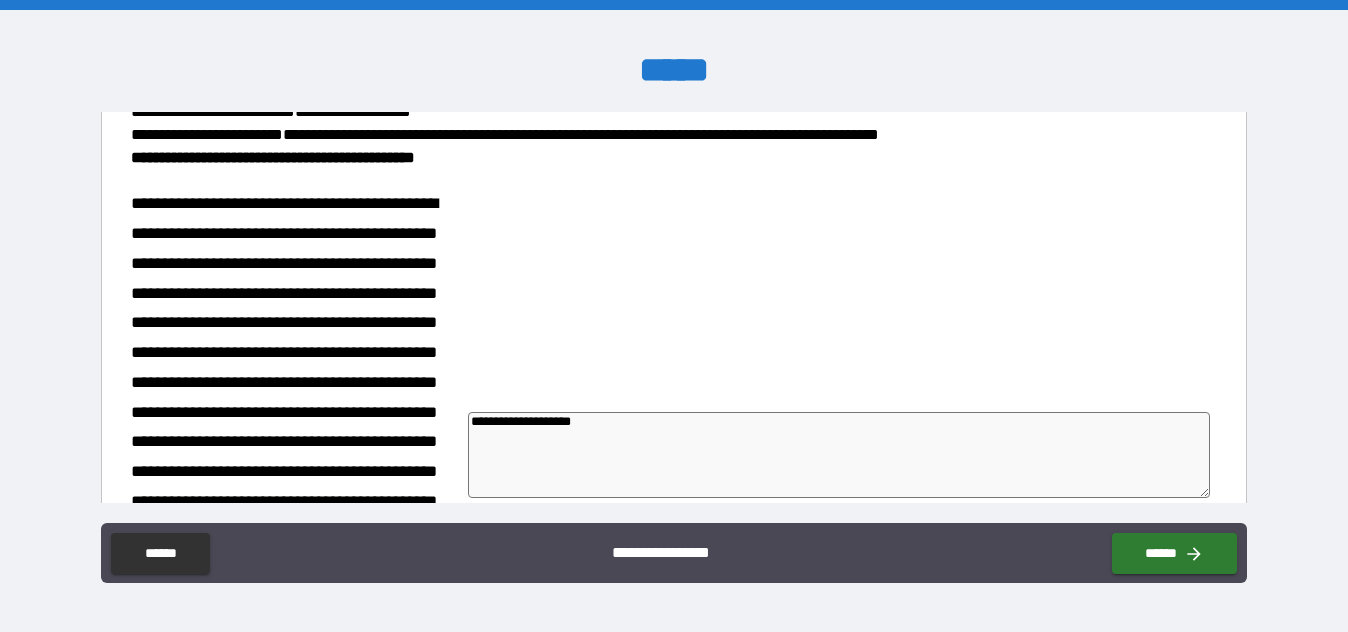 type on "*" 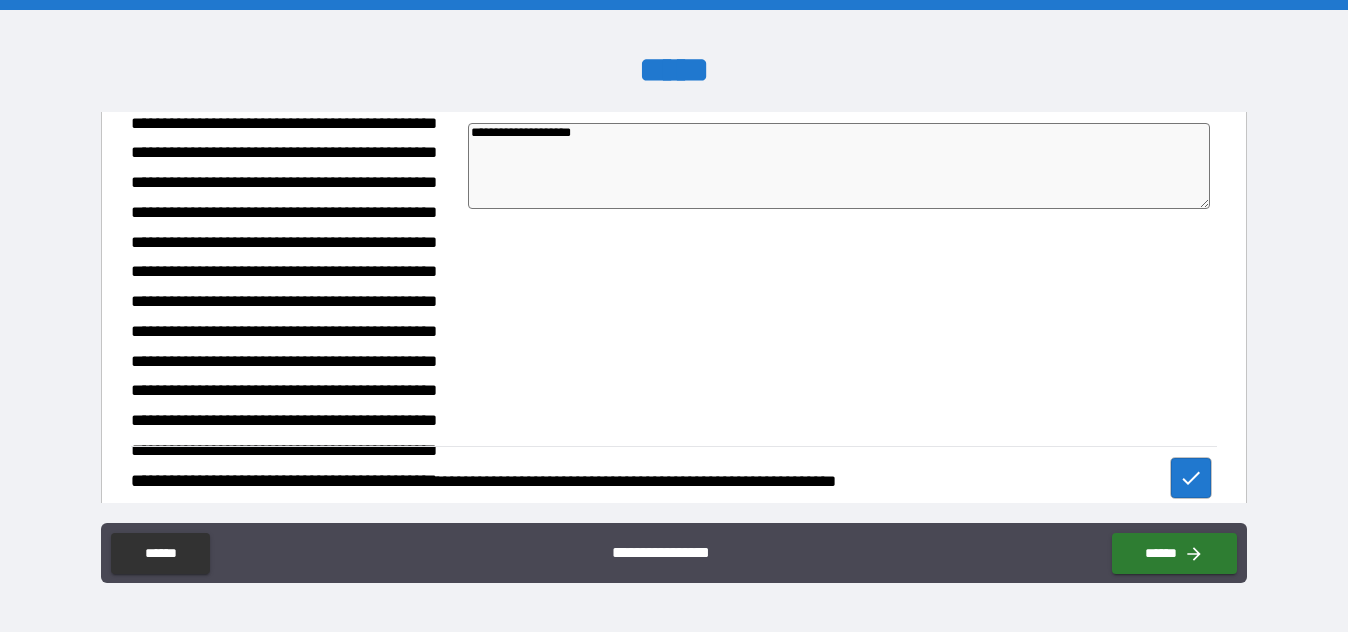 scroll, scrollTop: 600, scrollLeft: 0, axis: vertical 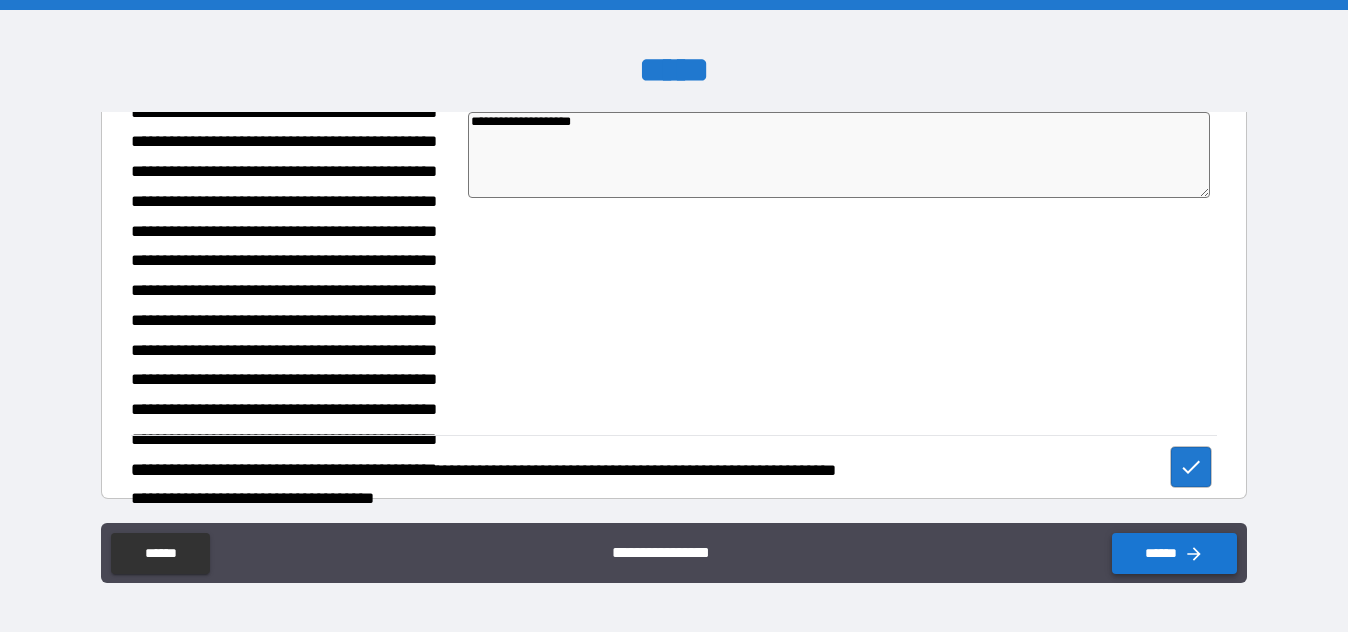 type on "**********" 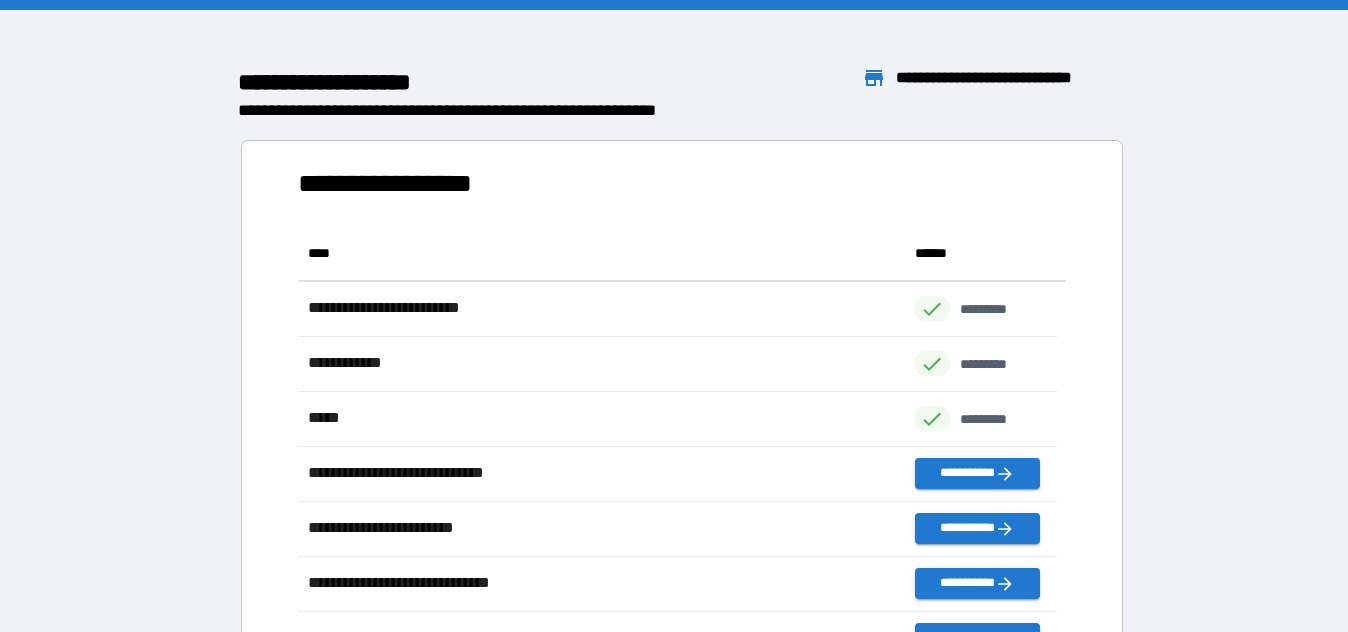 scroll, scrollTop: 16, scrollLeft: 16, axis: both 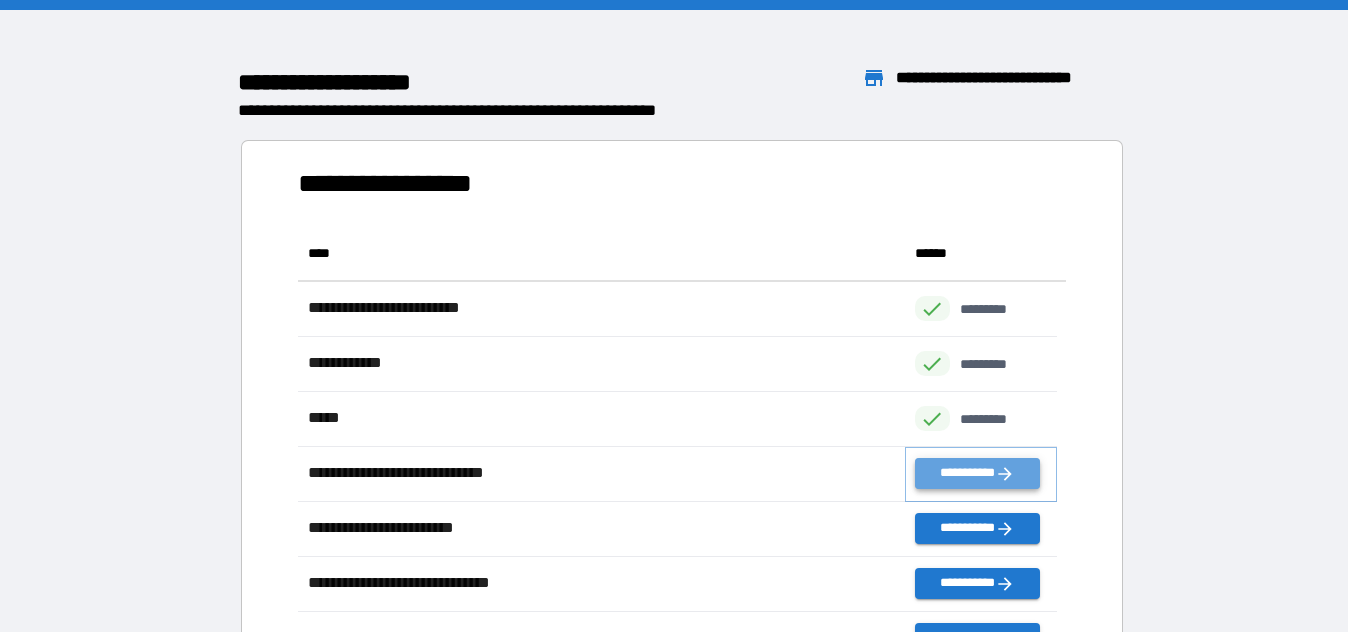 click 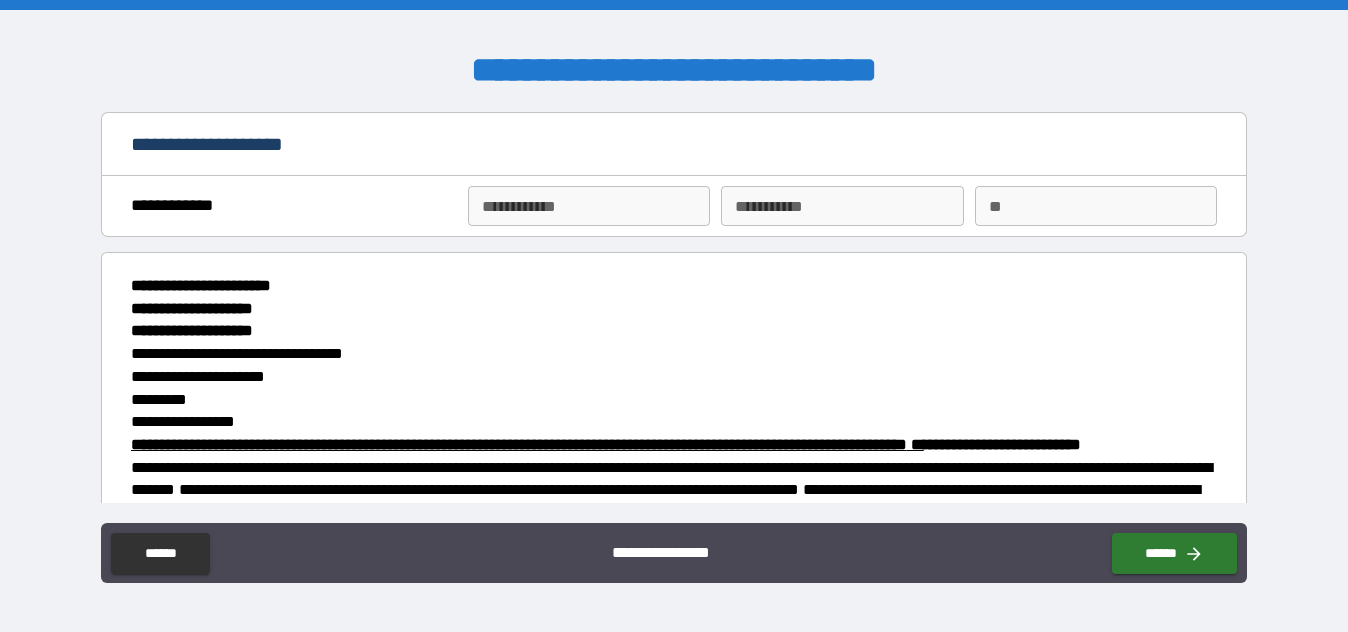 click on "**********" at bounding box center (589, 206) 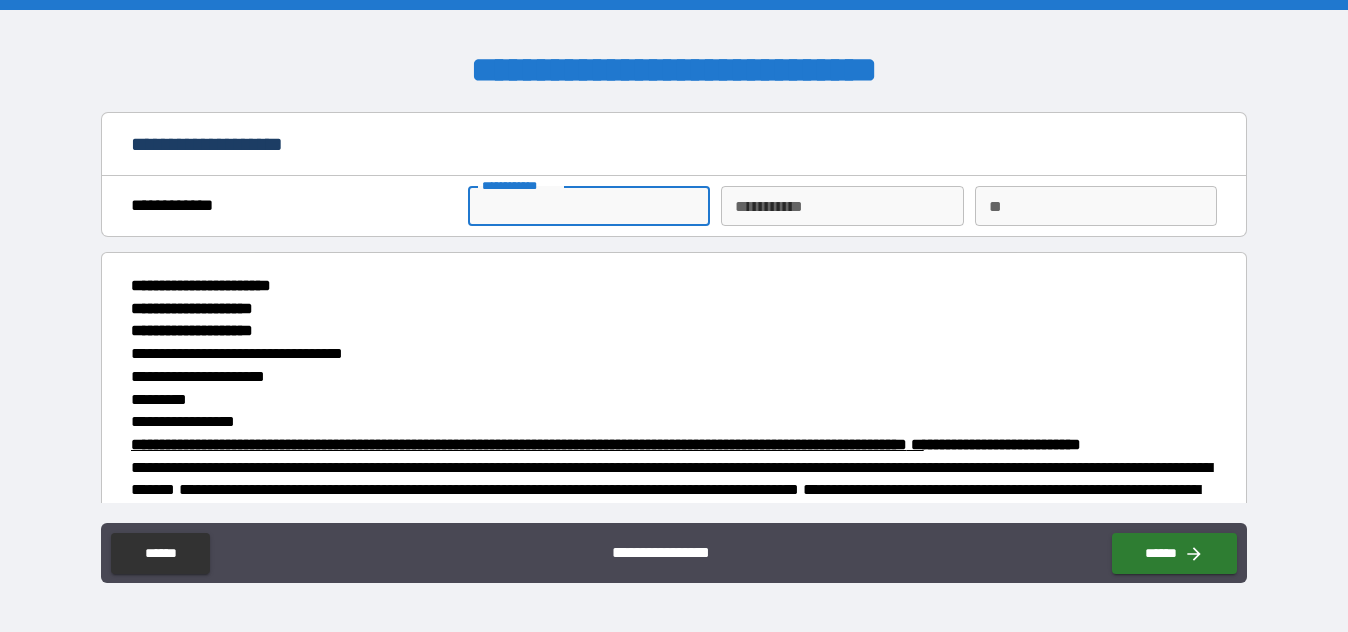 type on "*******" 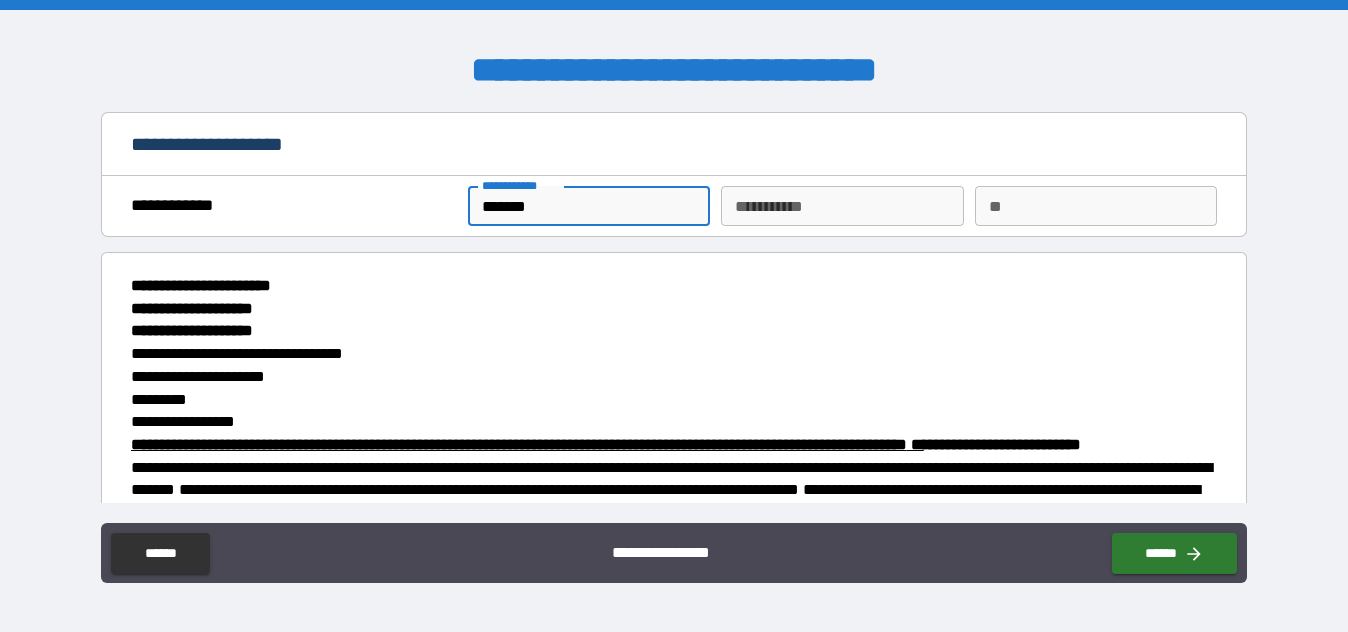 type on "****" 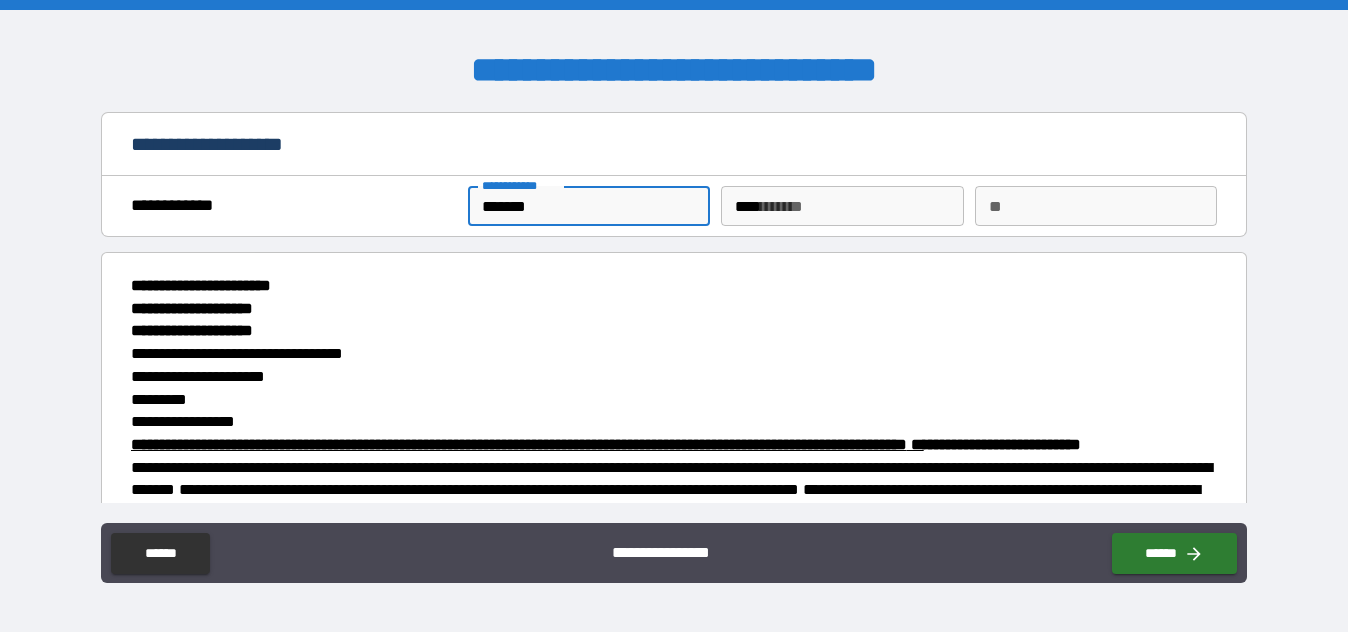 type on "*" 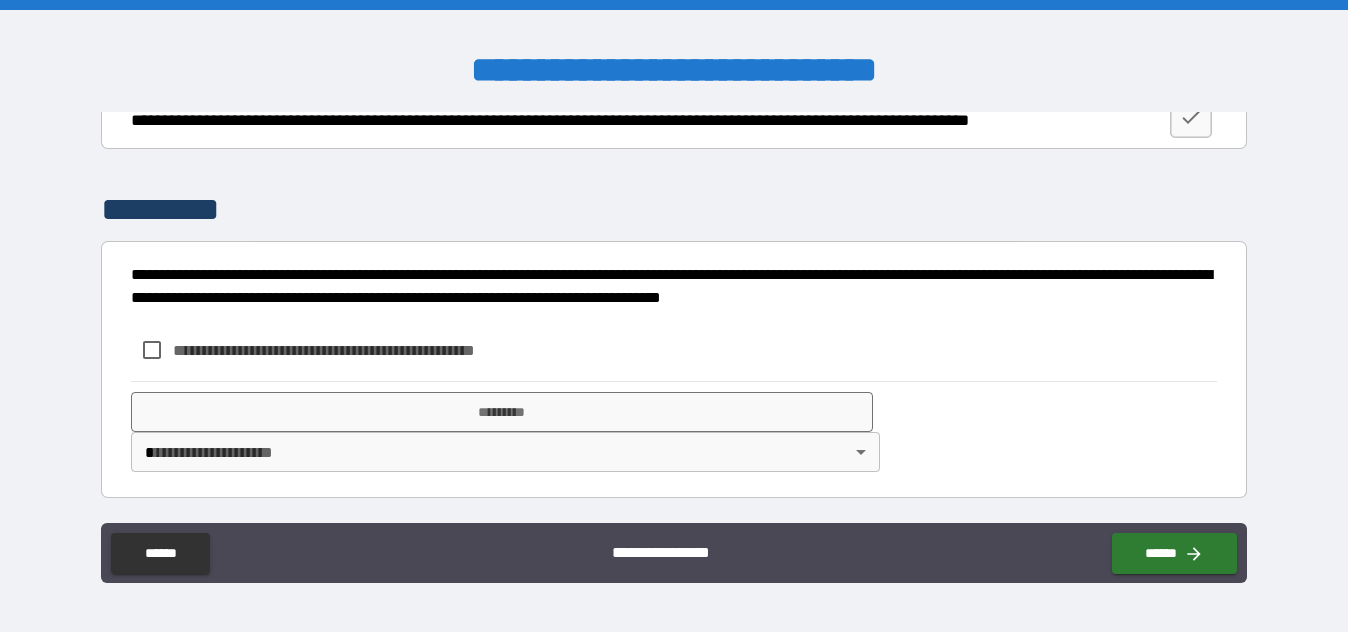 scroll, scrollTop: 2900, scrollLeft: 0, axis: vertical 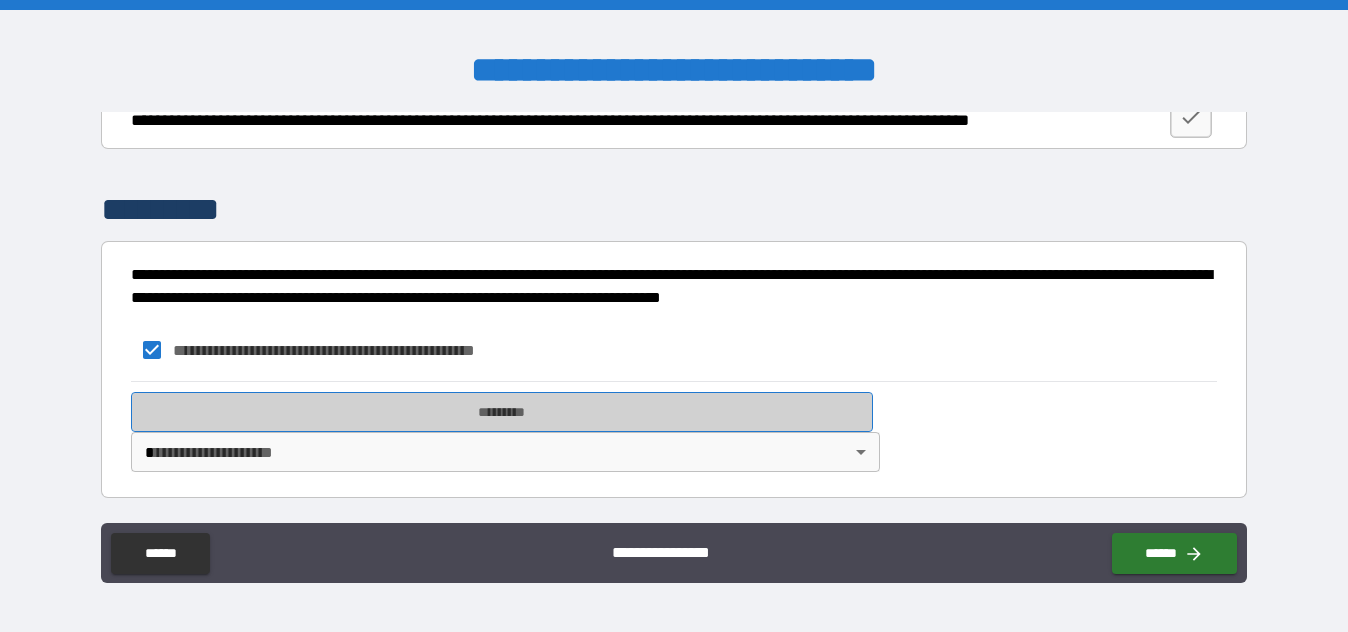 click on "*********" at bounding box center (502, 412) 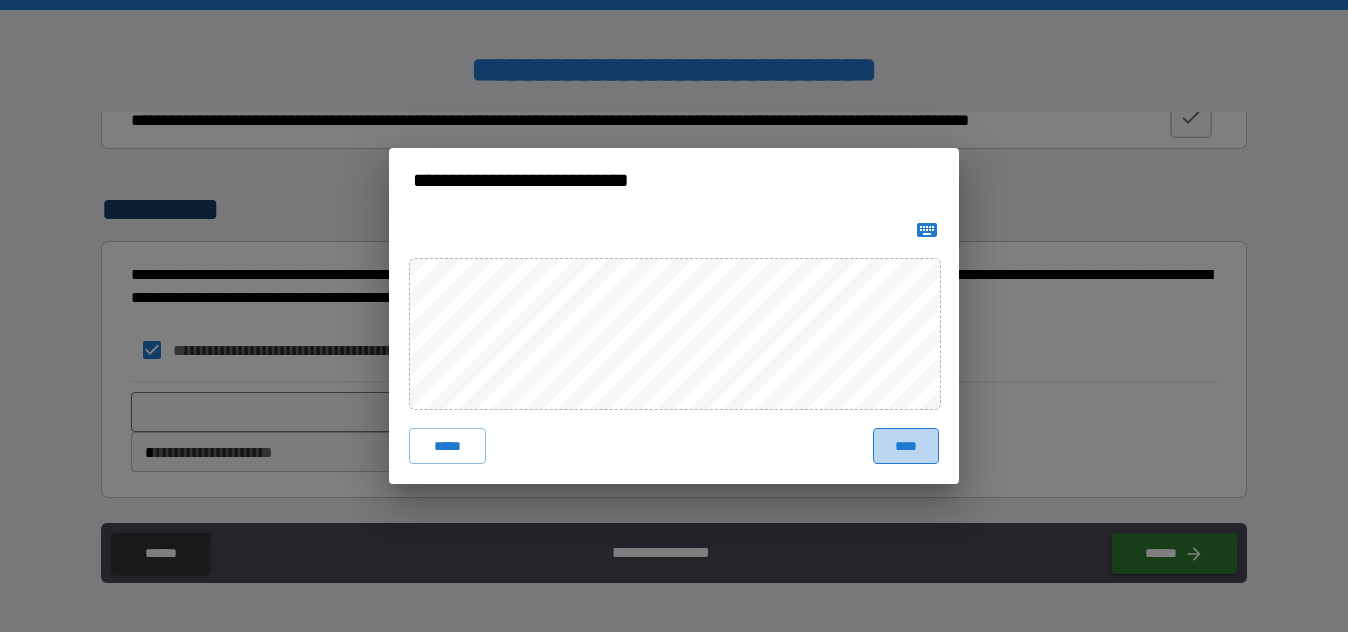 click on "****" at bounding box center (906, 446) 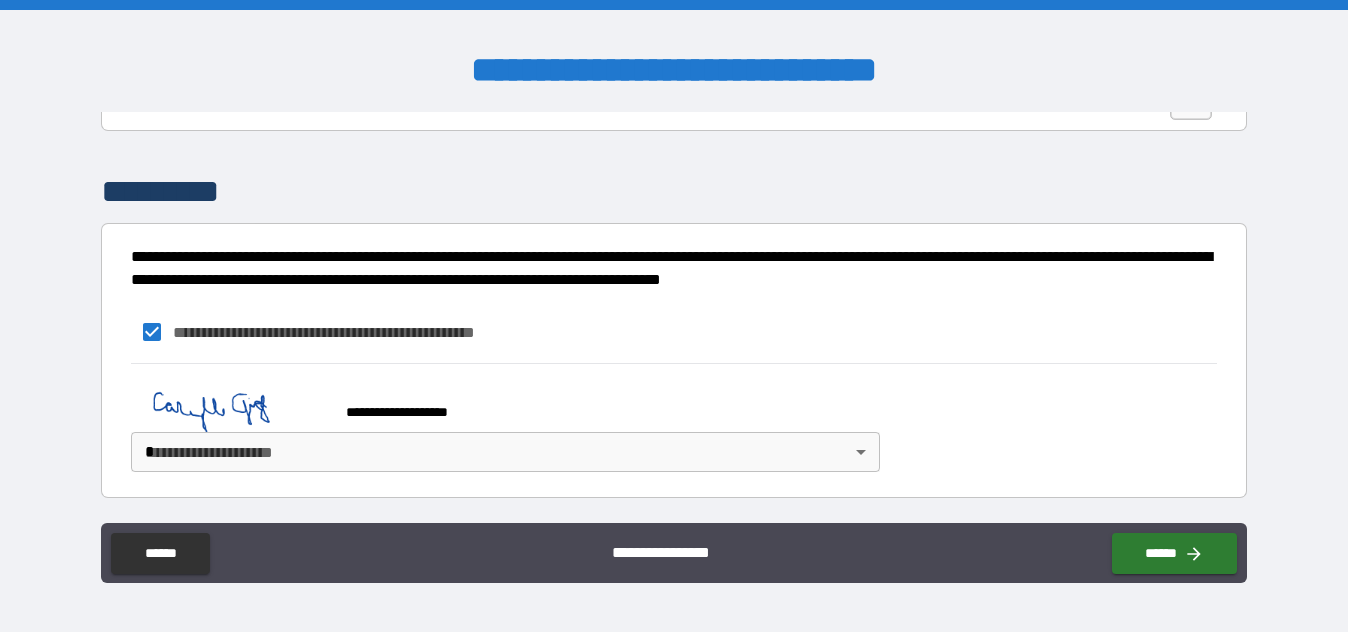scroll, scrollTop: 2924, scrollLeft: 0, axis: vertical 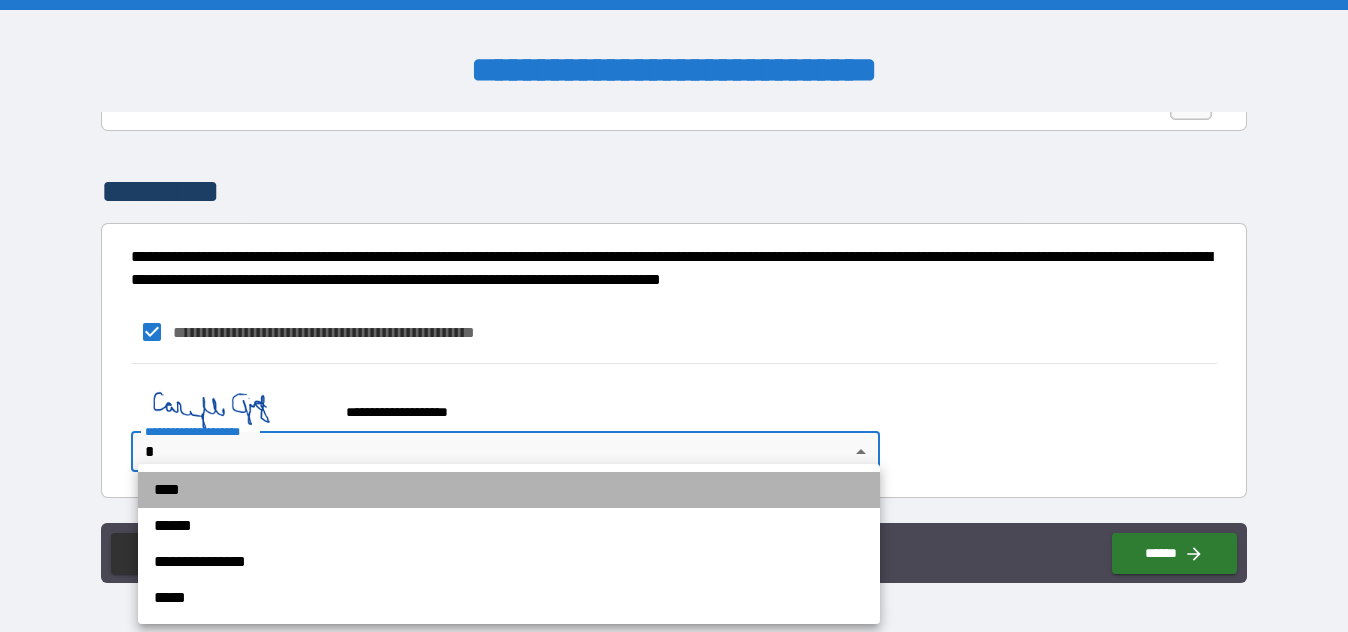 click on "****" at bounding box center (509, 490) 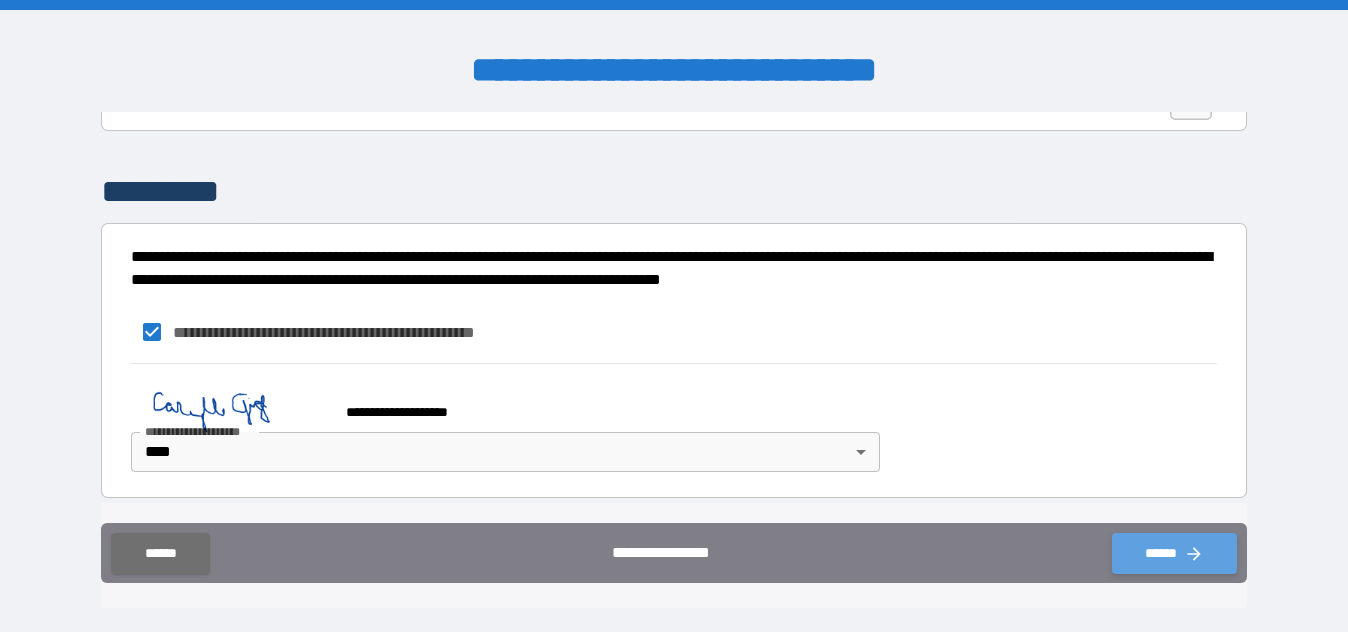 click 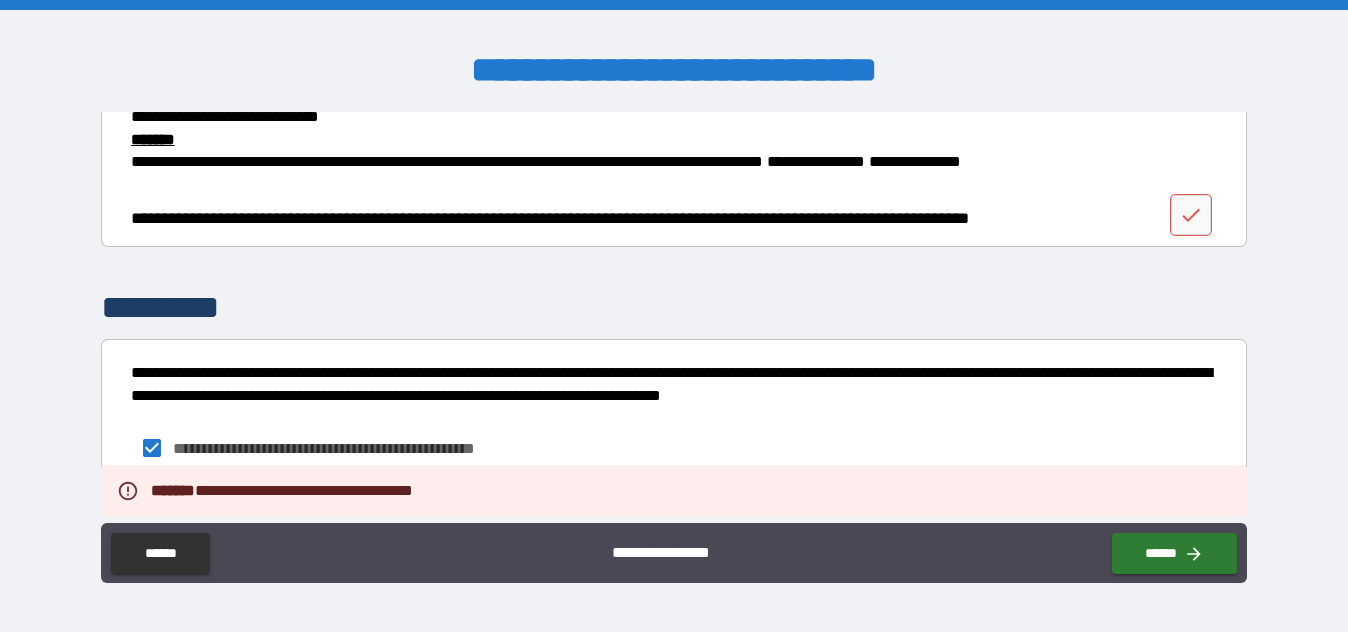 scroll, scrollTop: 2624, scrollLeft: 0, axis: vertical 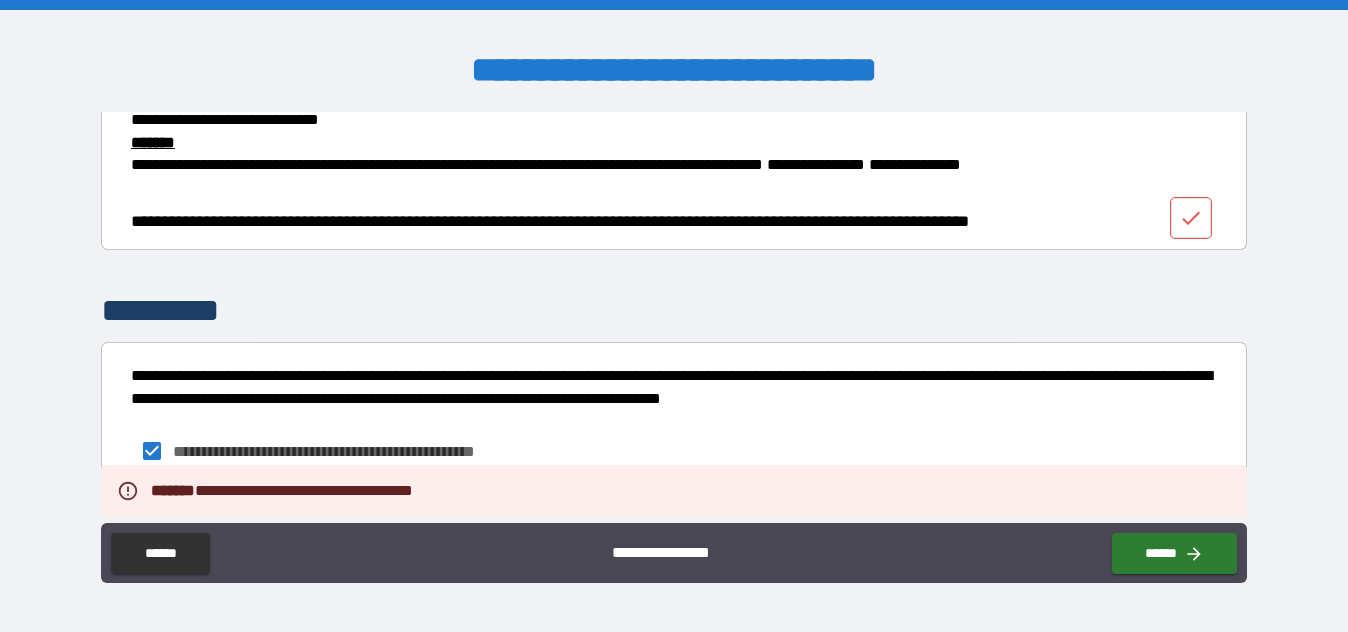 click 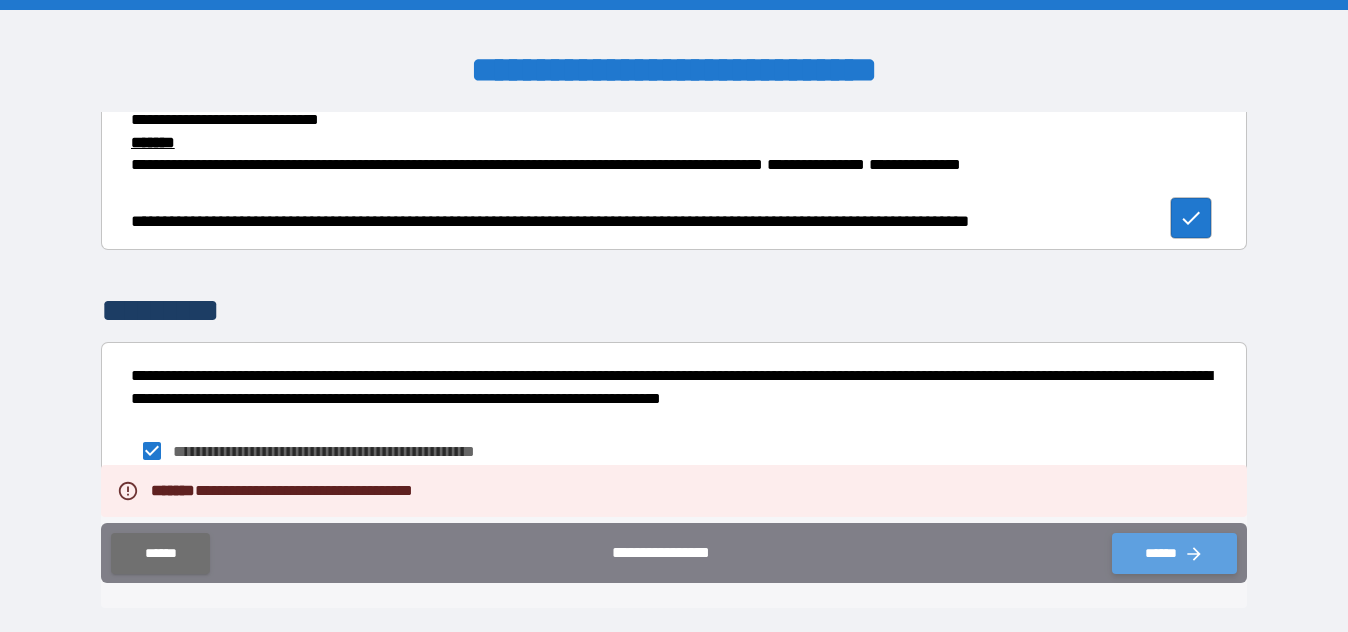 click on "******" at bounding box center [1174, 553] 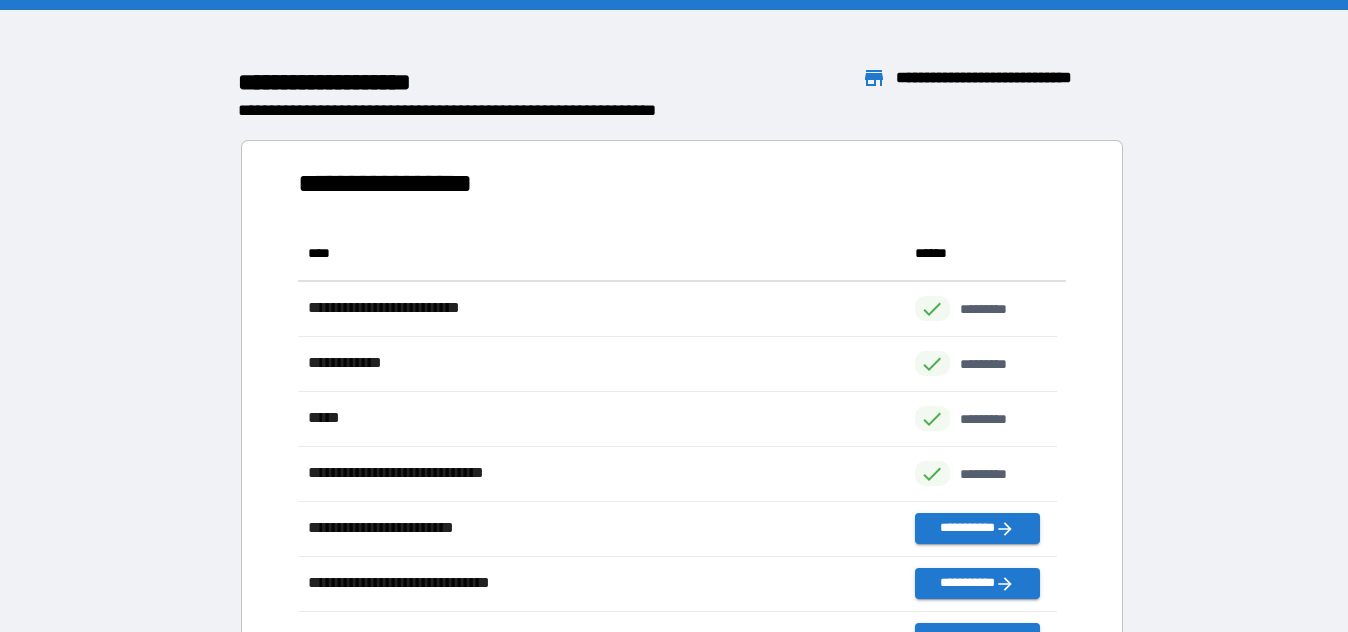 scroll, scrollTop: 16, scrollLeft: 16, axis: both 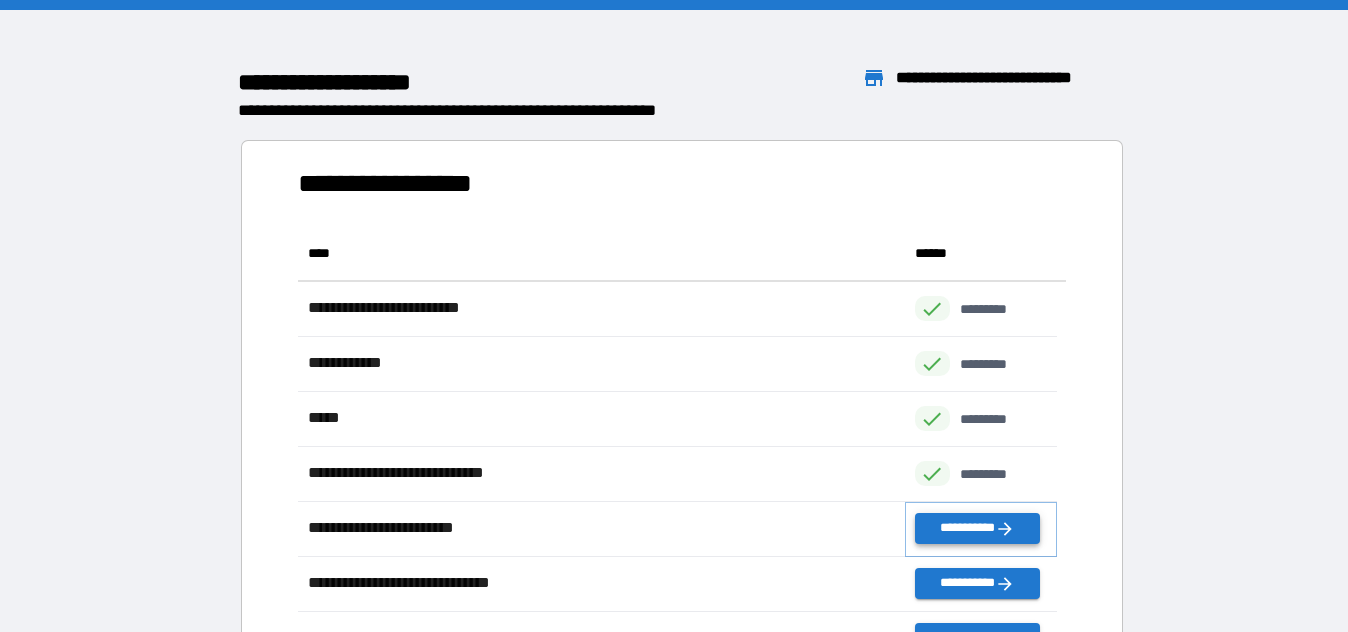 click on "**********" at bounding box center [977, 528] 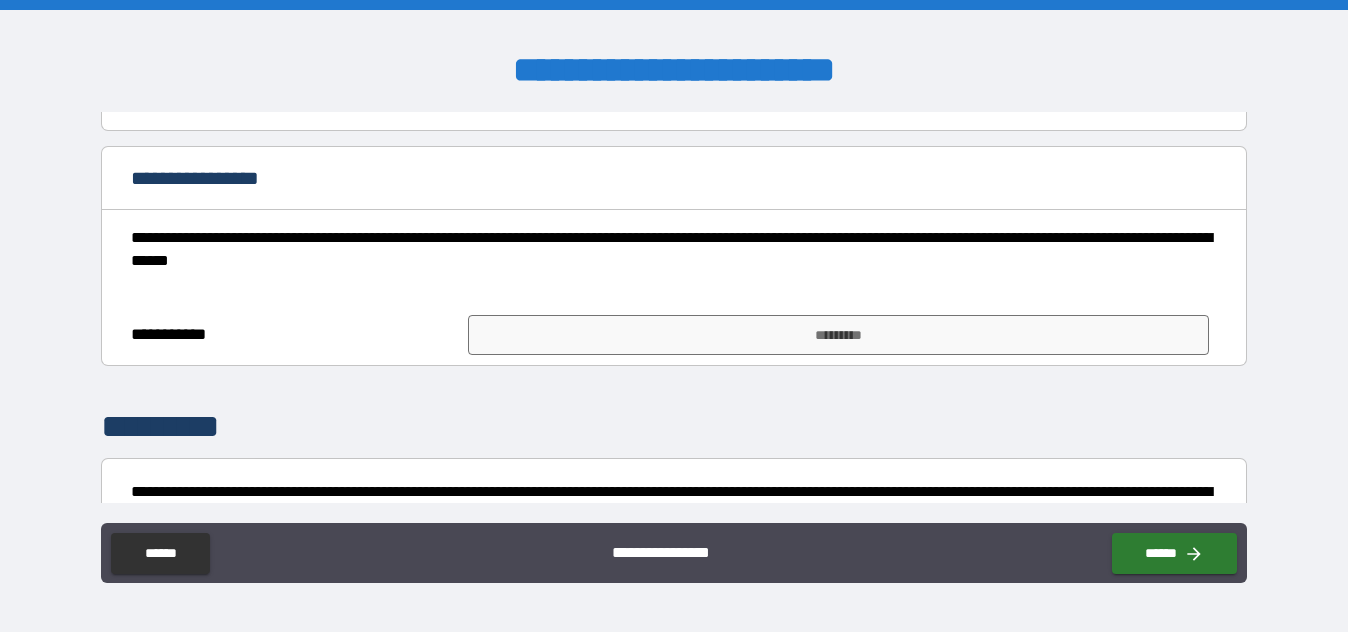 scroll, scrollTop: 300, scrollLeft: 0, axis: vertical 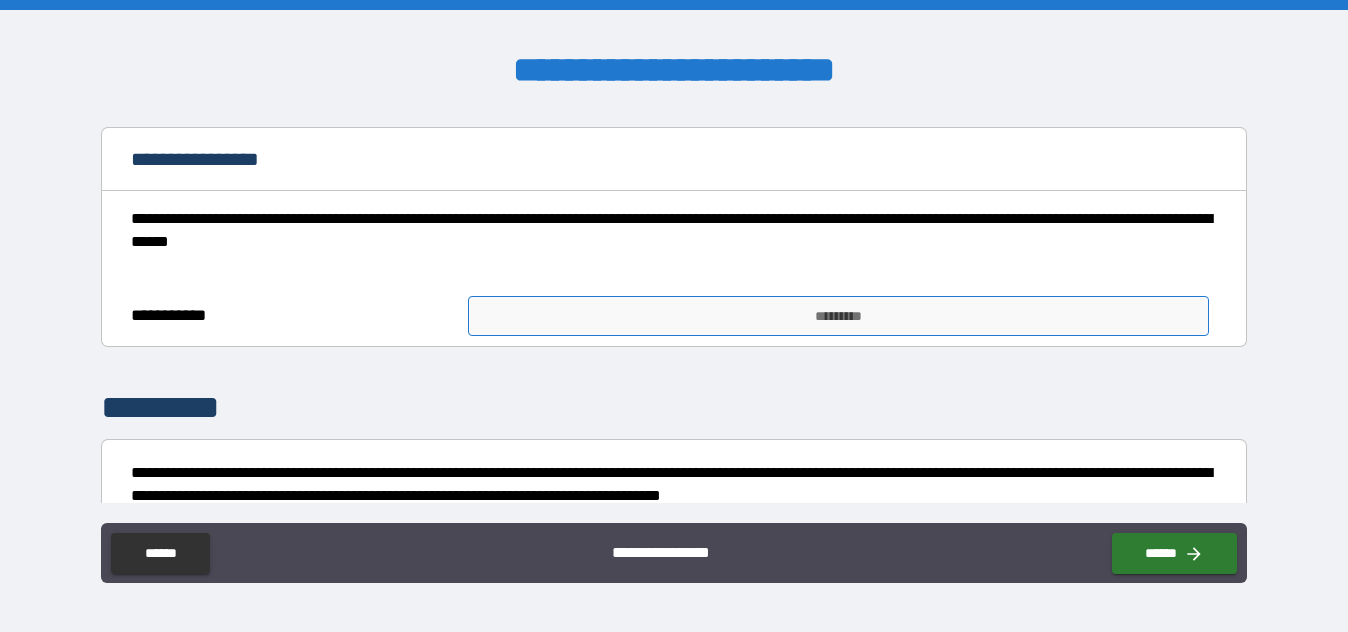click on "*********" at bounding box center (839, 316) 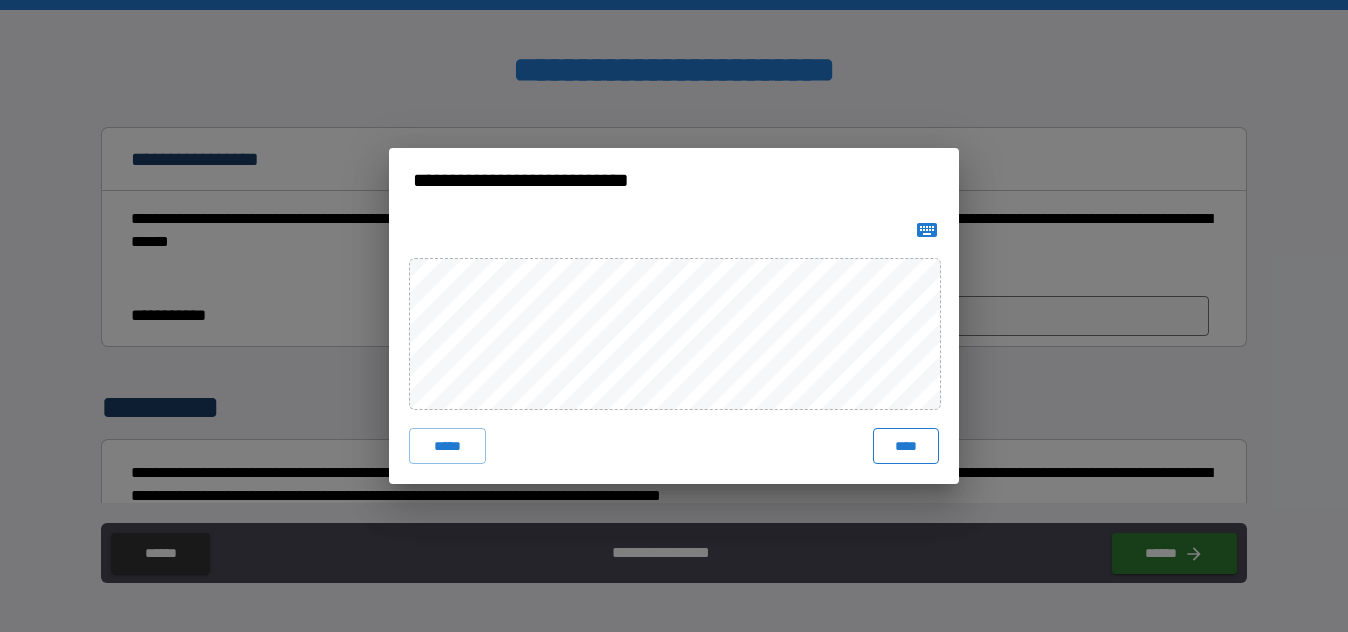 click on "****" at bounding box center [906, 446] 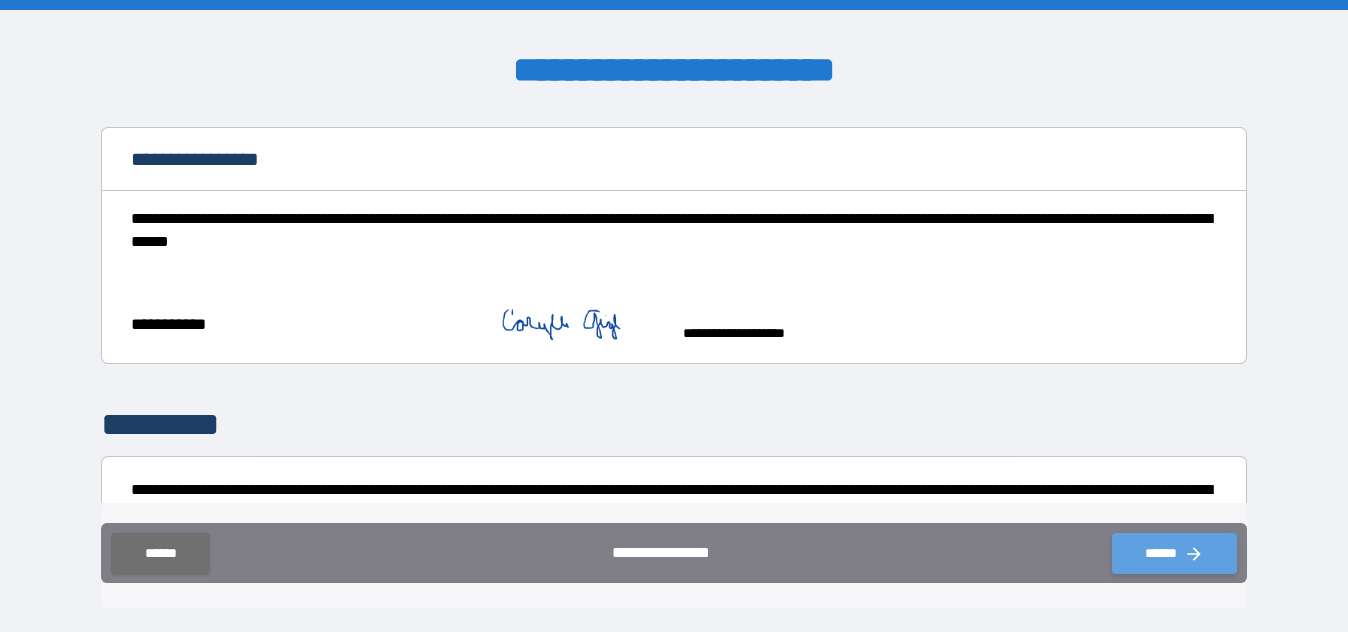 click on "******" at bounding box center (1174, 553) 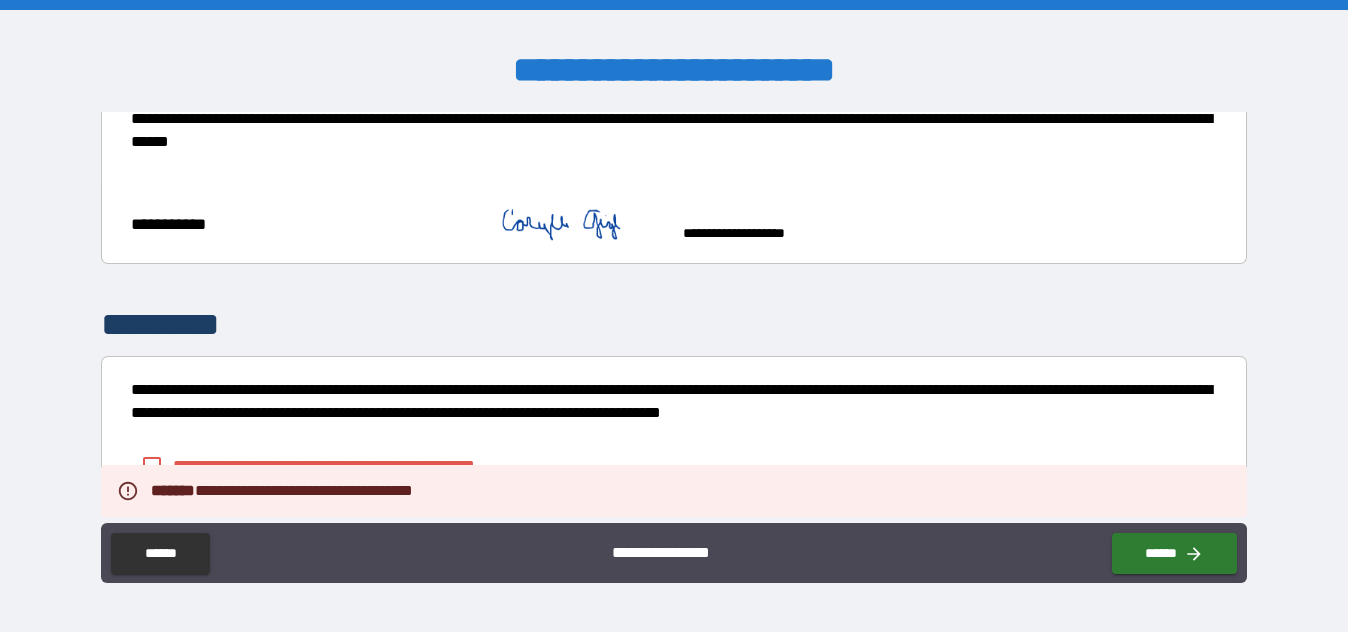 scroll, scrollTop: 539, scrollLeft: 0, axis: vertical 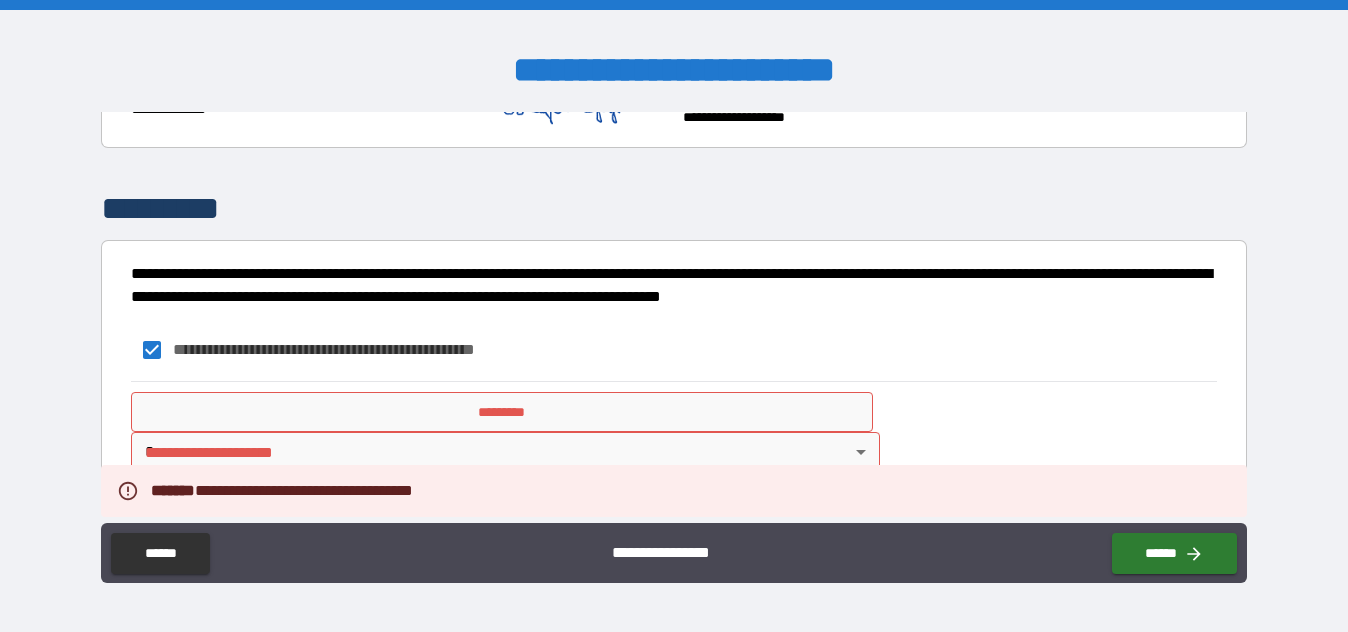 click on "*********" at bounding box center (502, 412) 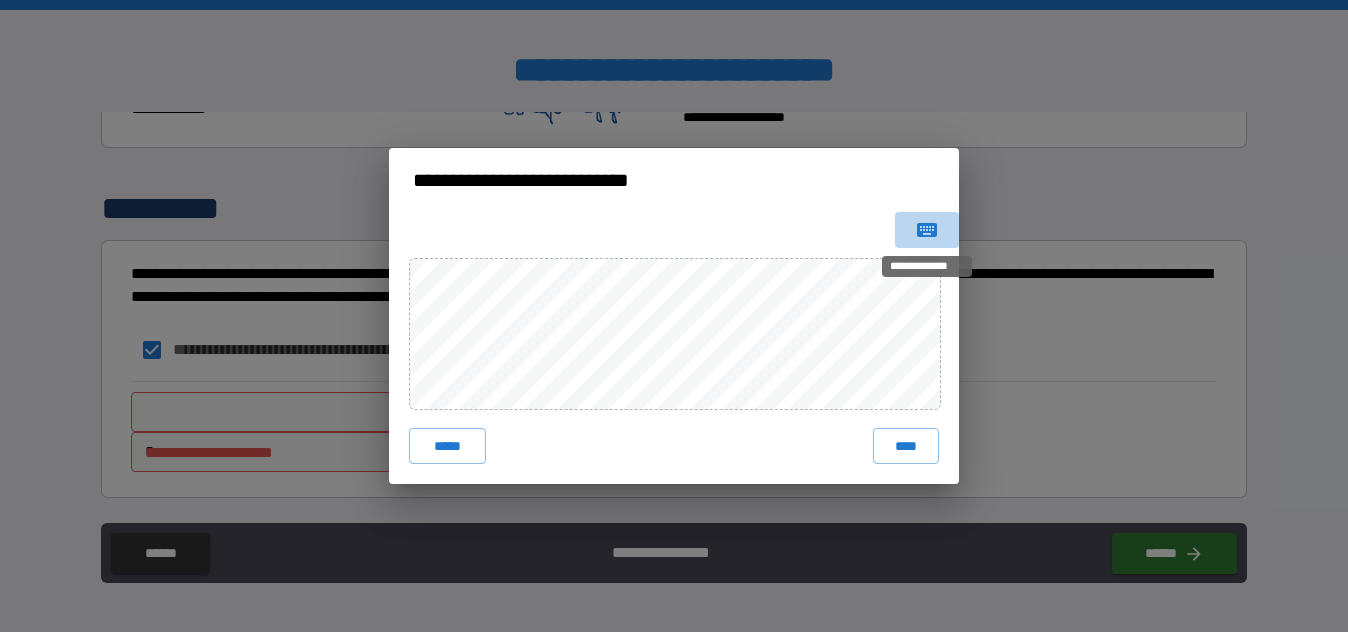 click 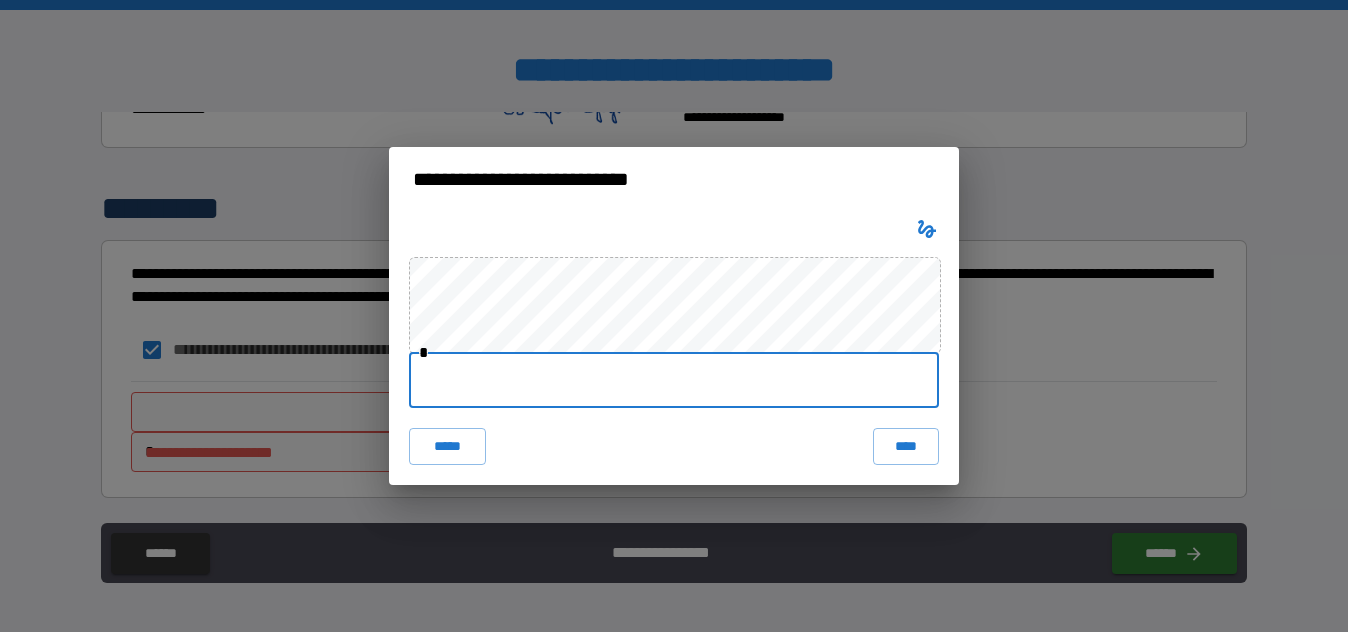 click at bounding box center [674, 380] 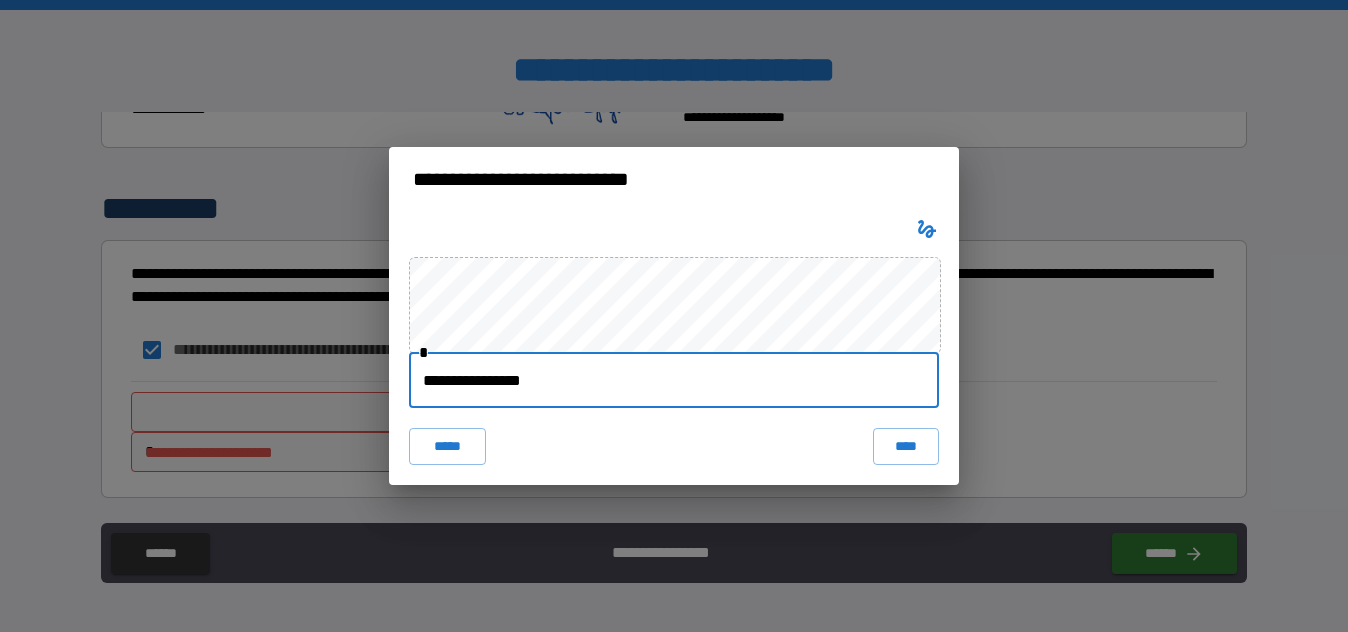 click on "**********" at bounding box center [674, 380] 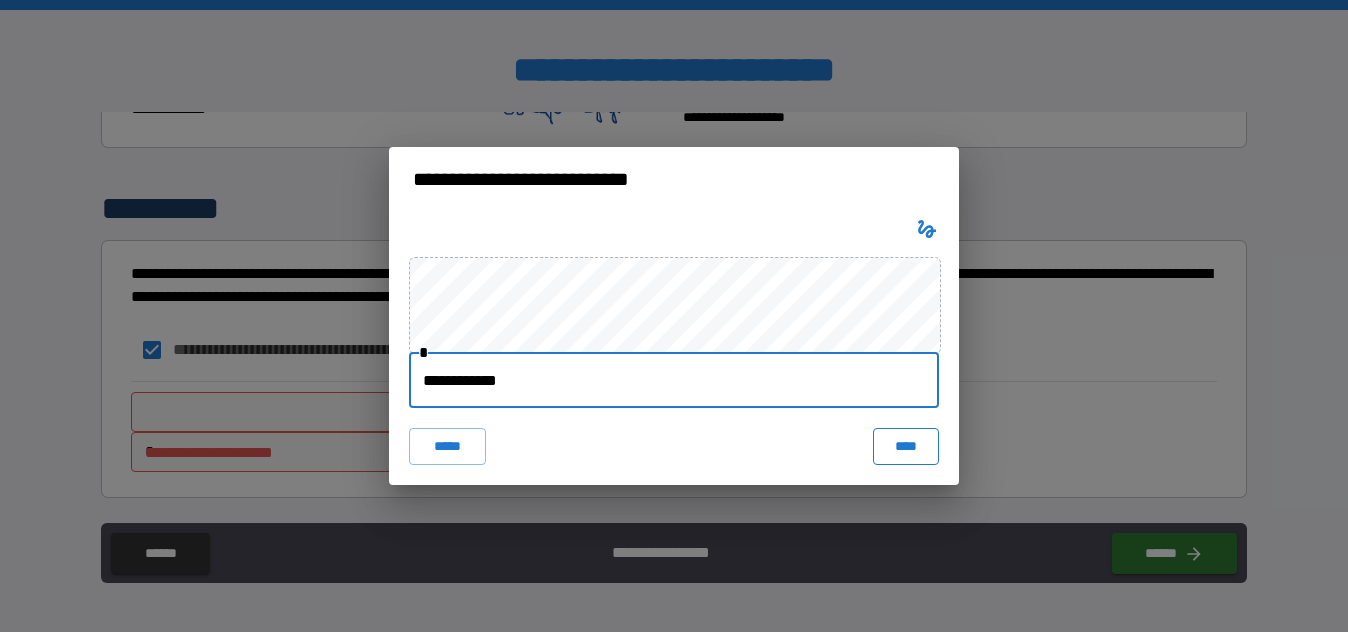 type on "**********" 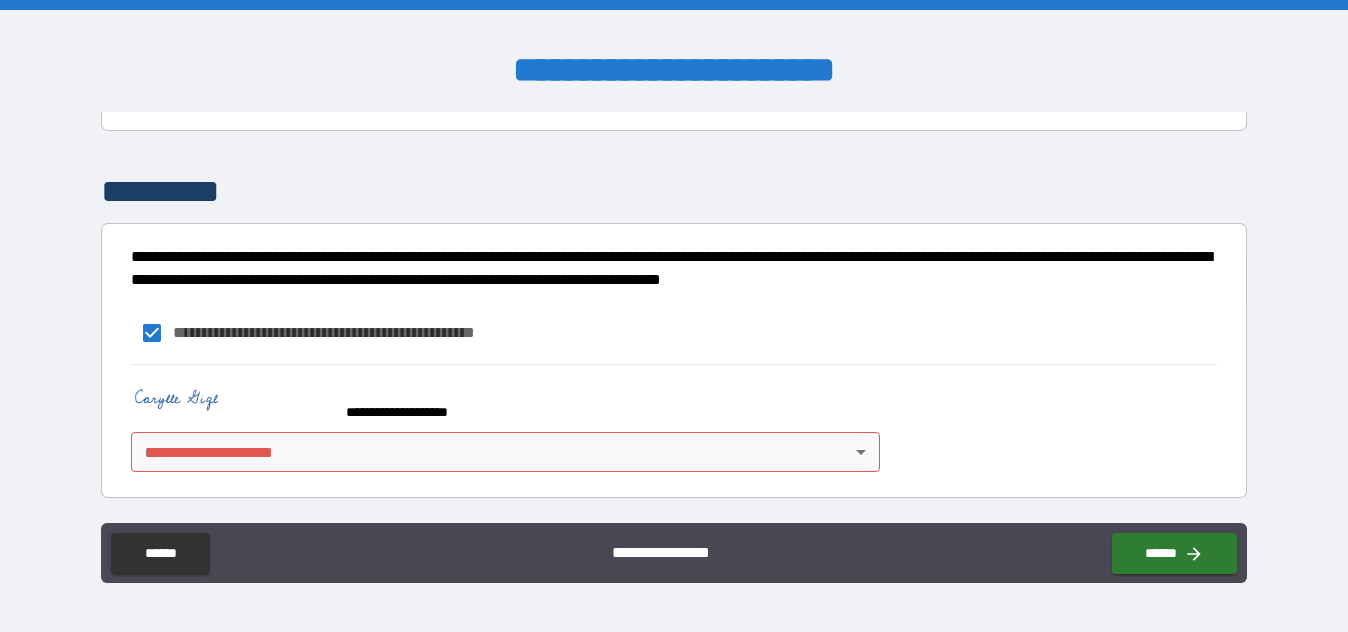 click on "**********" at bounding box center [674, 316] 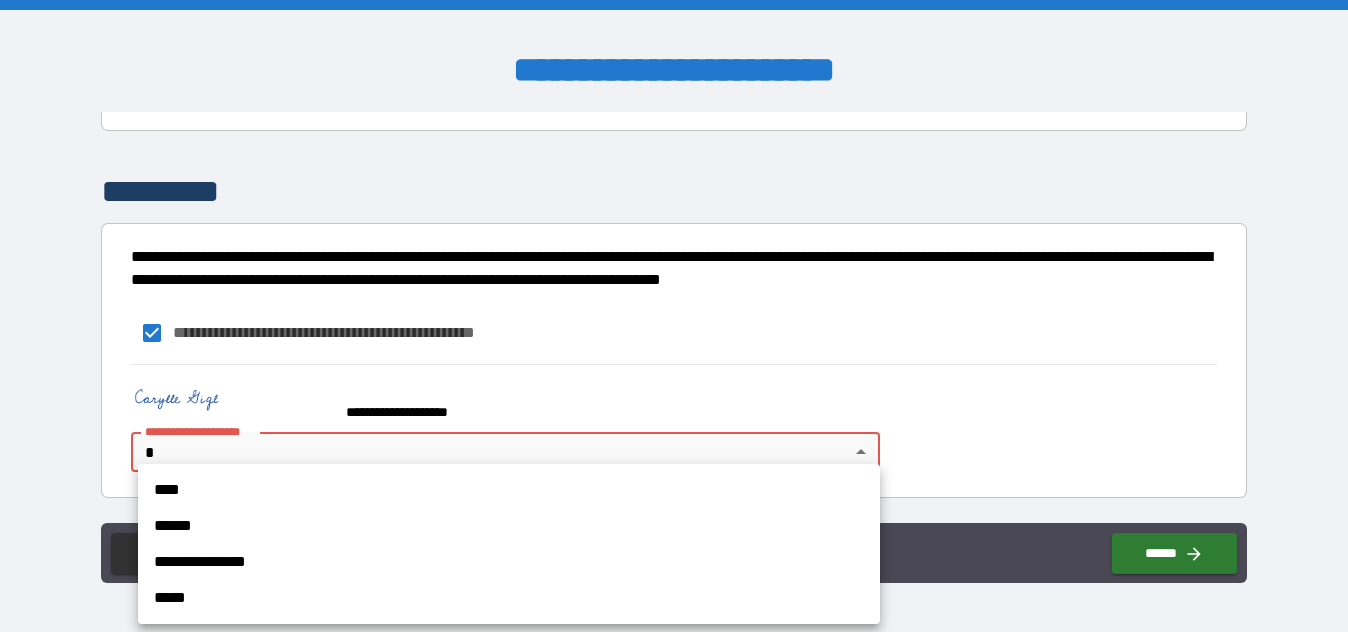 click on "****" at bounding box center [509, 490] 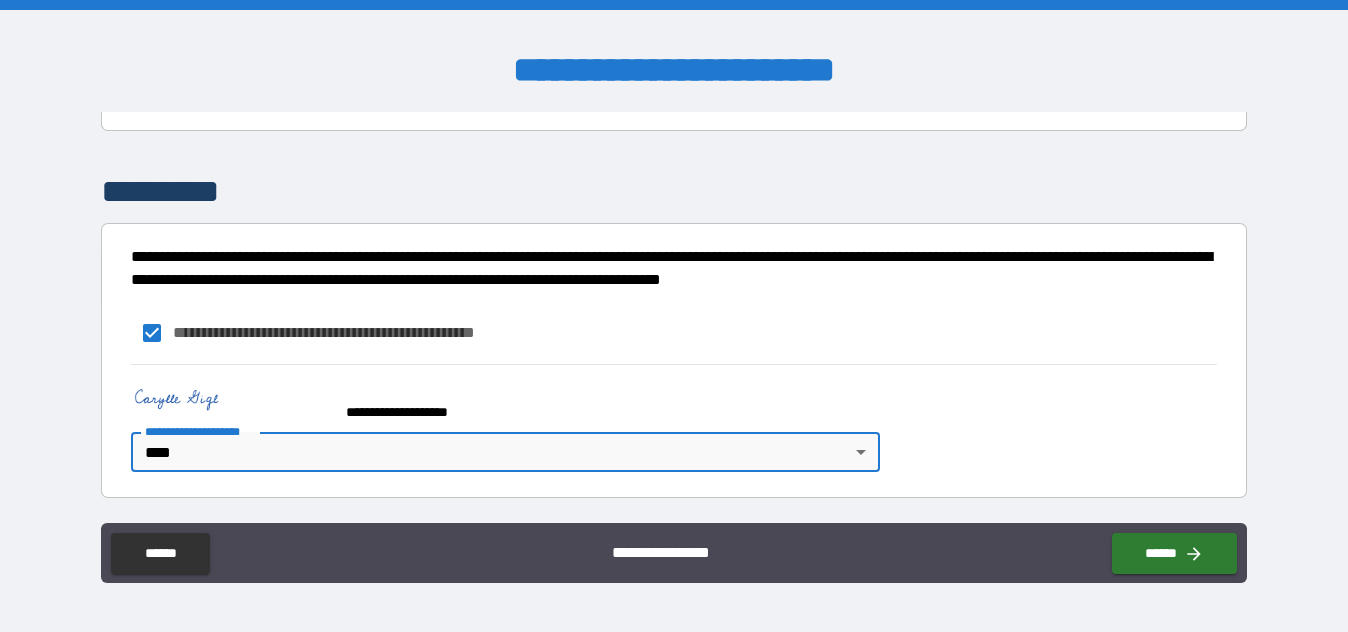 scroll, scrollTop: 556, scrollLeft: 0, axis: vertical 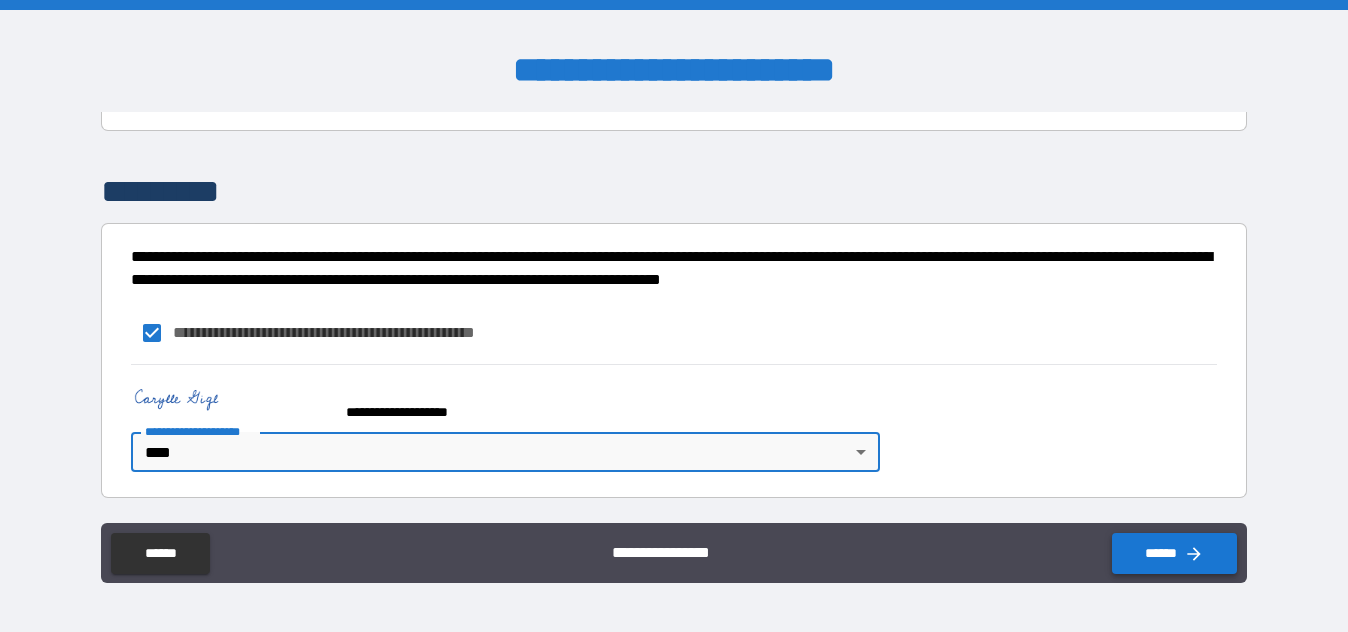 click on "******" at bounding box center [1174, 553] 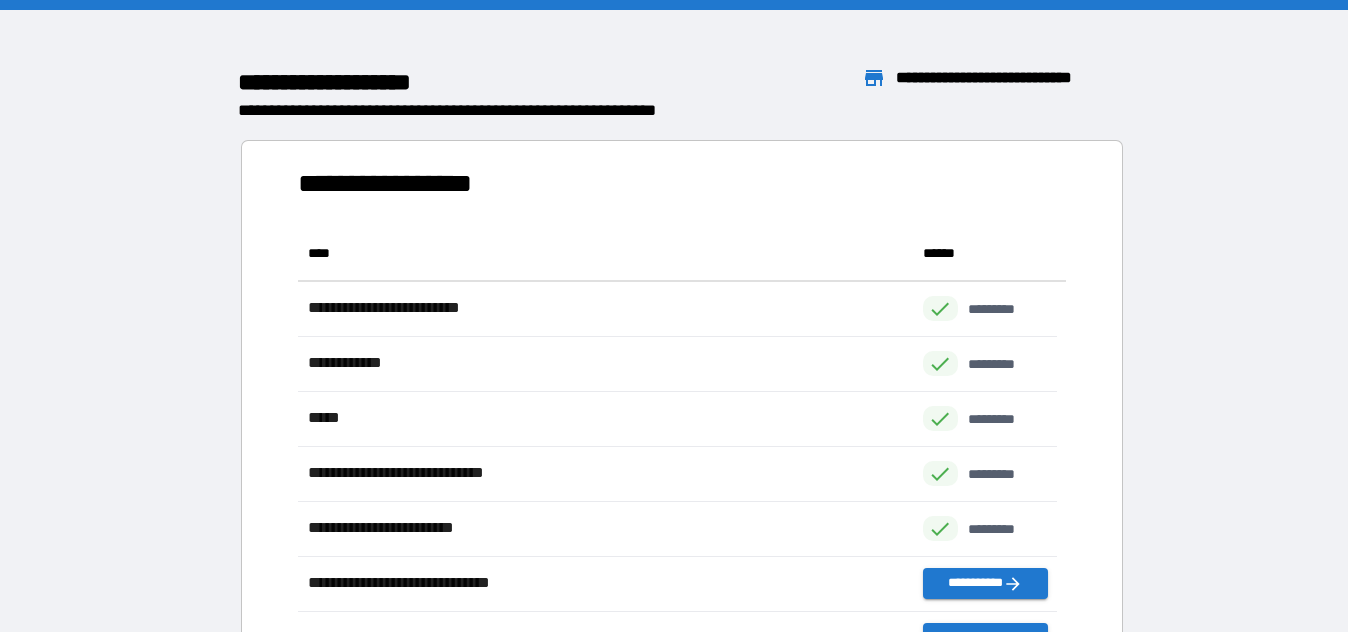 scroll, scrollTop: 16, scrollLeft: 16, axis: both 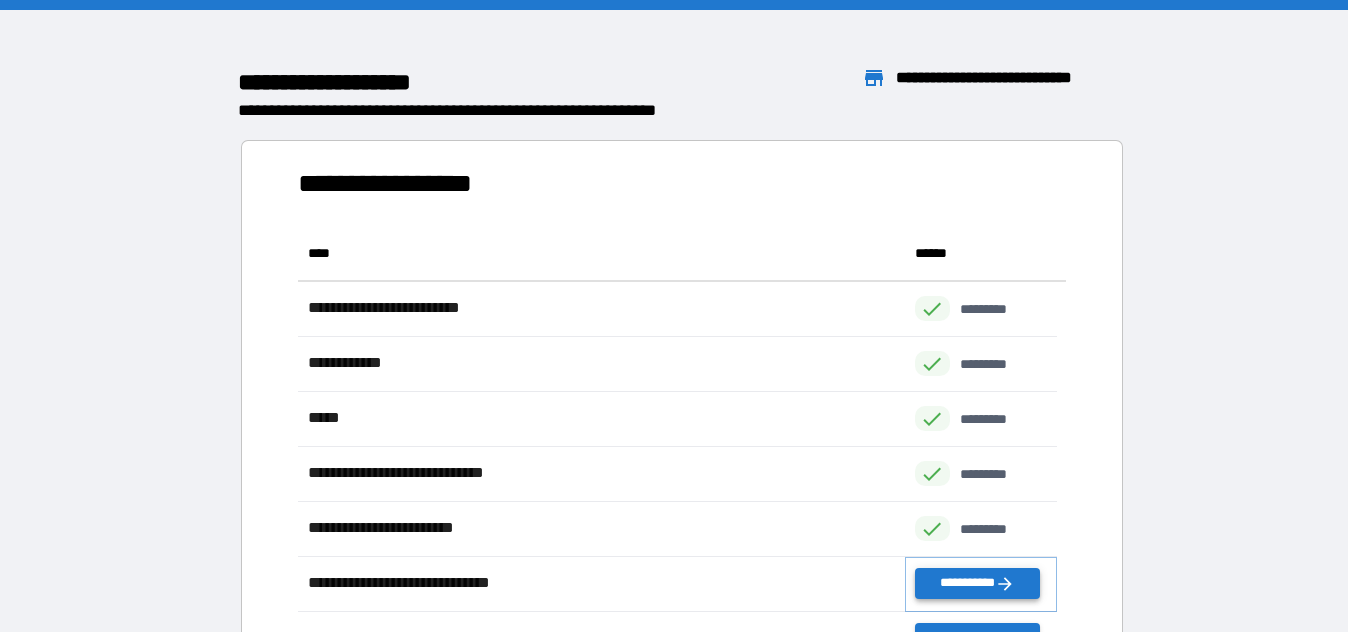 click on "**********" at bounding box center [977, 583] 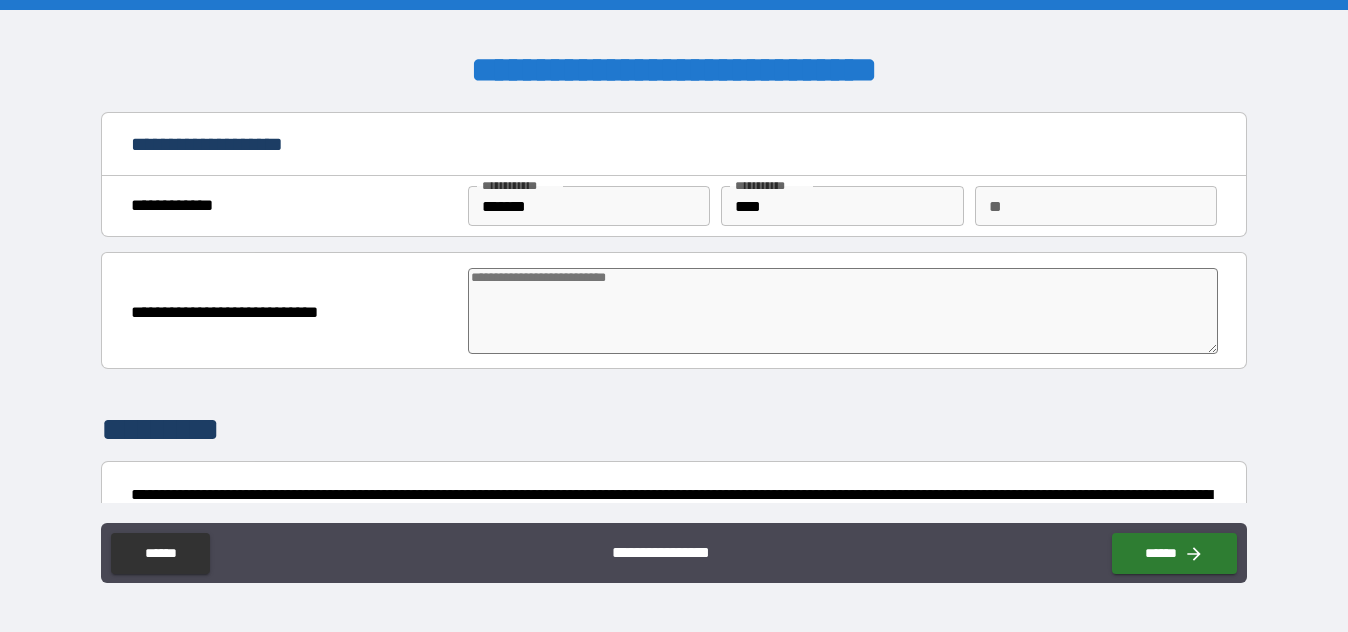 type on "*" 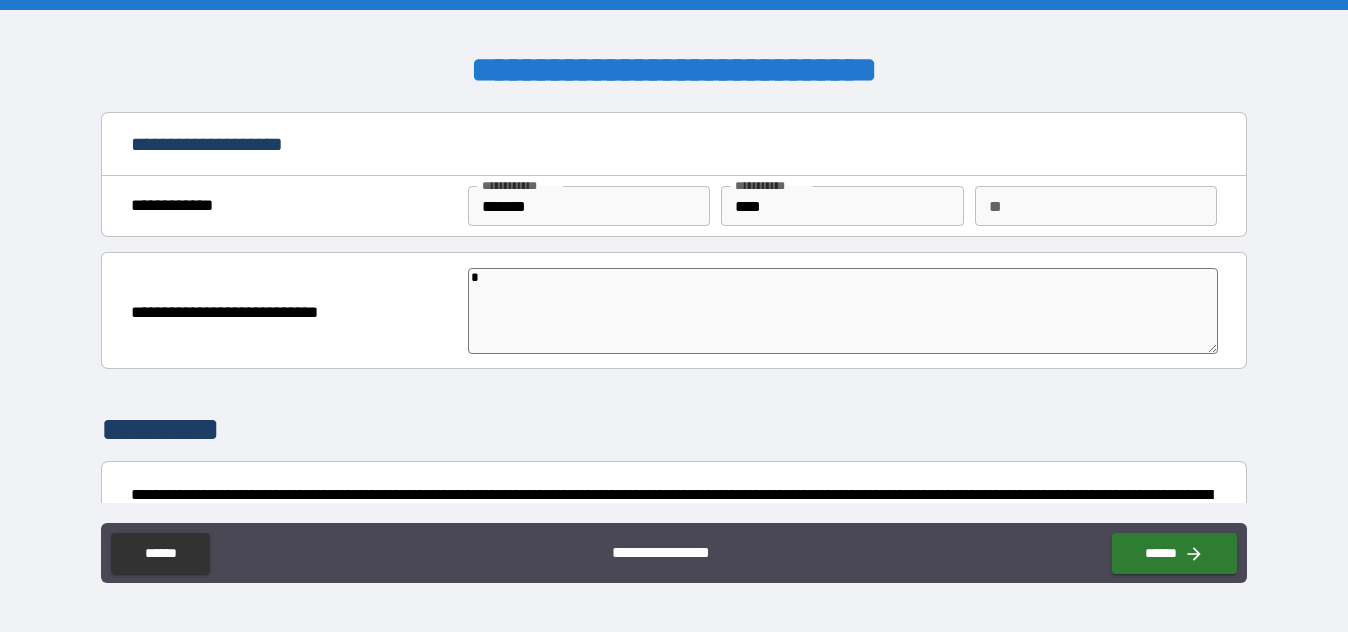 type on "*" 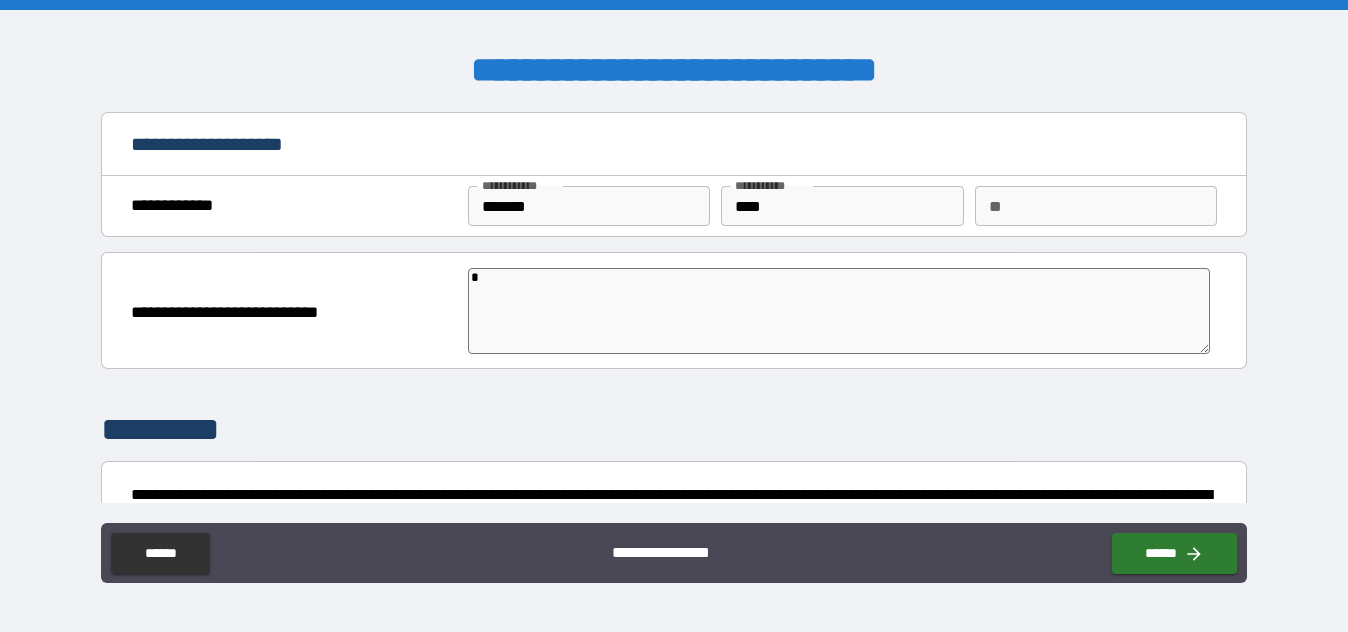 type on "**" 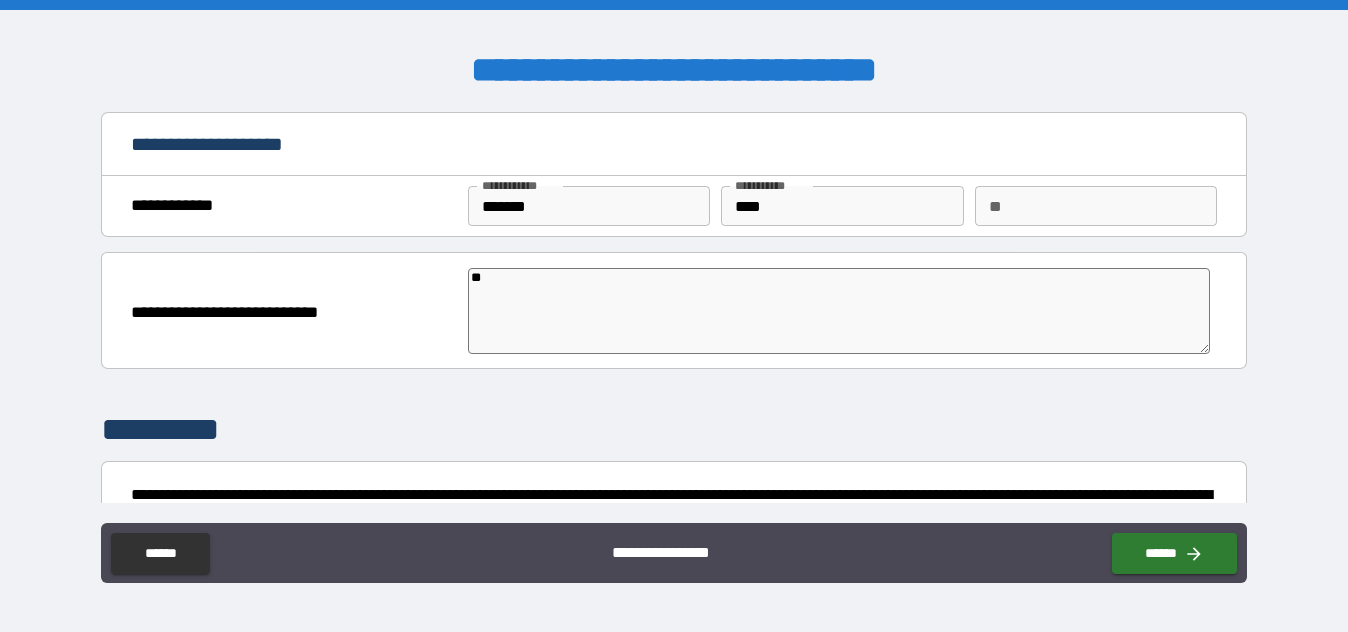 type on "*" 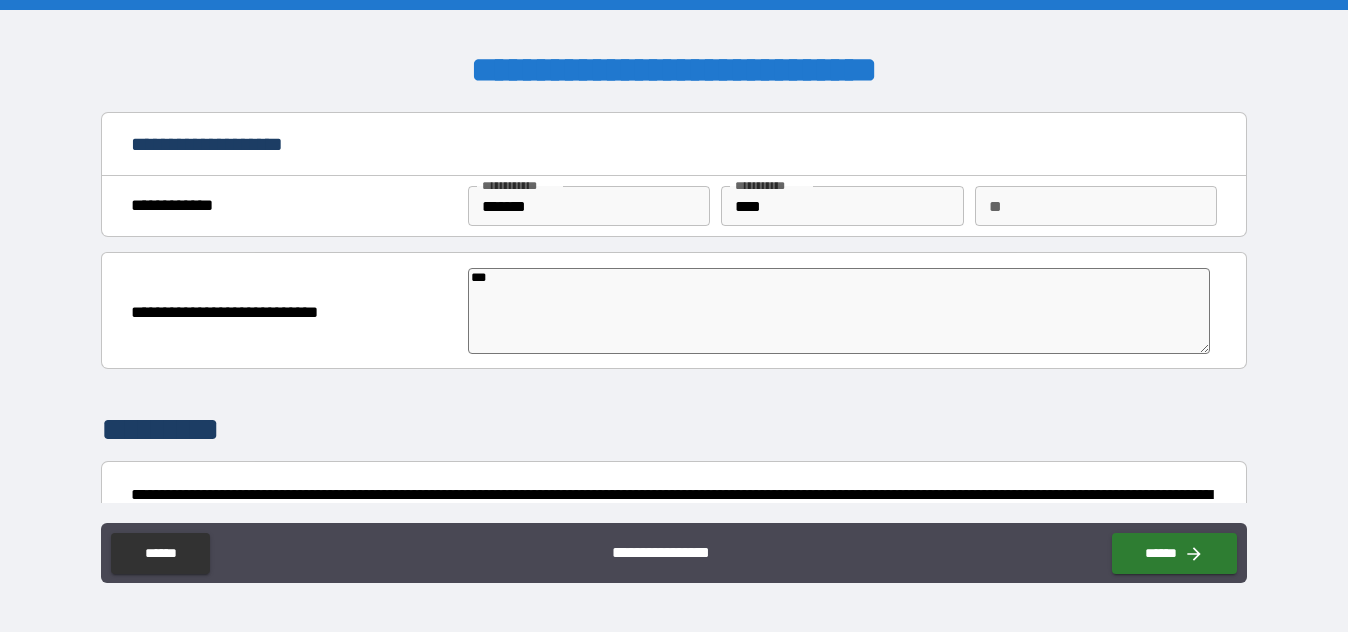 type on "****" 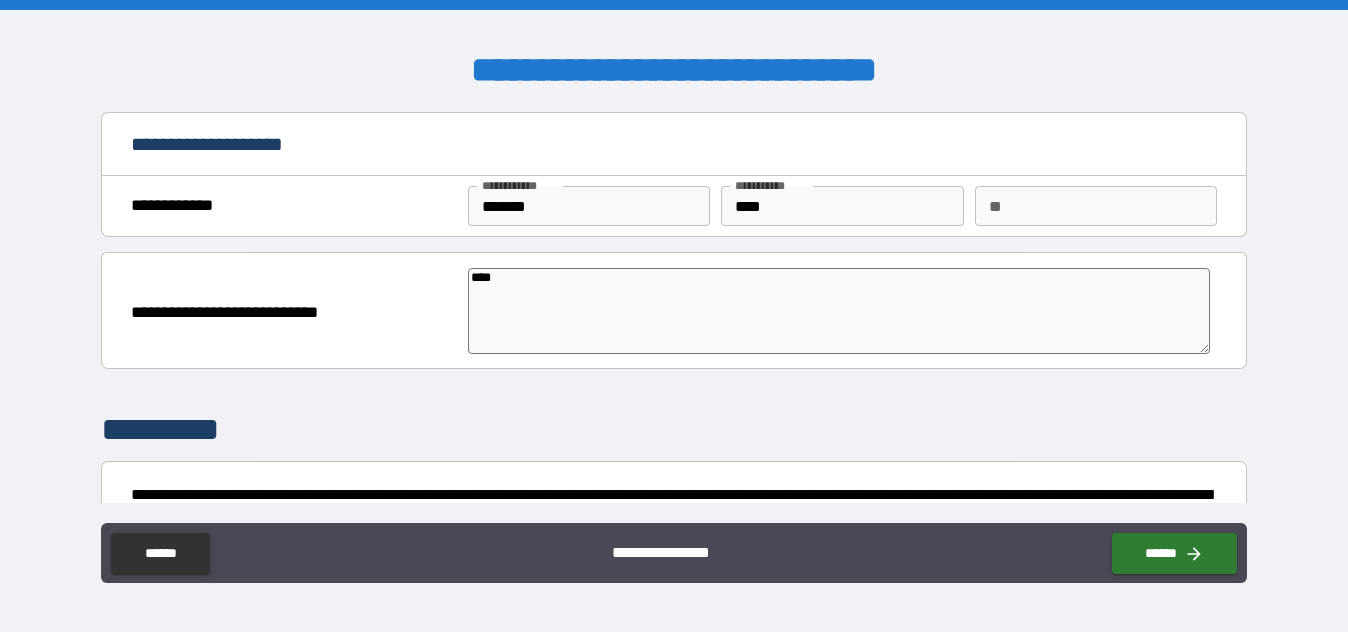 type on "*" 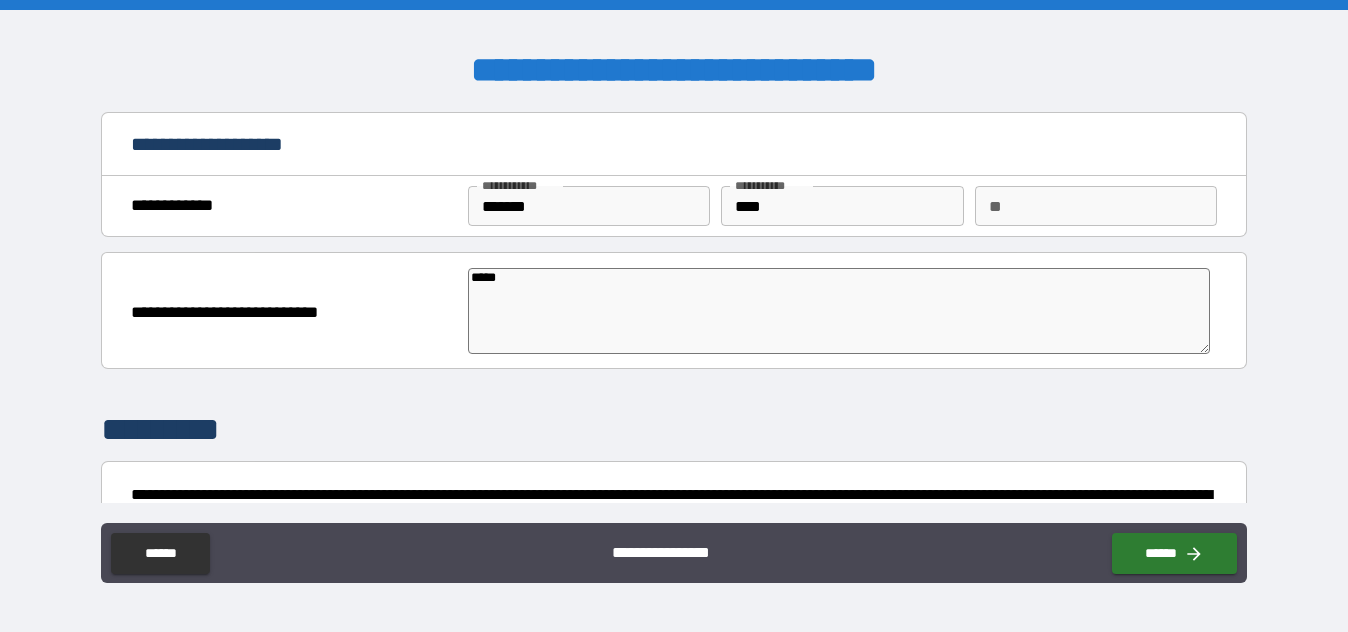 type on "******" 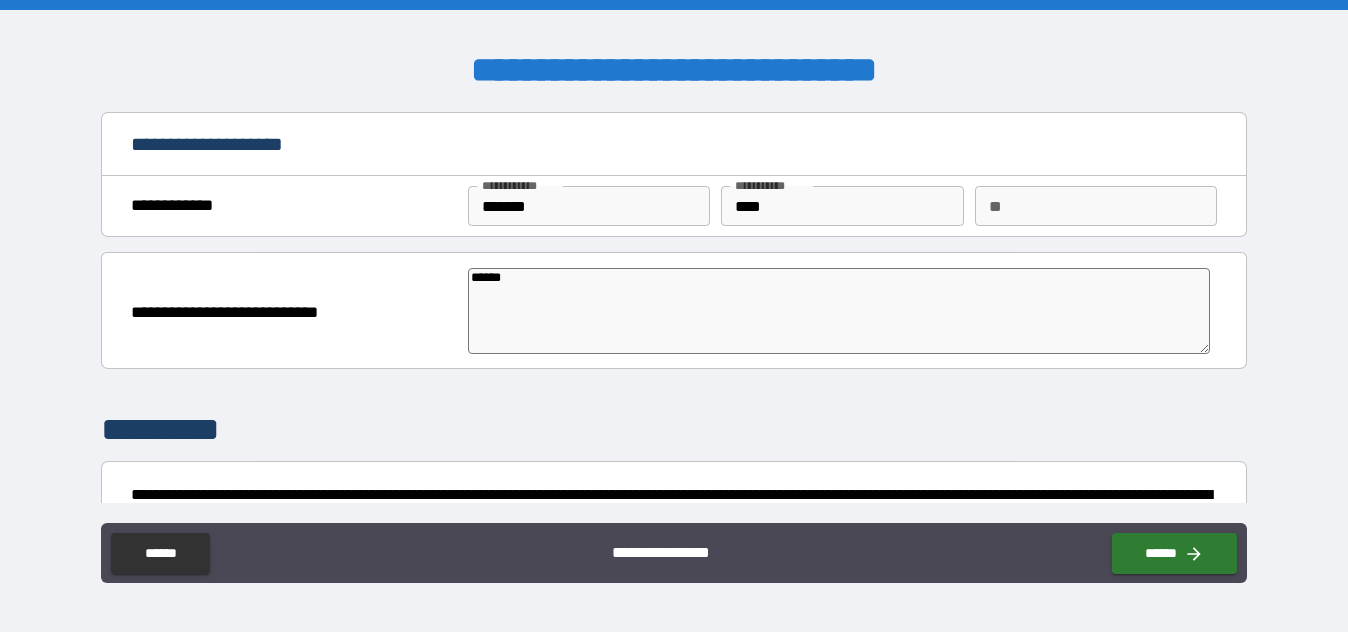type on "*******" 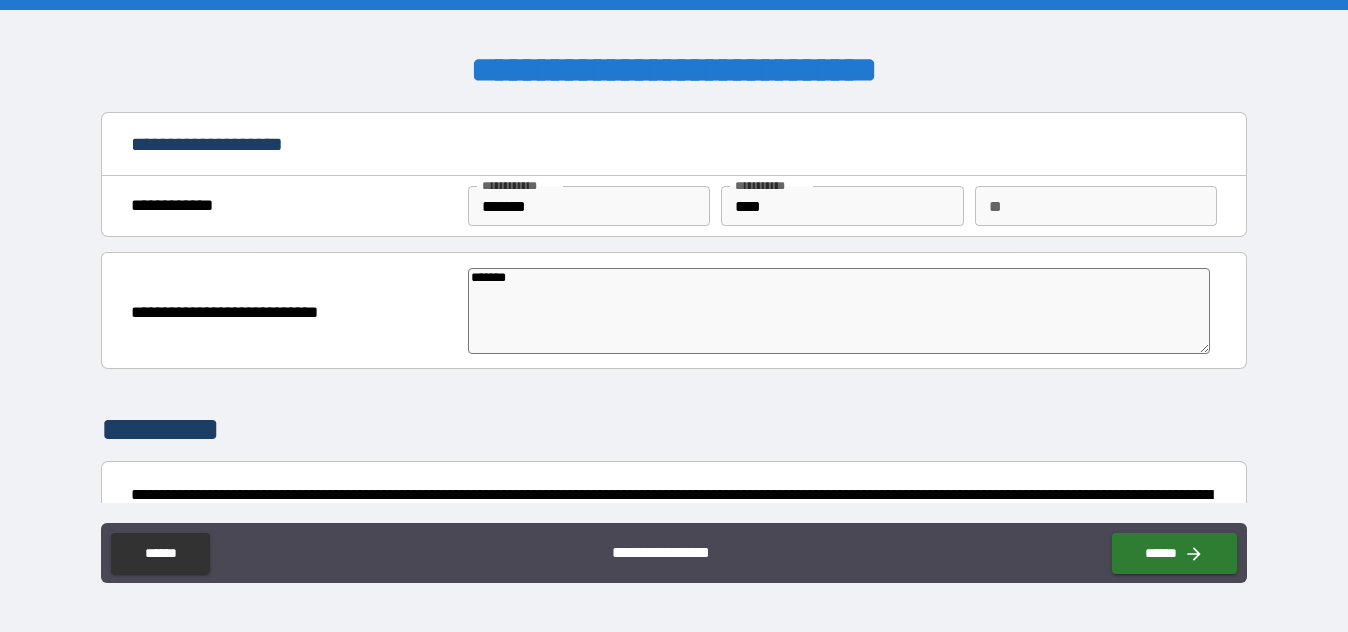 type on "*" 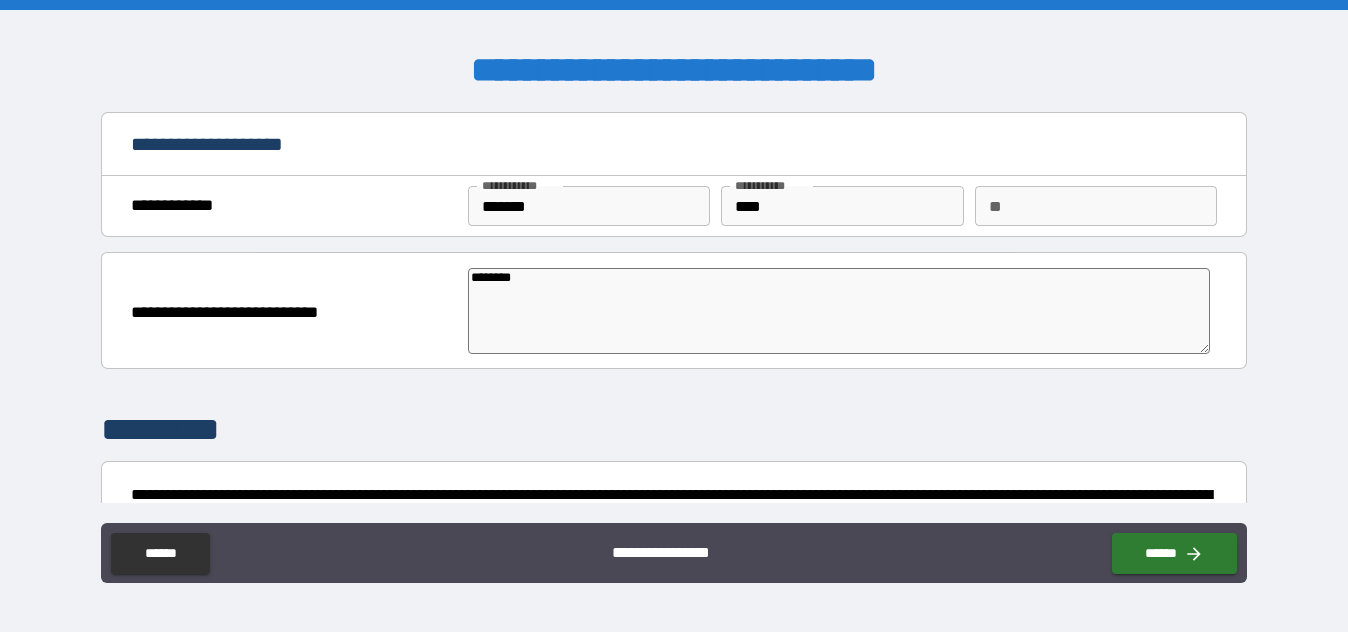 type on "*" 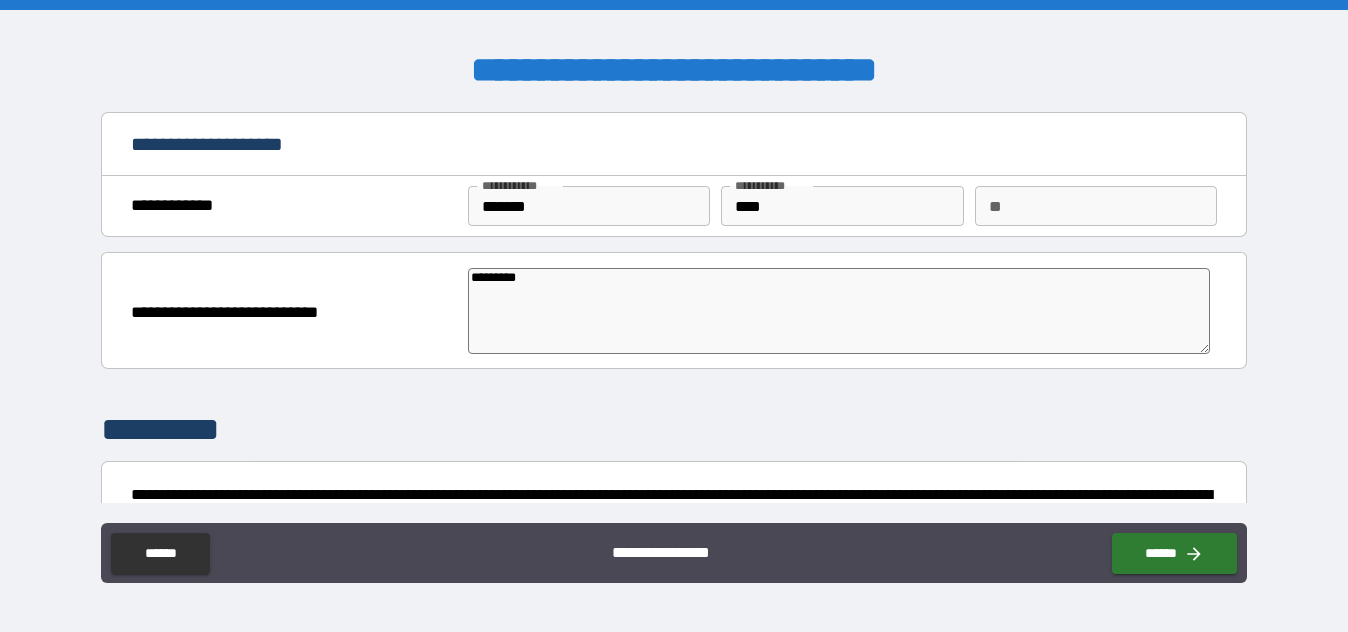 type on "**********" 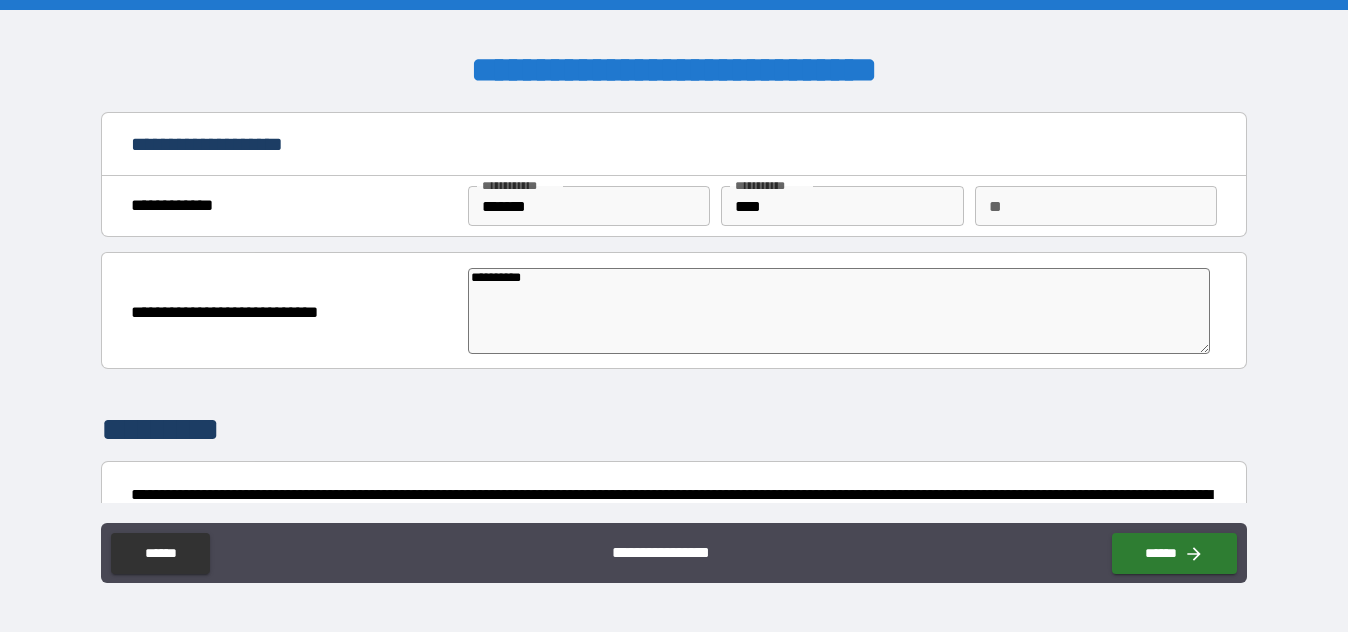 type on "*" 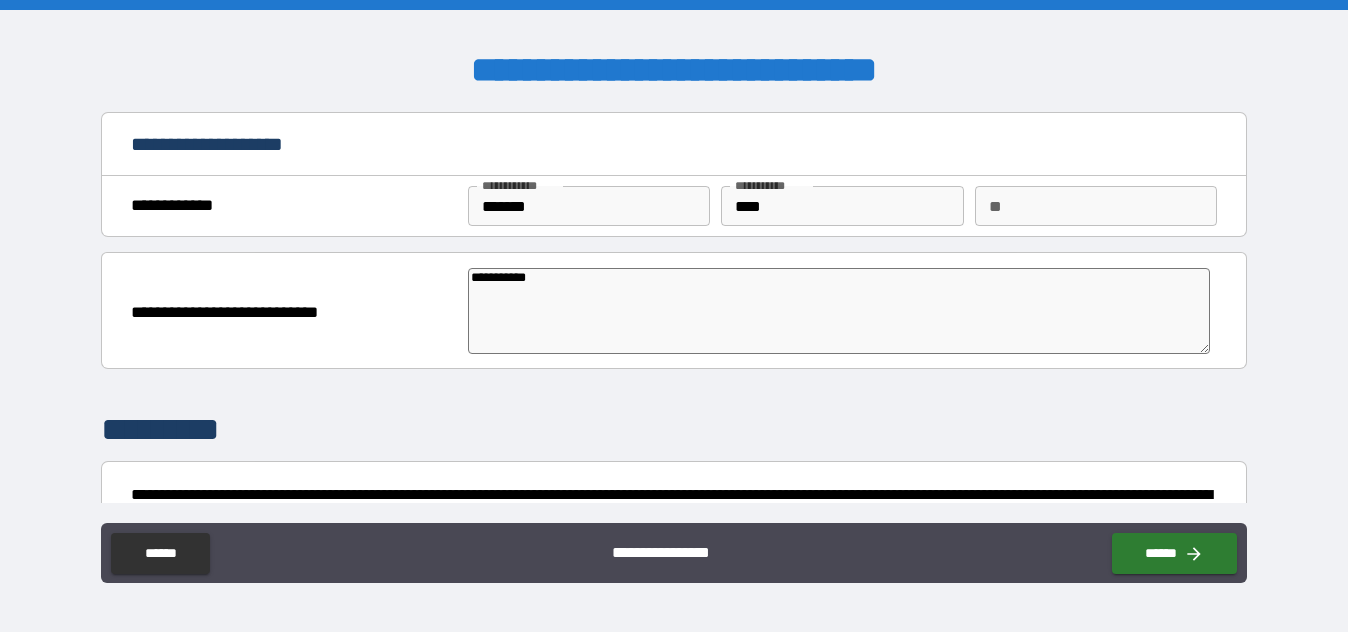 type on "*" 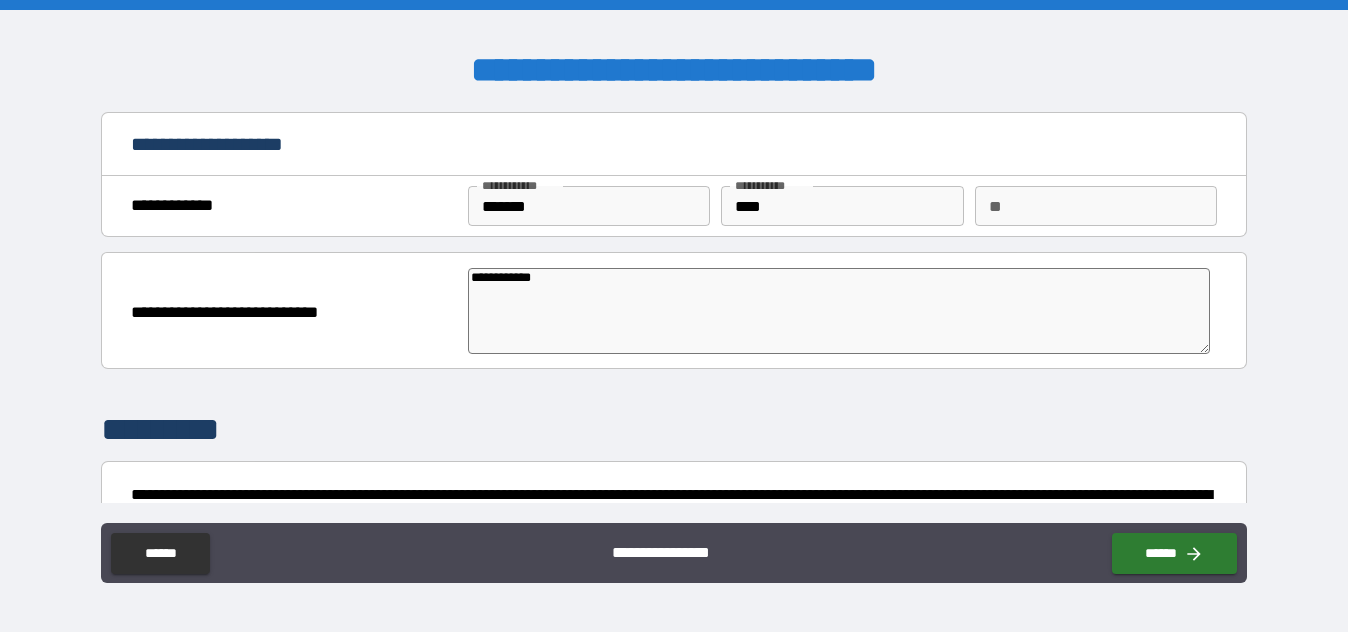 type on "**********" 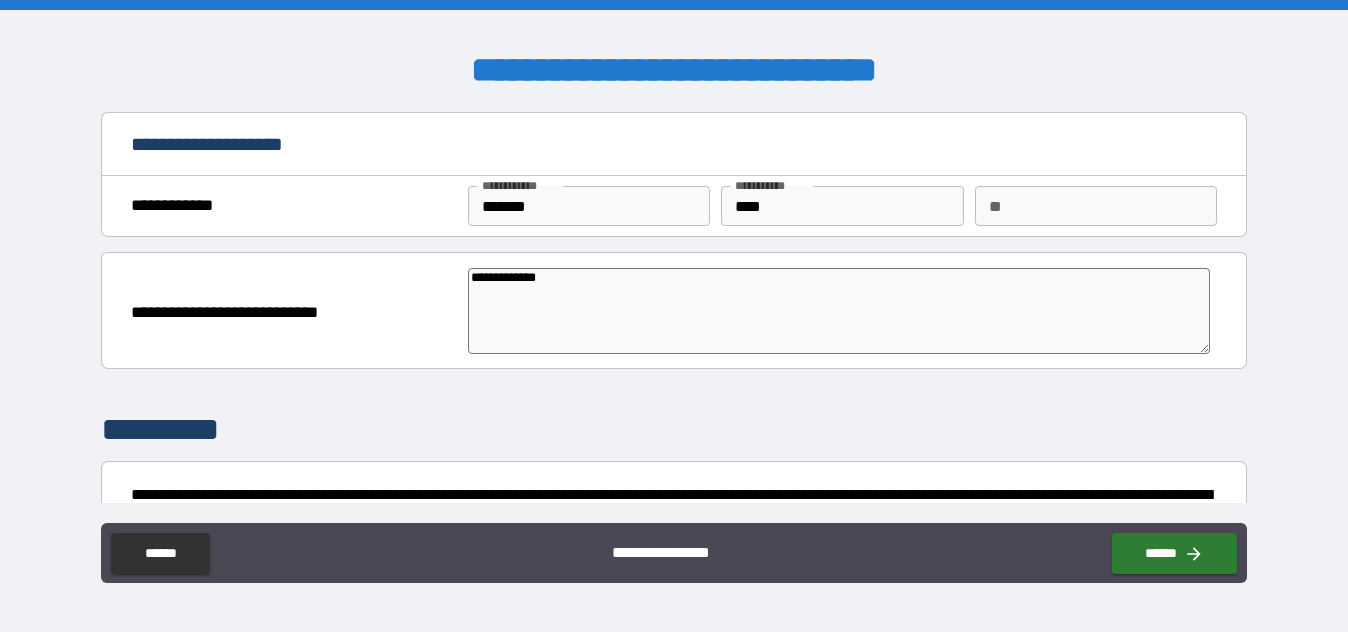 type on "*" 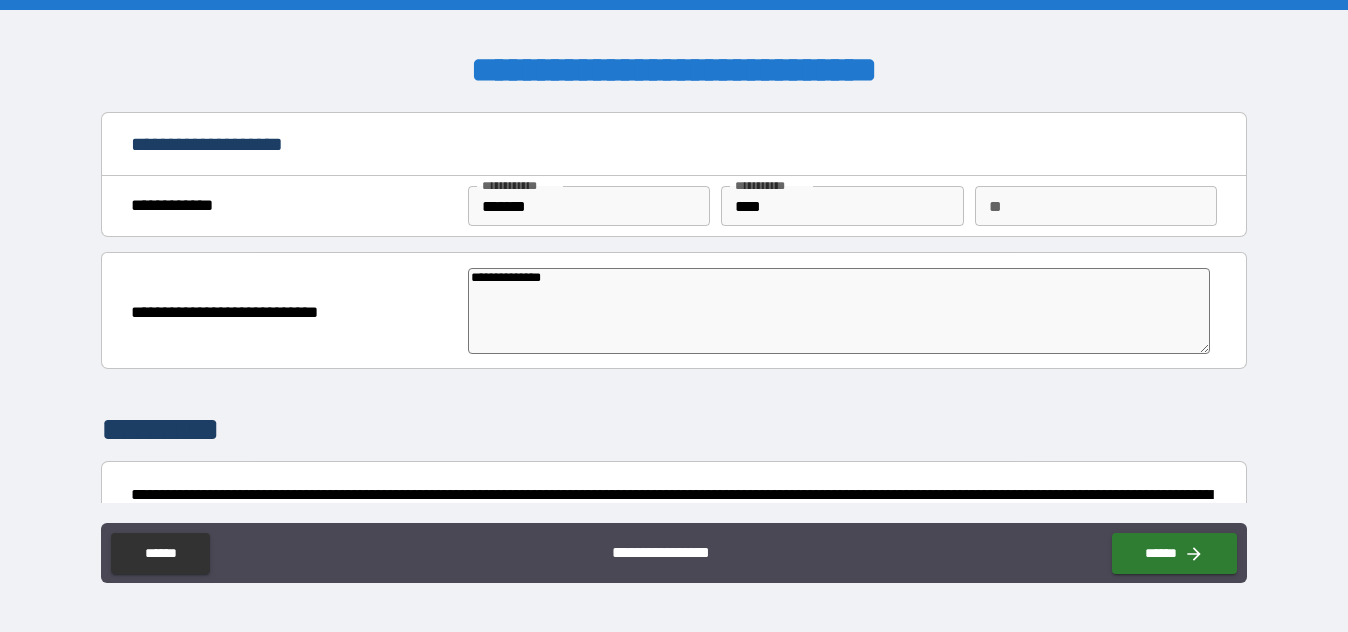type on "*" 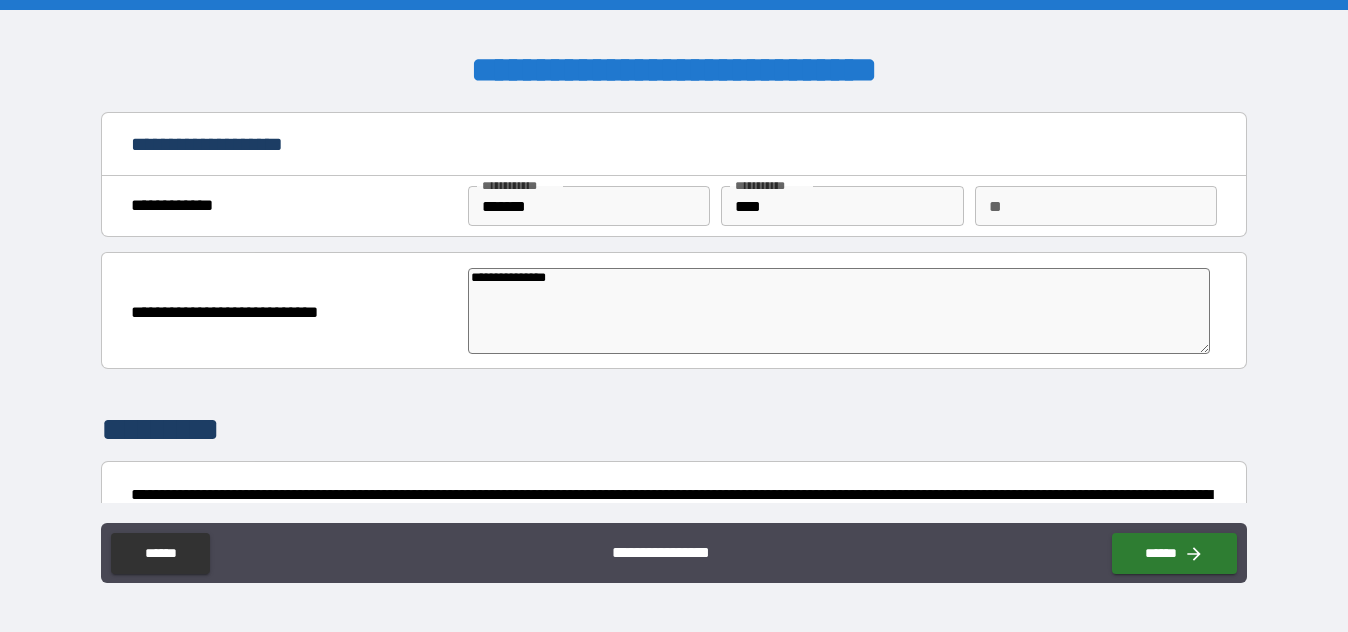 type on "*" 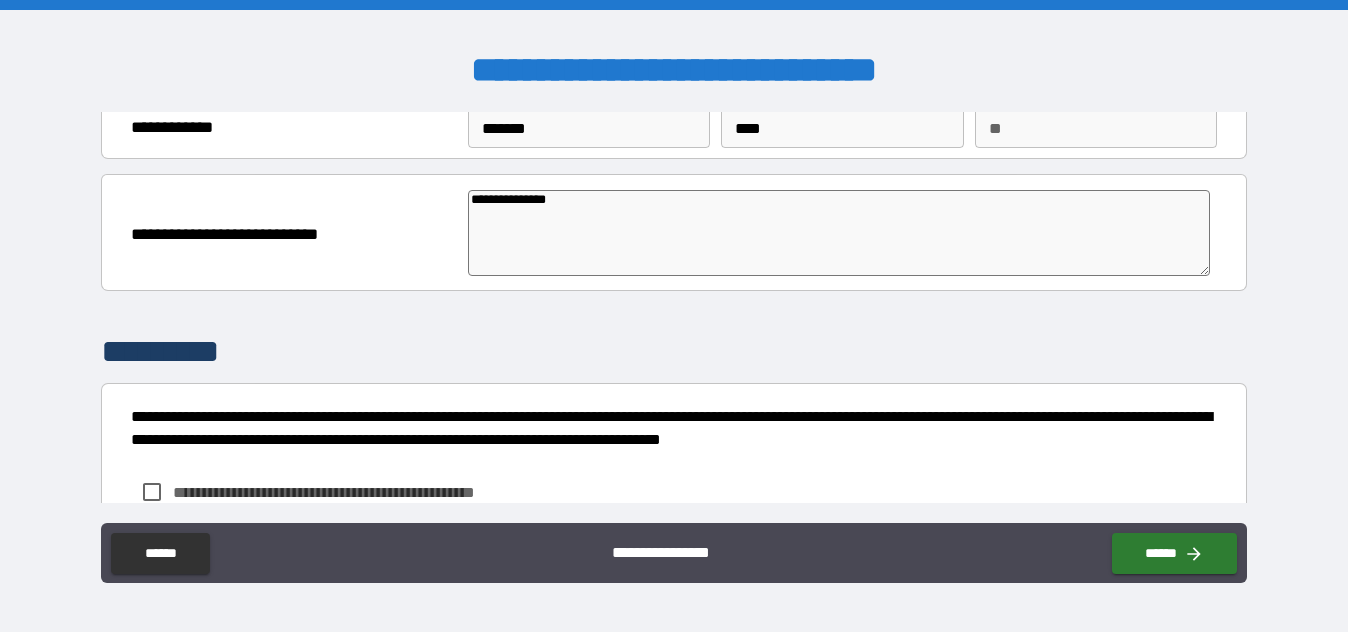 scroll, scrollTop: 200, scrollLeft: 0, axis: vertical 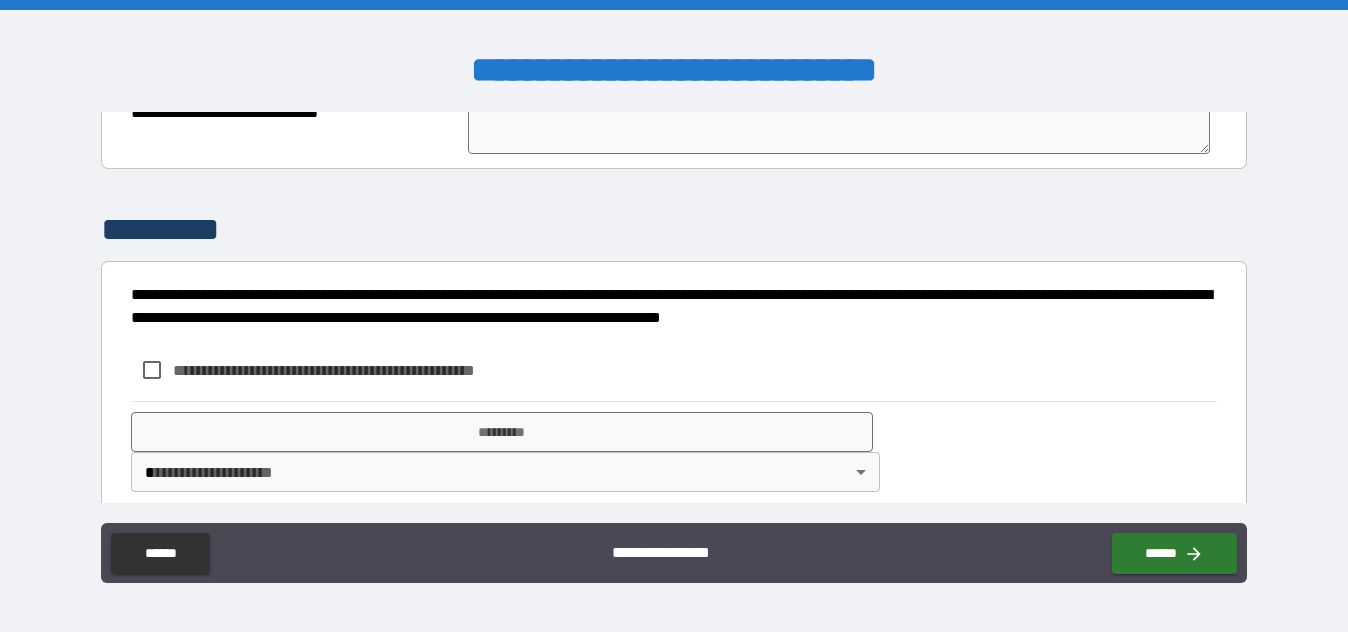 type on "**********" 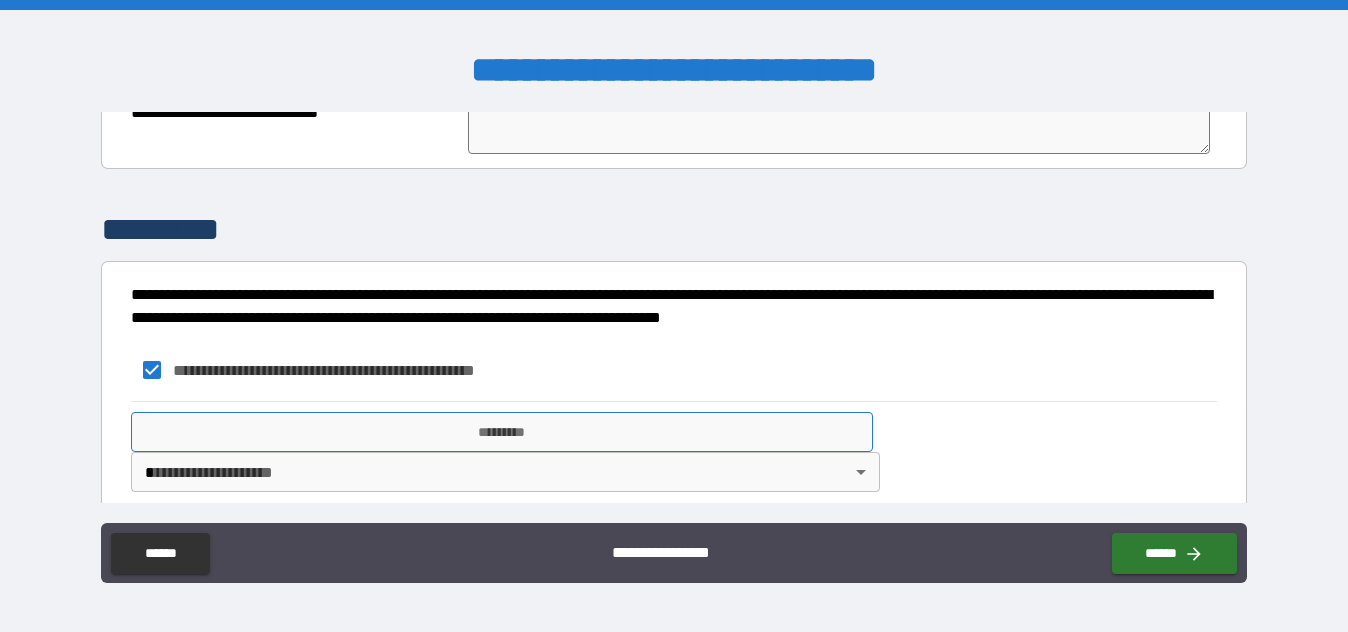 type on "*" 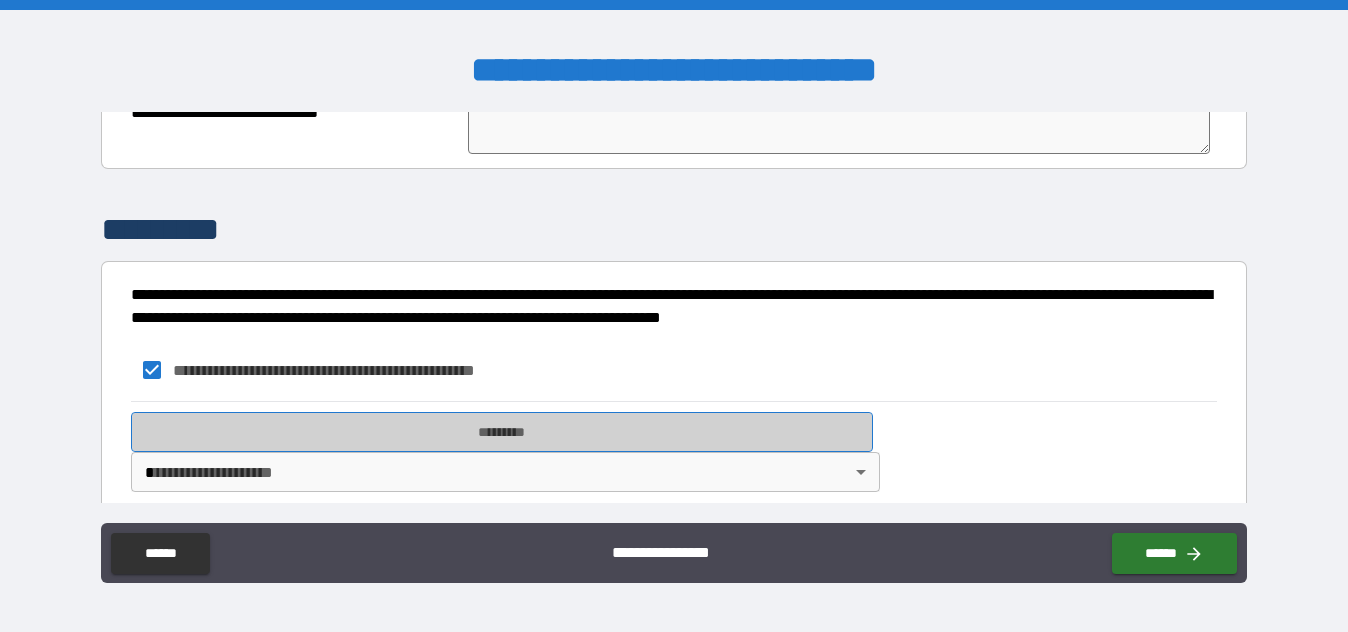 click on "*********" at bounding box center (502, 432) 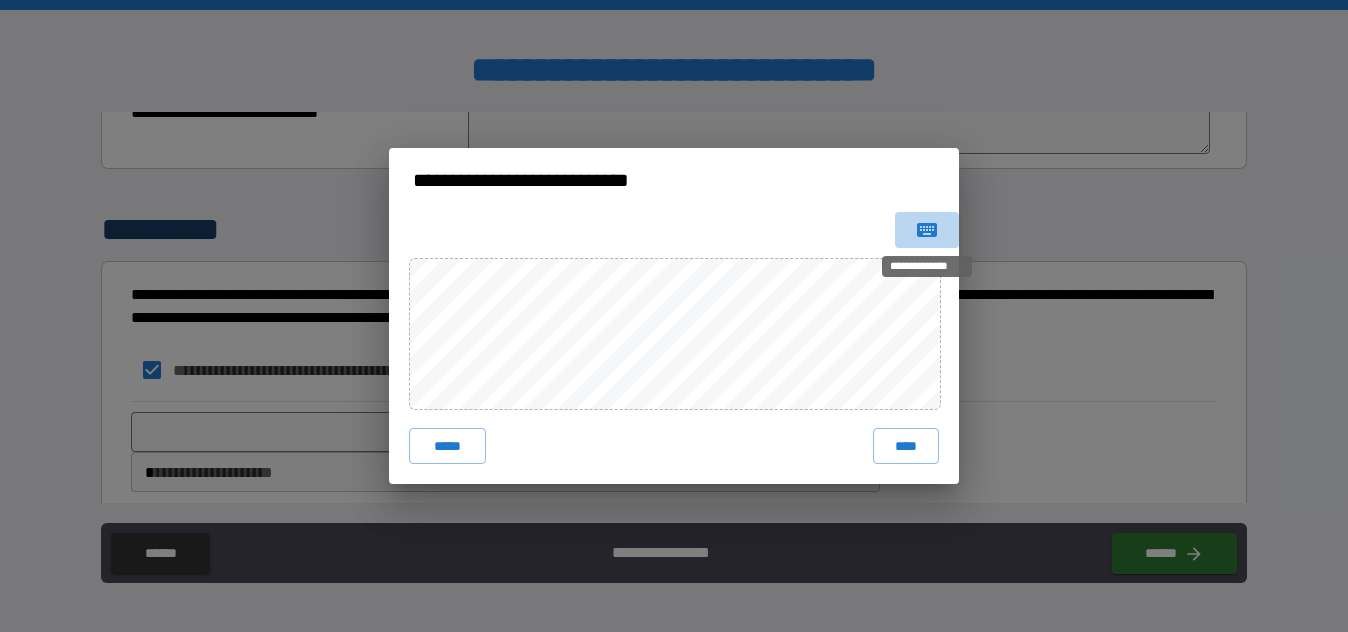 click 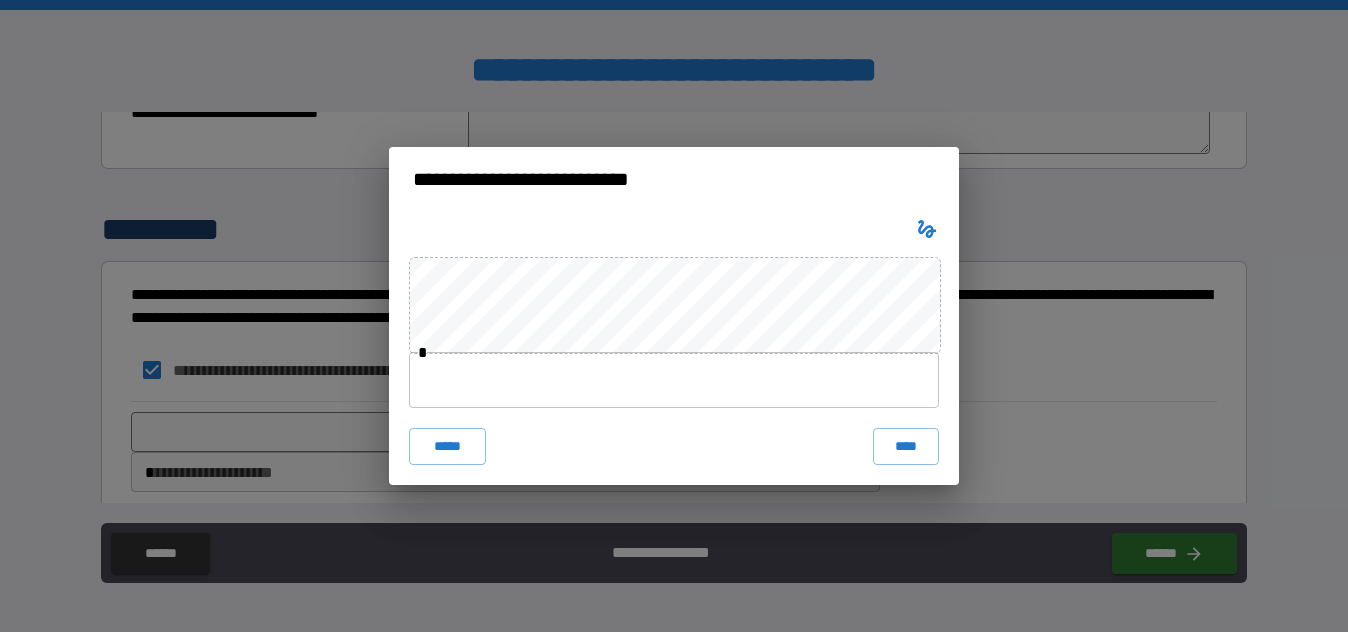 click at bounding box center (674, 380) 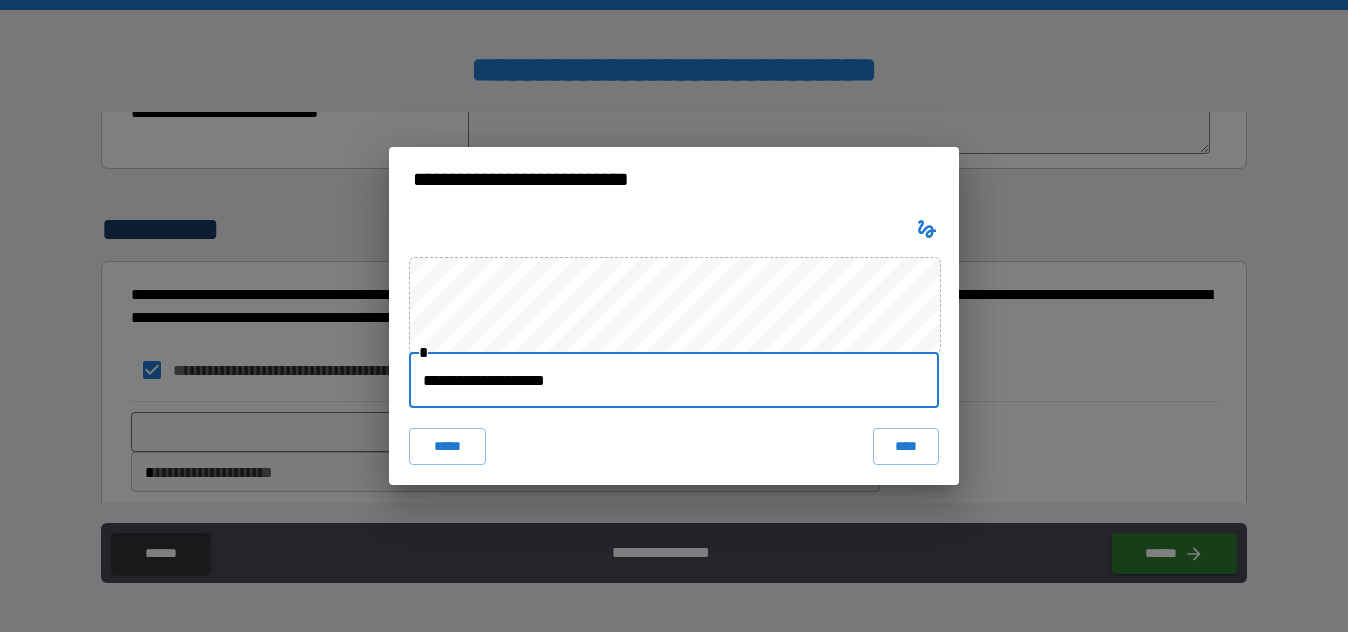 click on "**********" at bounding box center (674, 380) 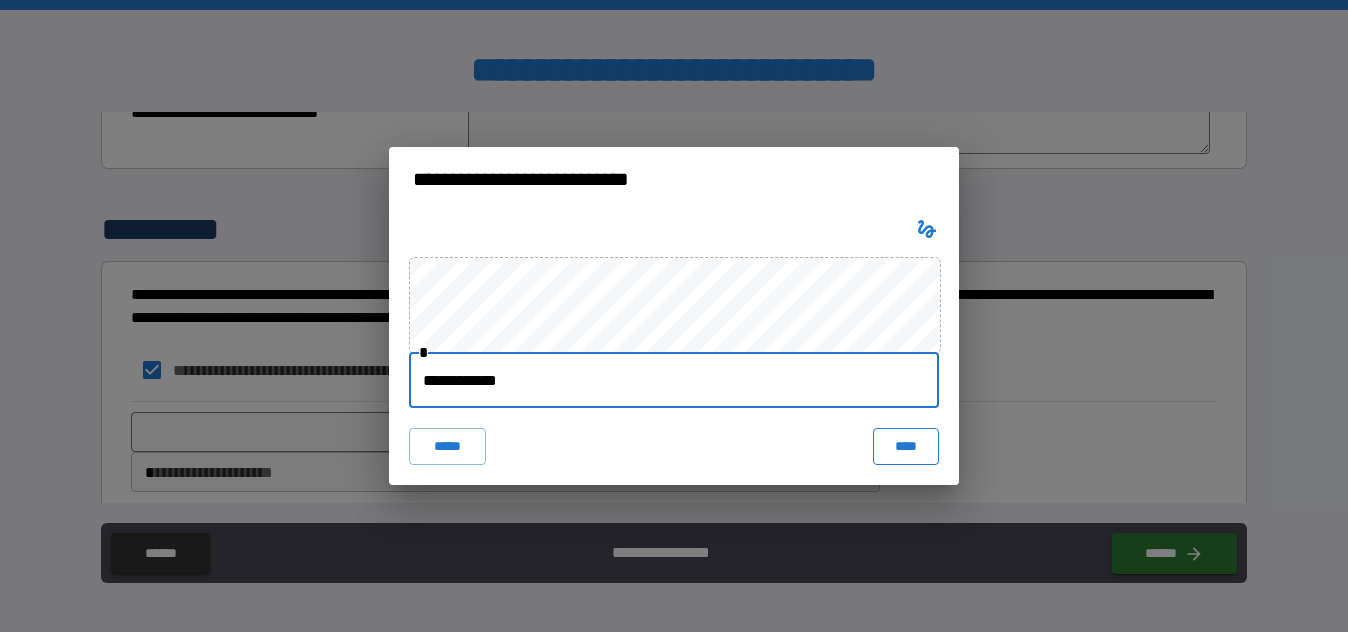 type on "**********" 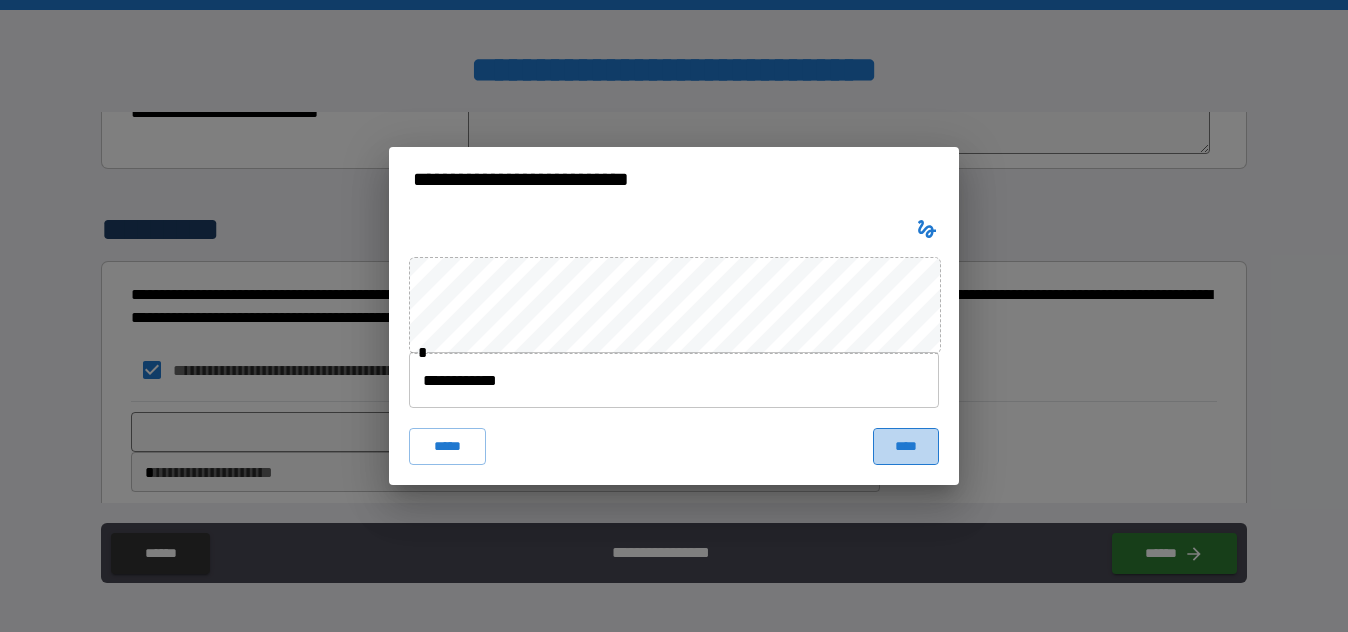 click on "****" at bounding box center (906, 446) 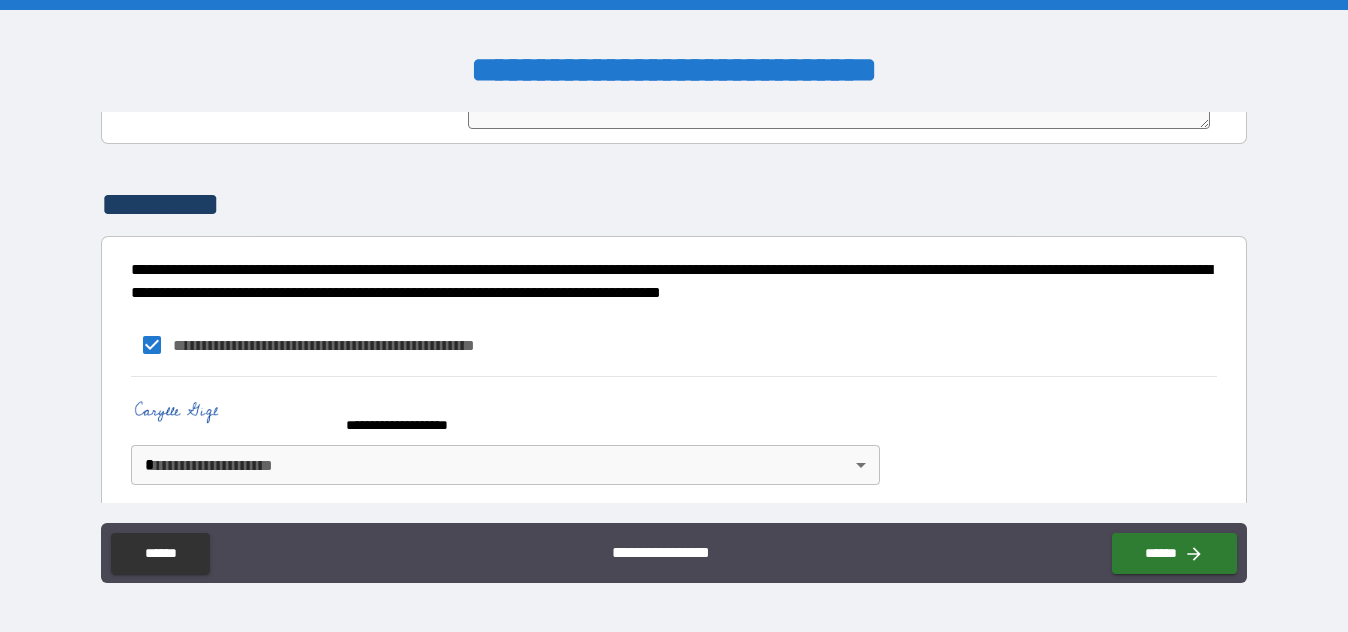 scroll, scrollTop: 238, scrollLeft: 0, axis: vertical 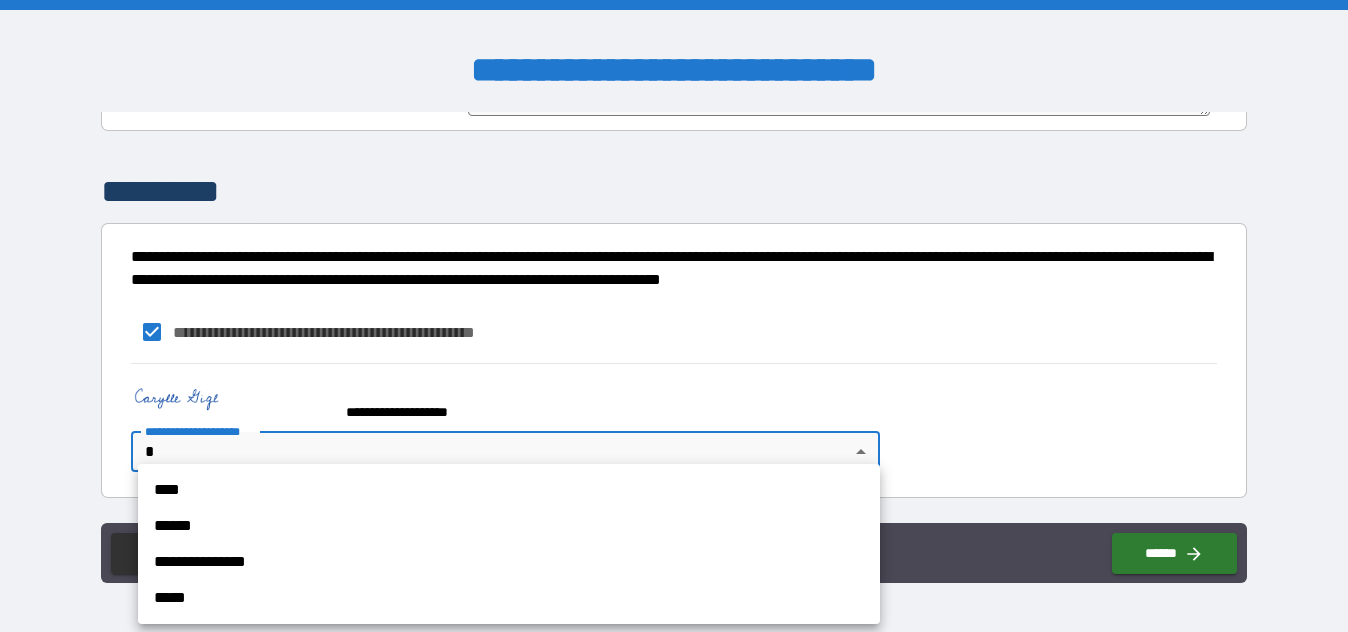 click on "**********" at bounding box center (674, 316) 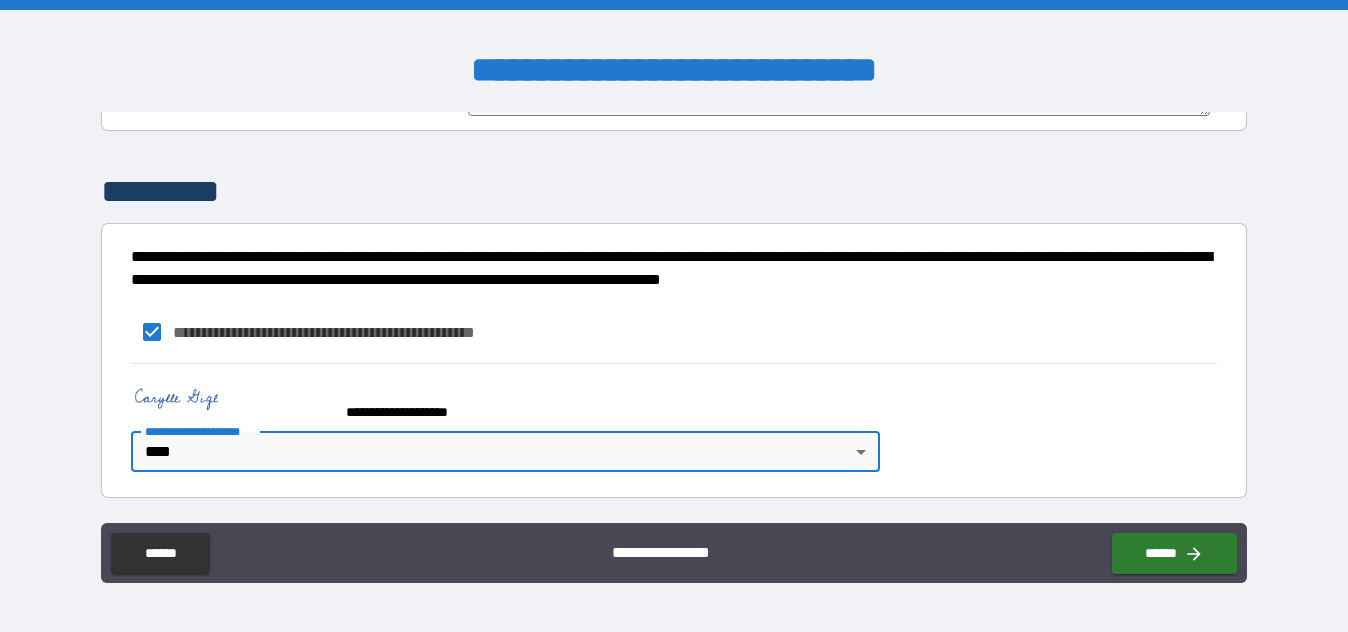 type on "*" 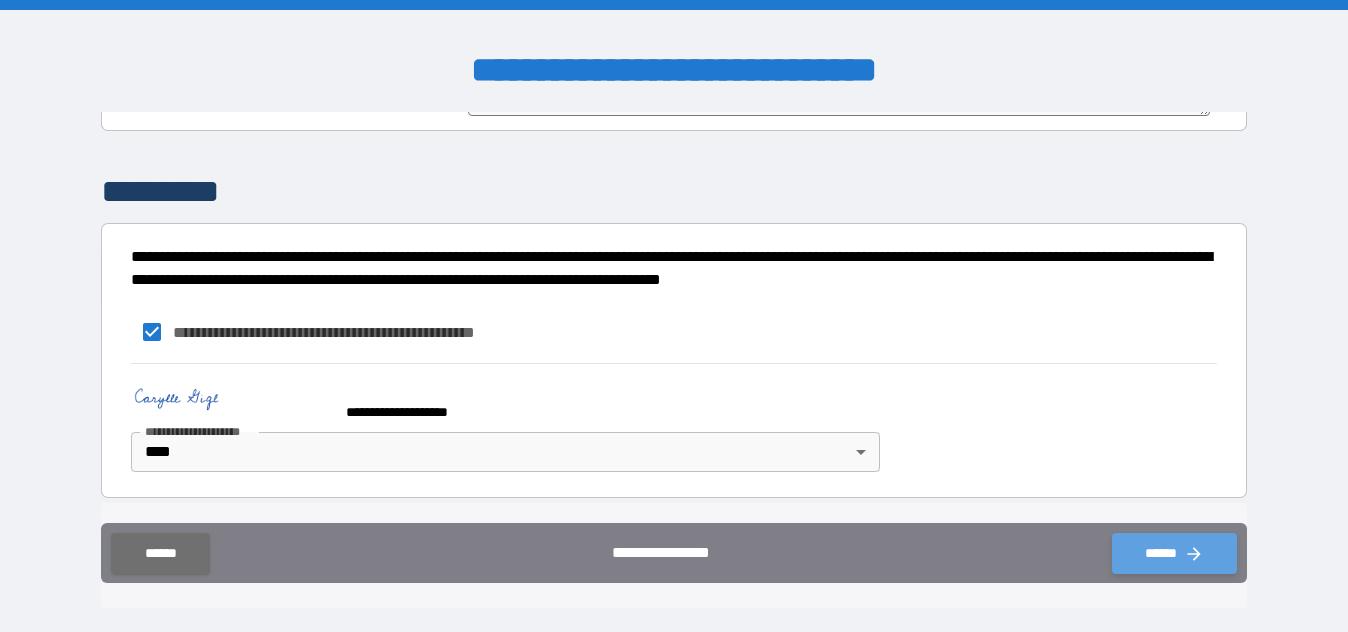 click 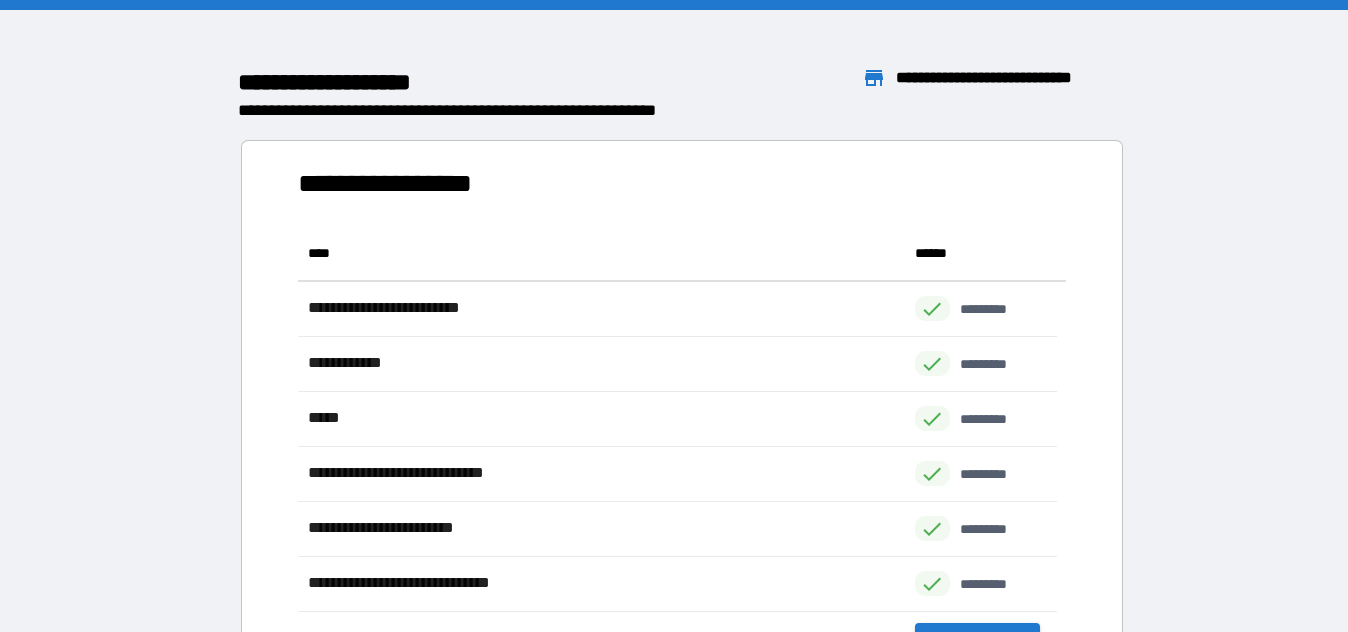 scroll, scrollTop: 16, scrollLeft: 16, axis: both 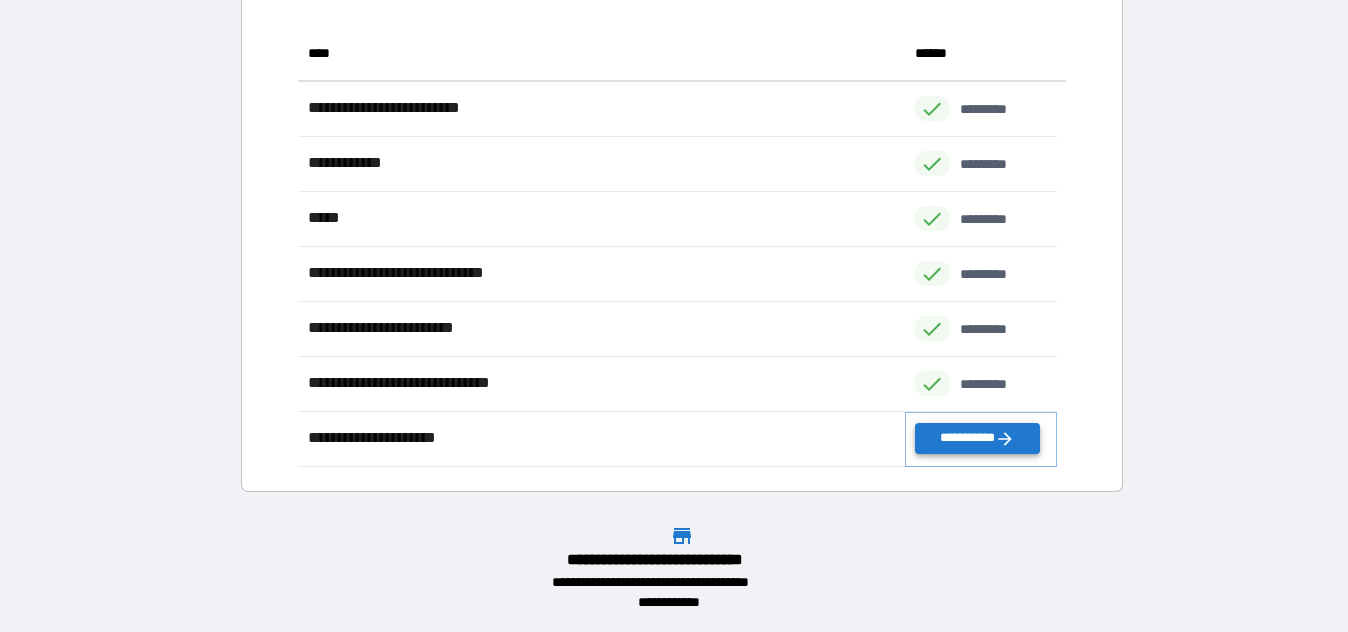 click on "**********" at bounding box center [977, 438] 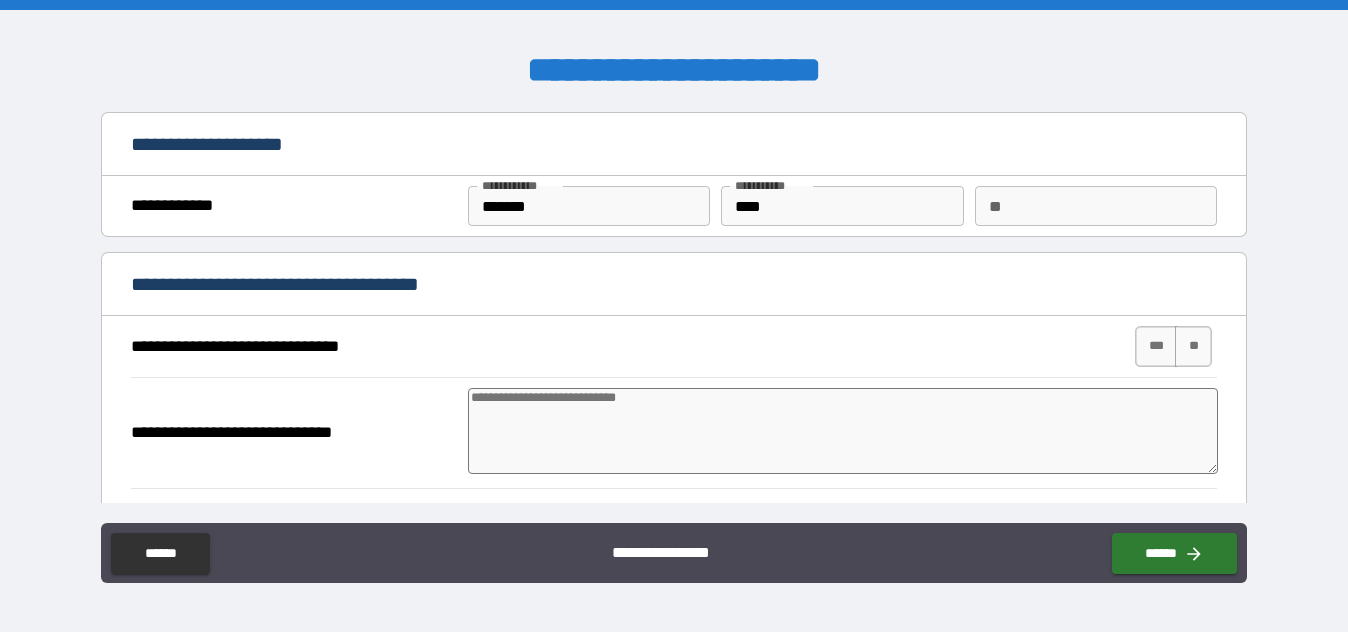 type on "*" 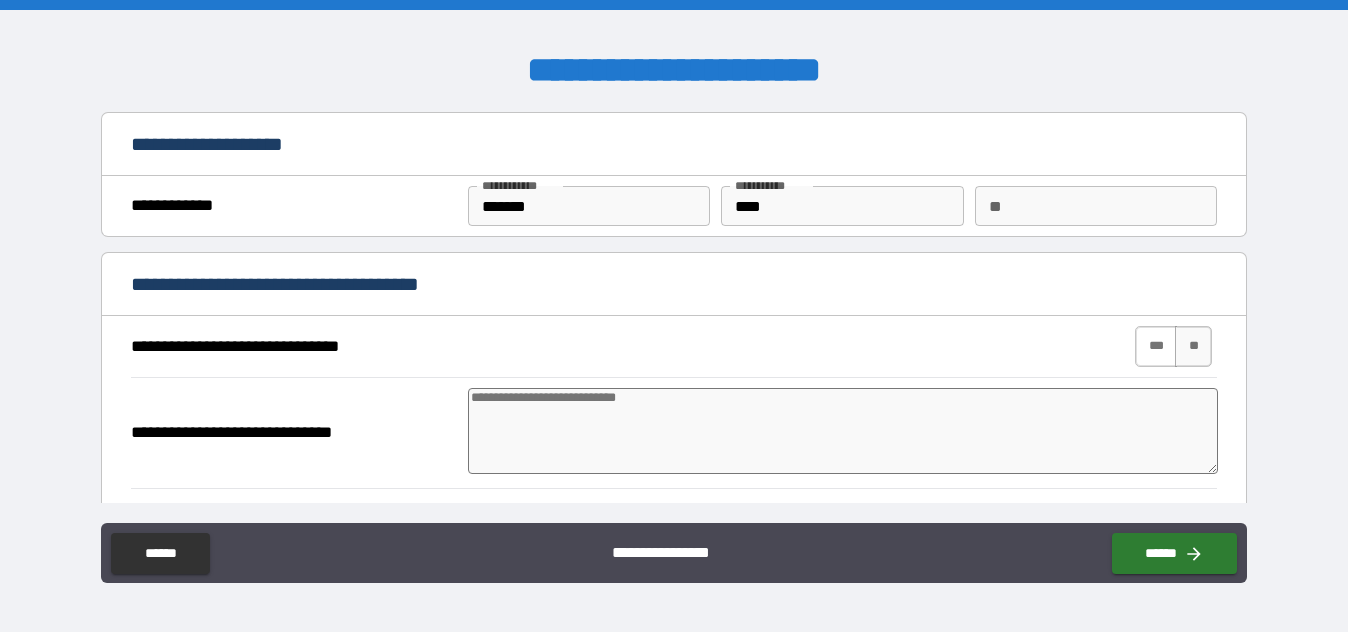 click on "***" at bounding box center [1156, 346] 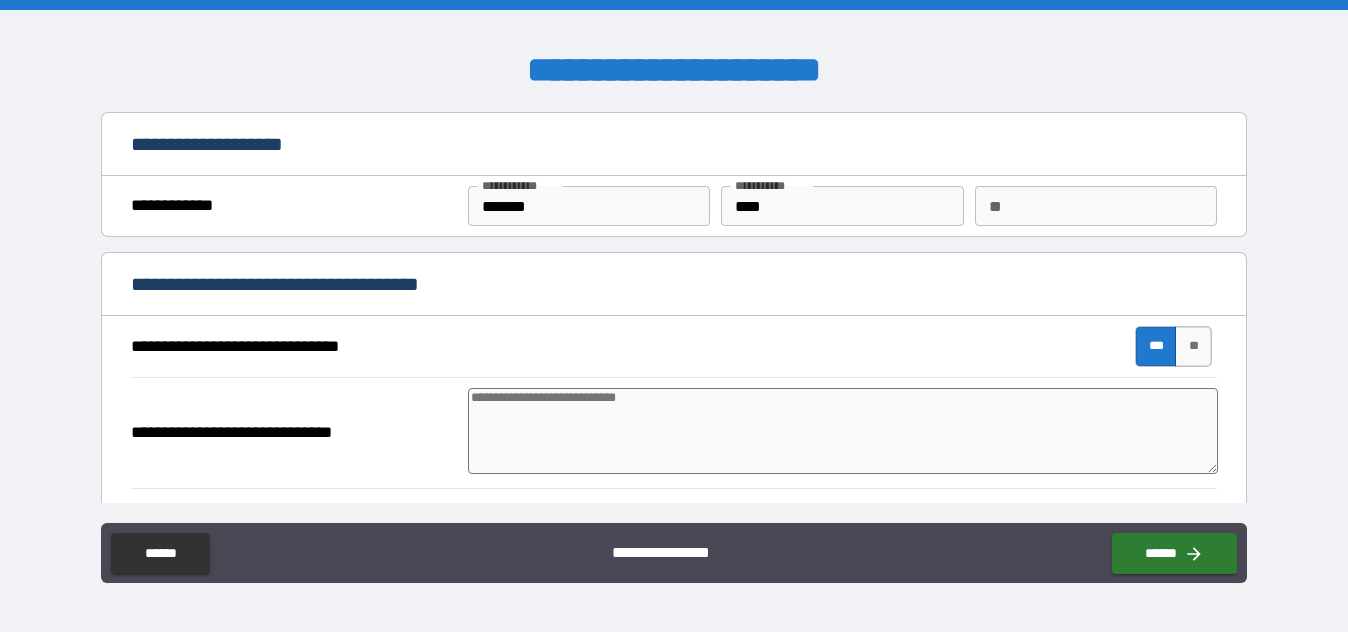 type on "*" 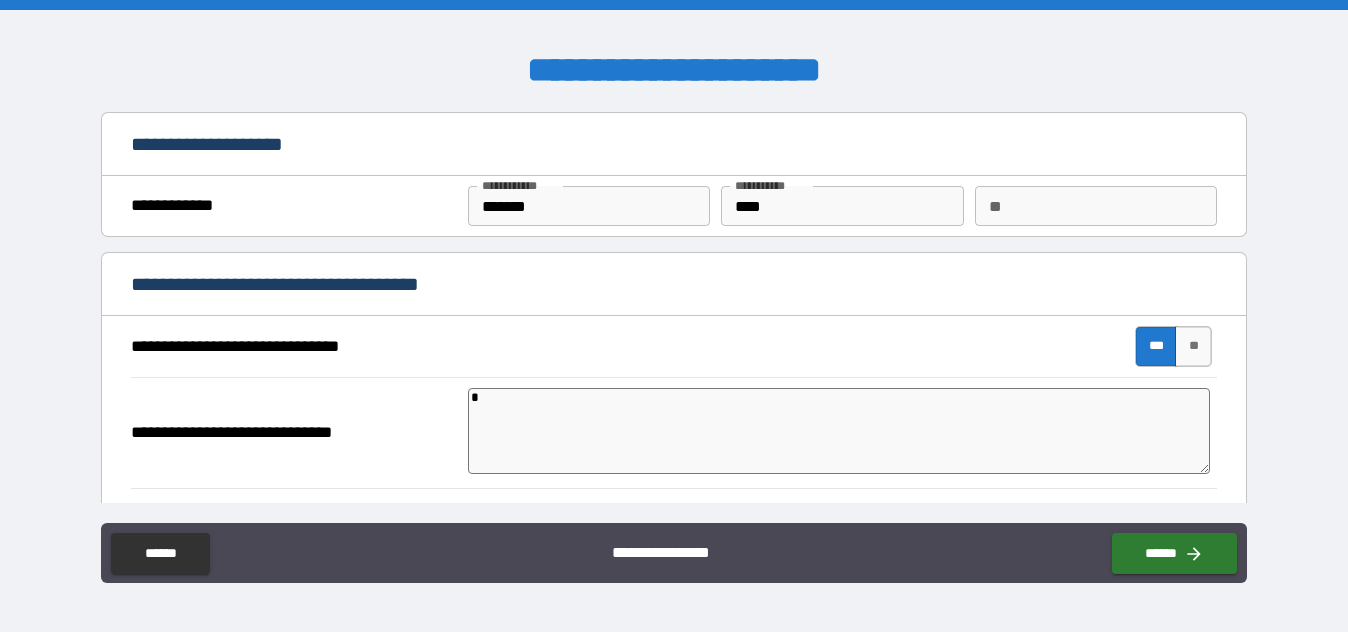 type on "*" 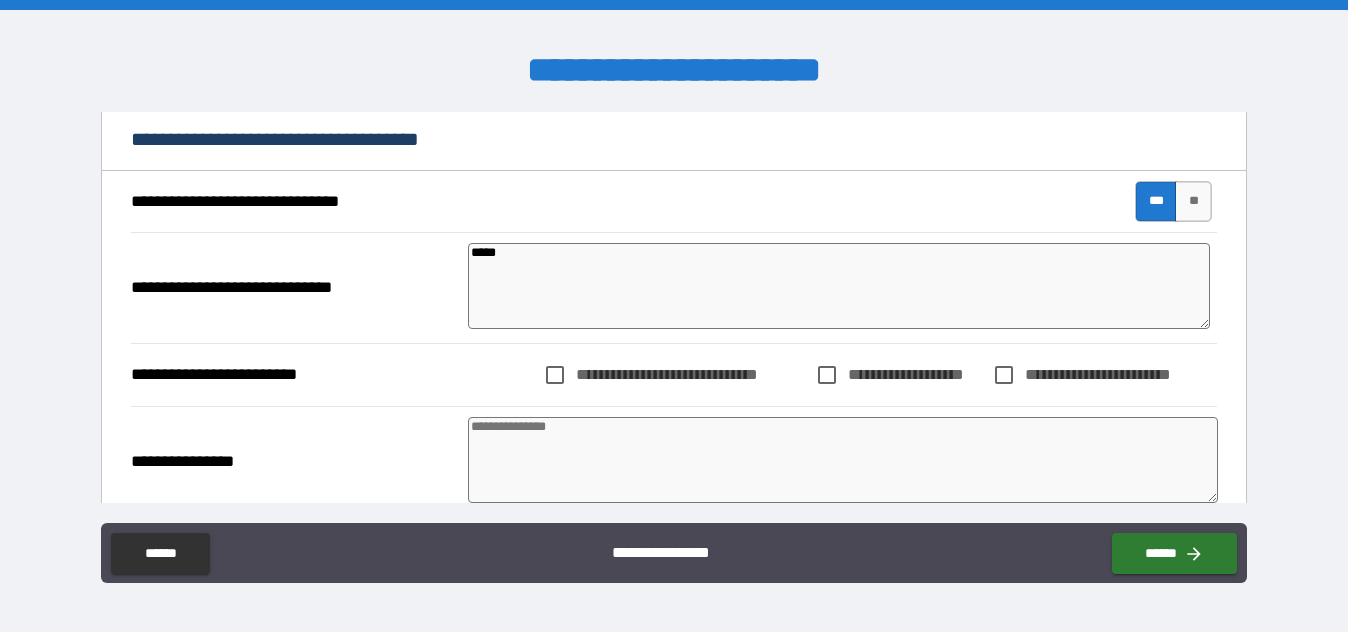 scroll, scrollTop: 300, scrollLeft: 0, axis: vertical 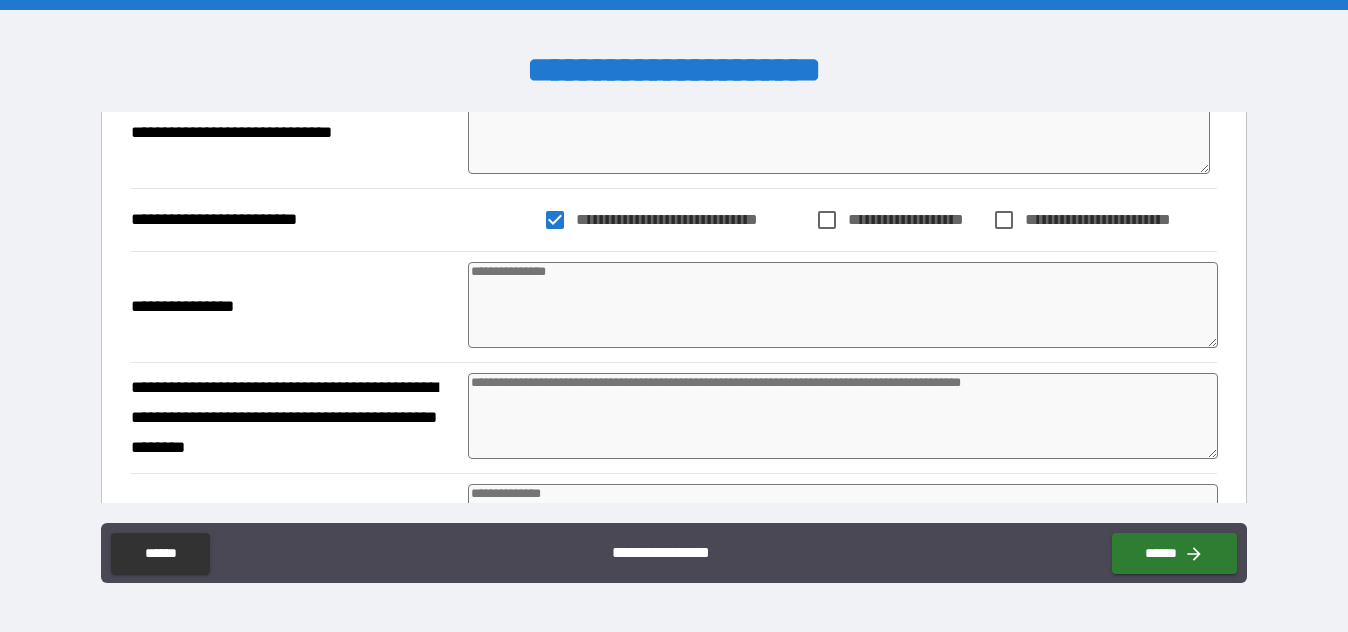 click at bounding box center (843, 305) 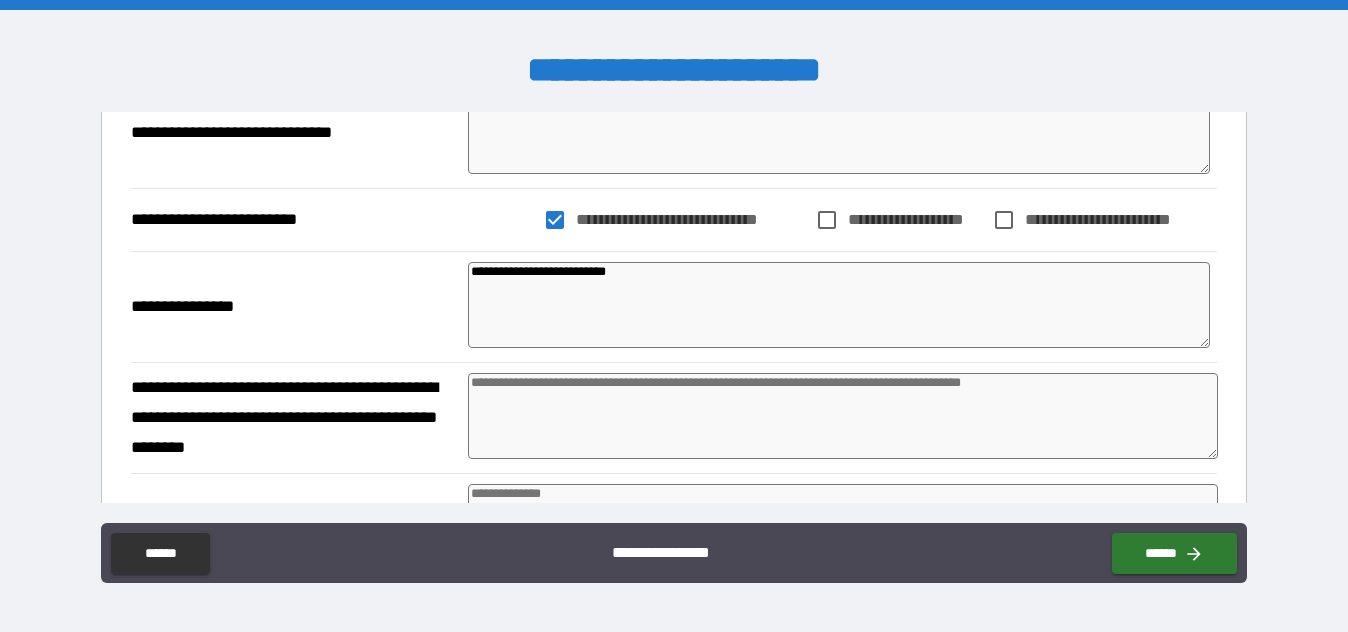 click at bounding box center (843, 416) 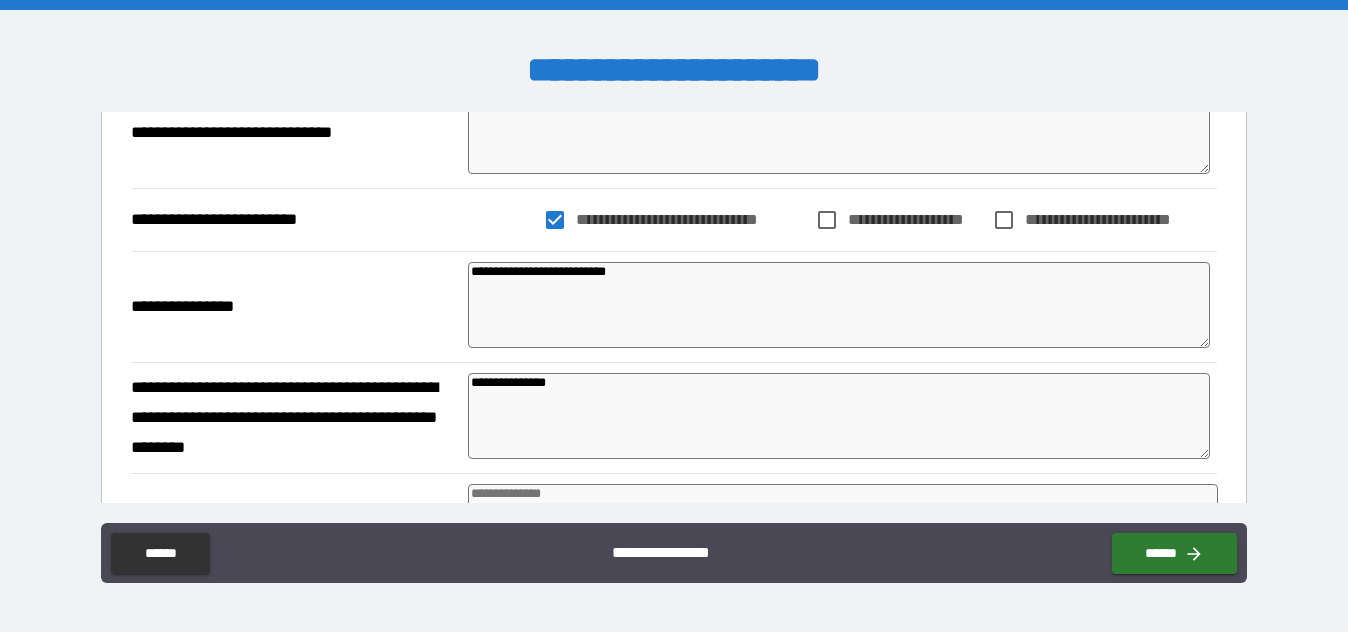 scroll, scrollTop: 400, scrollLeft: 0, axis: vertical 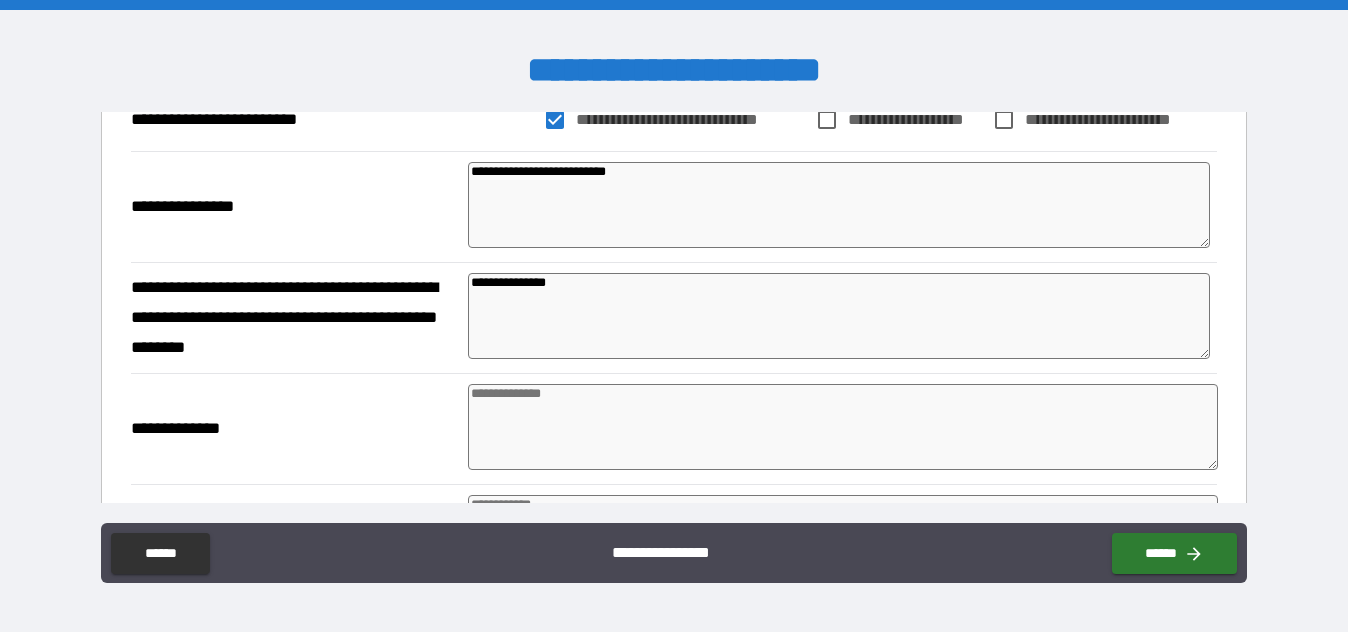 click at bounding box center (843, 427) 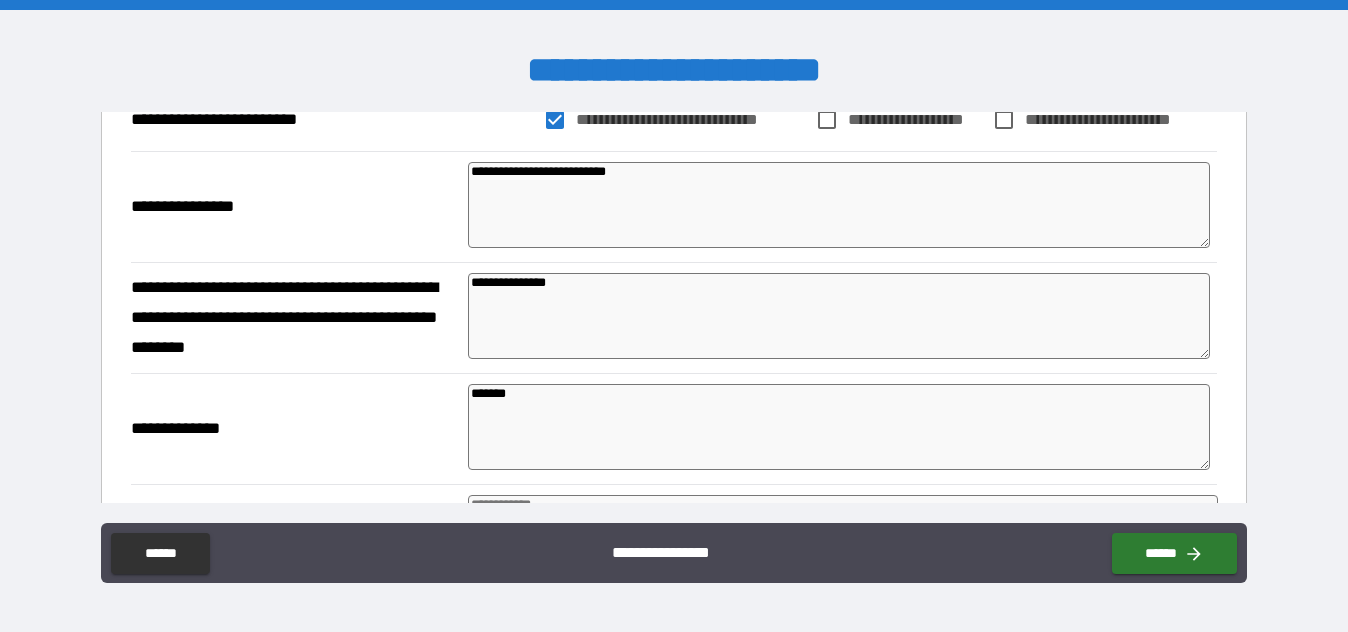 click on "*******" at bounding box center (839, 427) 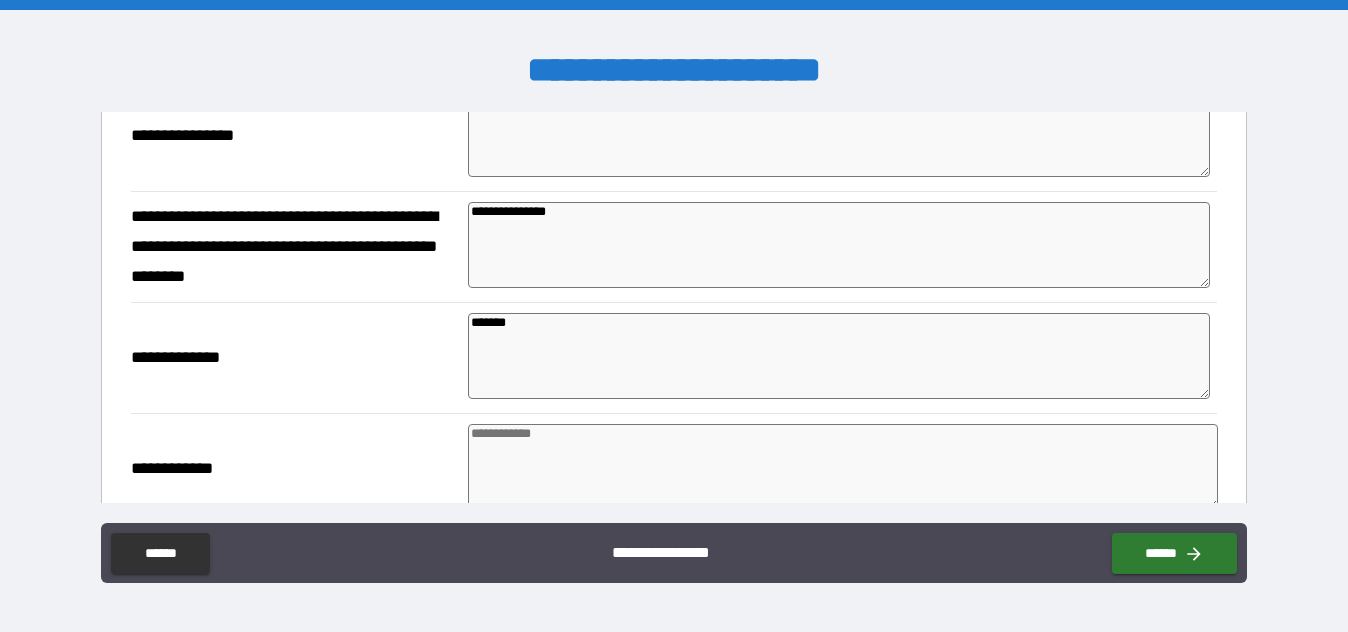 scroll, scrollTop: 500, scrollLeft: 0, axis: vertical 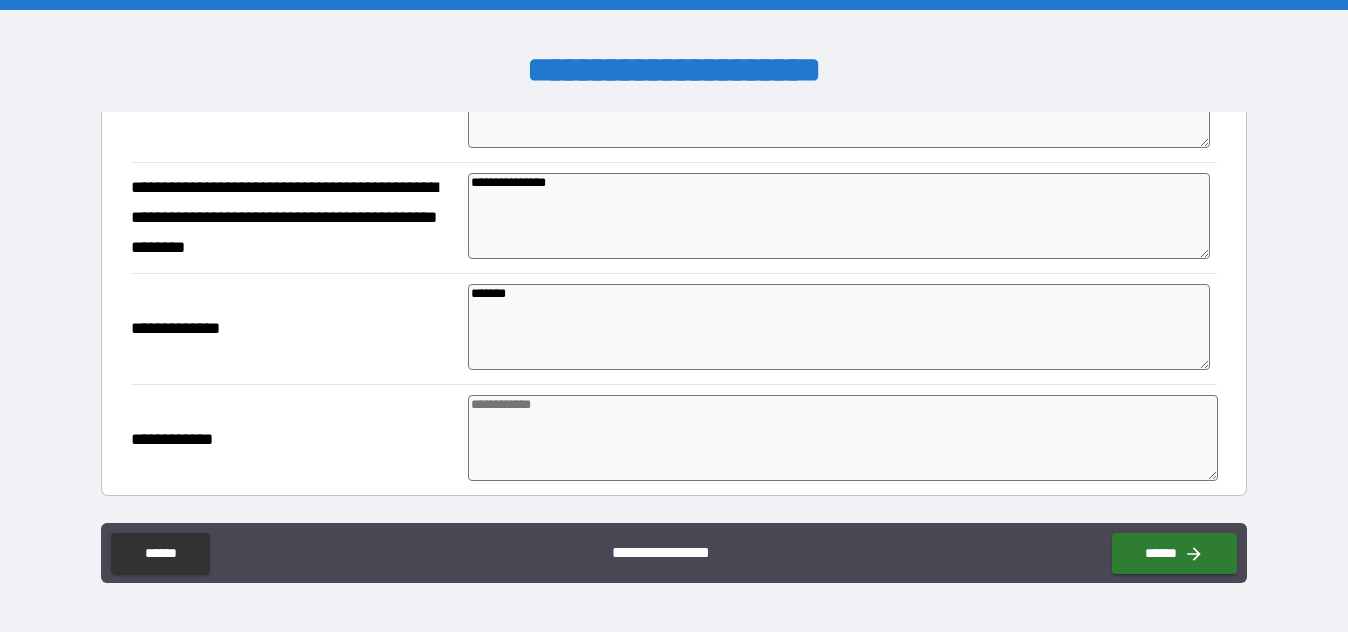 click at bounding box center (843, 438) 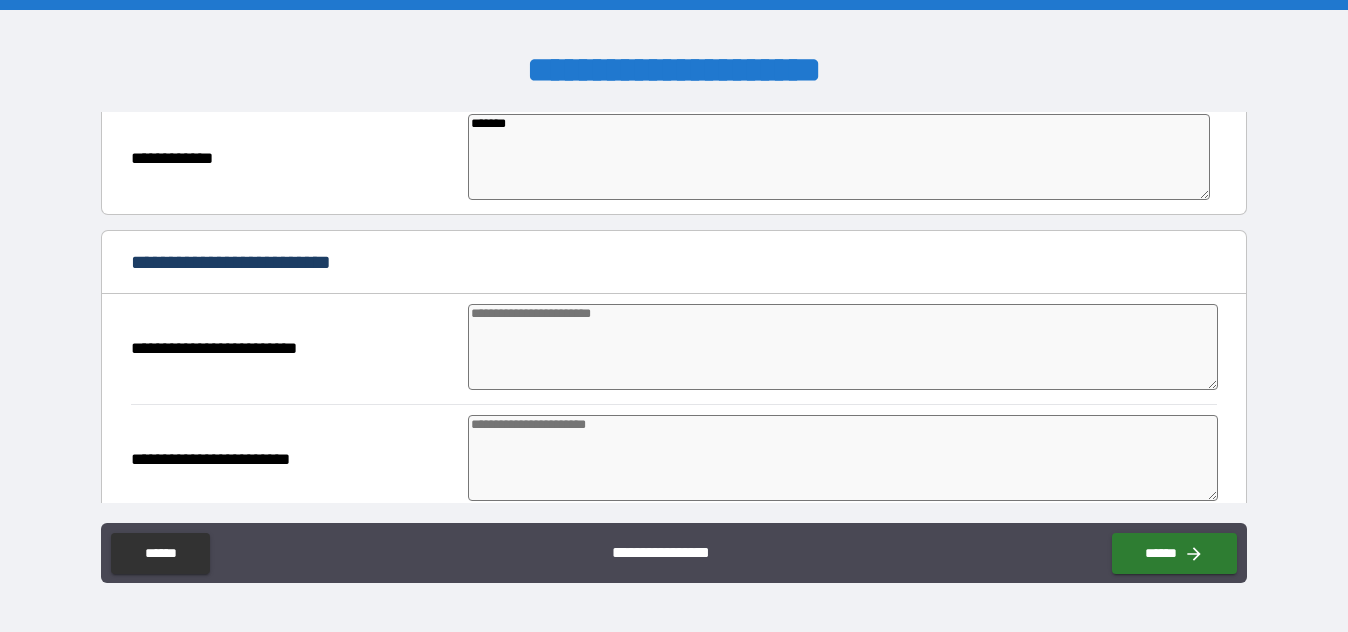 scroll, scrollTop: 800, scrollLeft: 0, axis: vertical 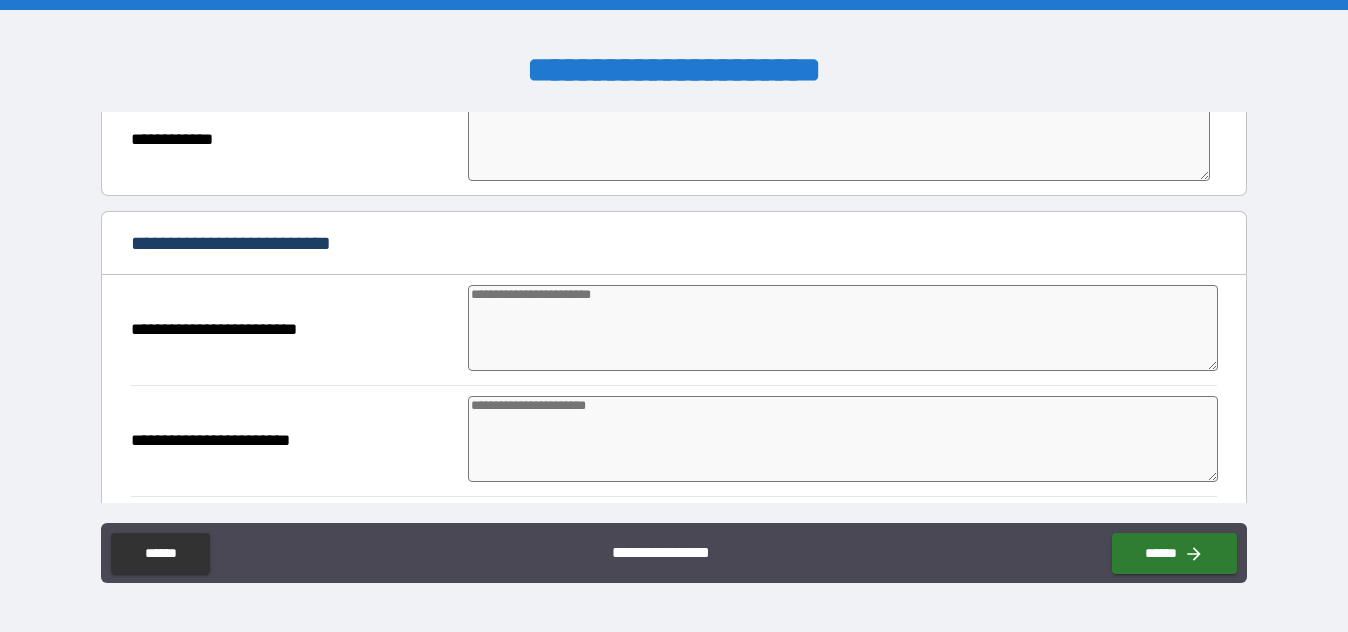 click at bounding box center (843, 328) 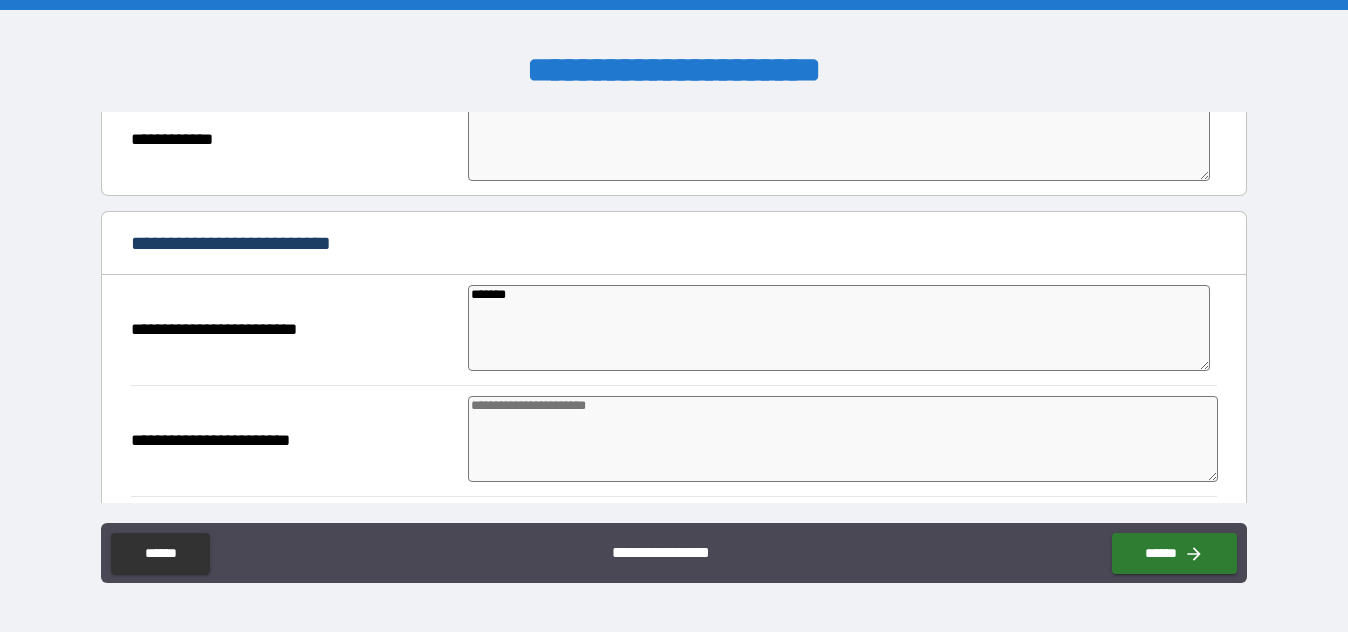 click at bounding box center [843, 439] 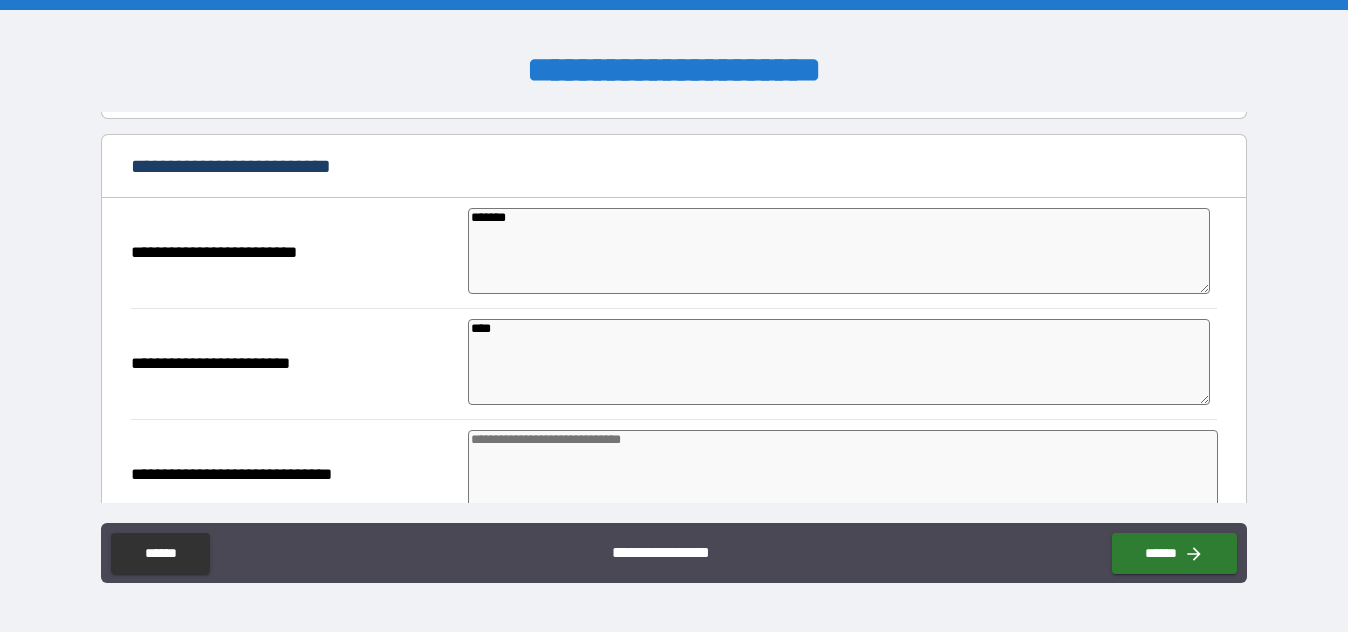 scroll, scrollTop: 1000, scrollLeft: 0, axis: vertical 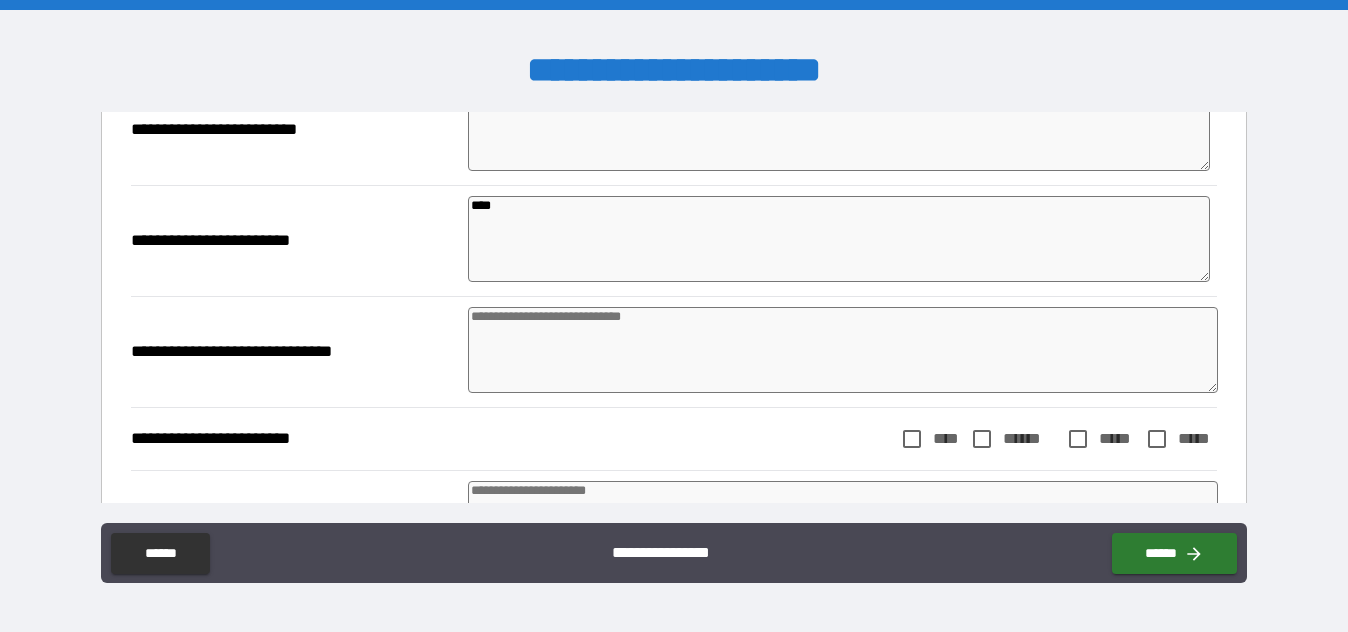 click at bounding box center (843, 350) 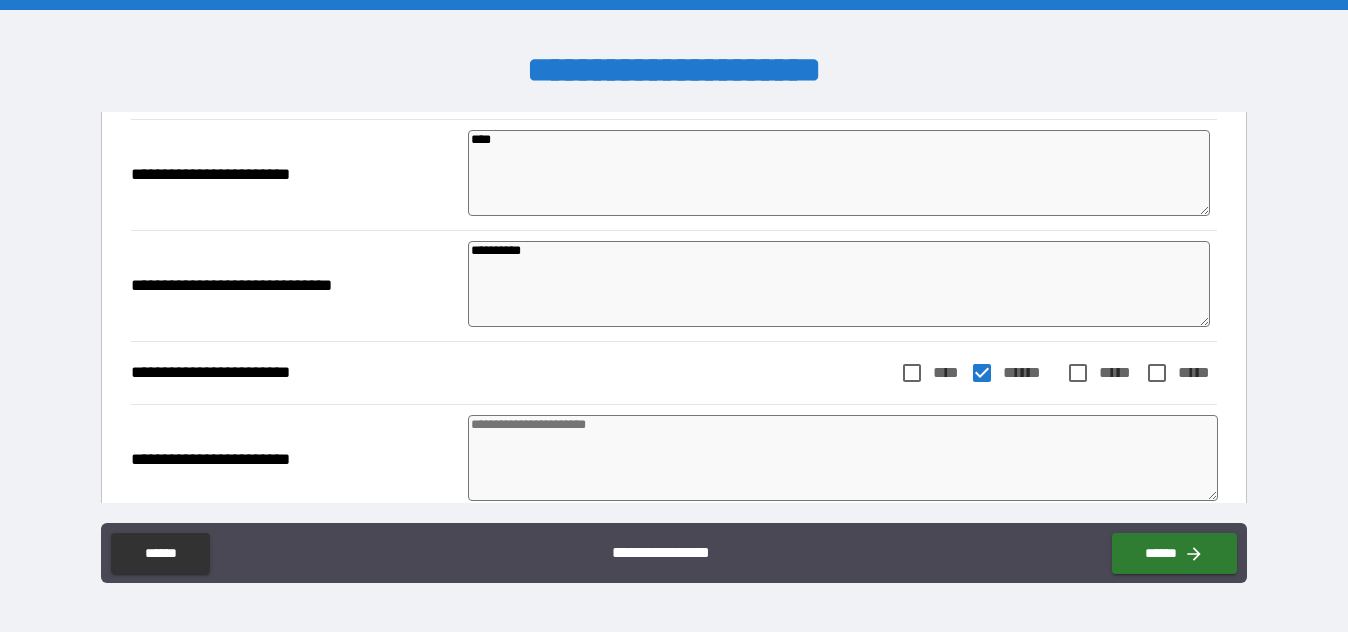 scroll, scrollTop: 1100, scrollLeft: 0, axis: vertical 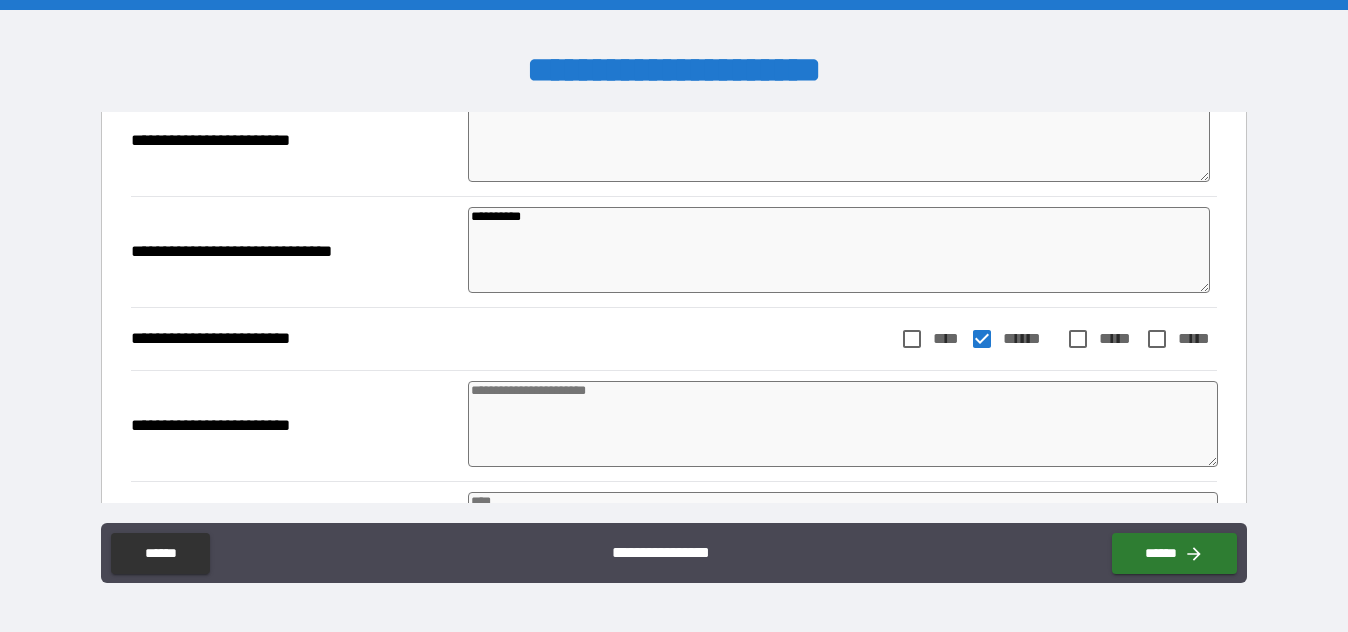 click at bounding box center (843, 424) 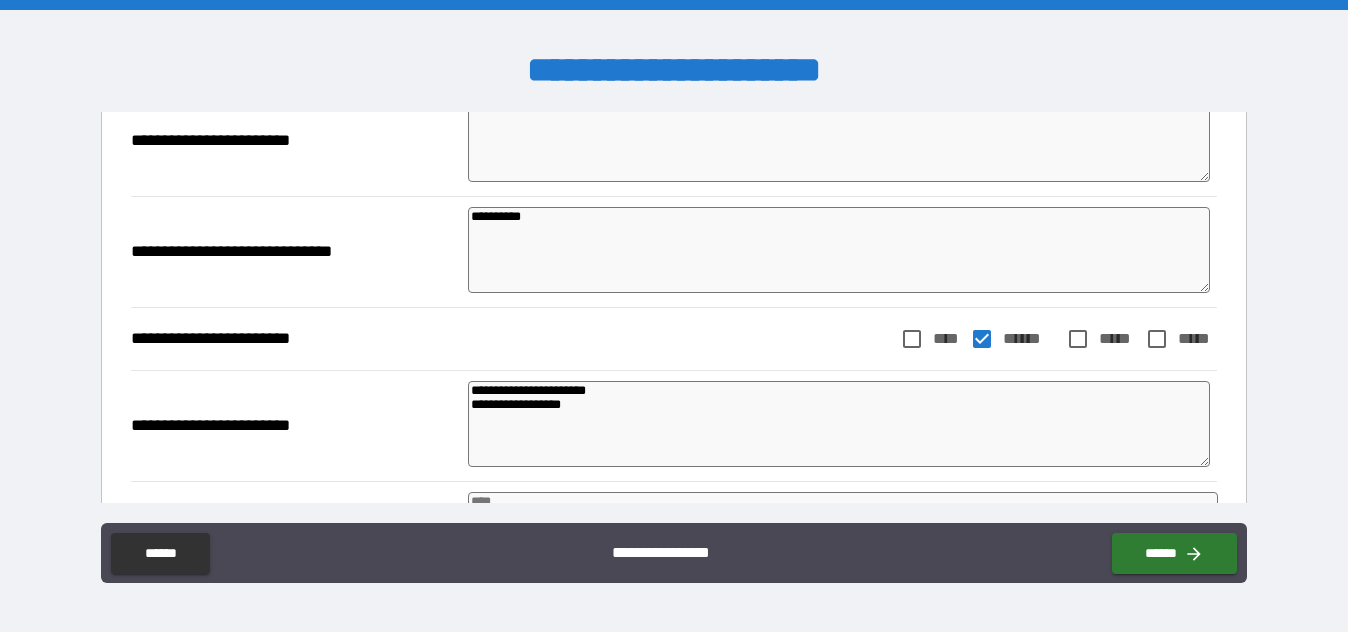 scroll, scrollTop: 1200, scrollLeft: 0, axis: vertical 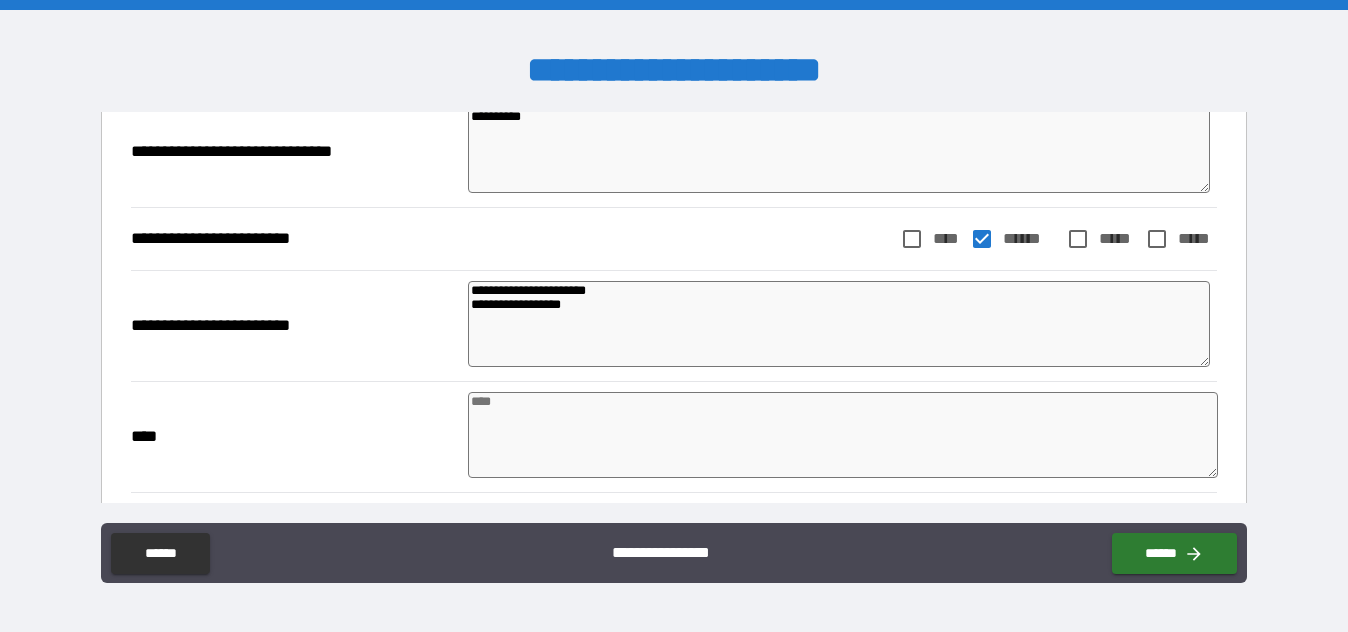 click at bounding box center [843, 435] 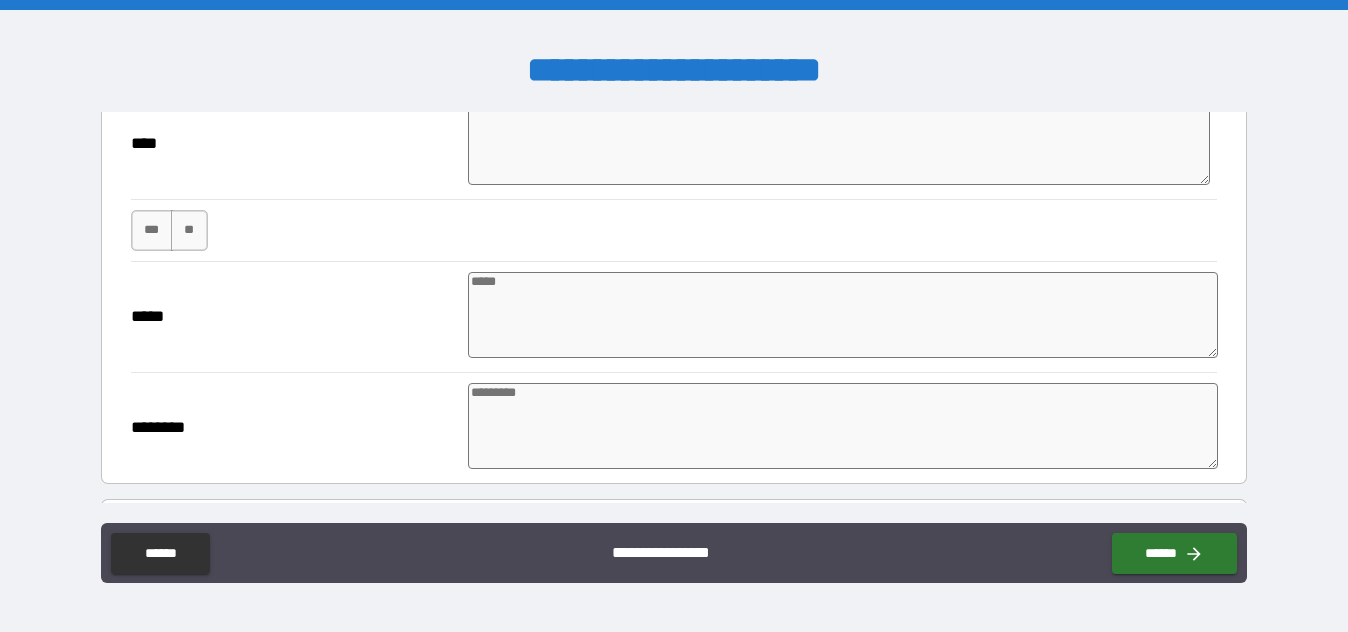 scroll, scrollTop: 1500, scrollLeft: 0, axis: vertical 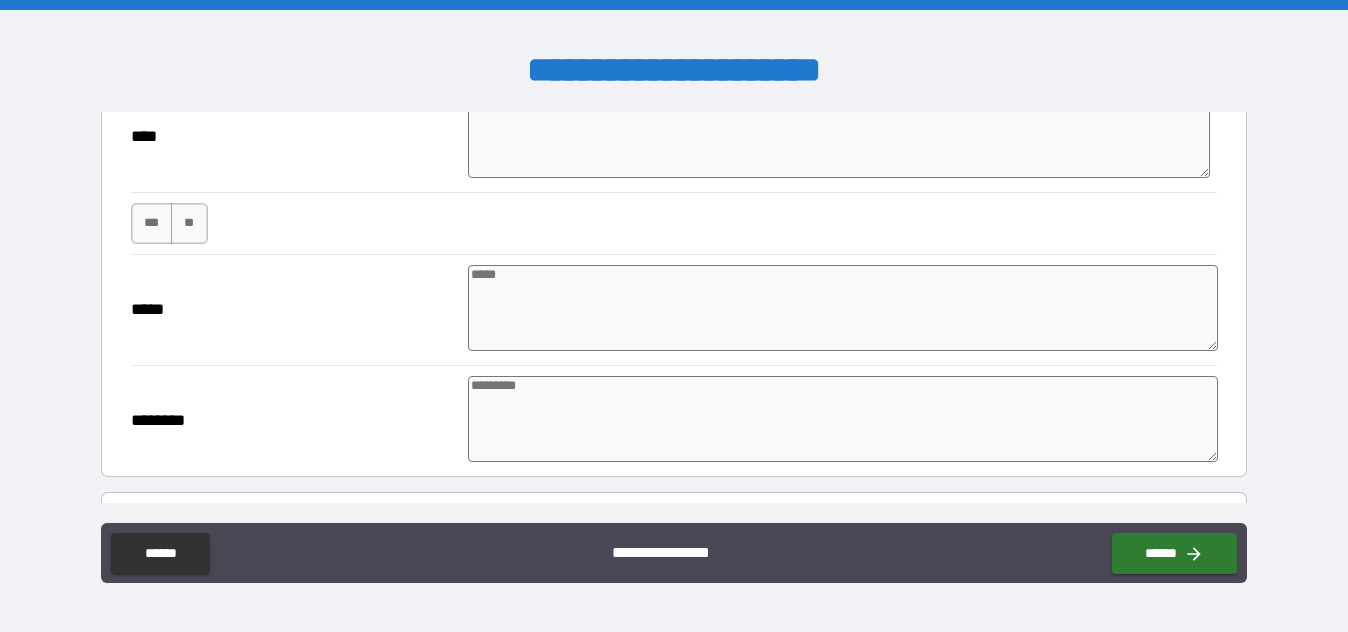 click at bounding box center (843, 308) 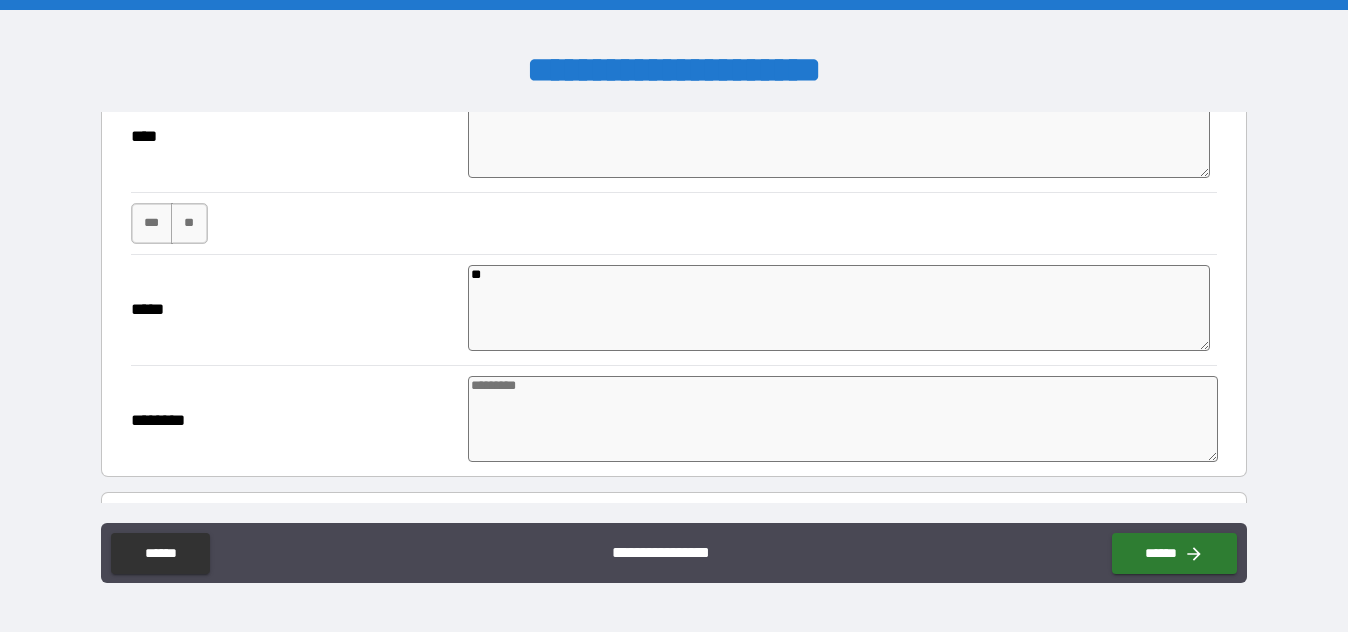 click at bounding box center (843, 419) 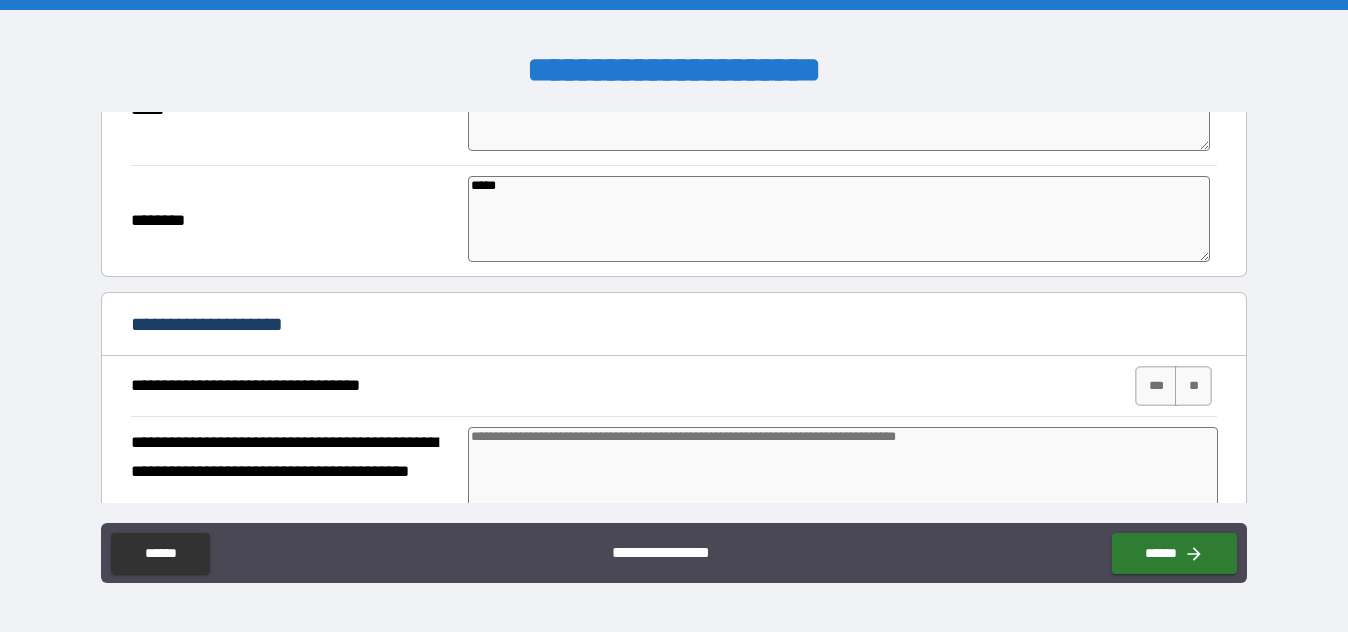scroll, scrollTop: 1800, scrollLeft: 0, axis: vertical 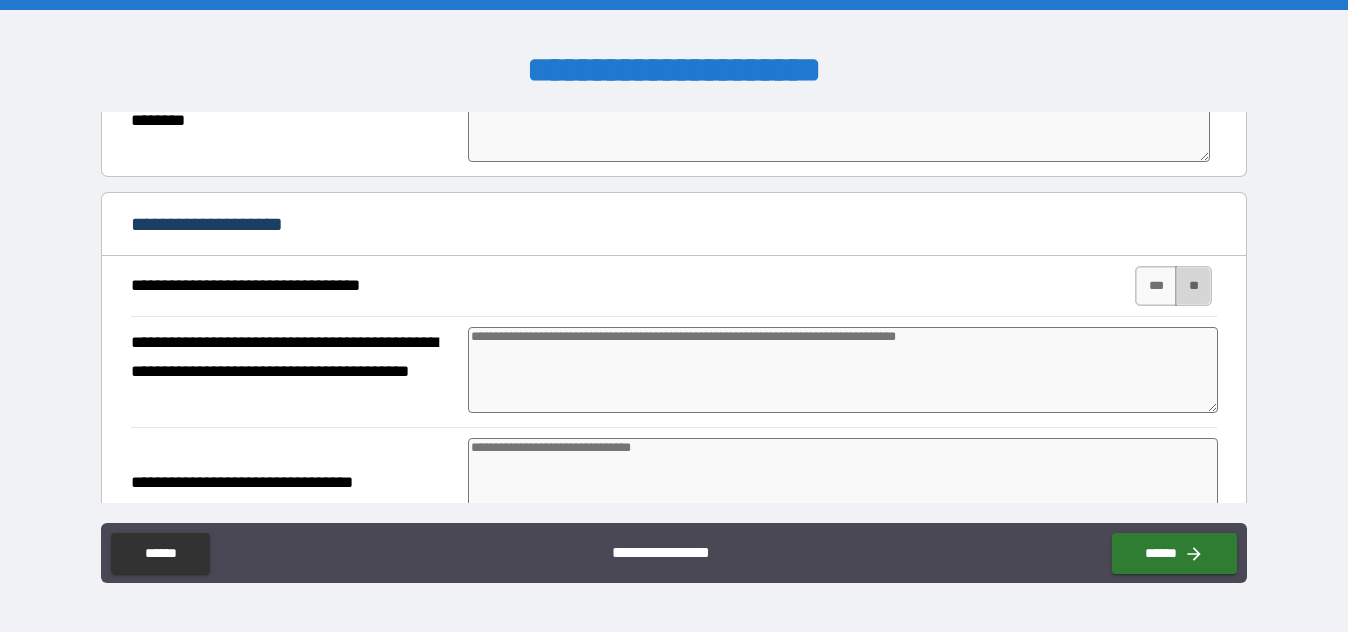click on "**" at bounding box center [1193, 286] 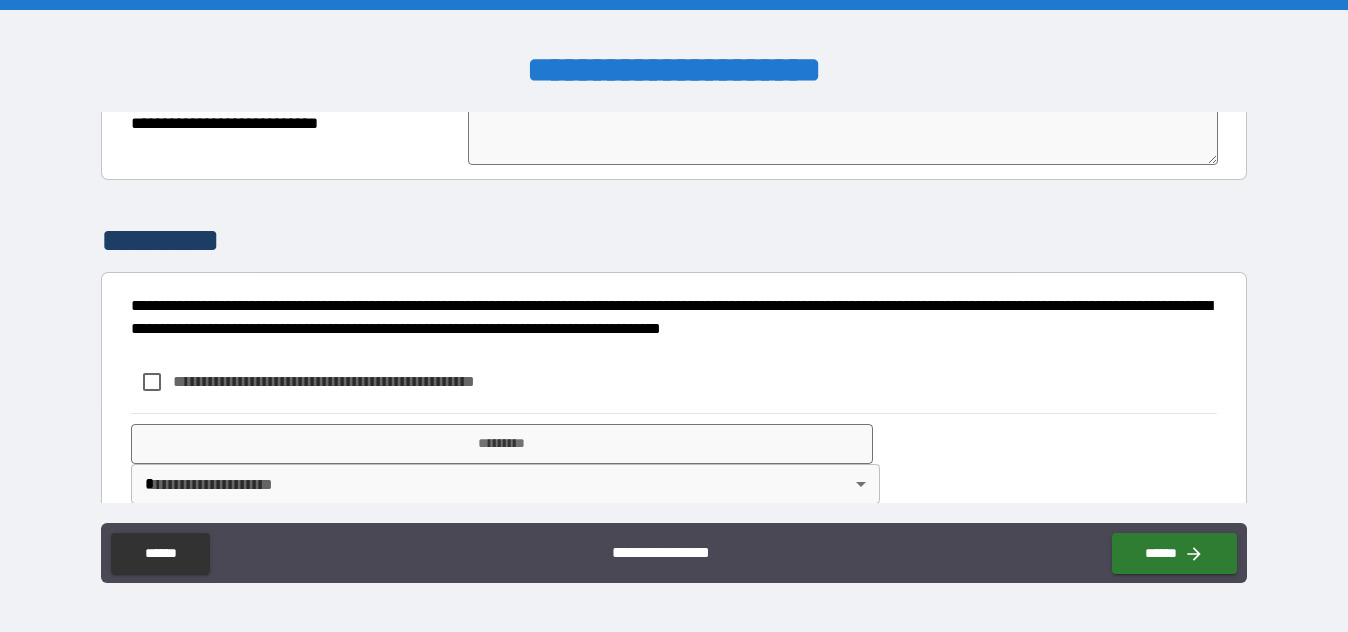 scroll, scrollTop: 2900, scrollLeft: 0, axis: vertical 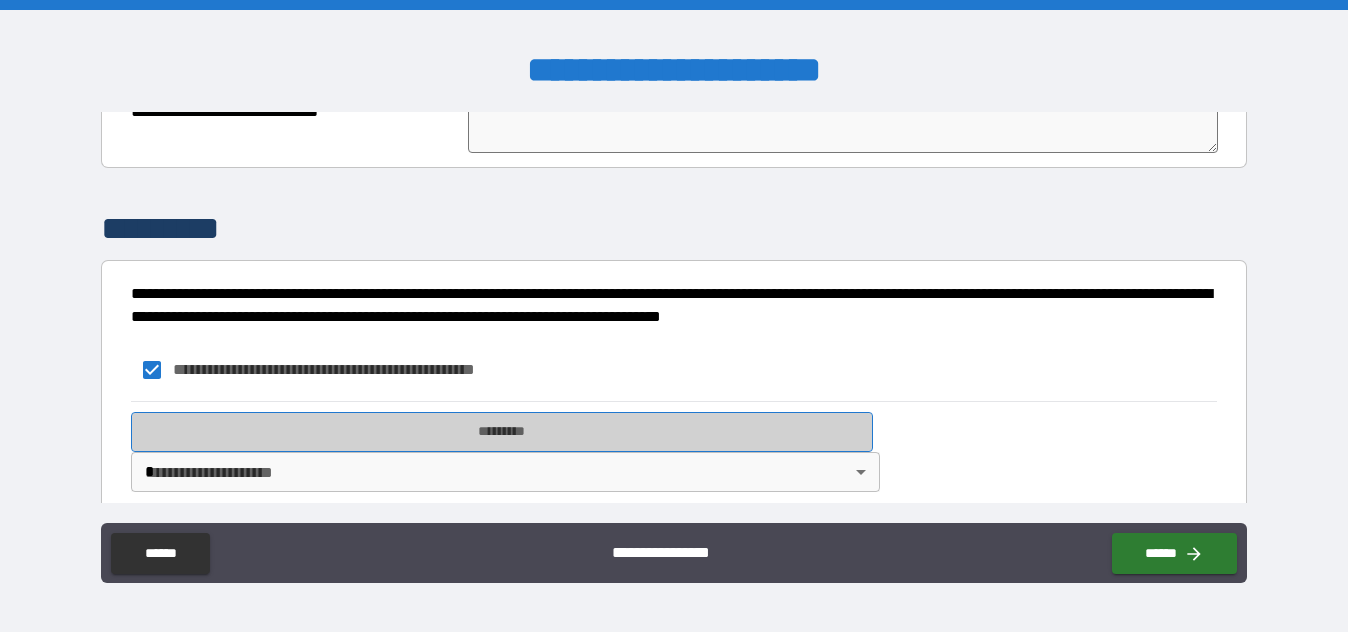 click on "*********" at bounding box center [502, 432] 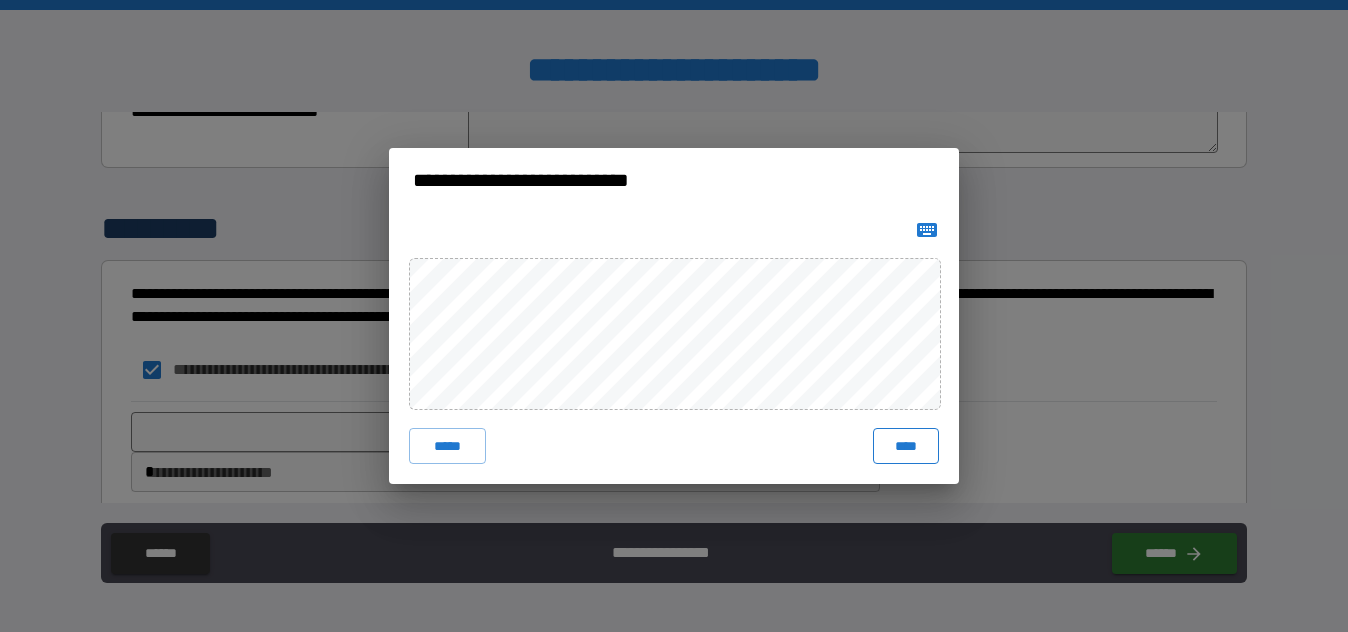 click on "****" at bounding box center [906, 446] 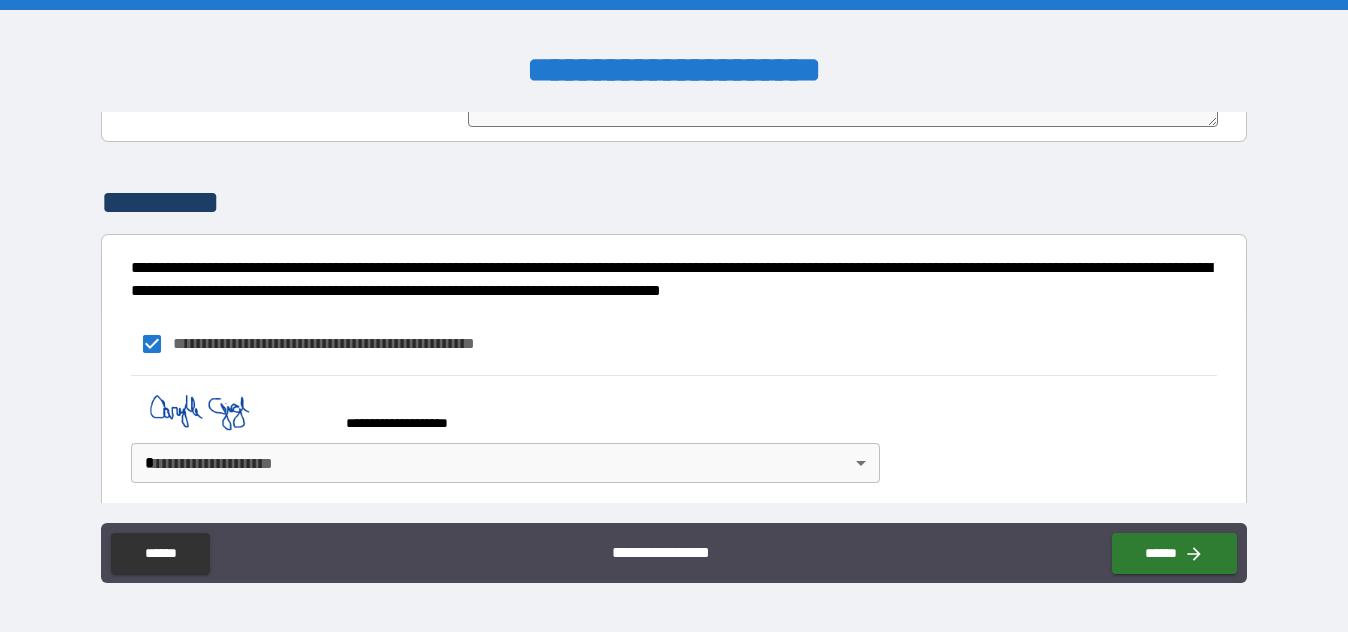 scroll, scrollTop: 2937, scrollLeft: 0, axis: vertical 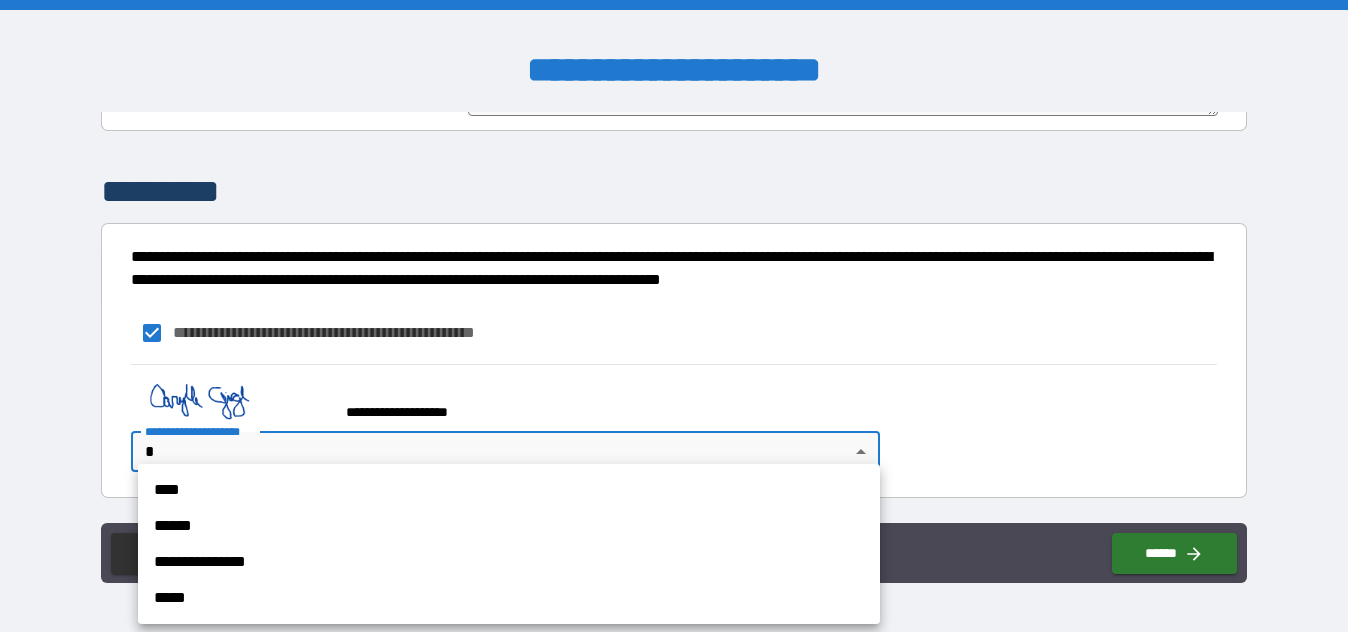 click on "**********" at bounding box center (674, 316) 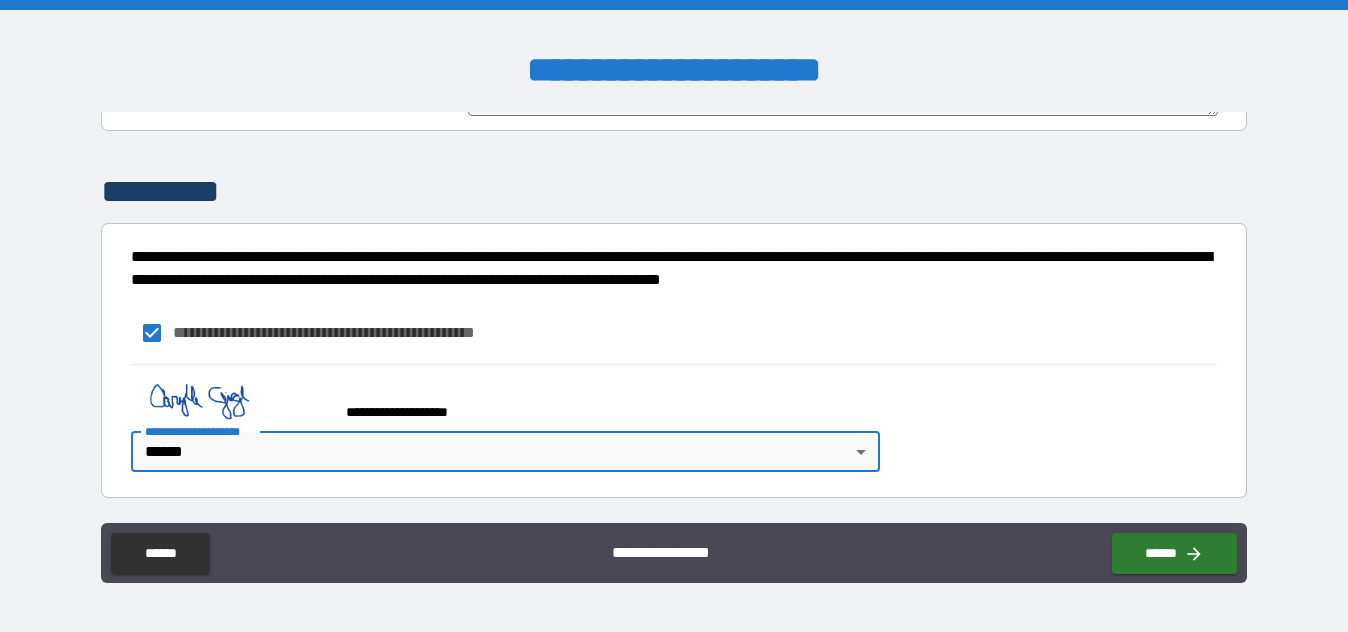 click on "**********" at bounding box center [674, 316] 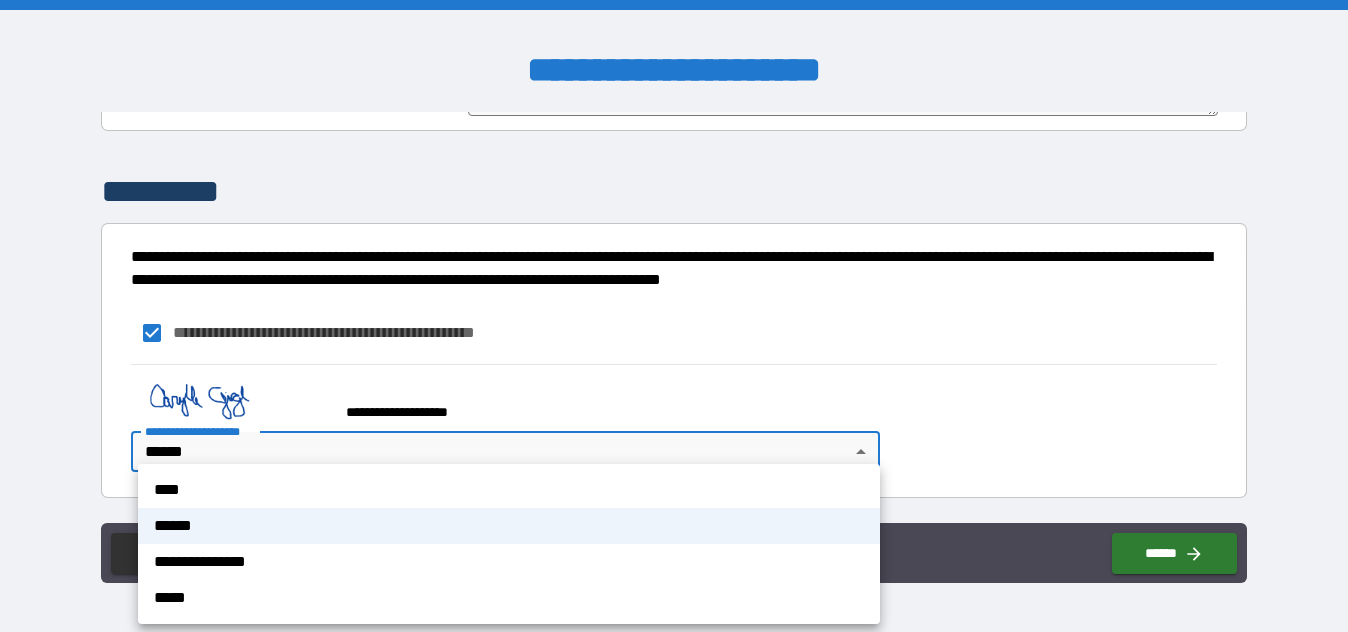 click on "****" at bounding box center [509, 490] 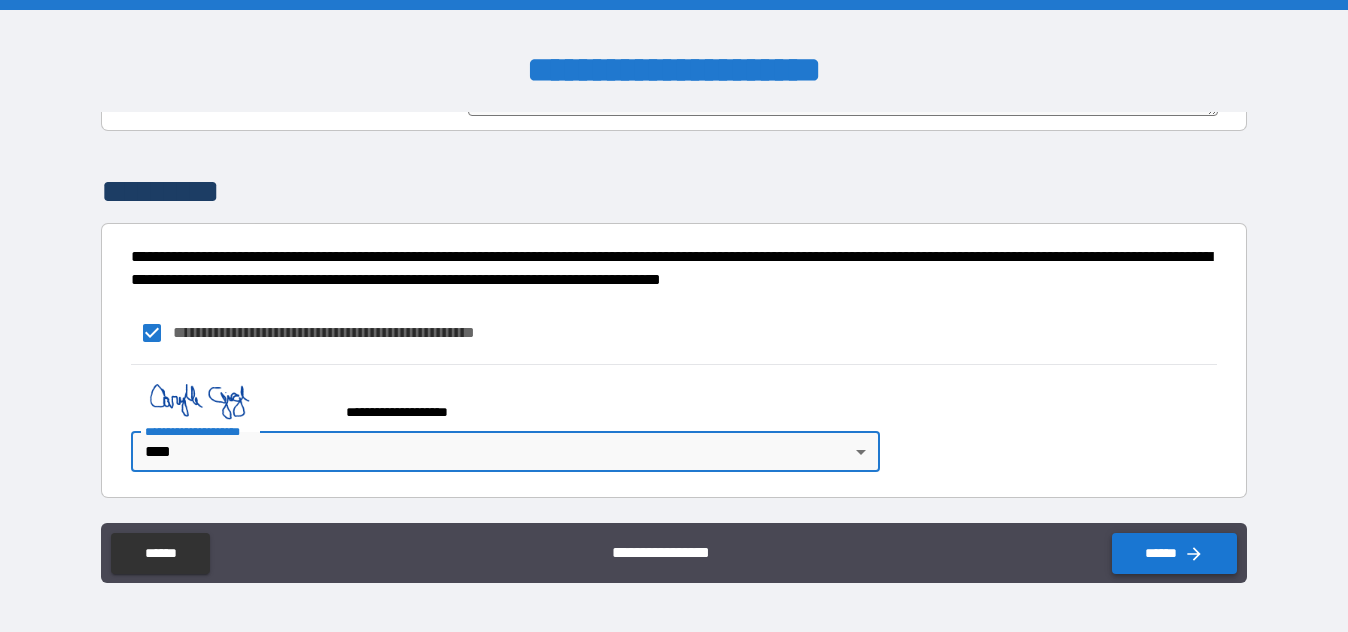 click on "******" at bounding box center [1174, 553] 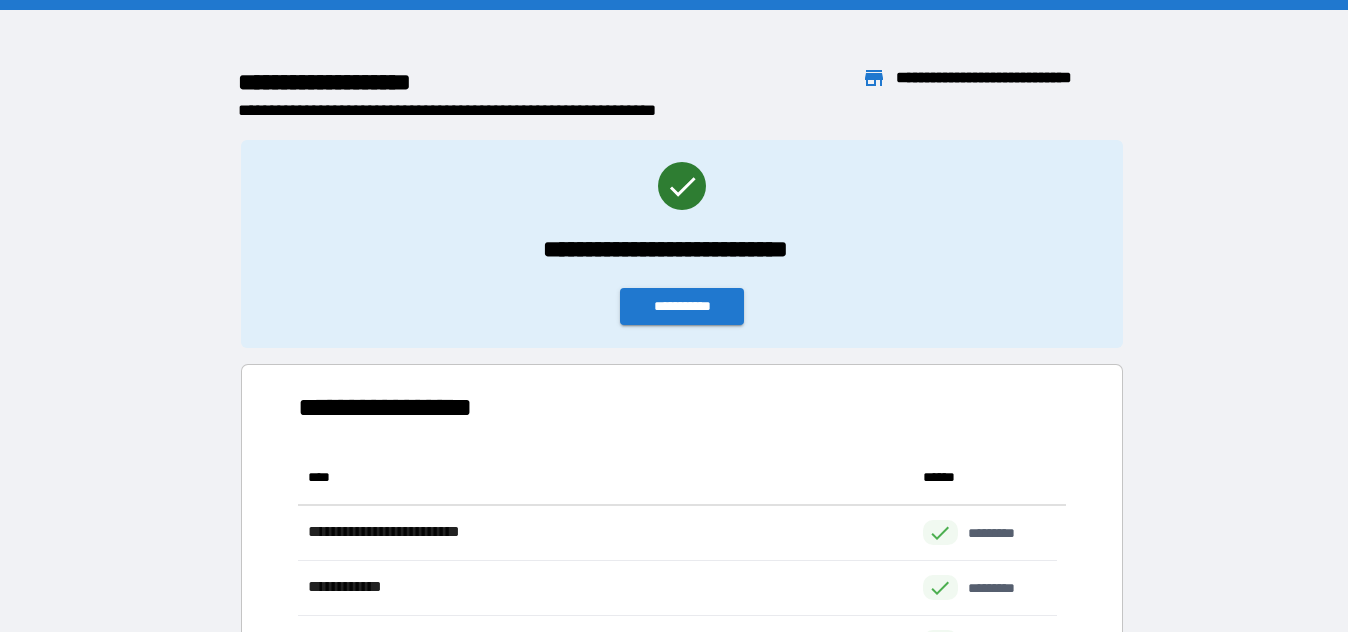 scroll, scrollTop: 16, scrollLeft: 16, axis: both 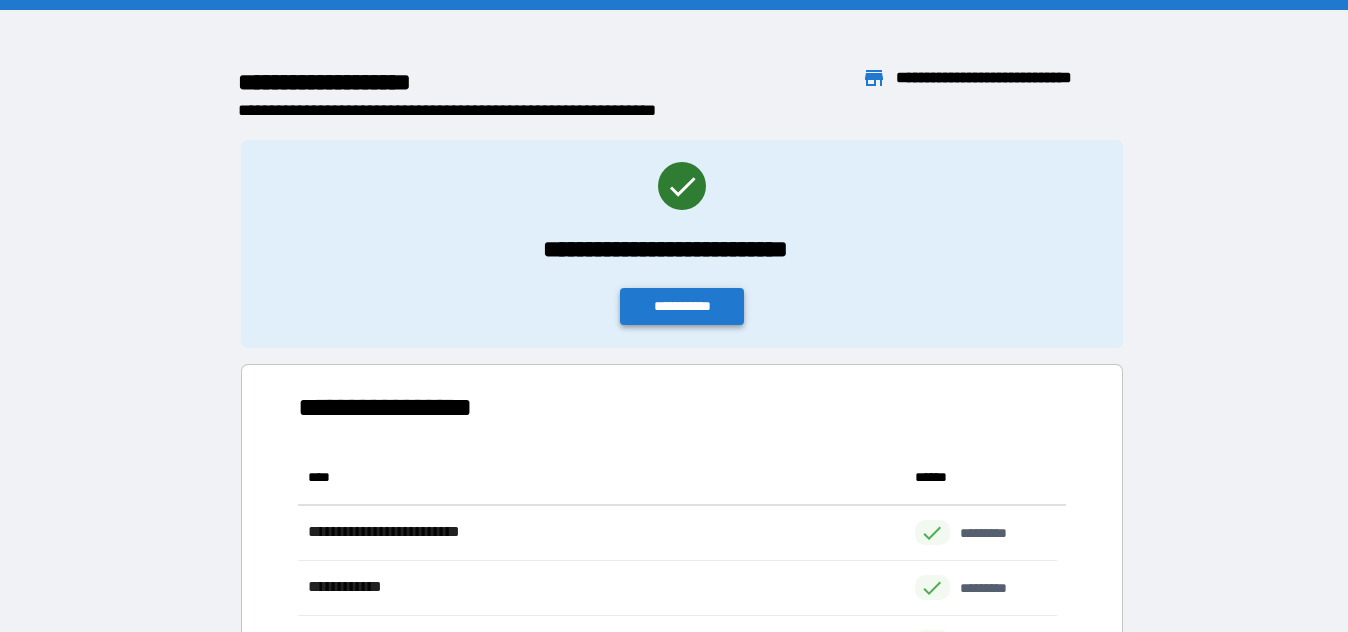 click on "**********" at bounding box center (682, 306) 